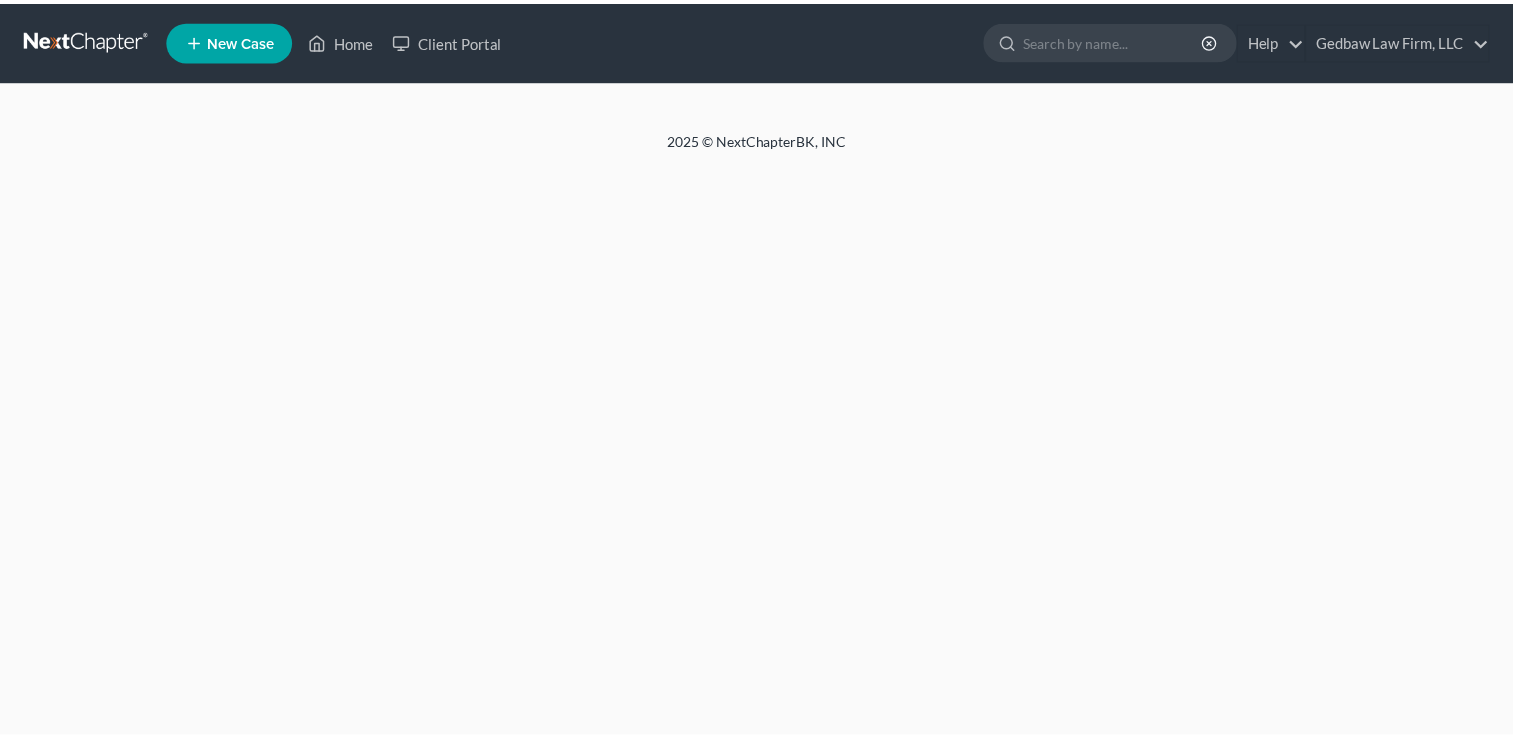 scroll, scrollTop: 0, scrollLeft: 0, axis: both 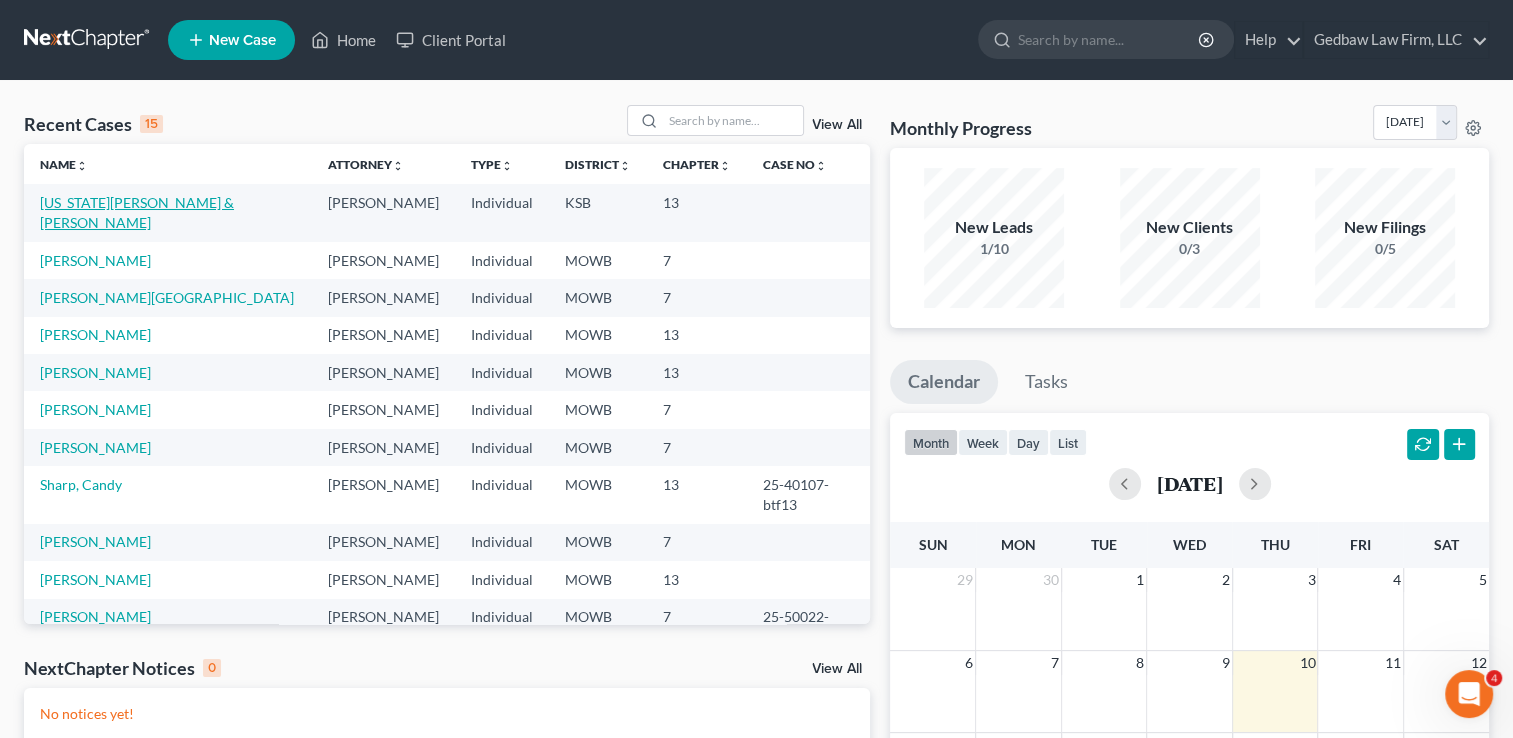 click on "[US_STATE][PERSON_NAME] & [PERSON_NAME]" at bounding box center (137, 212) 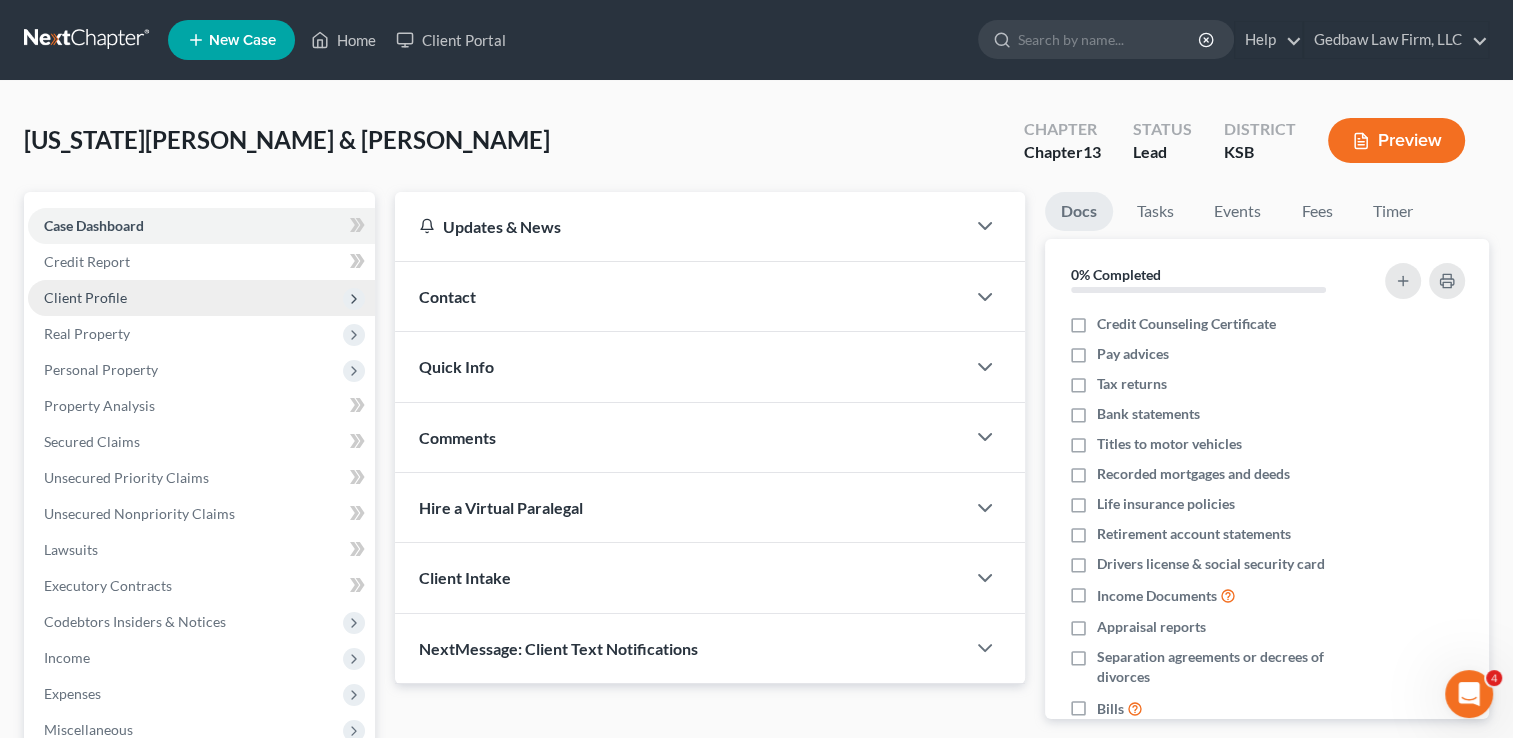 click on "Client Profile" at bounding box center [201, 298] 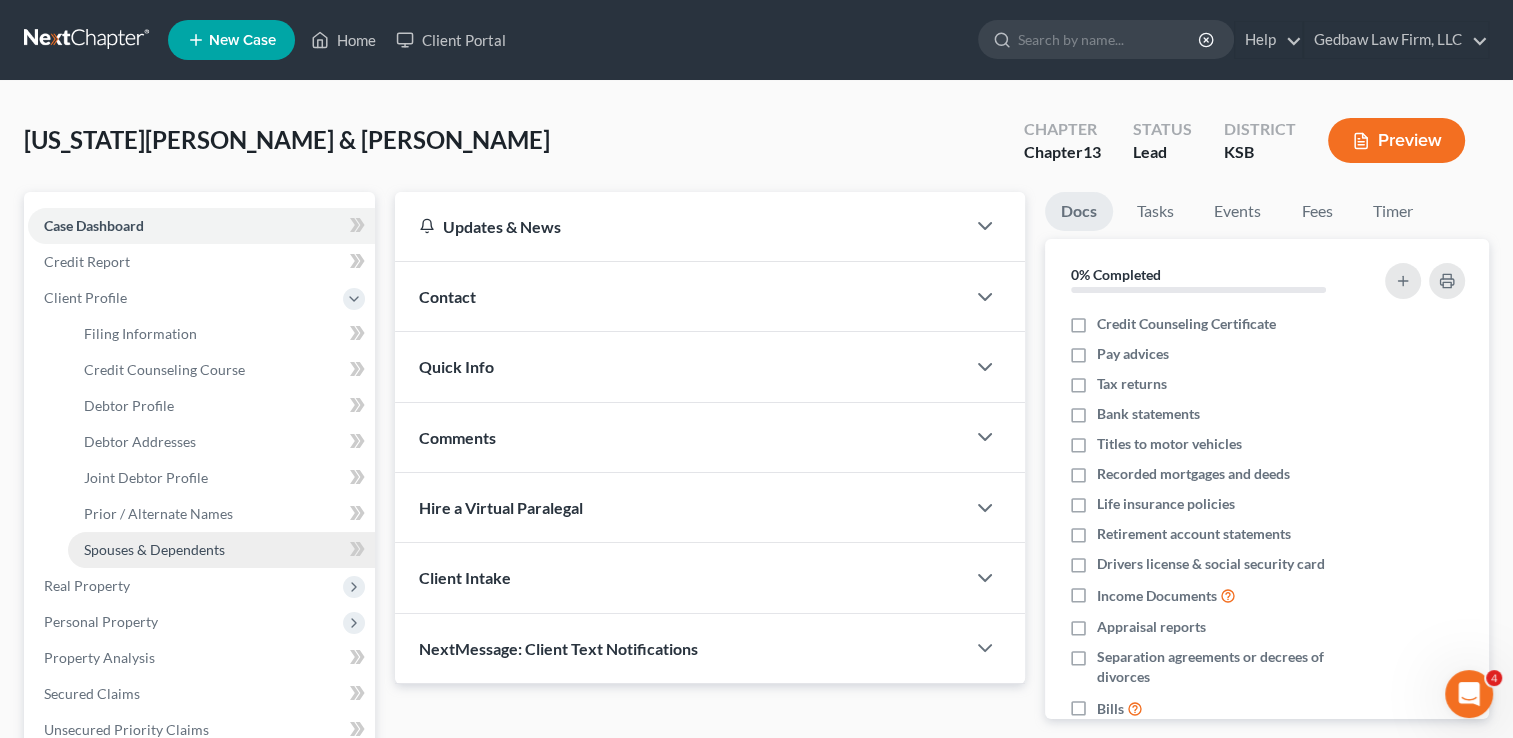 click on "Spouses & Dependents" at bounding box center (154, 549) 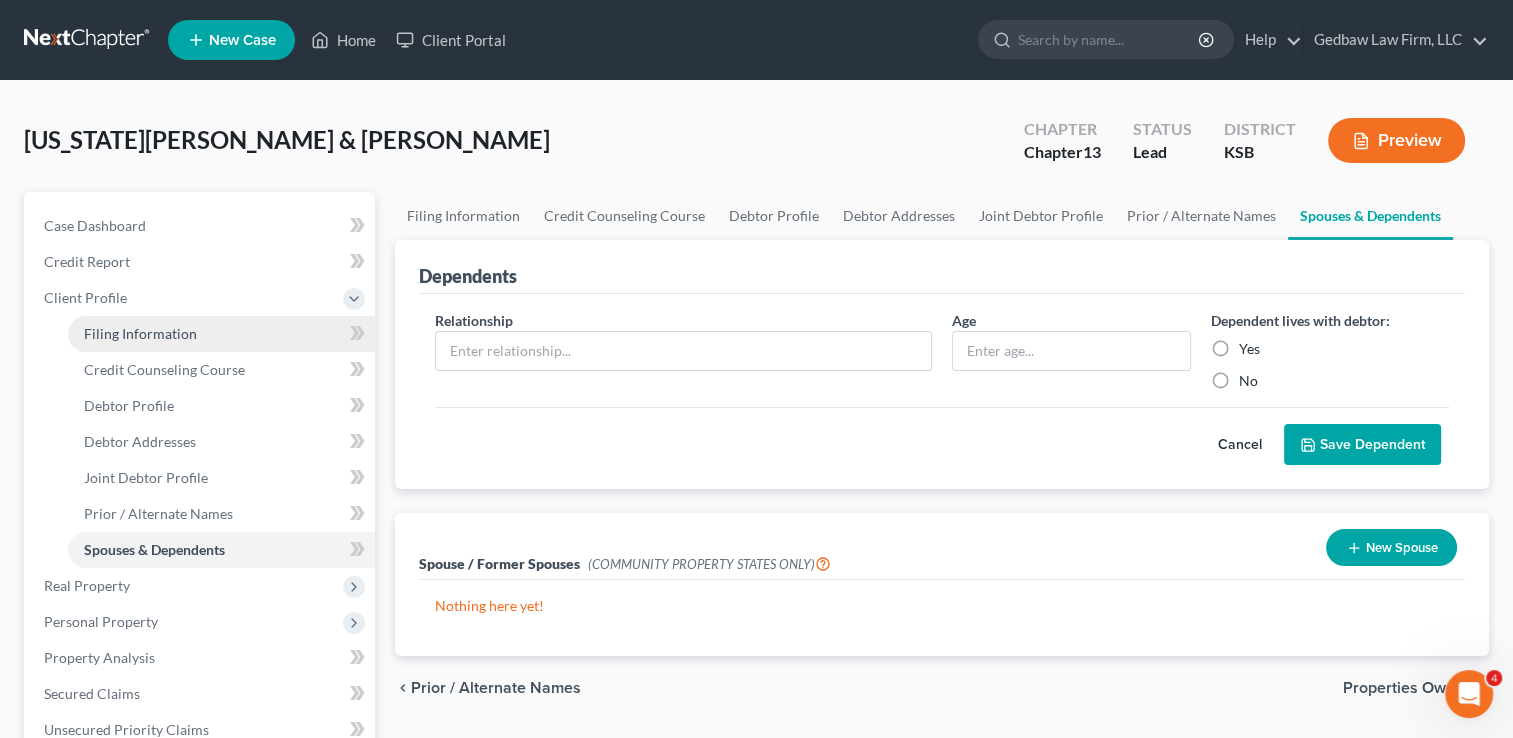 click on "Filing Information" at bounding box center (140, 333) 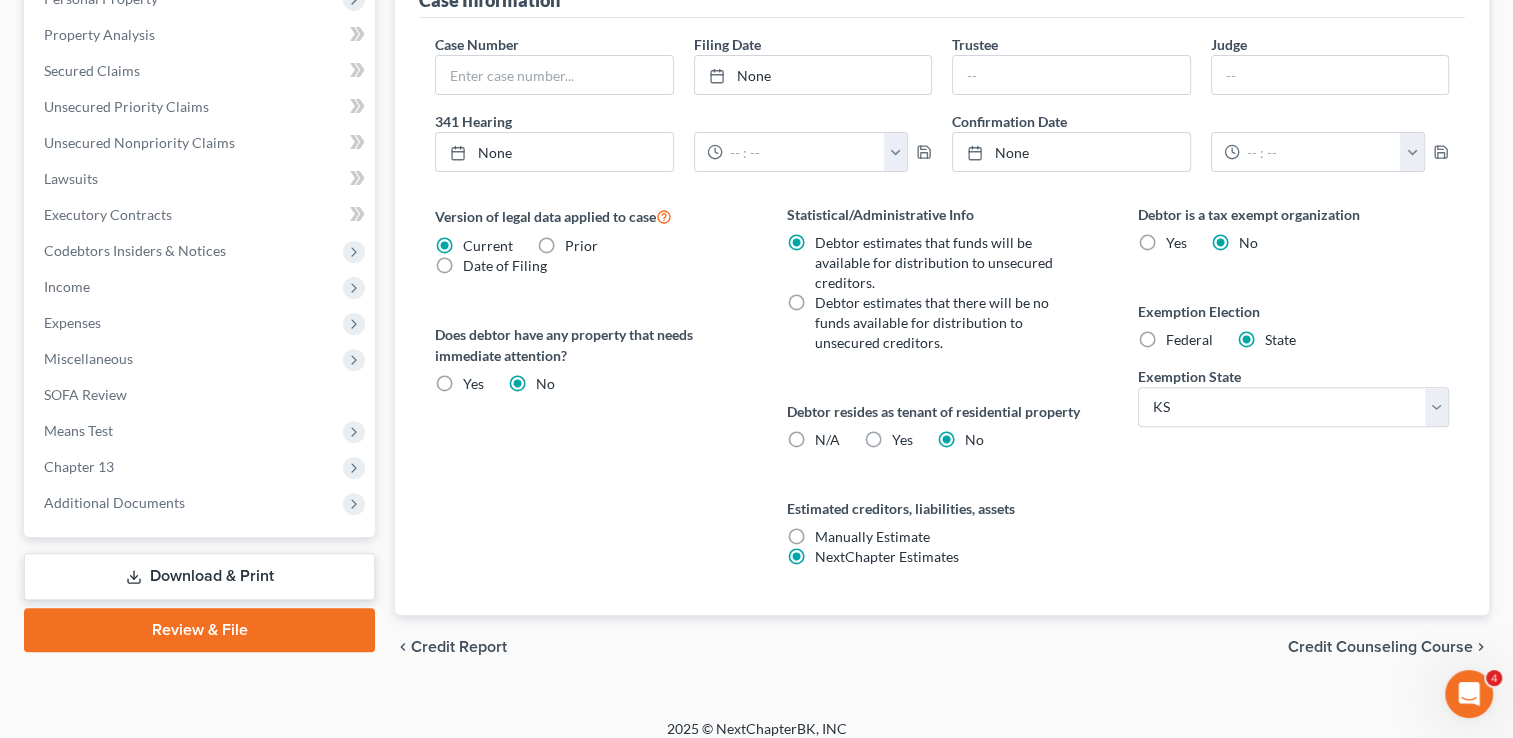 scroll, scrollTop: 636, scrollLeft: 0, axis: vertical 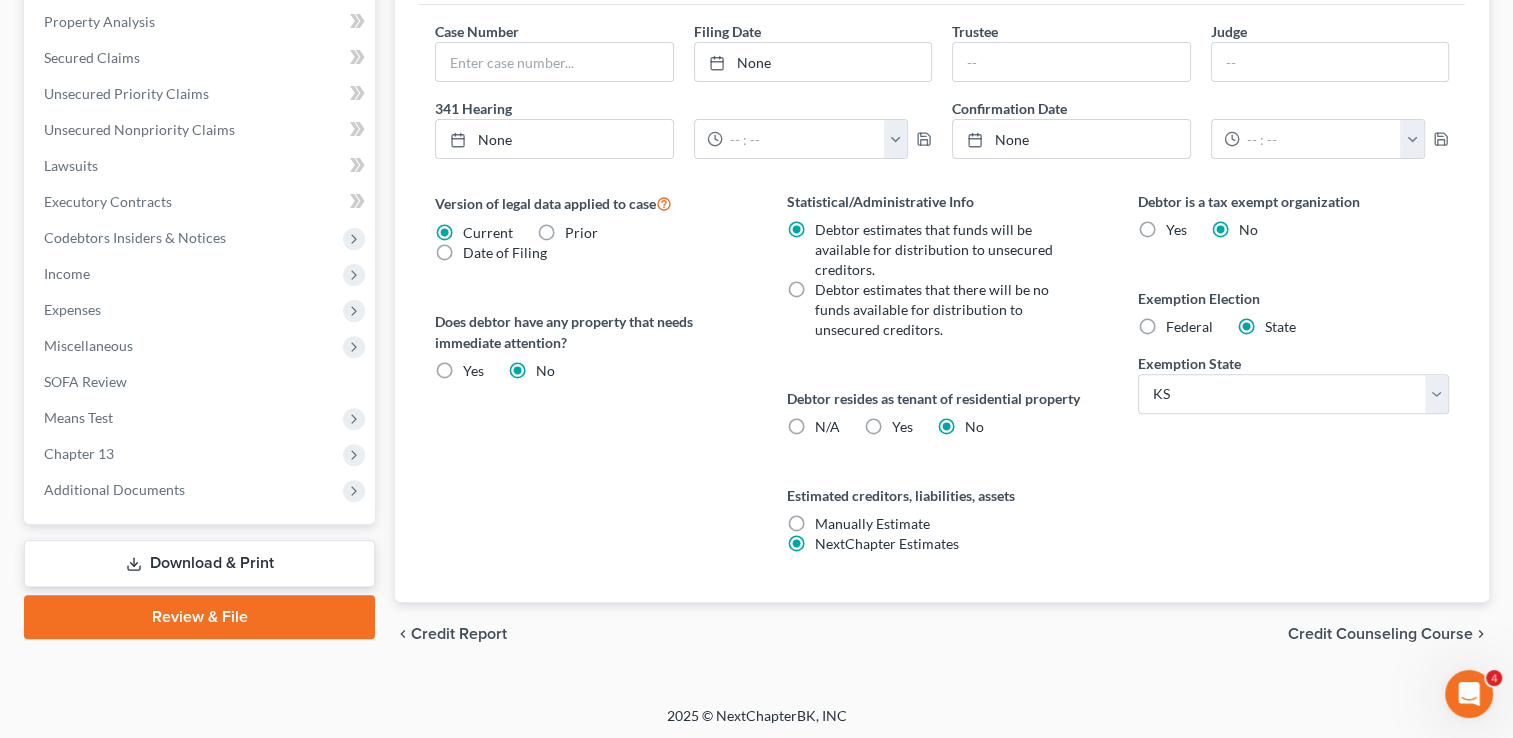click on "Credit Counseling Course" at bounding box center (1380, 634) 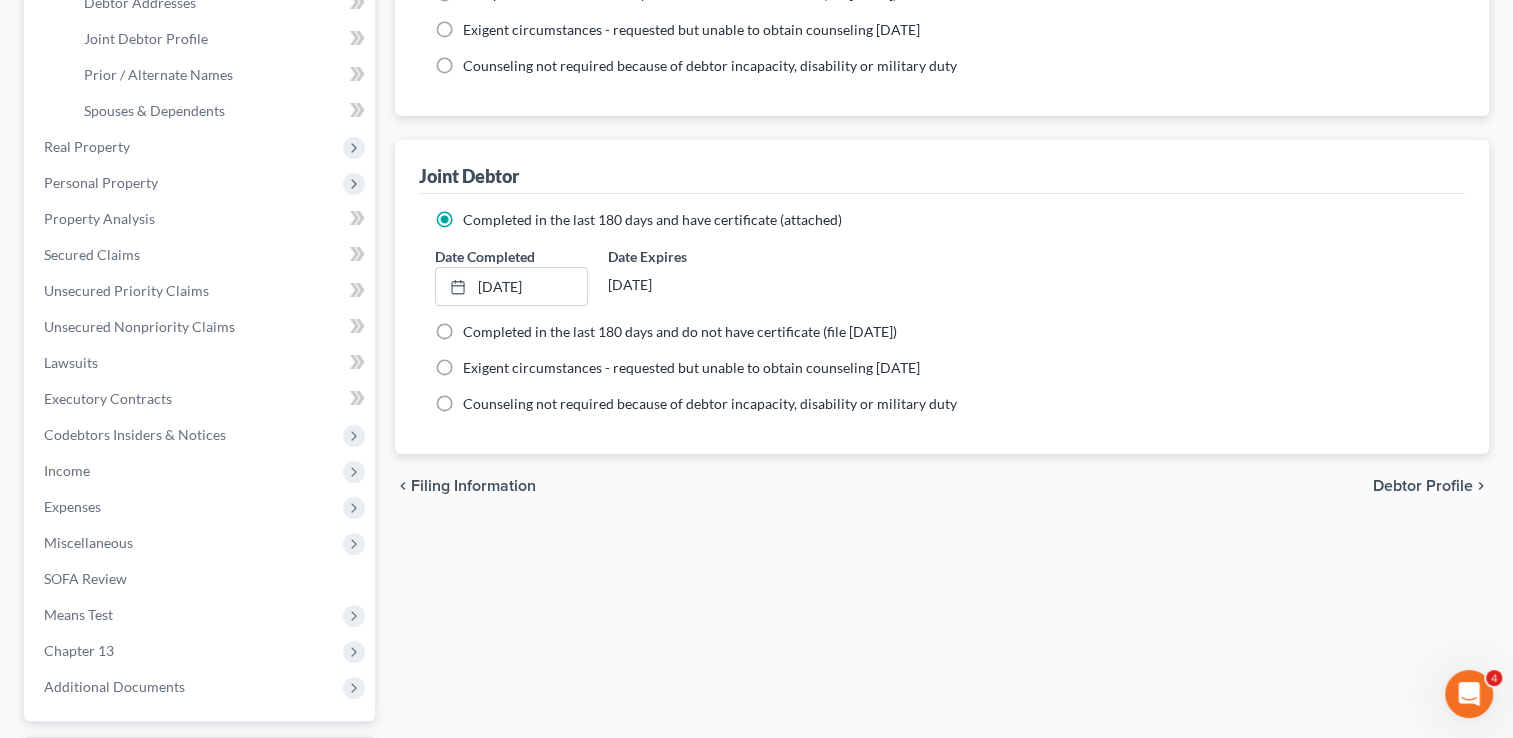 scroll, scrollTop: 475, scrollLeft: 0, axis: vertical 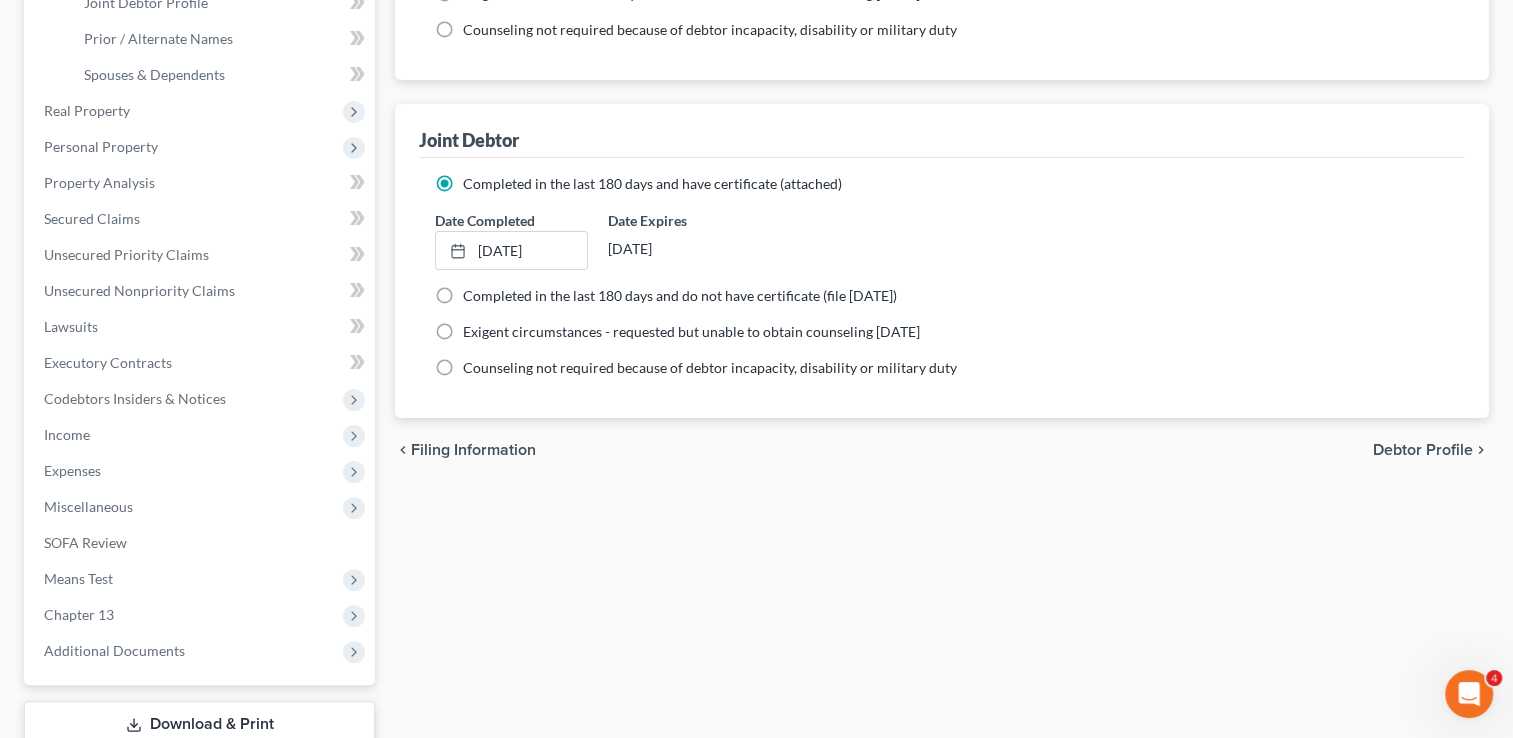 click on "Debtor Profile" at bounding box center [1423, 450] 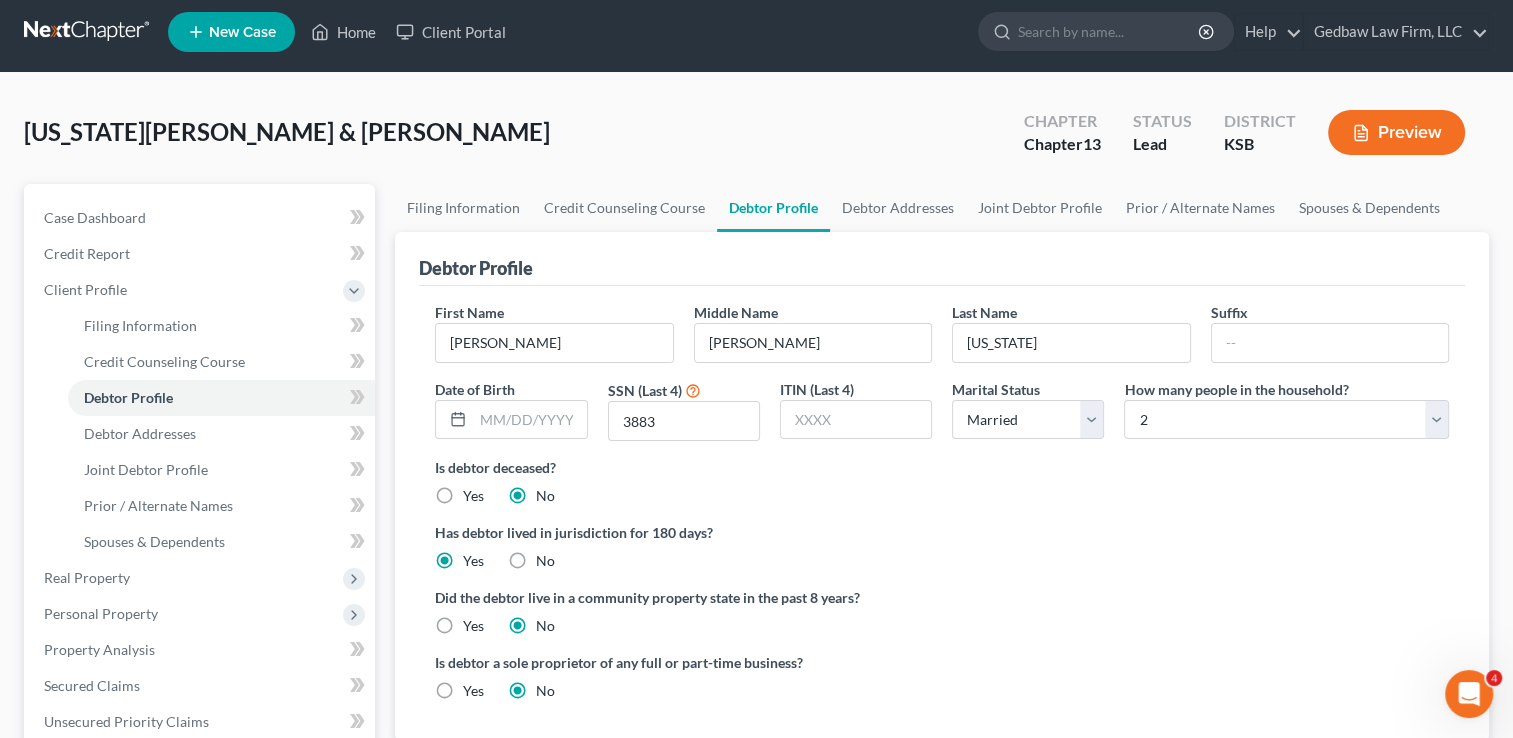 scroll, scrollTop: 0, scrollLeft: 0, axis: both 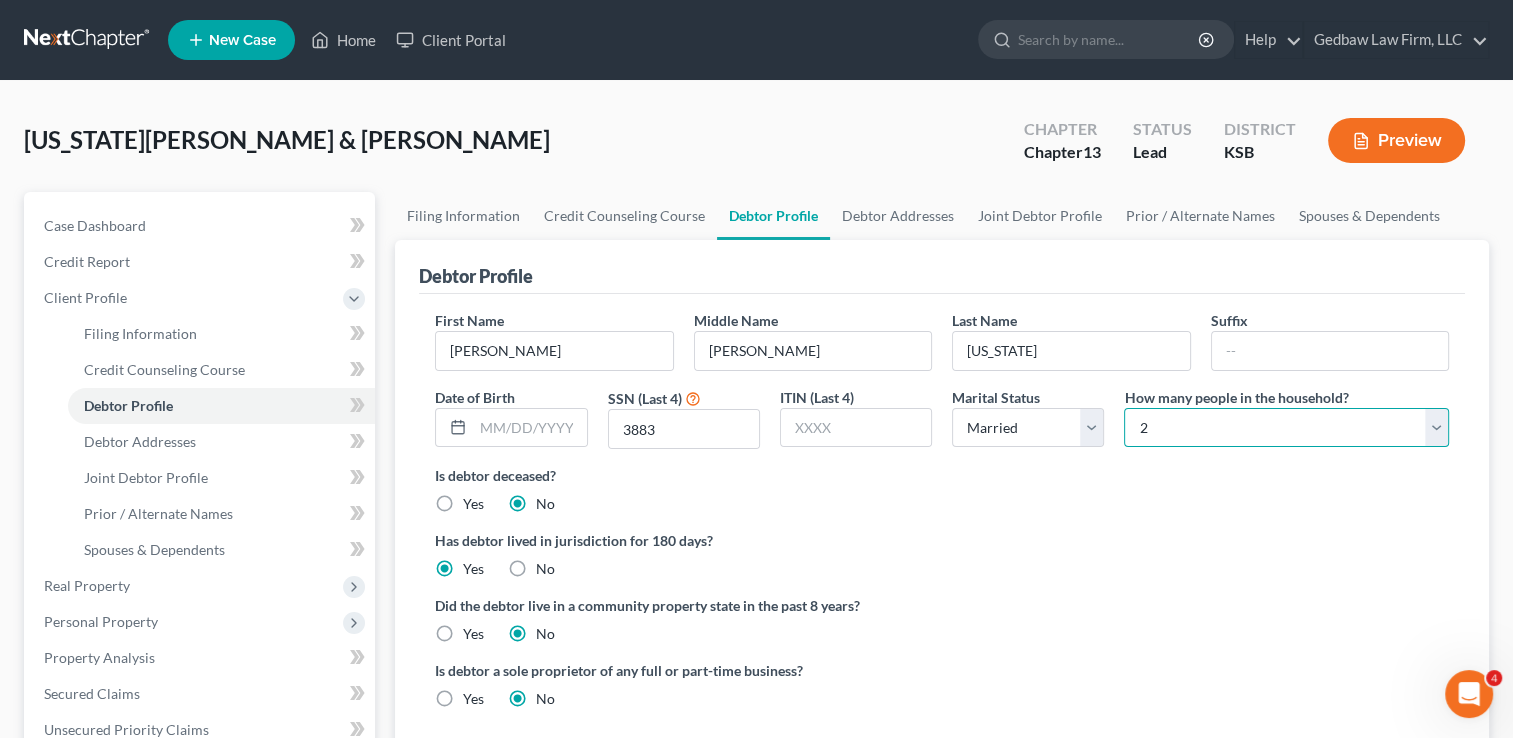 click on "Select 1 2 3 4 5 6 7 8 9 10 11 12 13 14 15 16 17 18 19 20" at bounding box center (1286, 428) 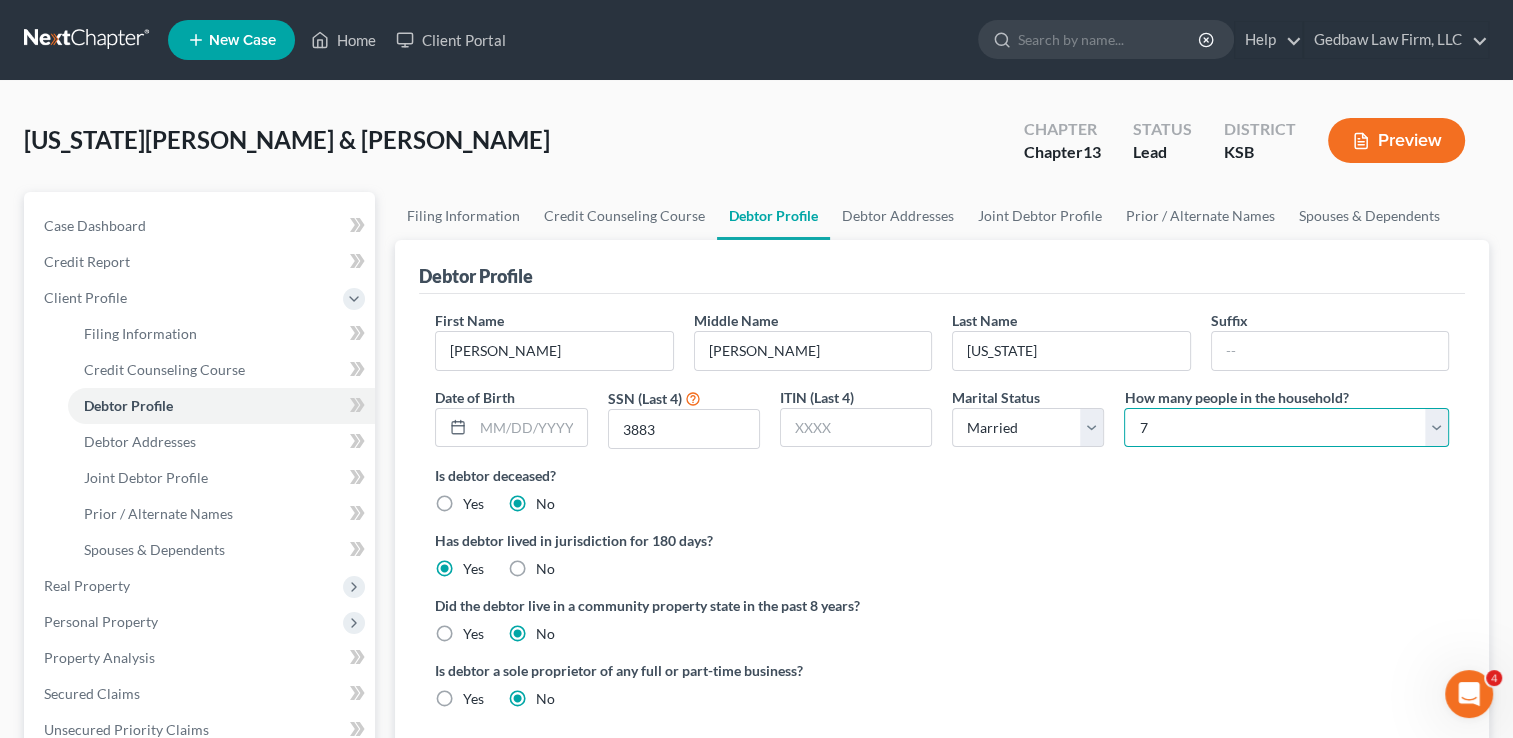 click on "Select 1 2 3 4 5 6 7 8 9 10 11 12 13 14 15 16 17 18 19 20" at bounding box center [1286, 428] 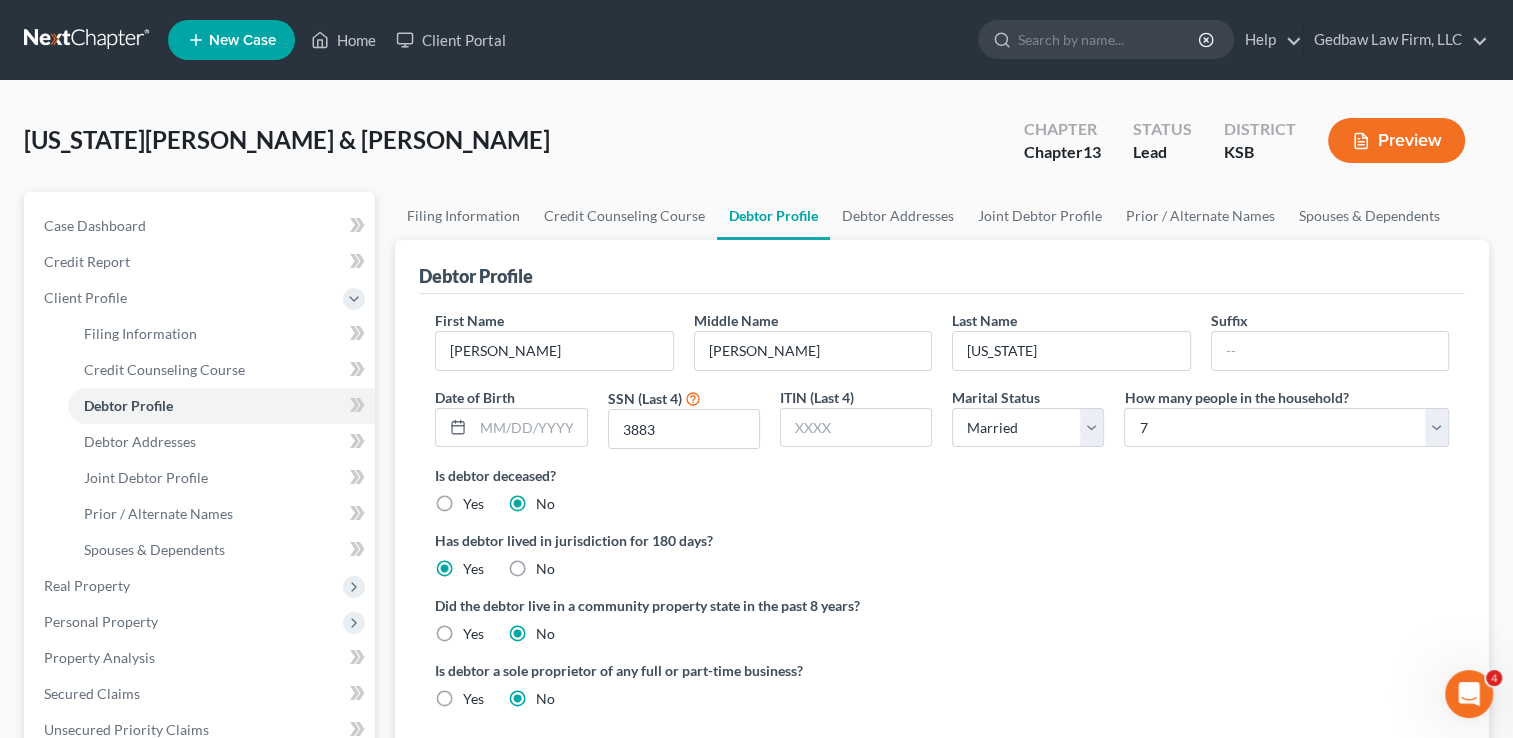click on "Has debtor lived in jurisdiction for 180 days? Yes No Debtor must reside in jurisdiction for 180 prior to filing bankruptcy pursuant to U.S.C. 11 28 USC § 1408.   More Info" at bounding box center [942, 554] 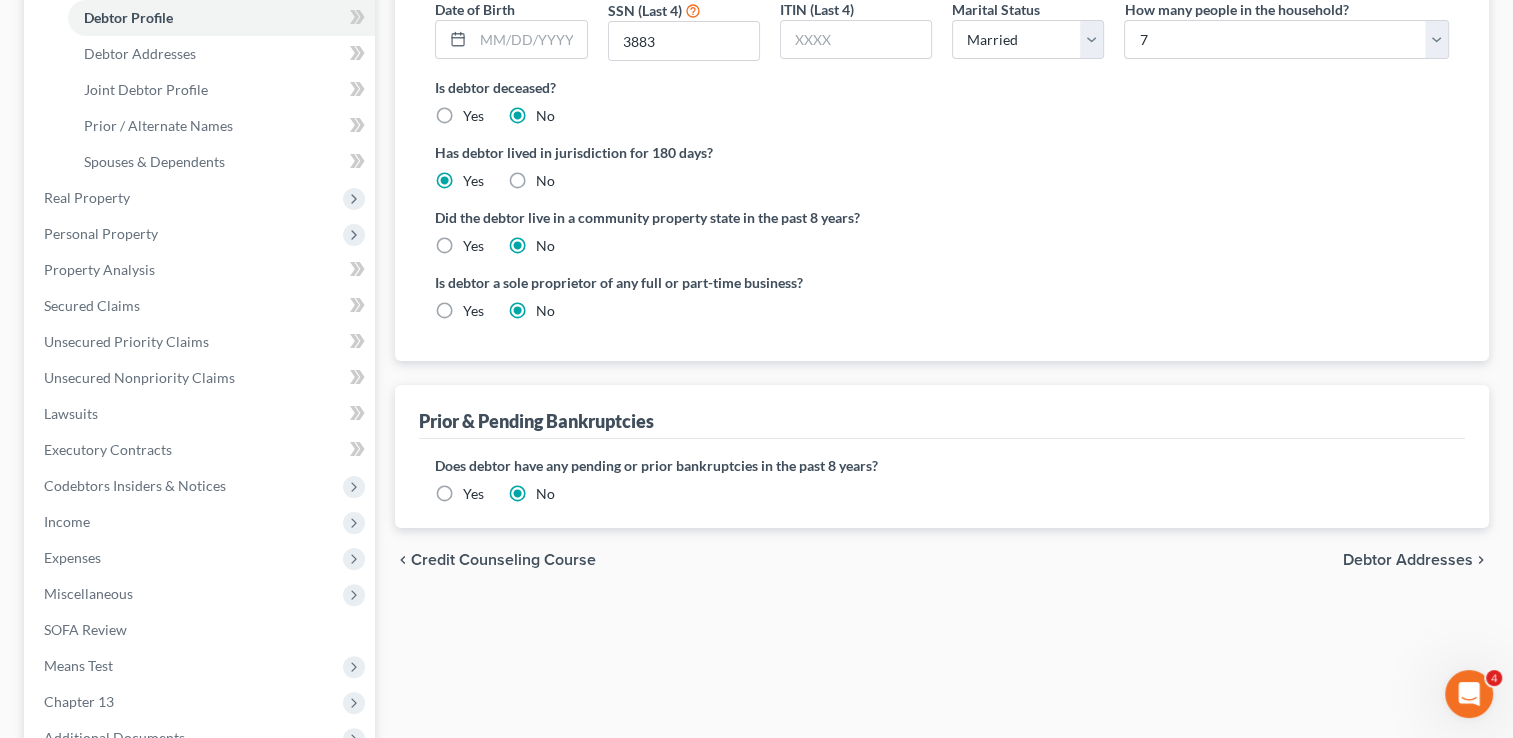 scroll, scrollTop: 450, scrollLeft: 0, axis: vertical 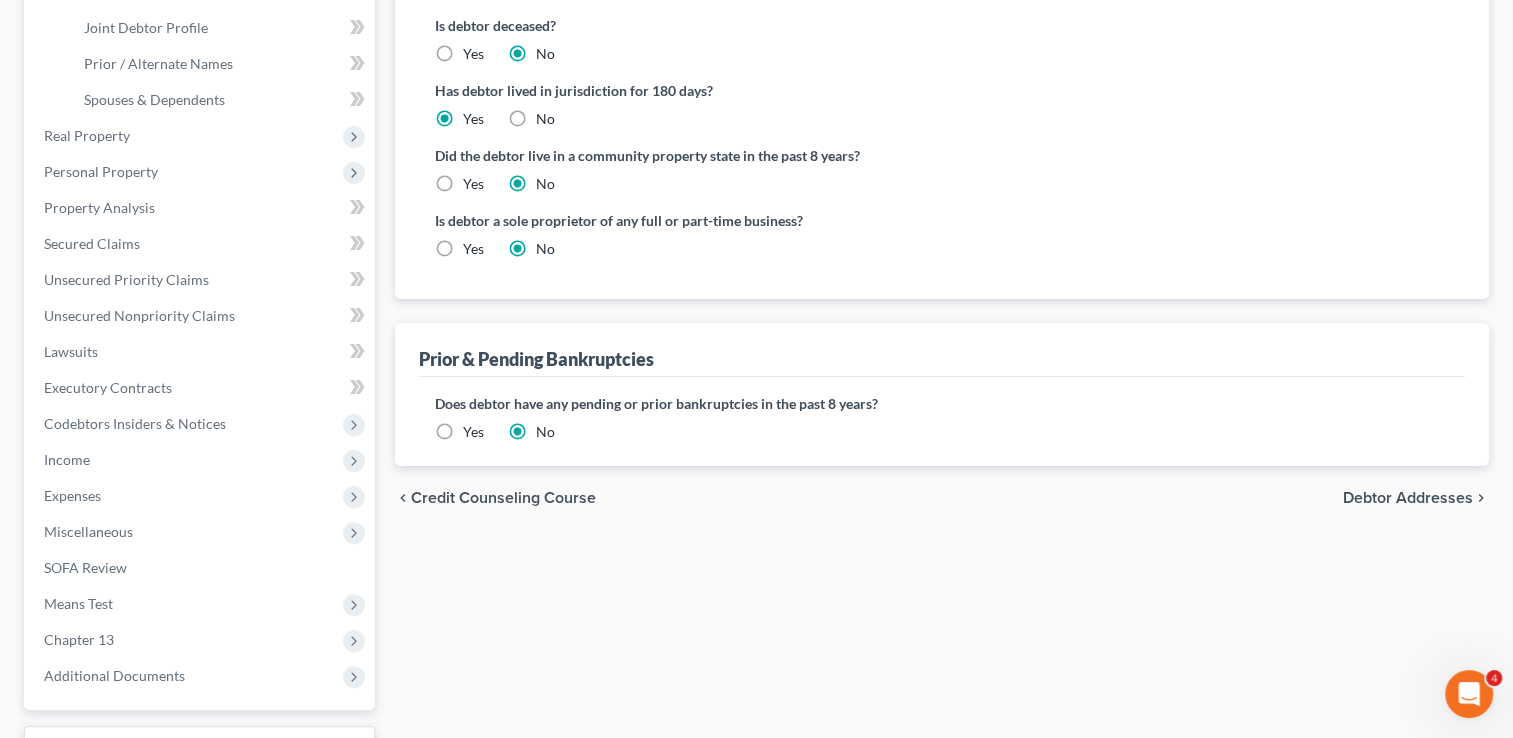 click on "Debtor Addresses" at bounding box center (1408, 498) 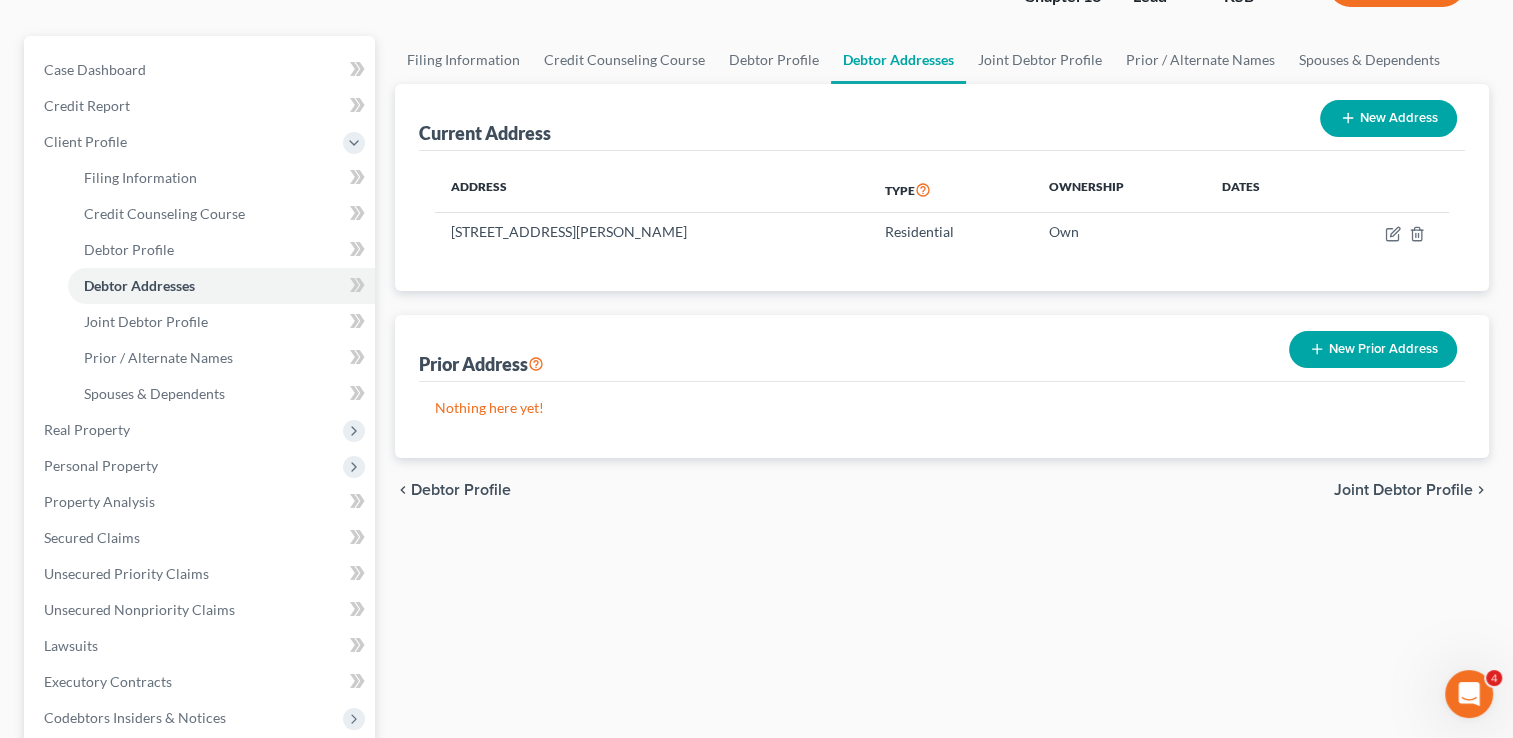 scroll, scrollTop: 0, scrollLeft: 0, axis: both 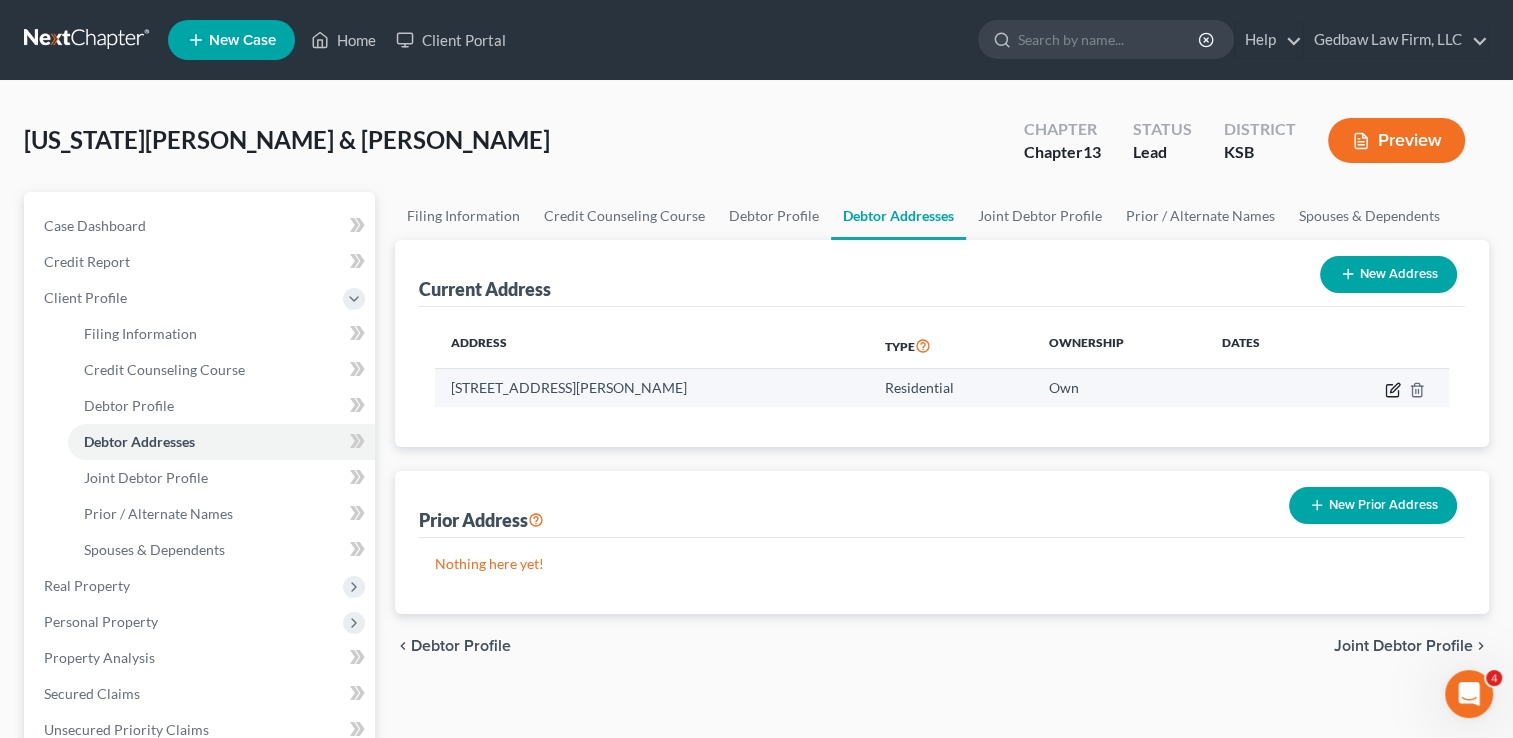 click 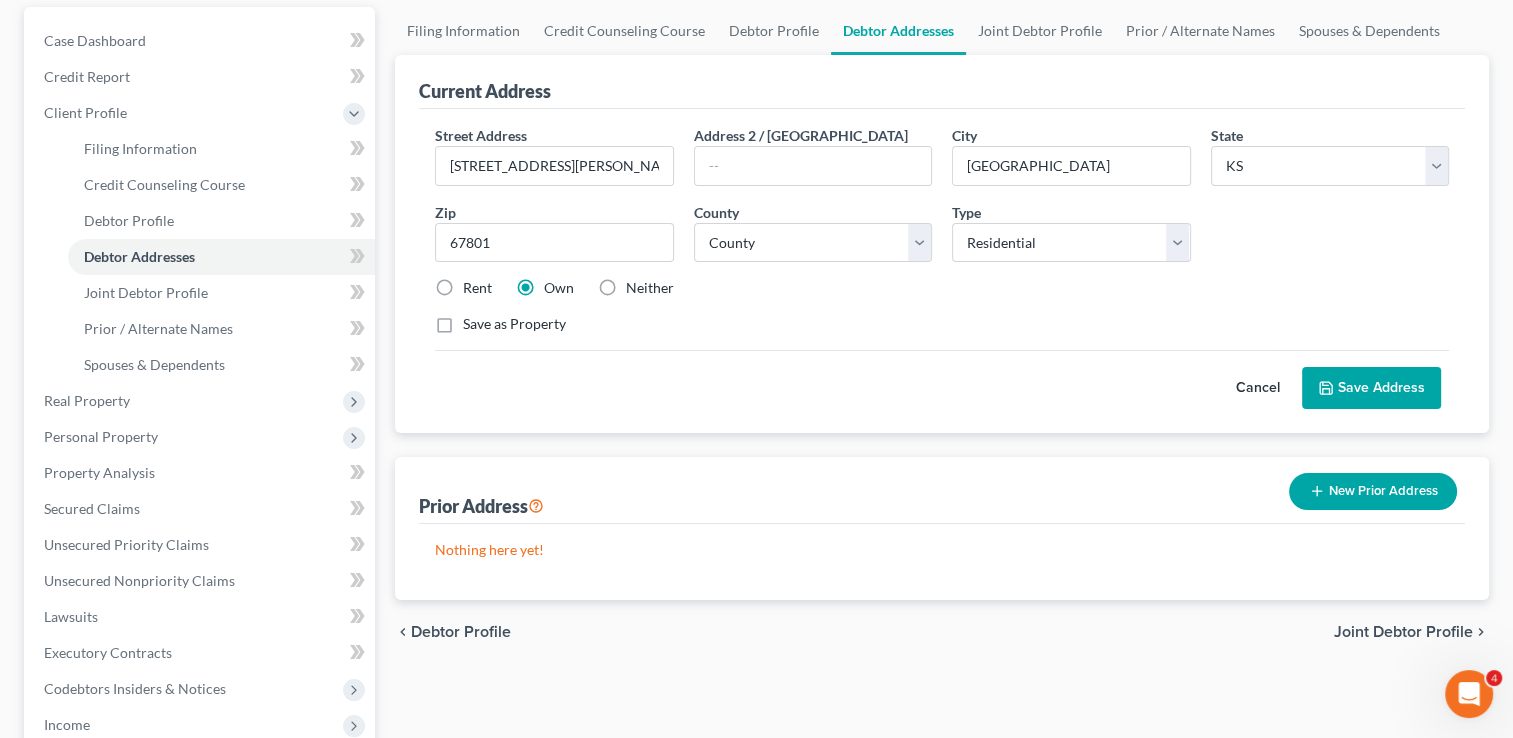 scroll, scrollTop: 200, scrollLeft: 0, axis: vertical 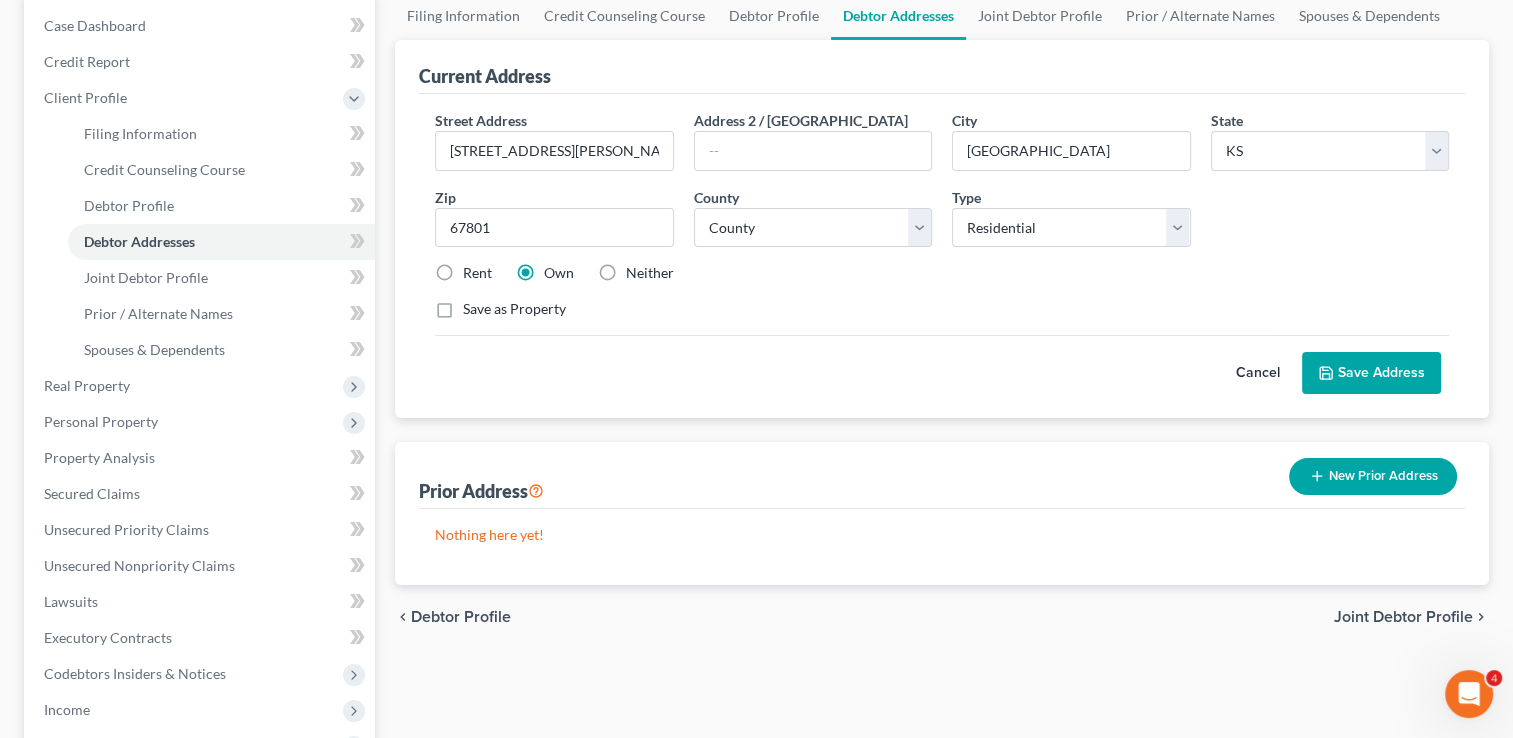 click on "Joint Debtor Profile" at bounding box center (1403, 617) 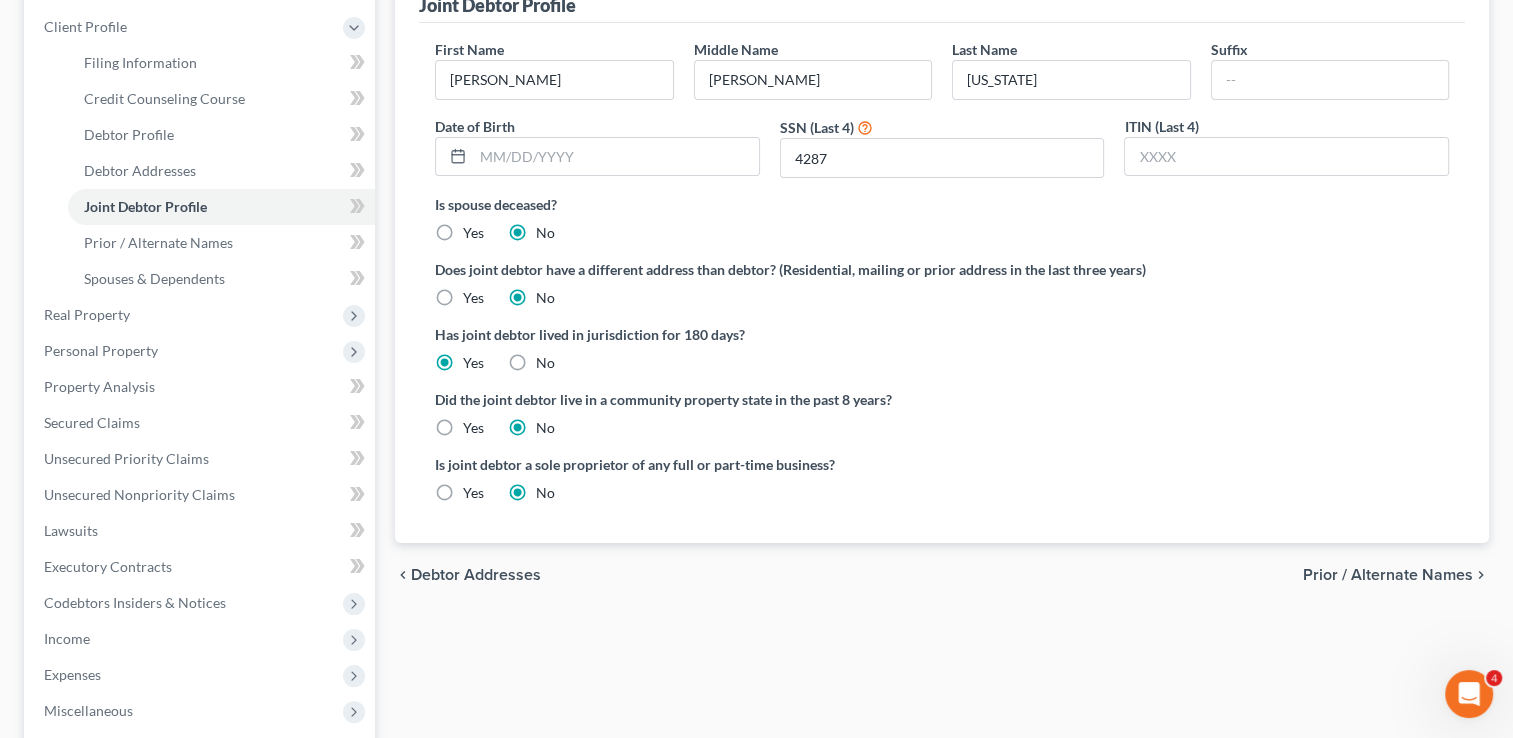 scroll, scrollTop: 300, scrollLeft: 0, axis: vertical 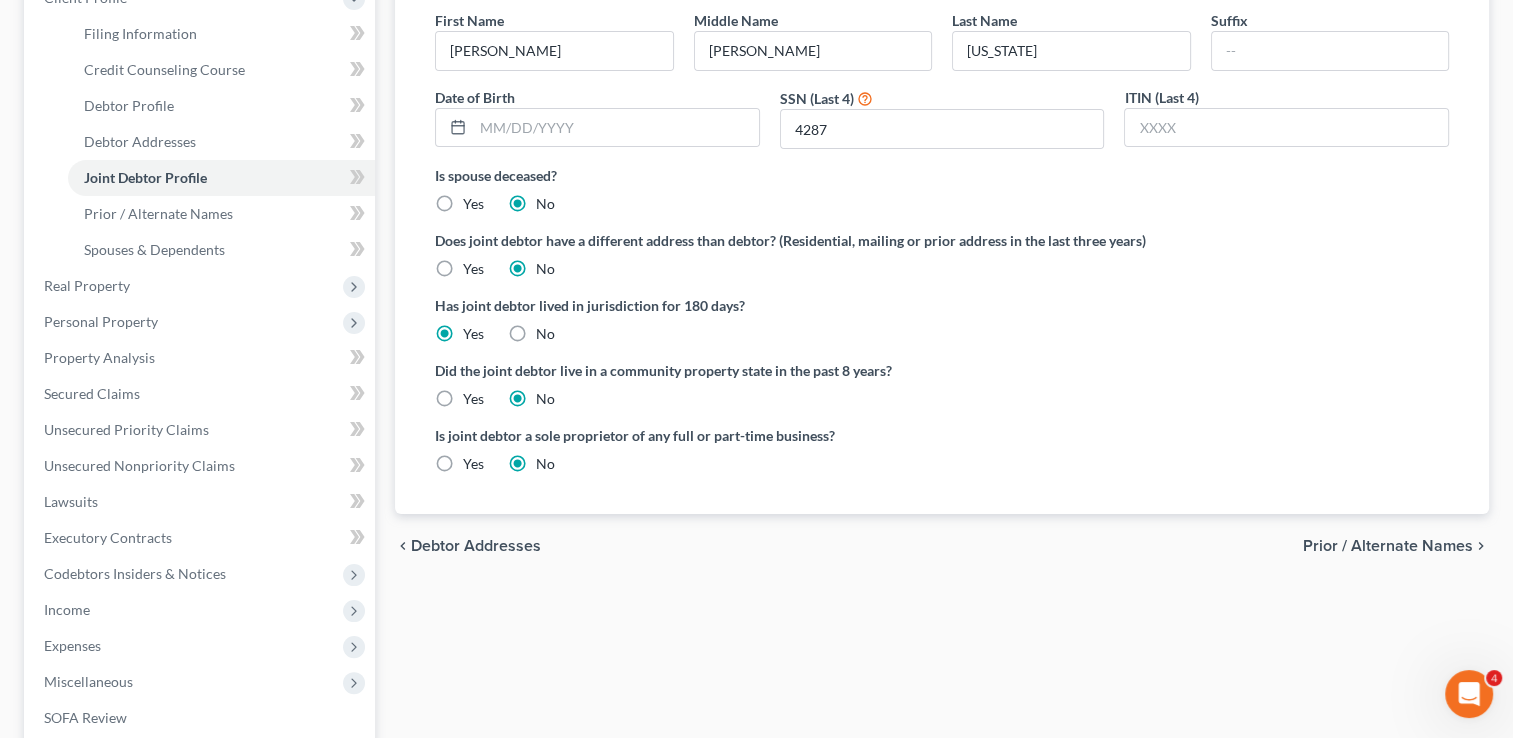 click on "Prior / Alternate Names" at bounding box center (1388, 546) 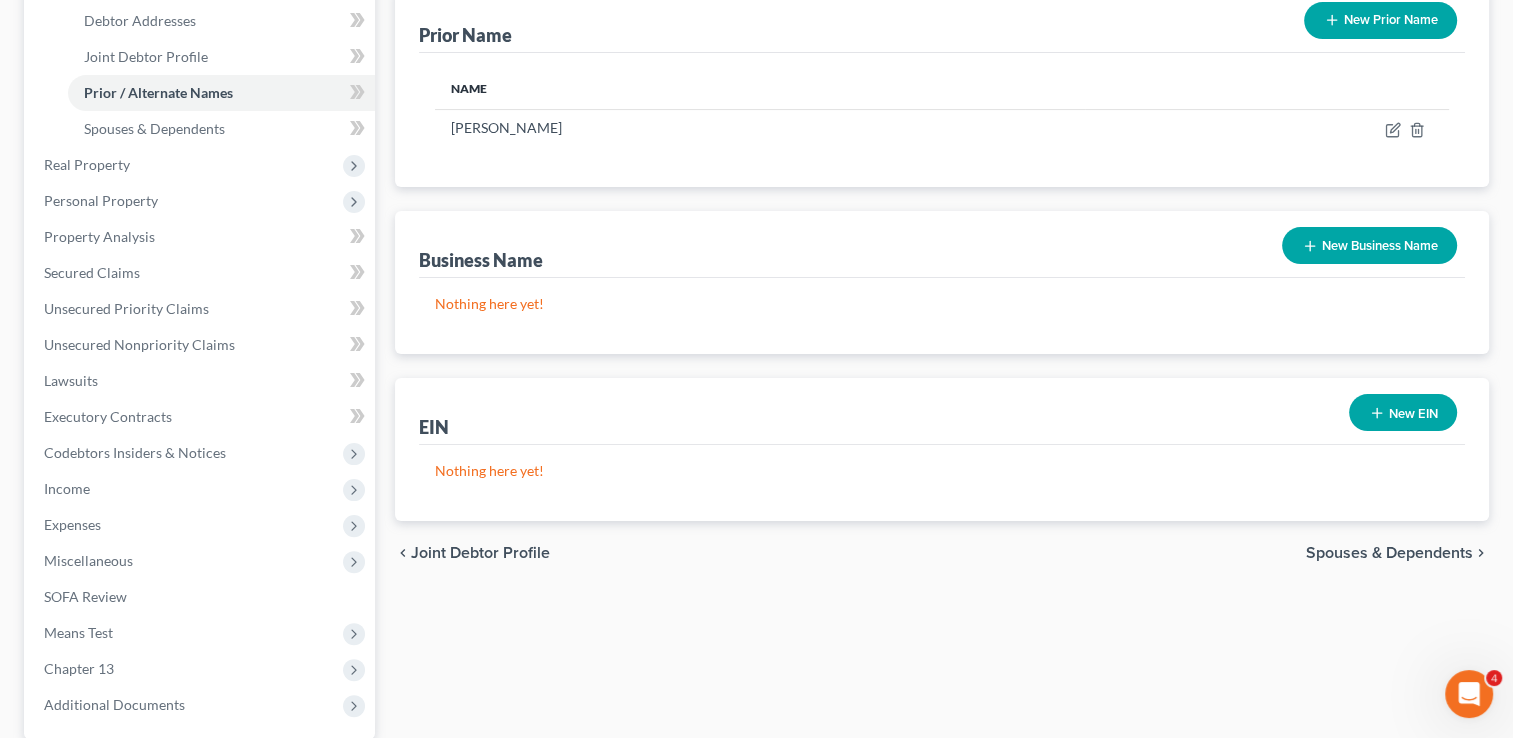 scroll, scrollTop: 424, scrollLeft: 0, axis: vertical 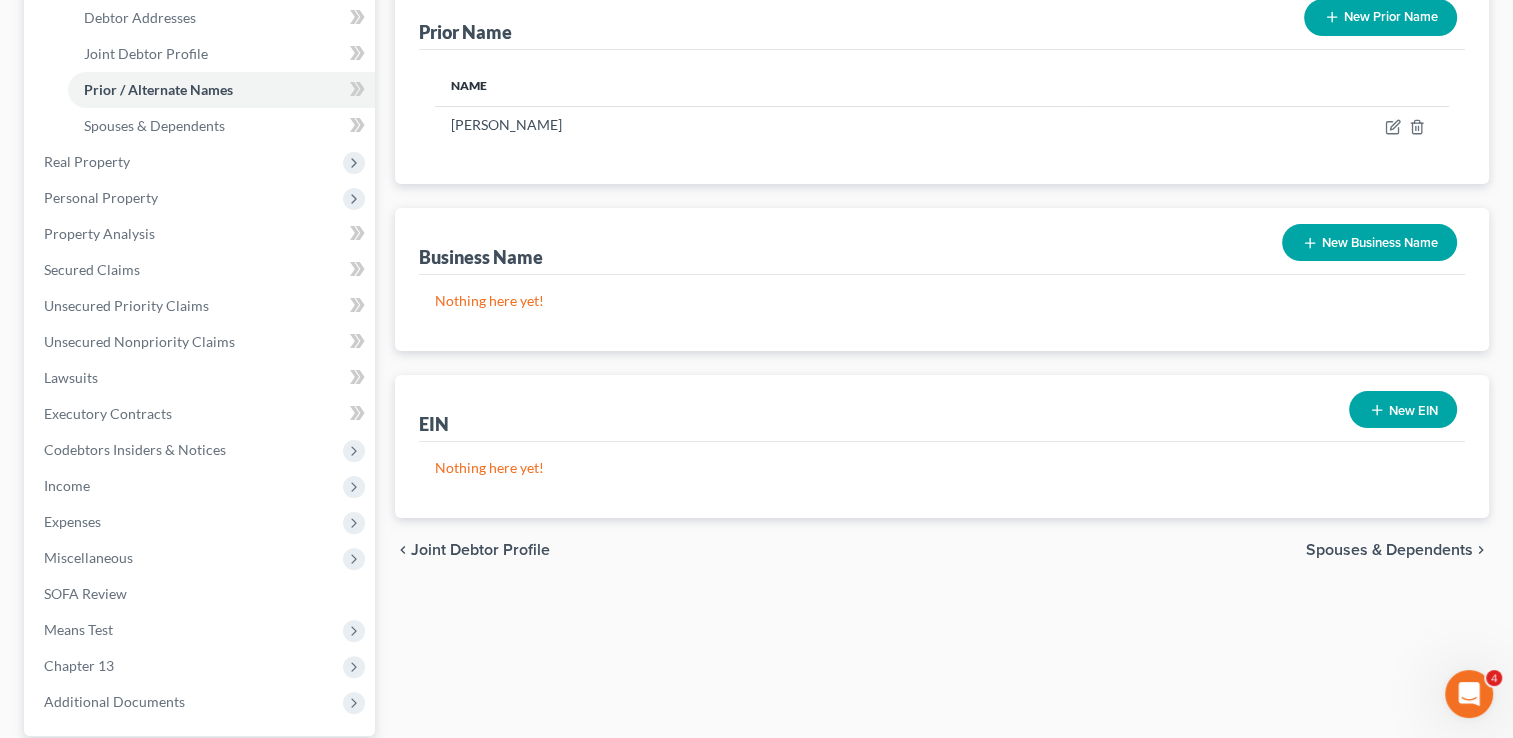 click on "Spouses & Dependents" at bounding box center [1389, 550] 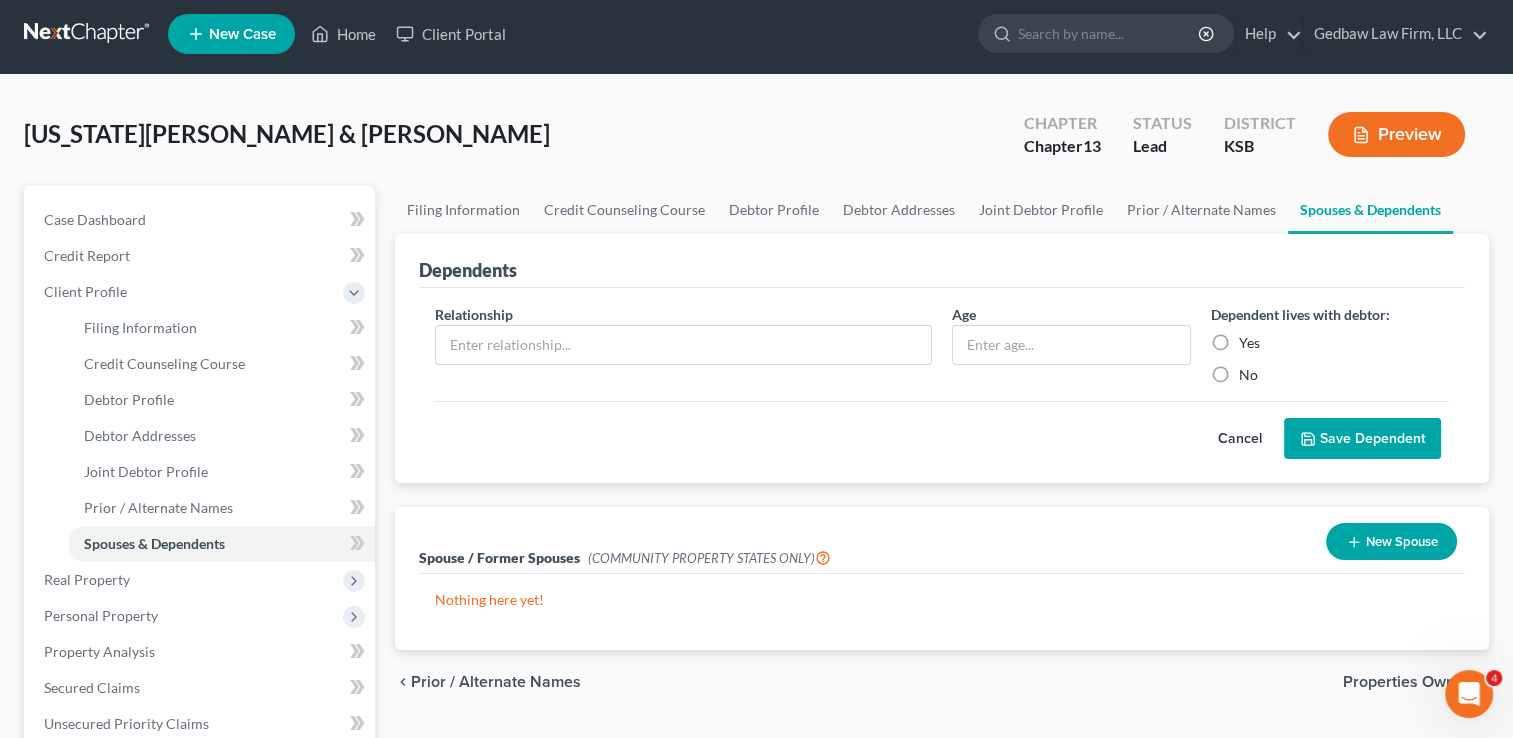 scroll, scrollTop: 0, scrollLeft: 0, axis: both 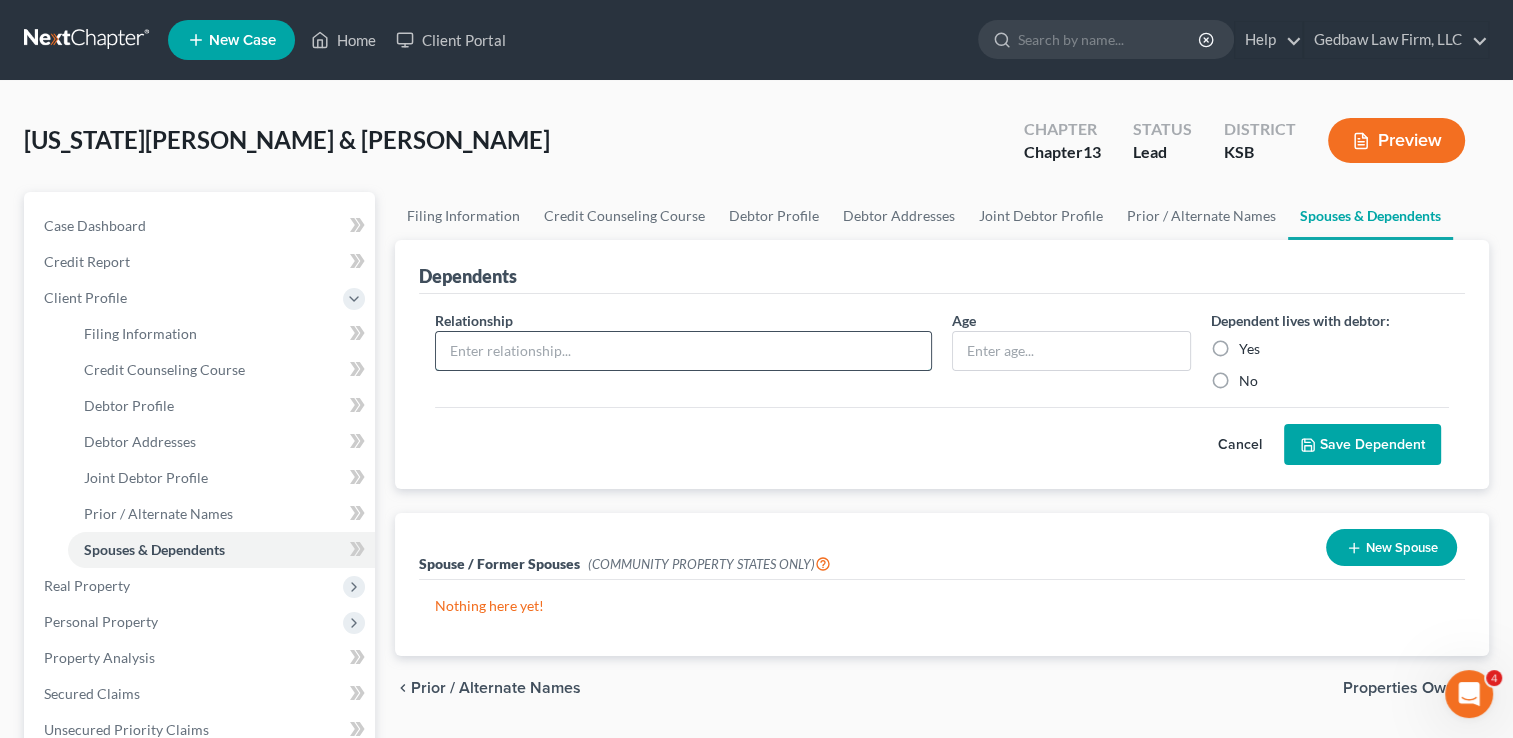 click at bounding box center [683, 351] 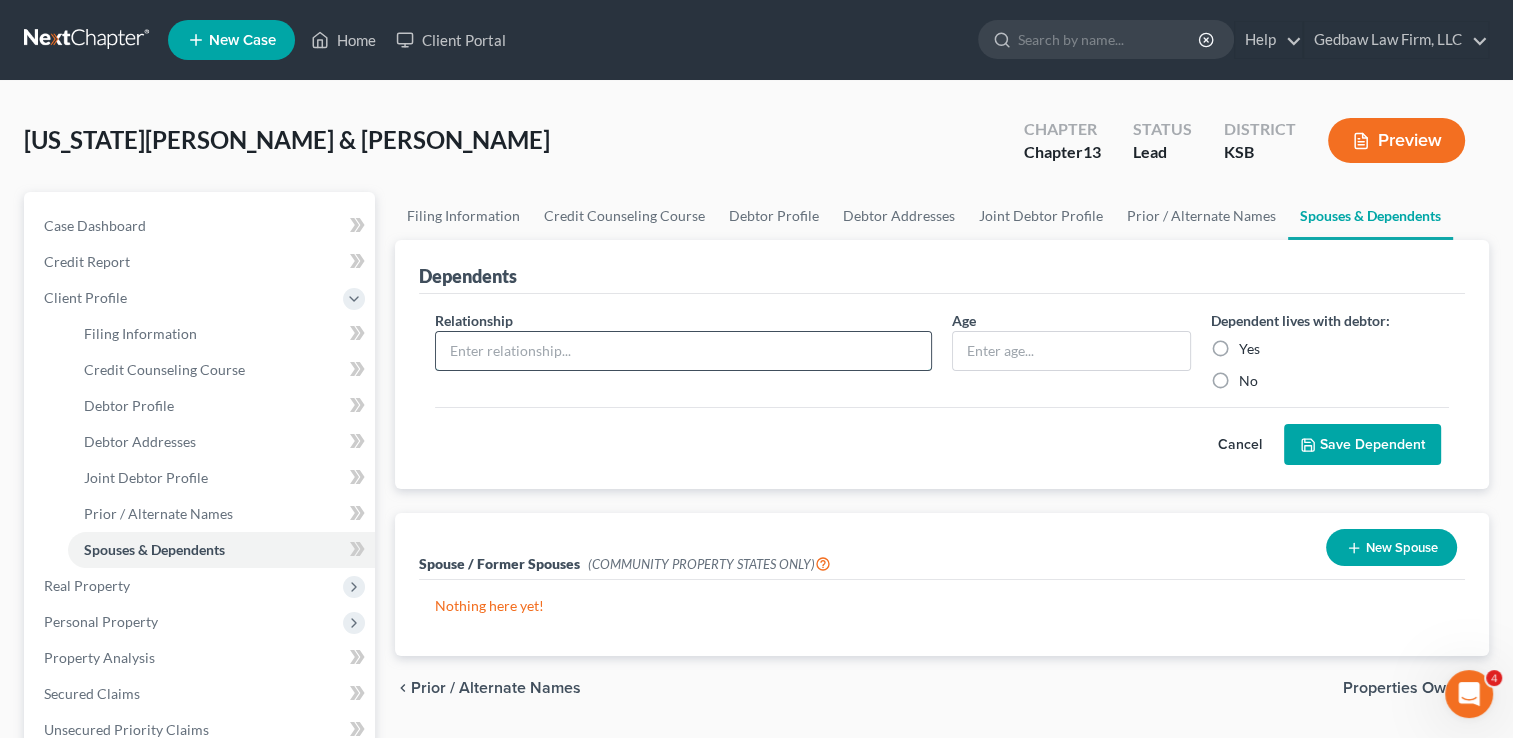 type on "Daughter" 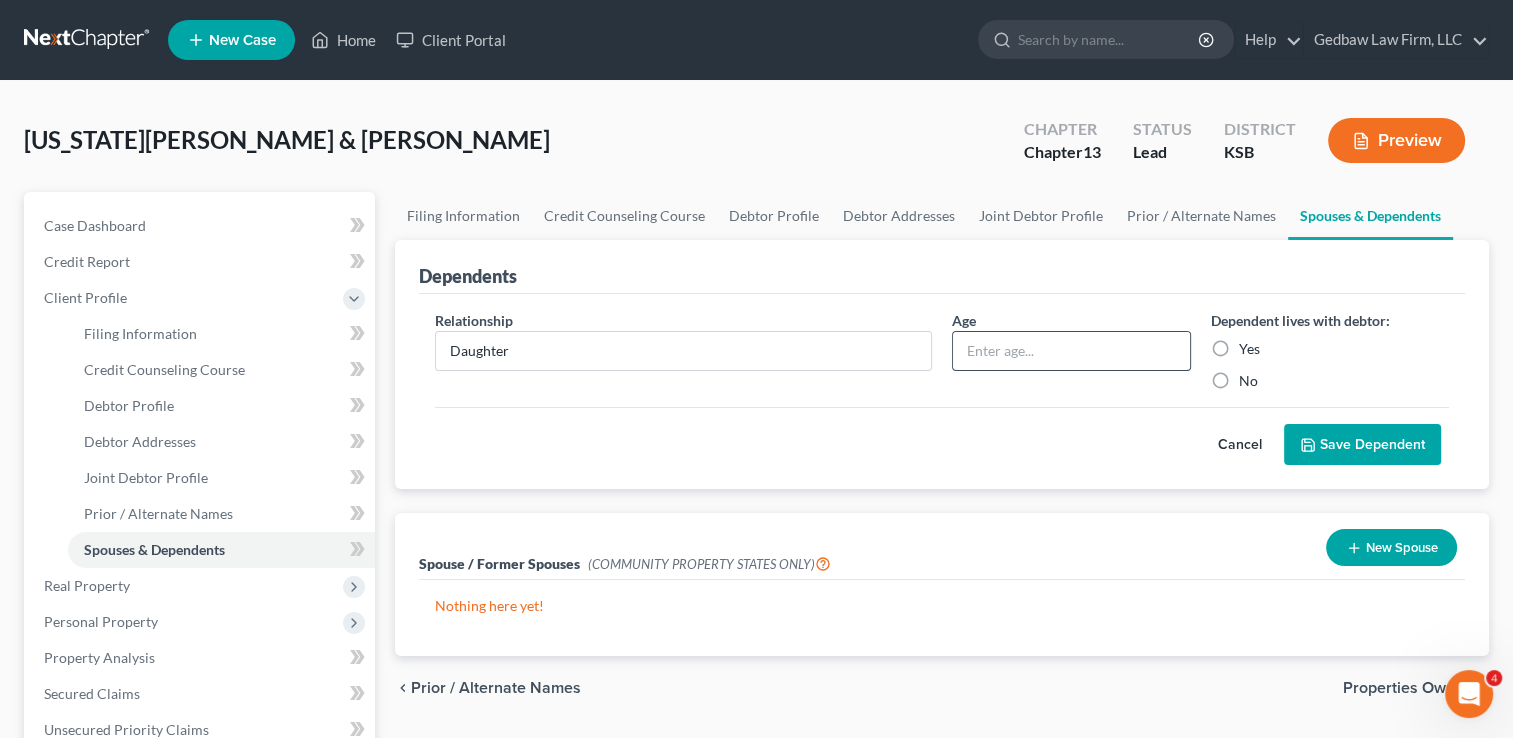 click at bounding box center [1071, 351] 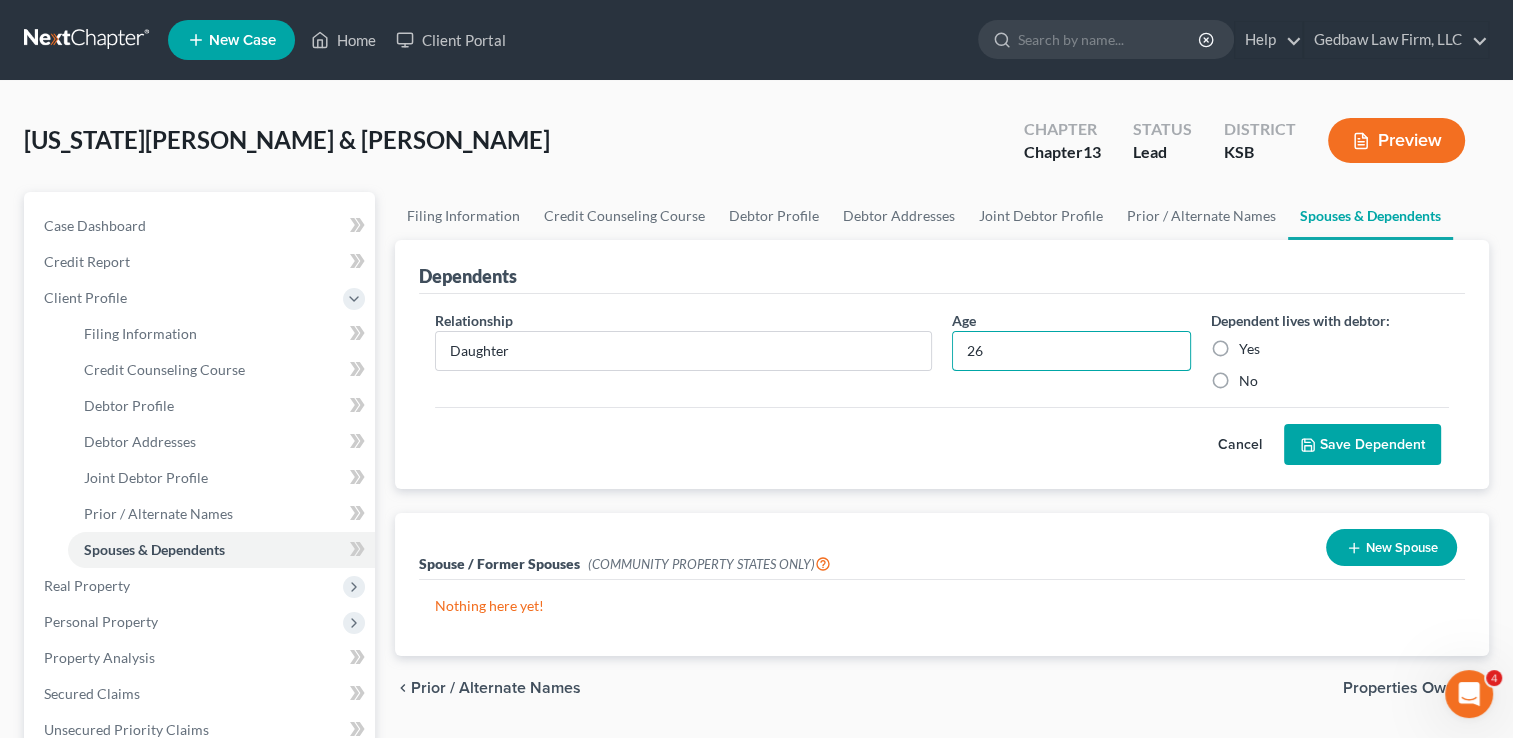 type on "26" 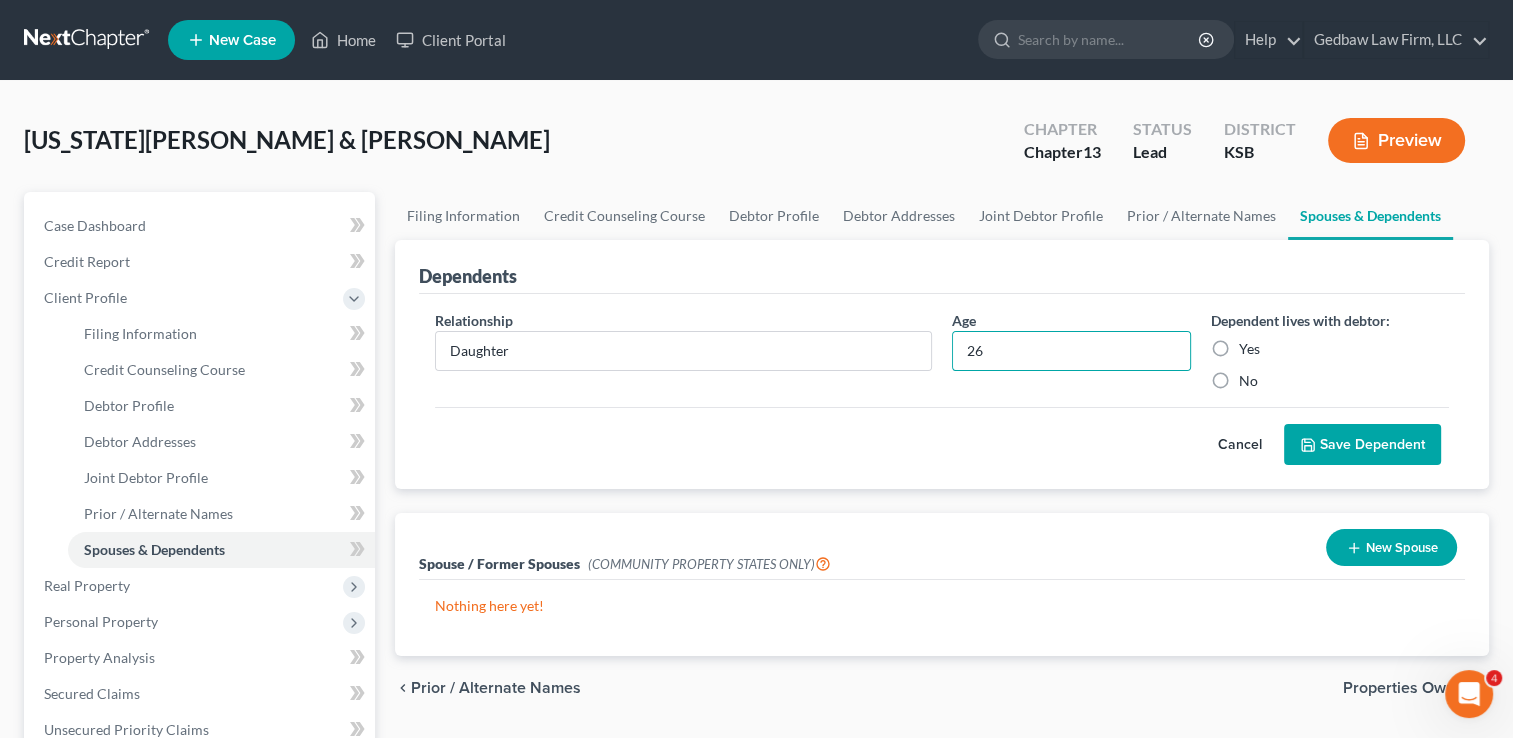 click on "Yes" at bounding box center (1249, 349) 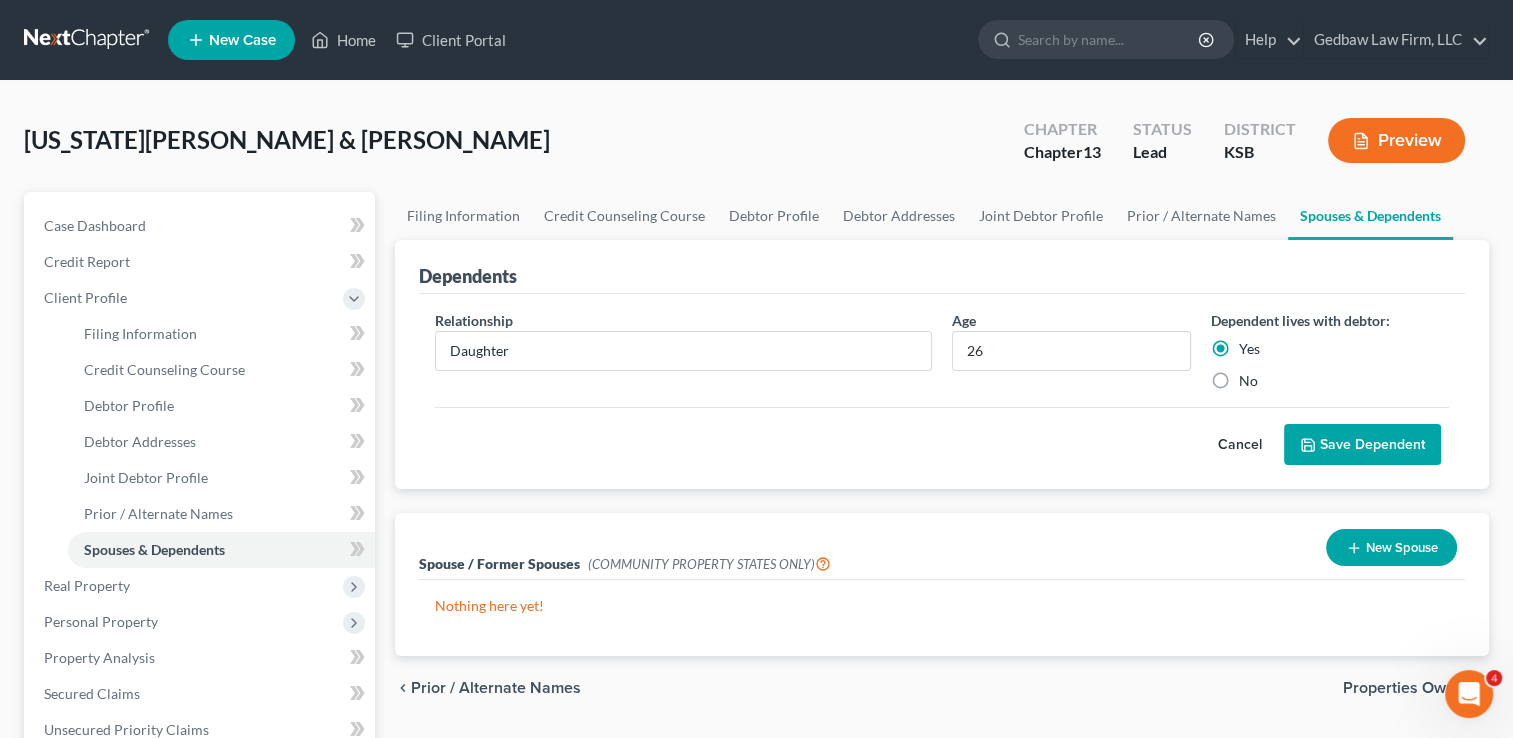 click on "Save Dependent" at bounding box center (1362, 445) 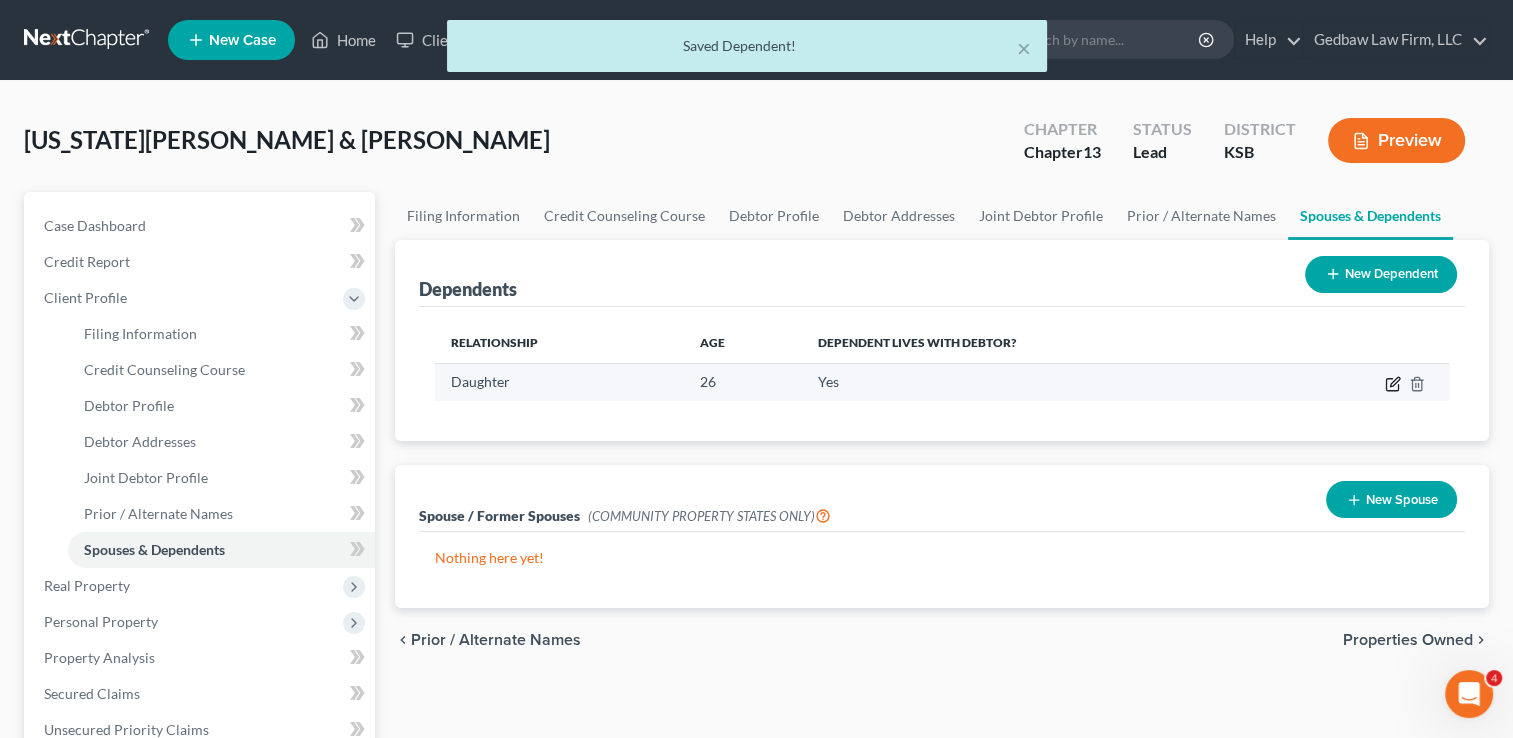 click 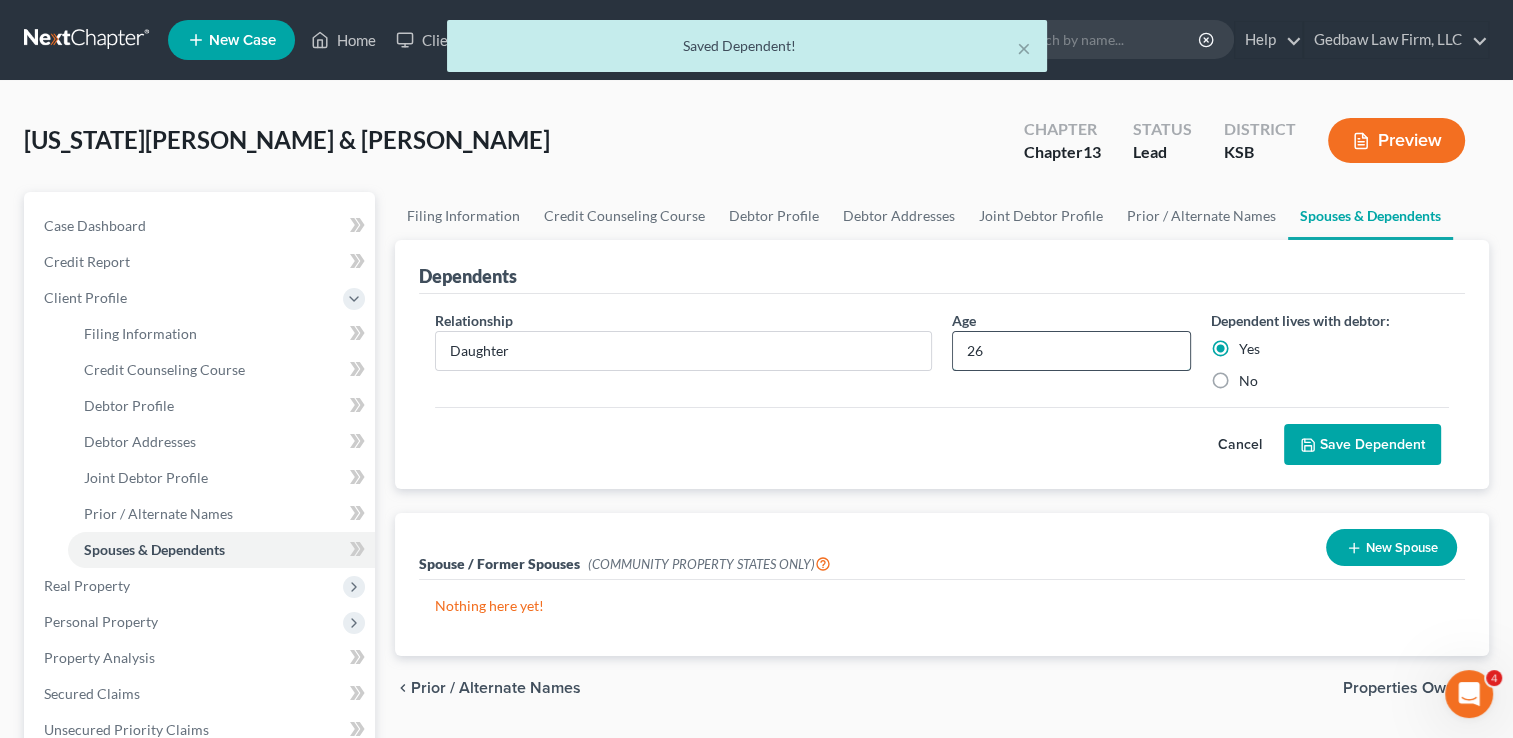 click on "26" at bounding box center [1071, 351] 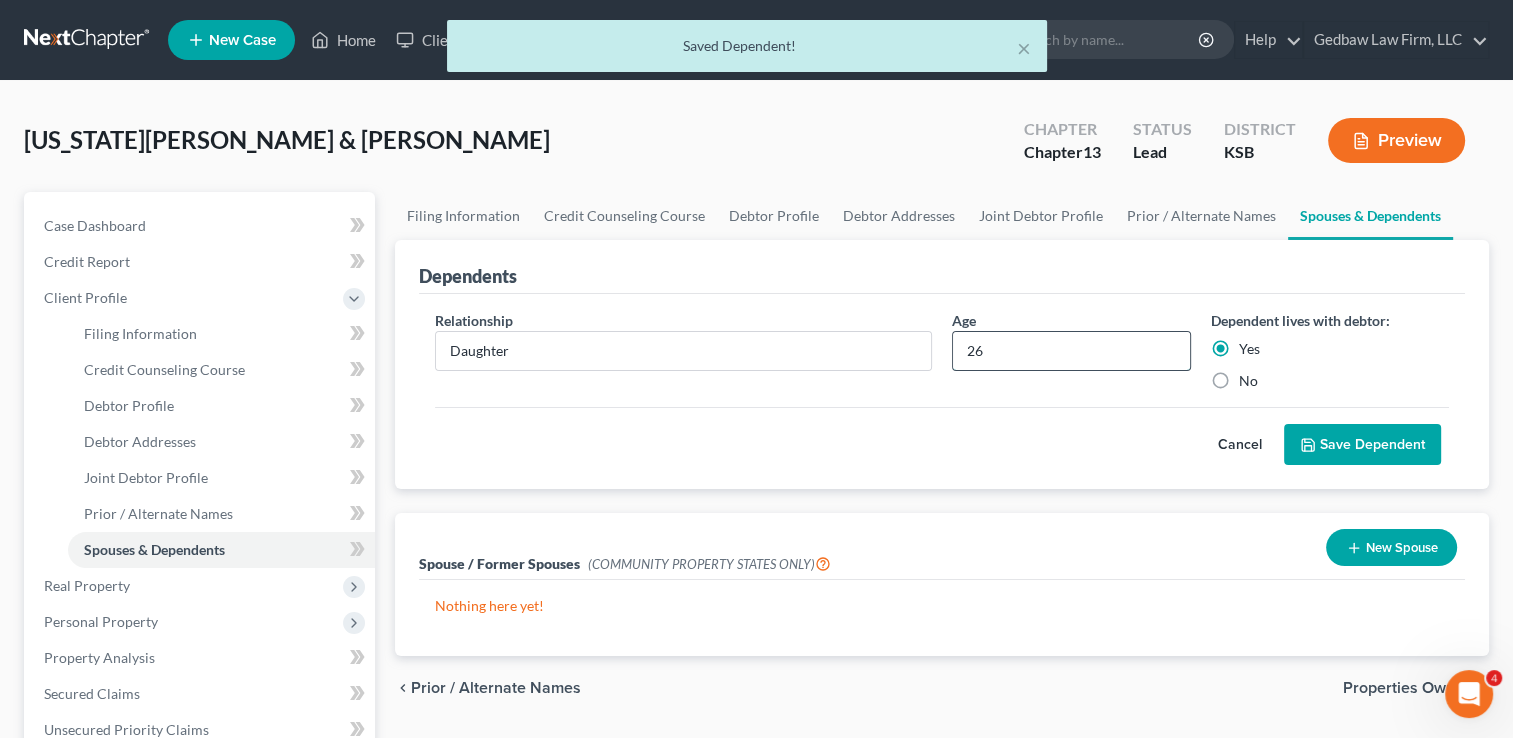 type on "2" 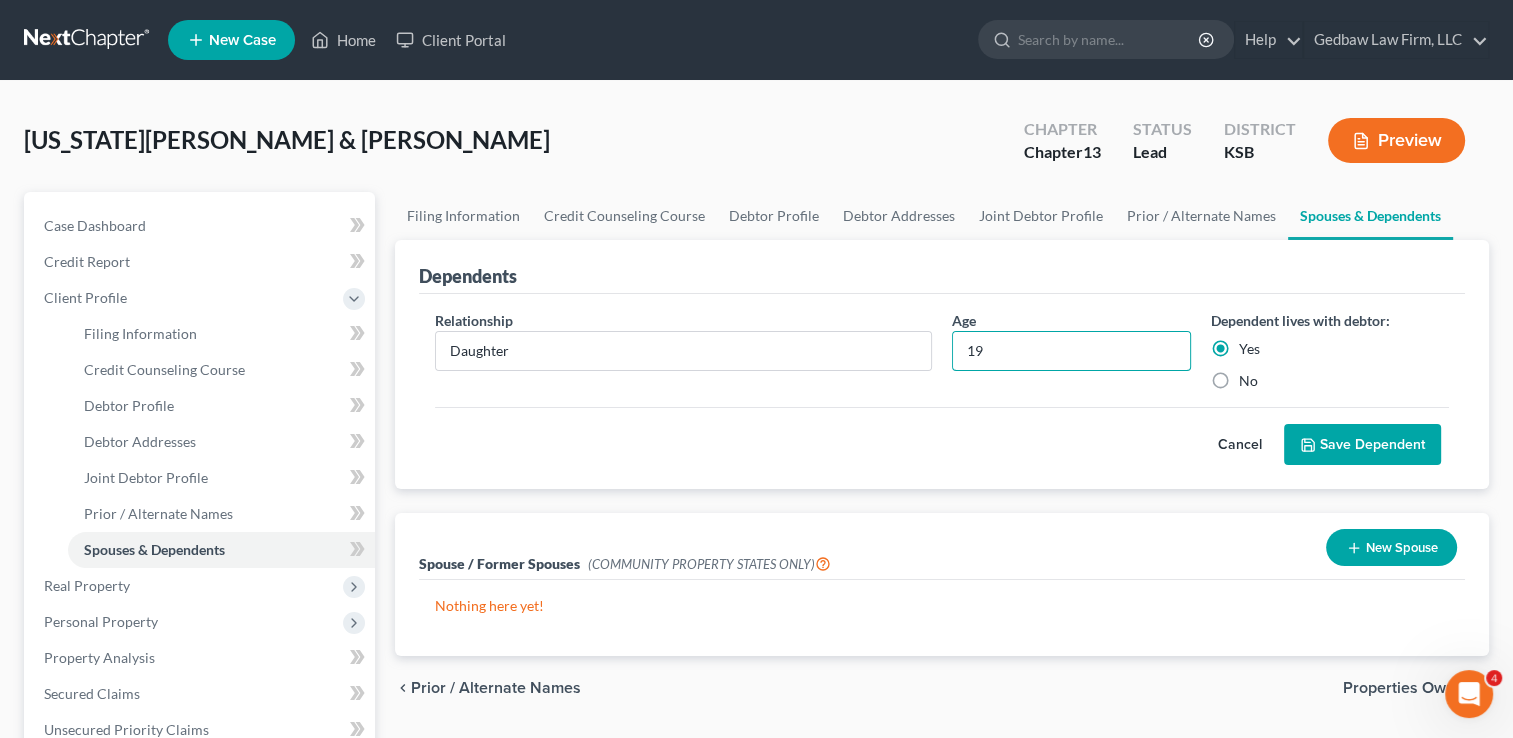 type on "19" 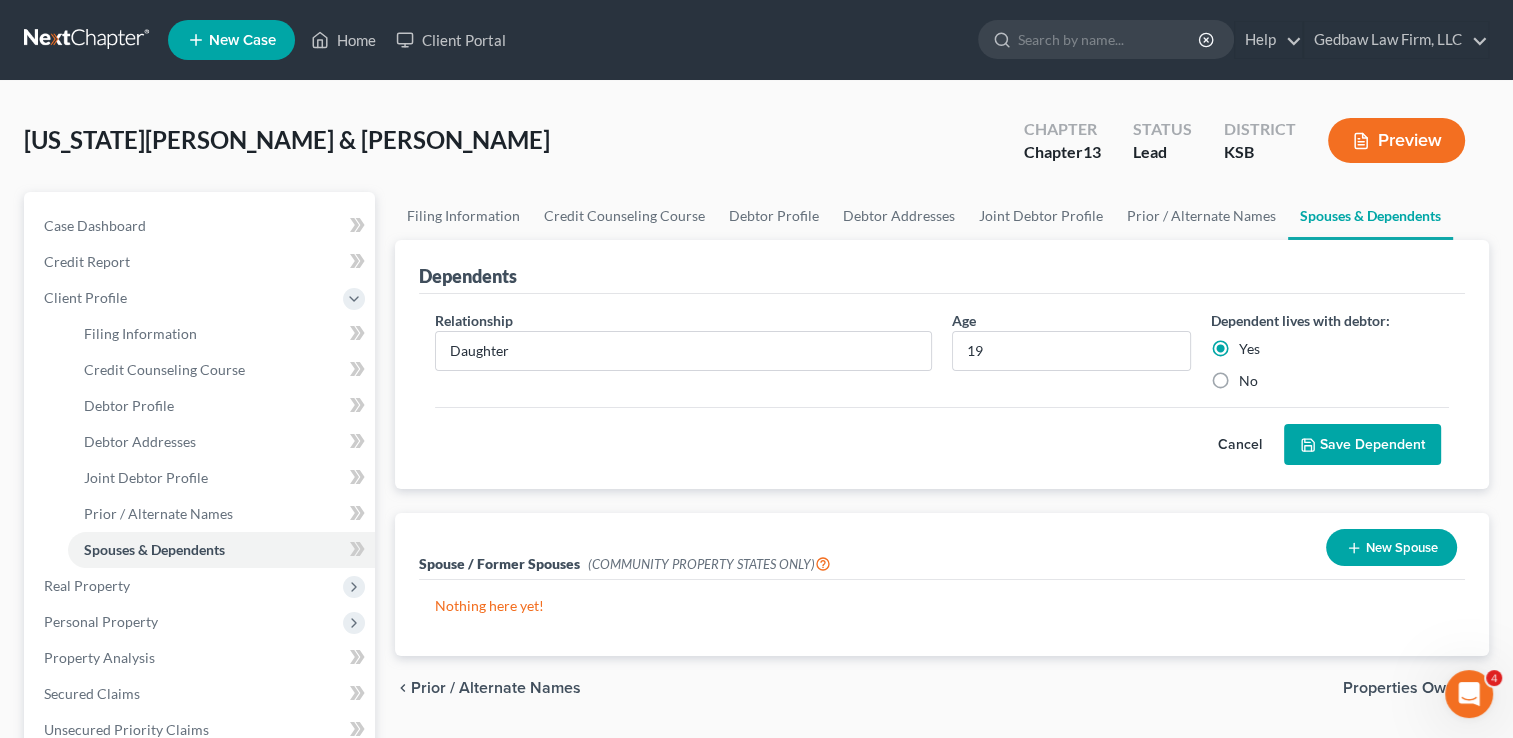 click on "Save Dependent" at bounding box center [1362, 445] 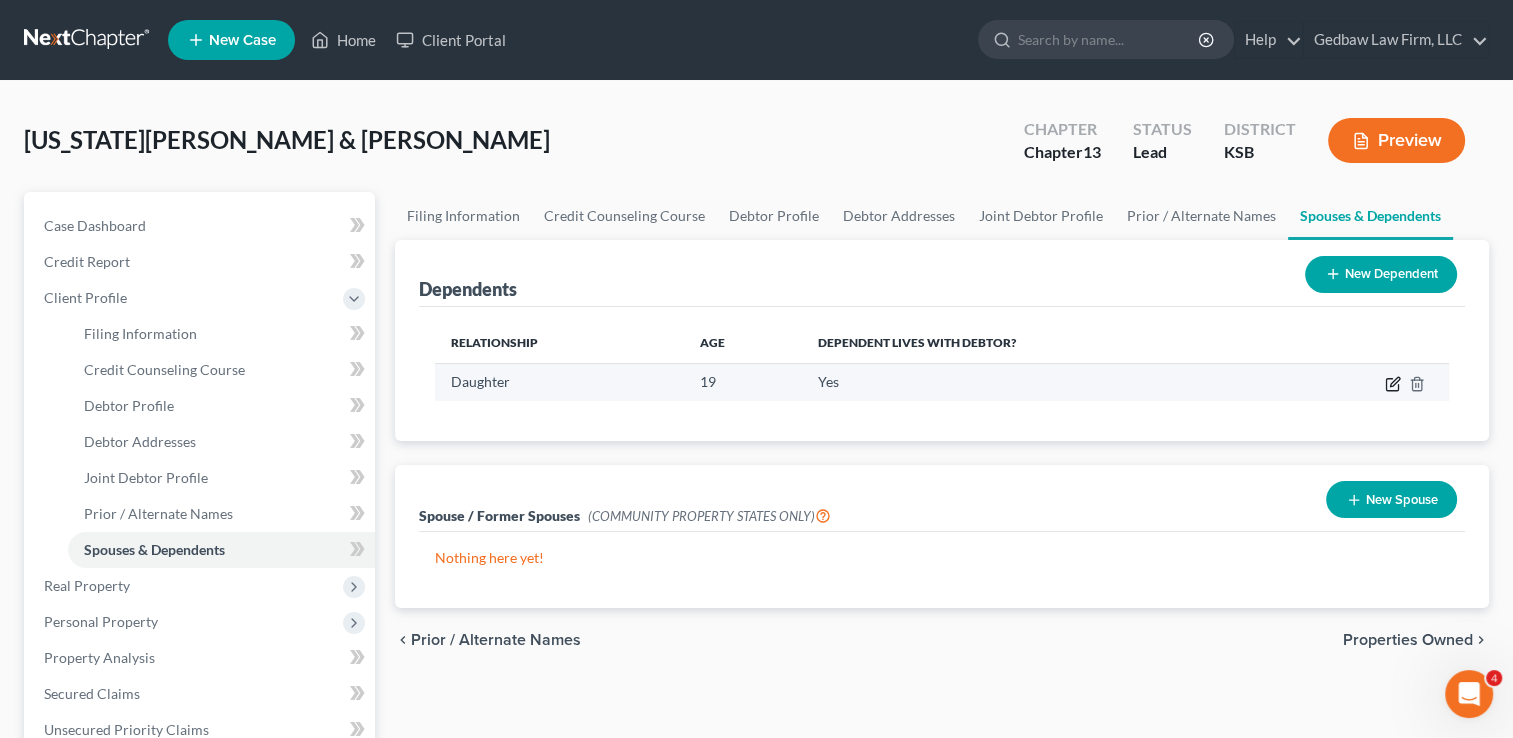 click 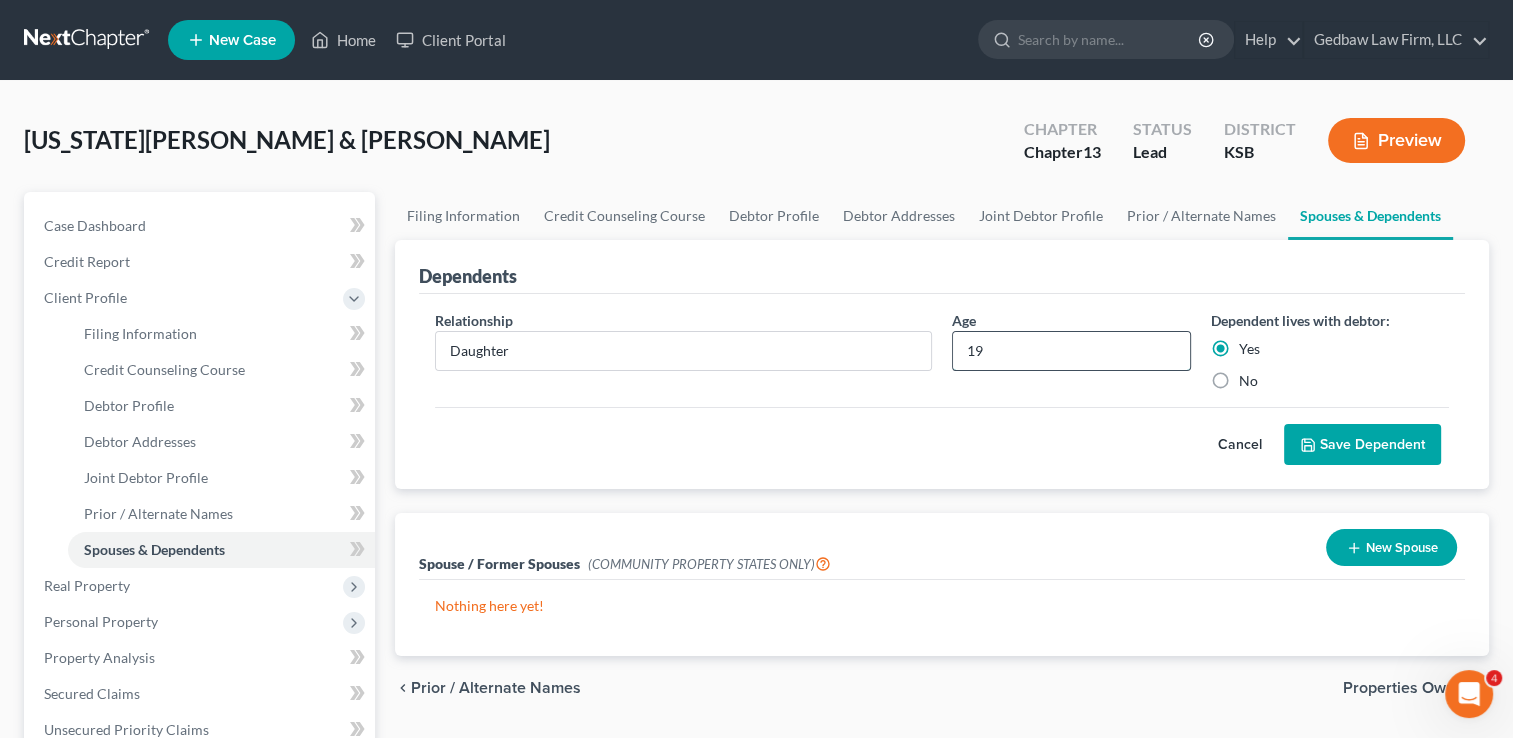 click on "19" at bounding box center (1071, 351) 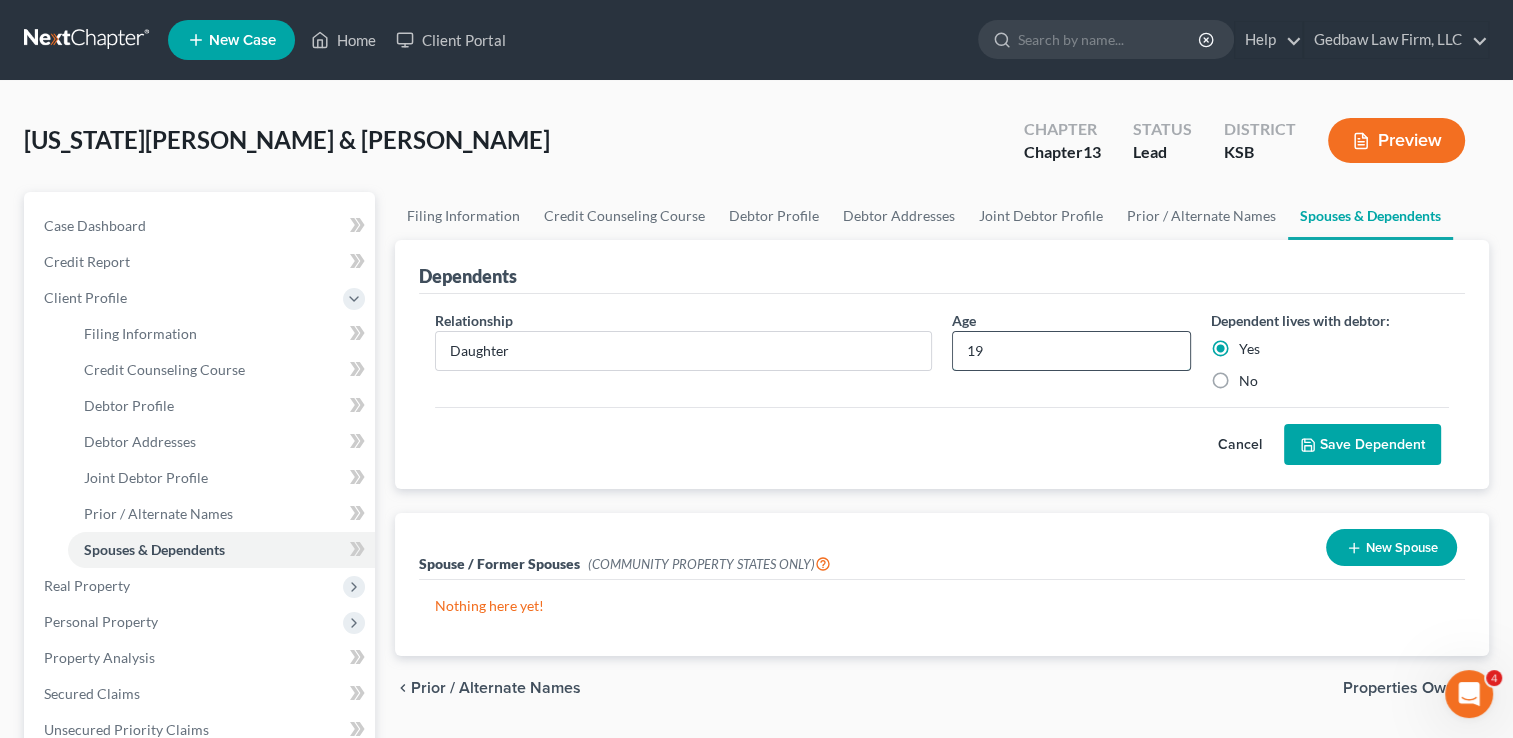type on "1" 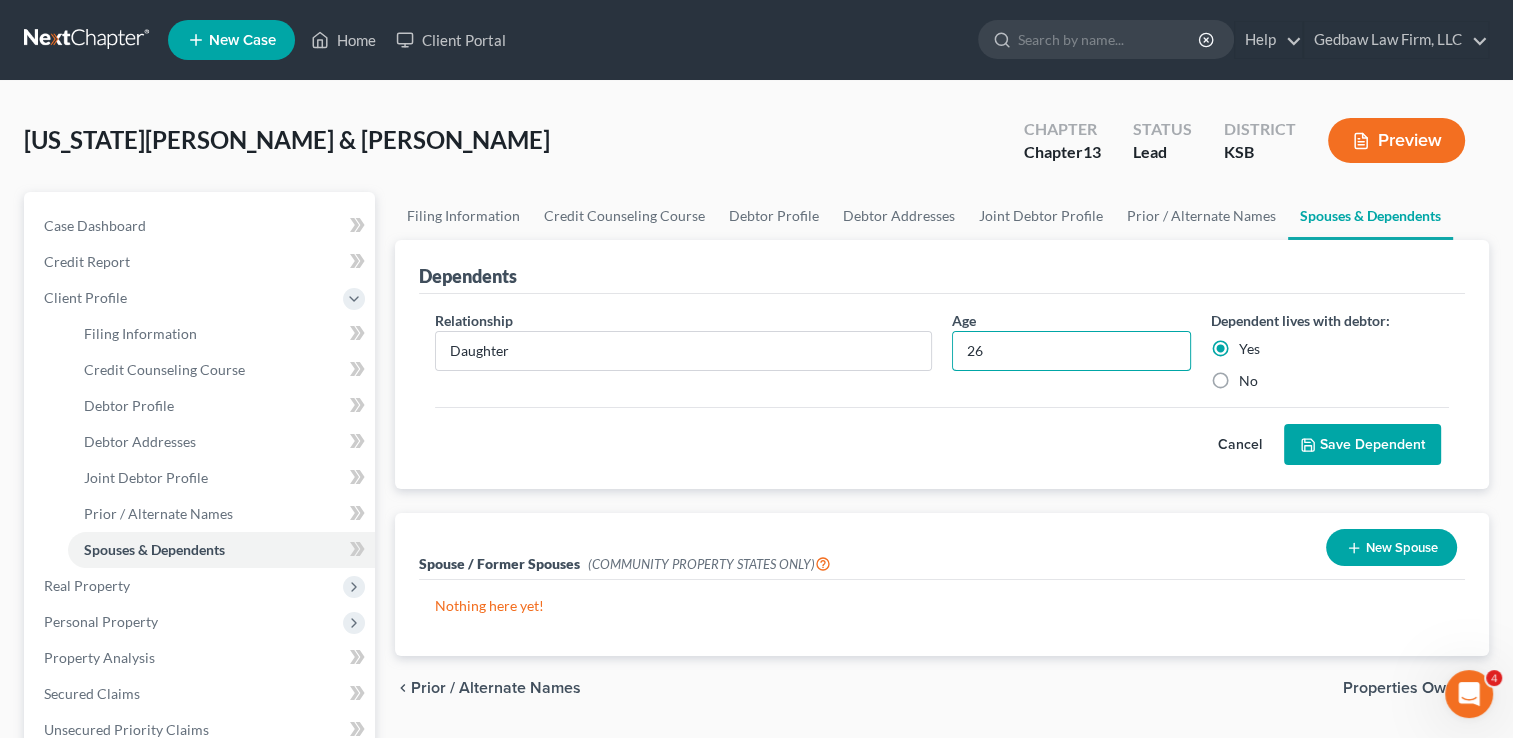 type on "26" 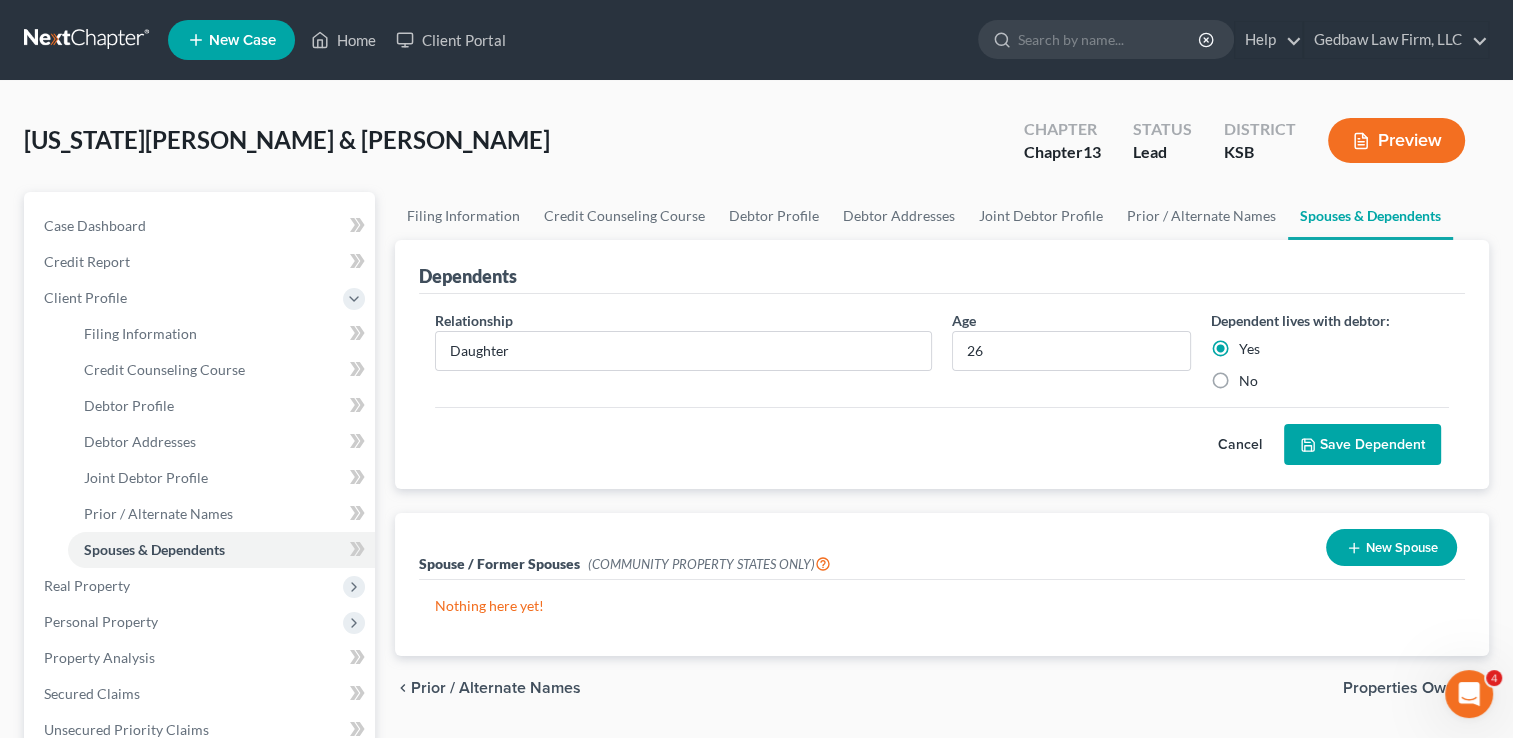 click on "Save Dependent" at bounding box center [1362, 445] 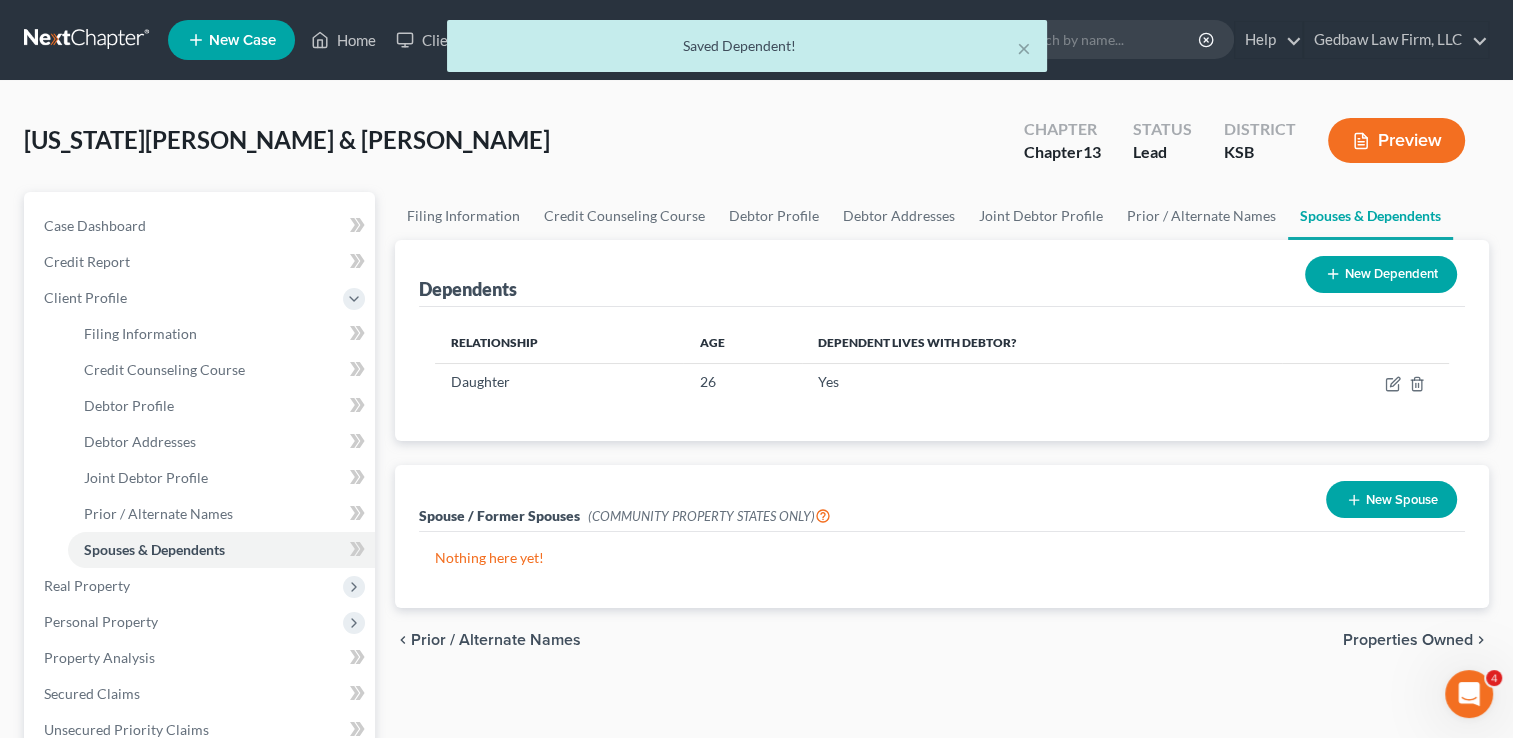 click on "New Dependent" at bounding box center [1381, 274] 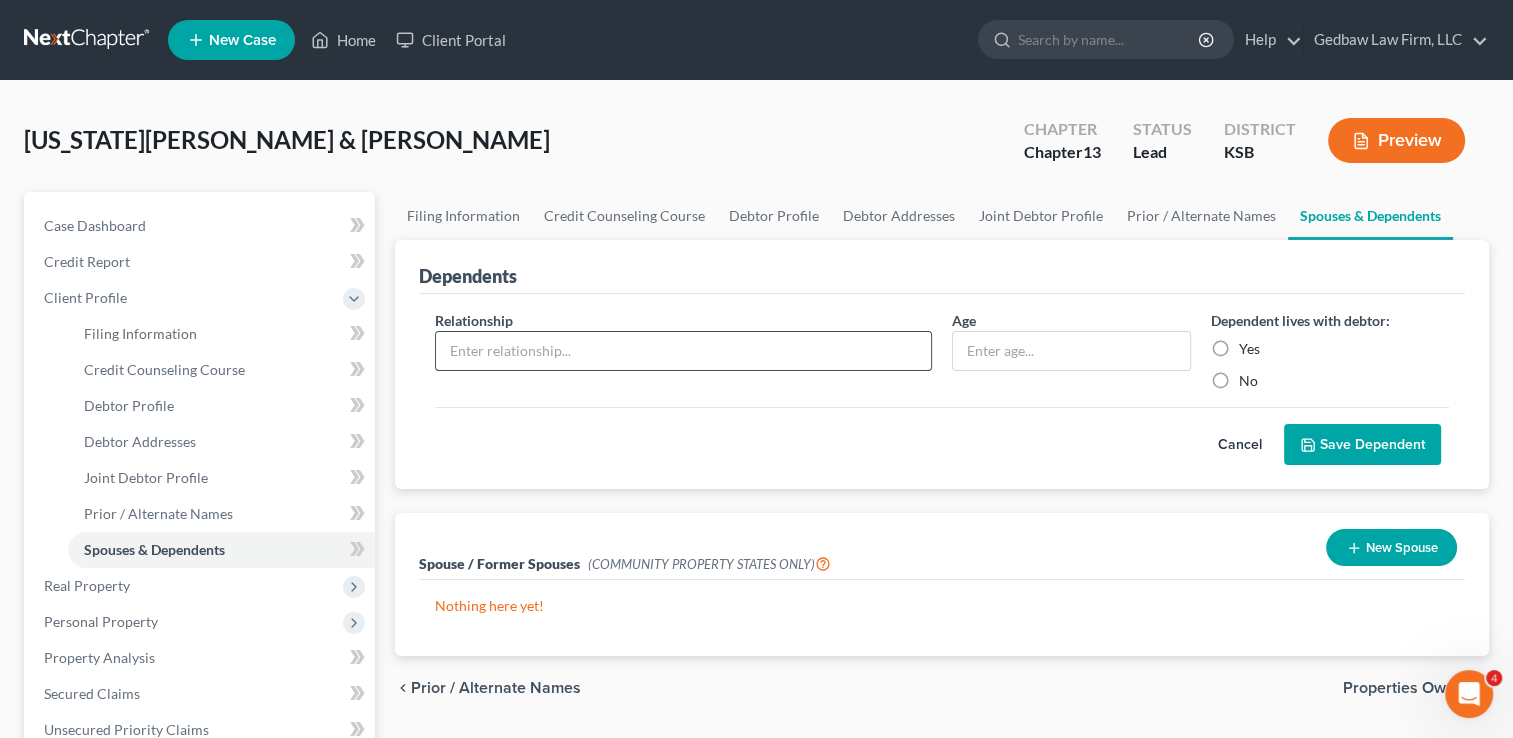 click at bounding box center (683, 351) 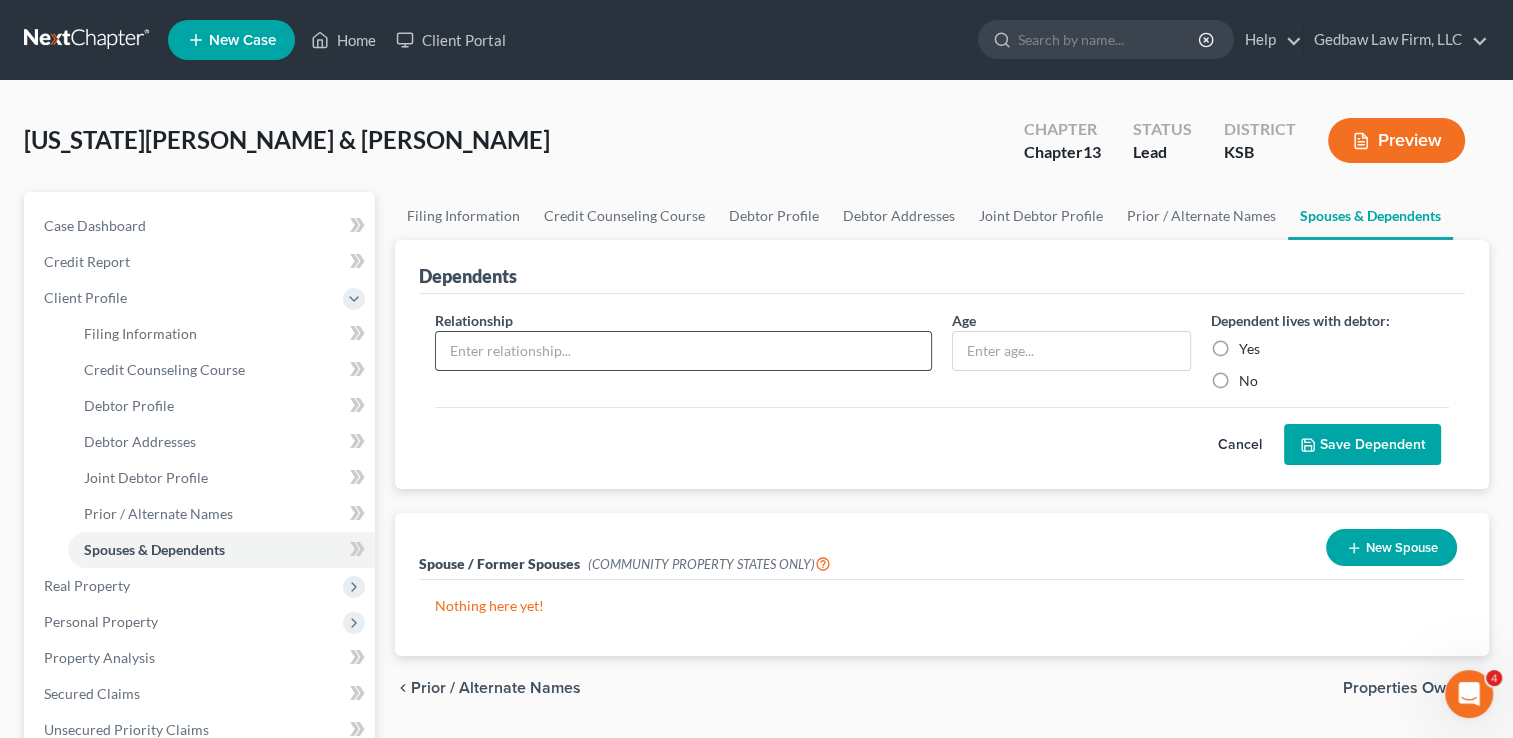 type on "Daughter" 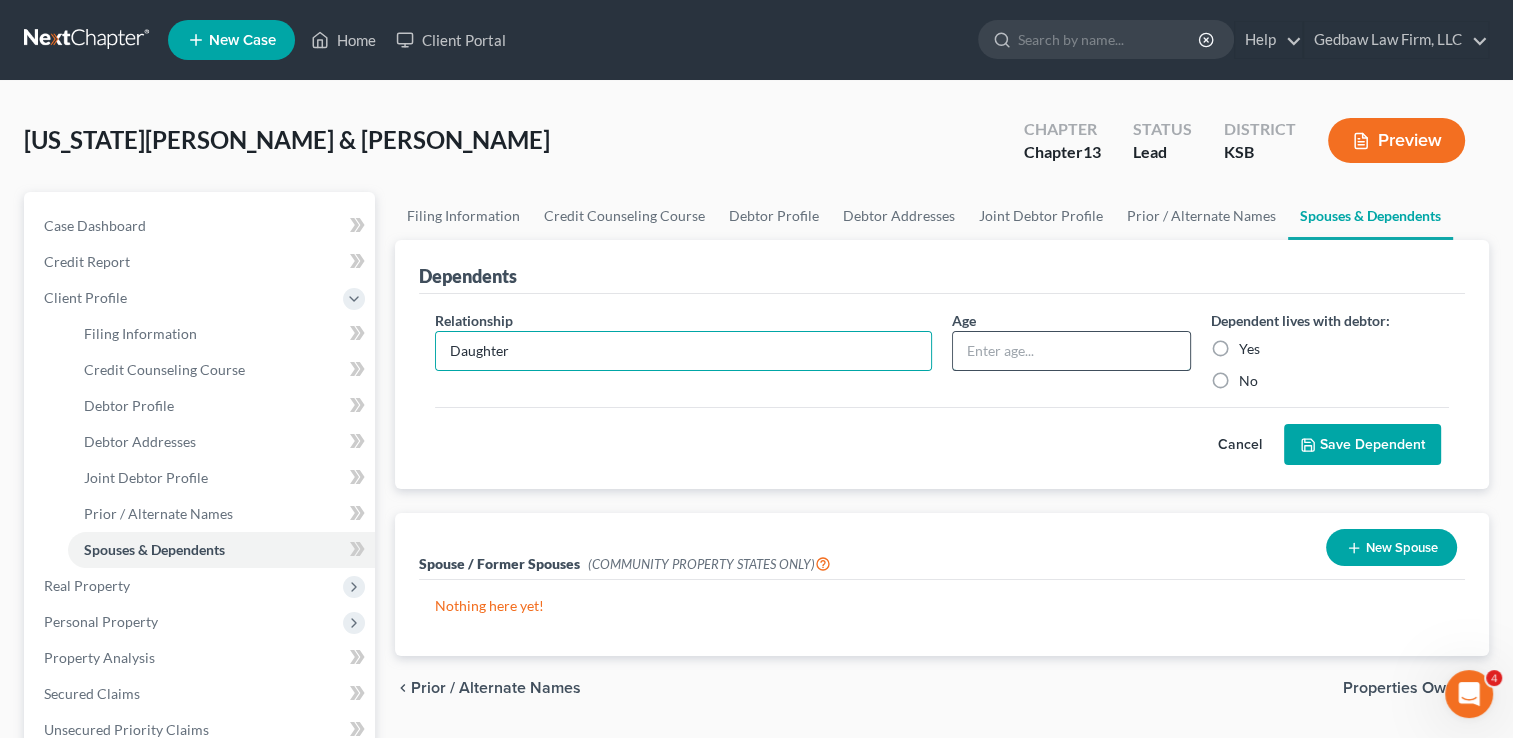 click at bounding box center [1071, 351] 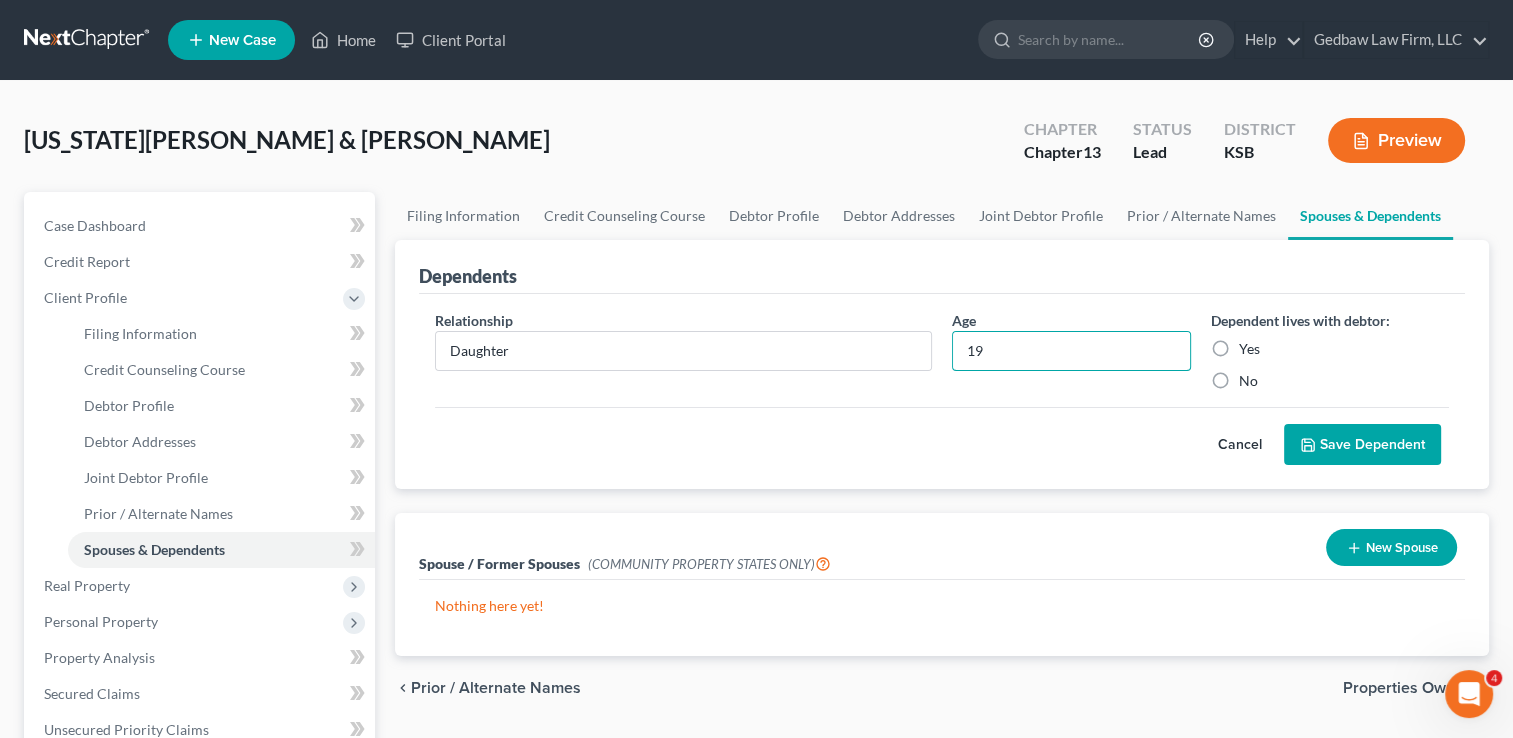 type on "19" 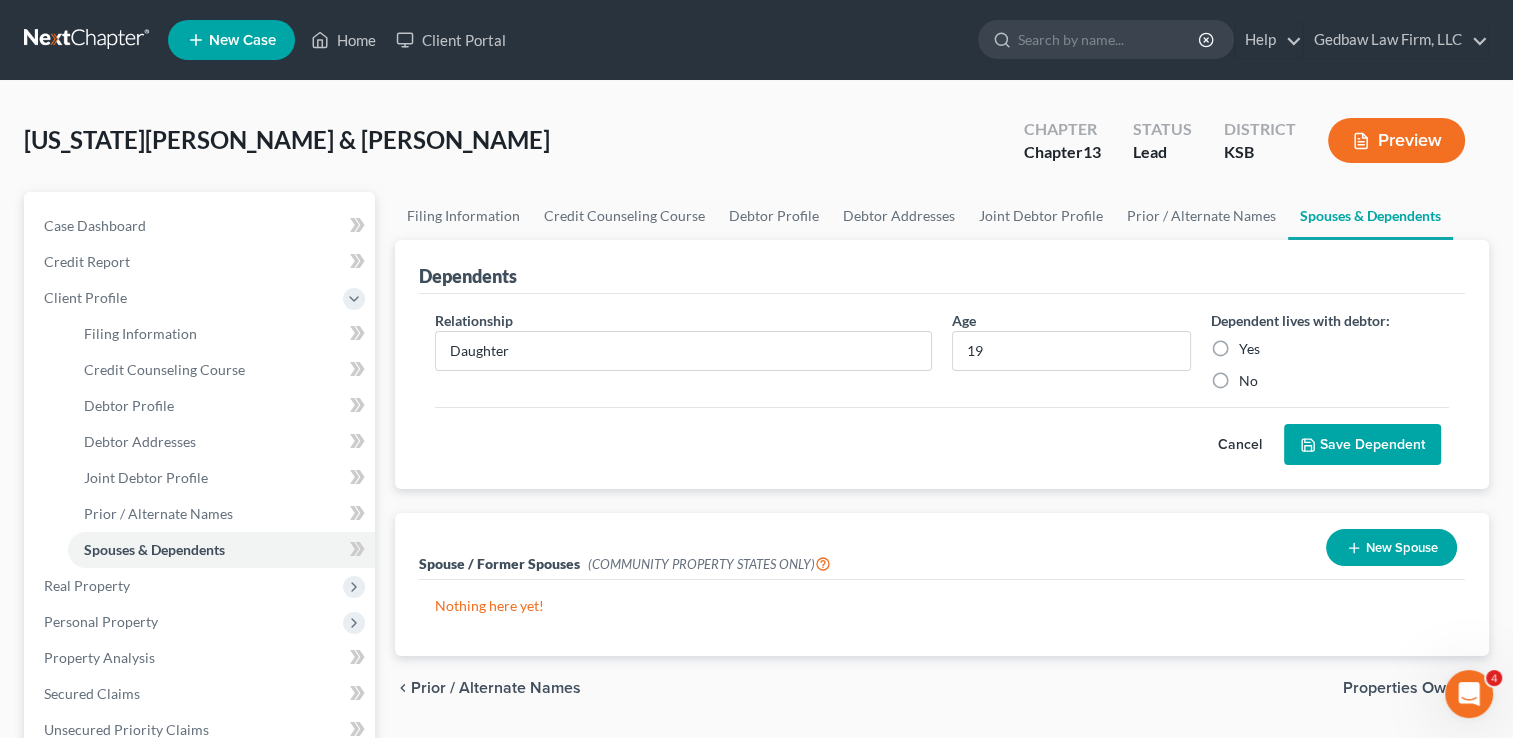 click on "Yes" at bounding box center (1249, 349) 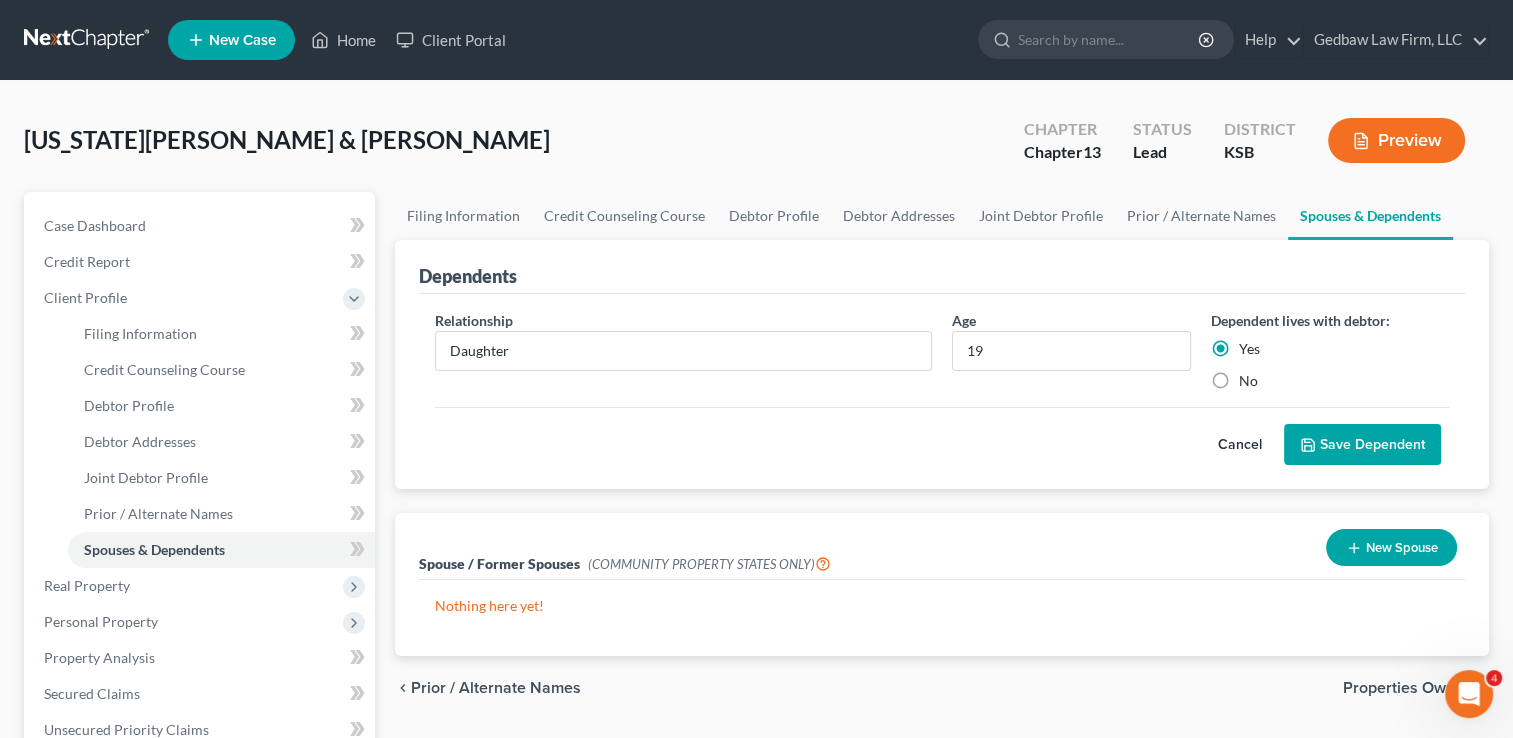 click on "Save Dependent" at bounding box center (1362, 445) 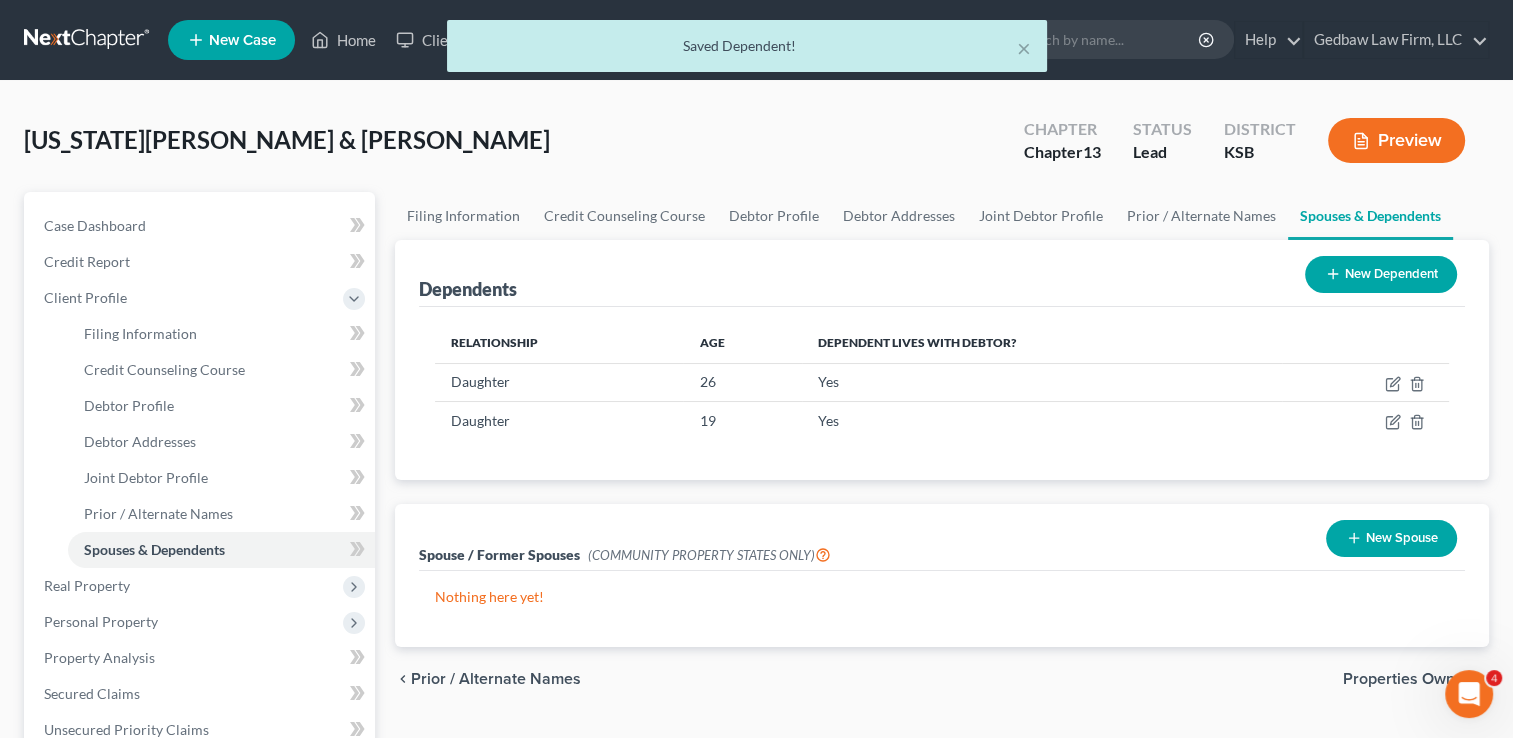 click on "New Dependent" at bounding box center (1381, 274) 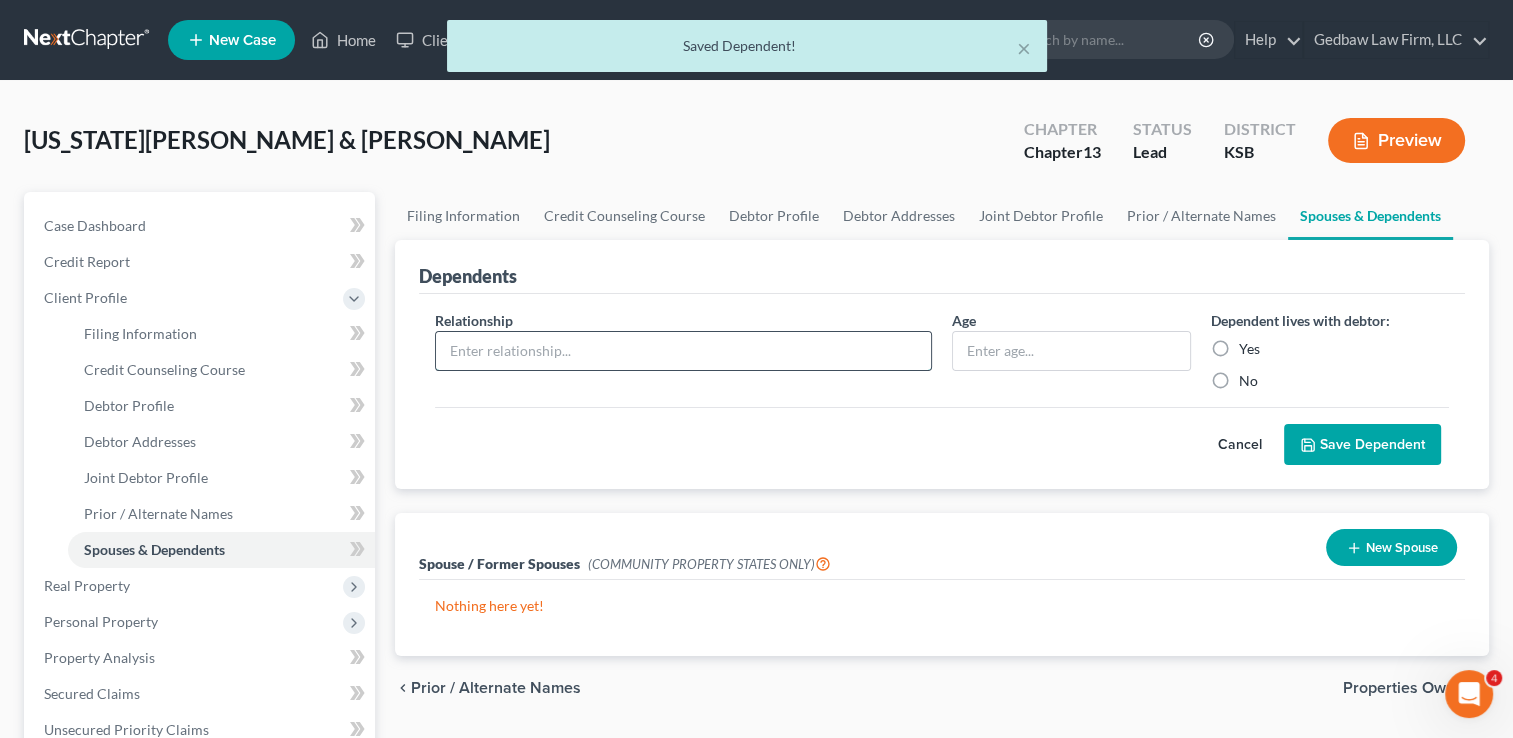 click at bounding box center [683, 351] 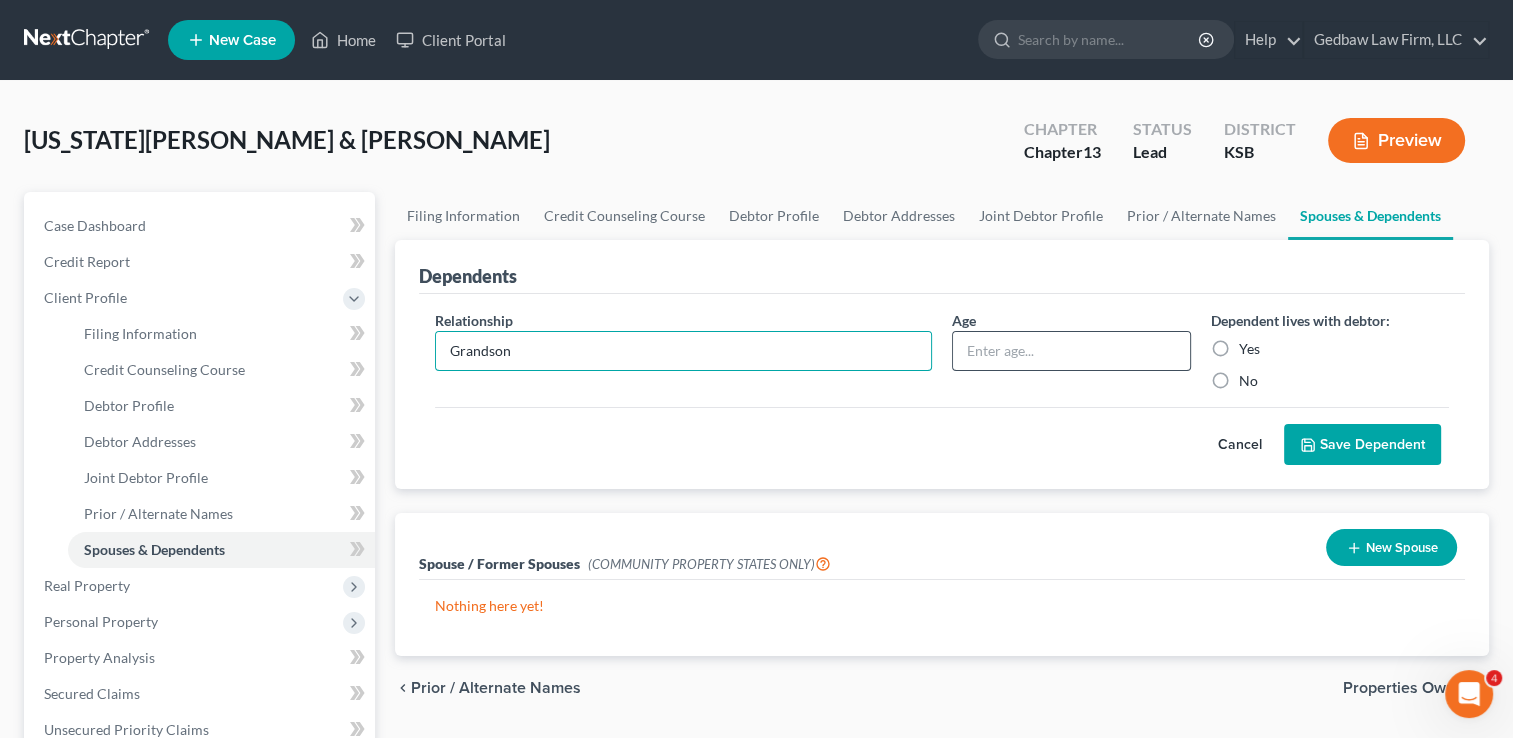 type on "Grandson" 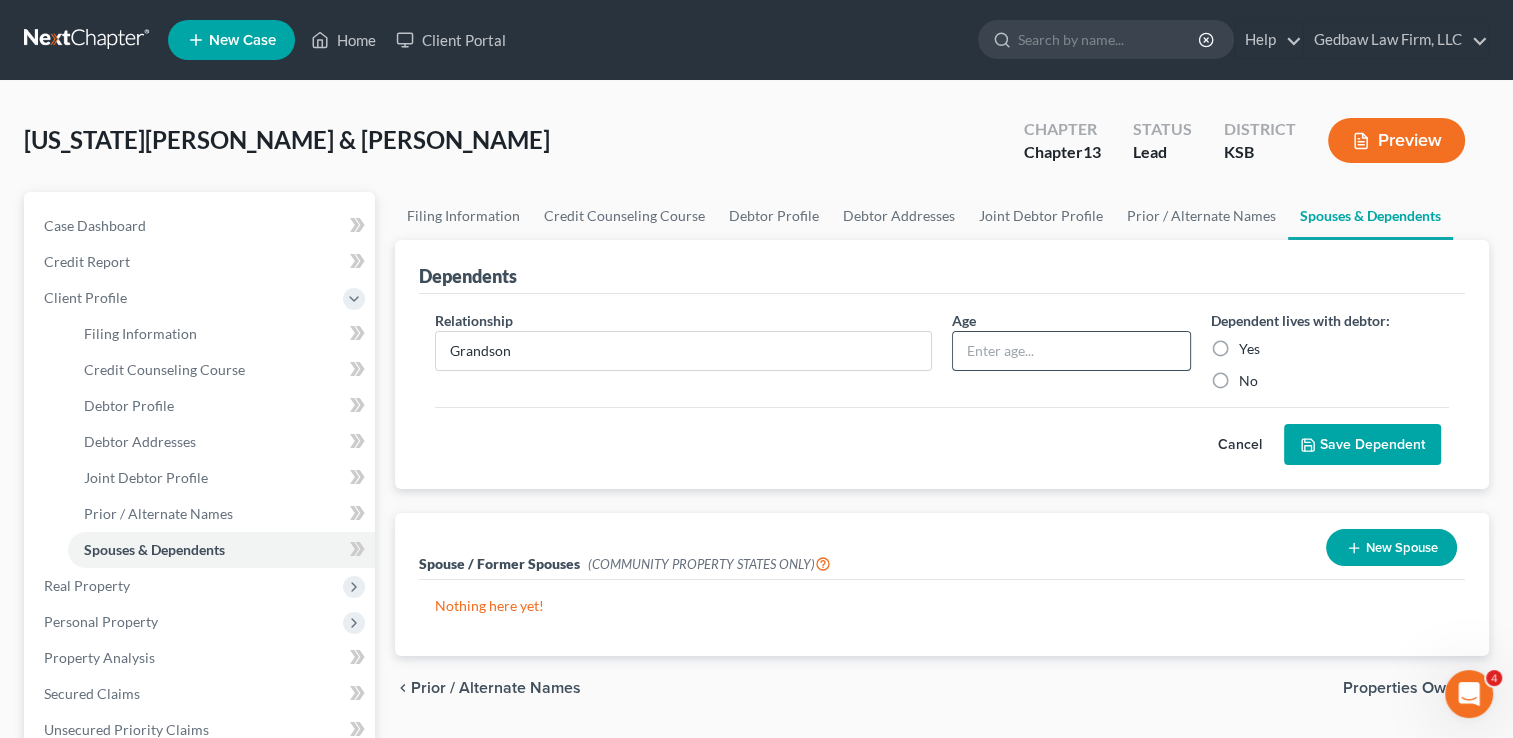 click at bounding box center [1071, 351] 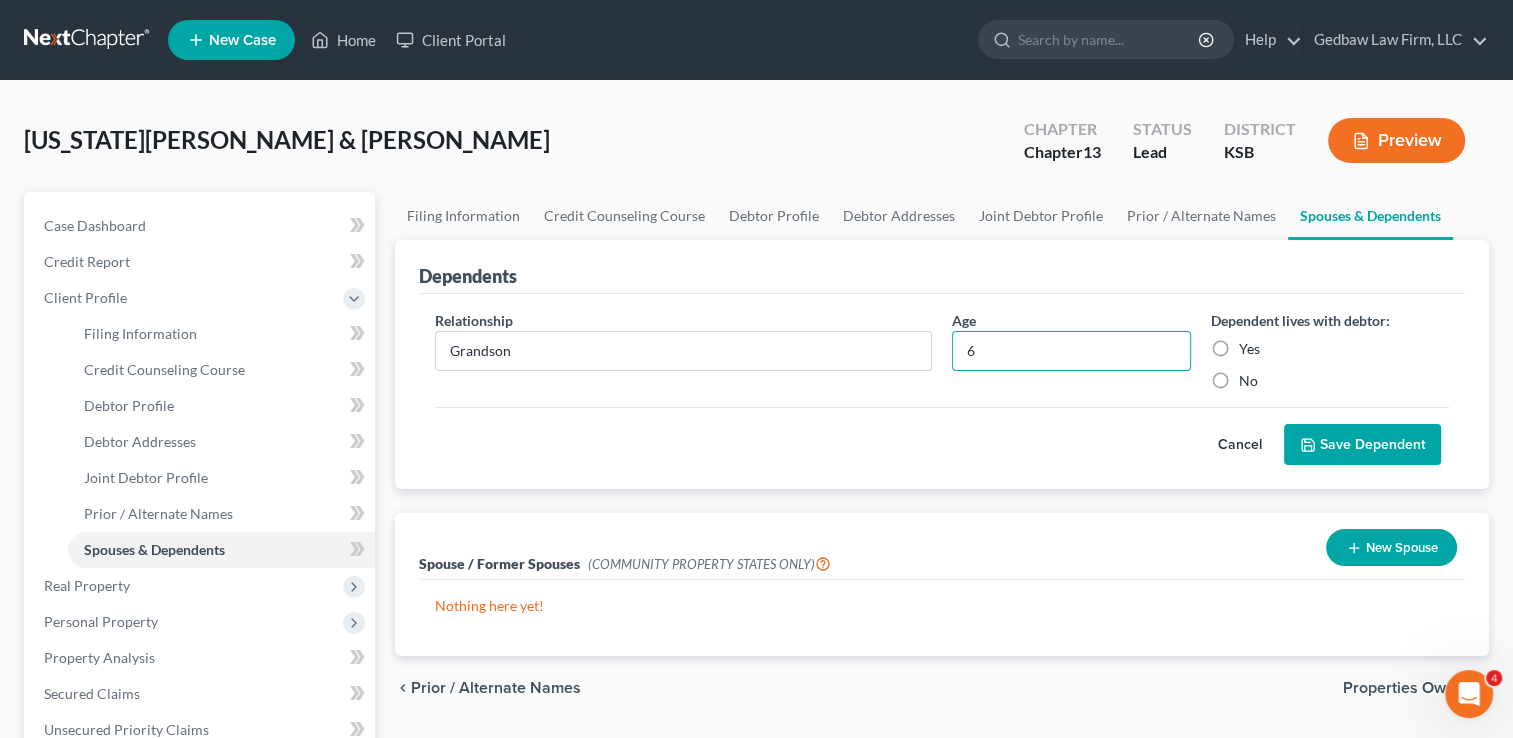 type on "6" 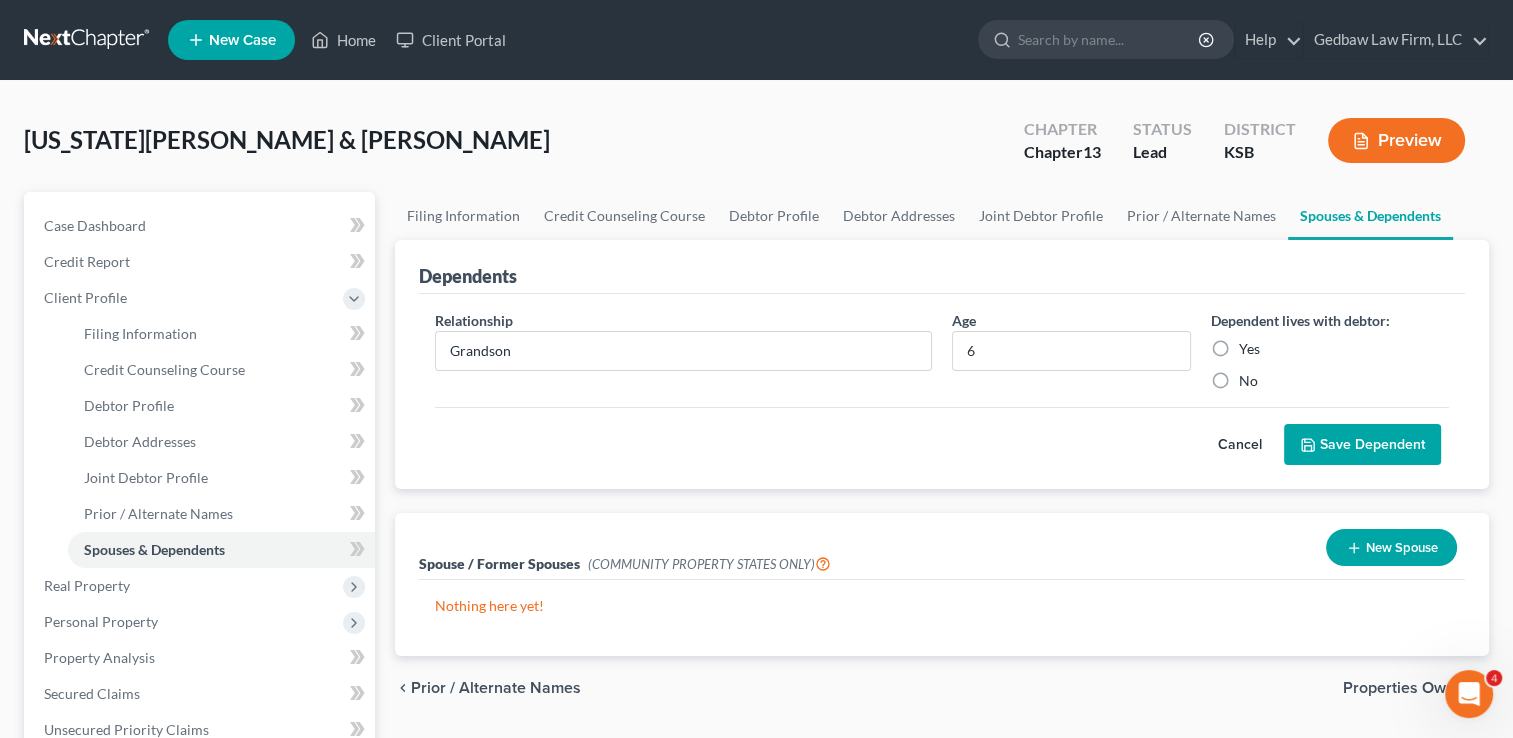 click on "Yes" at bounding box center [1249, 349] 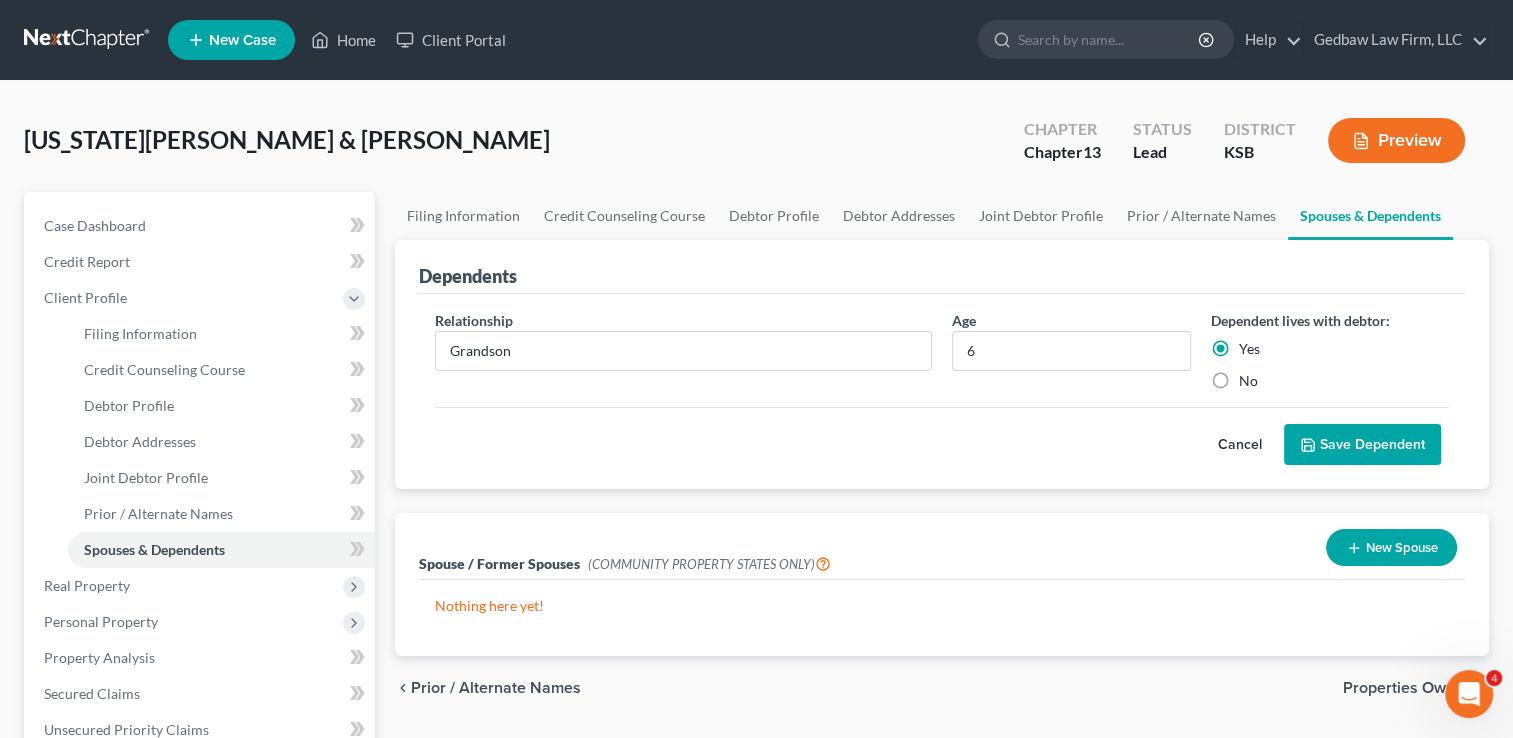 click on "Save Dependent" at bounding box center [1362, 445] 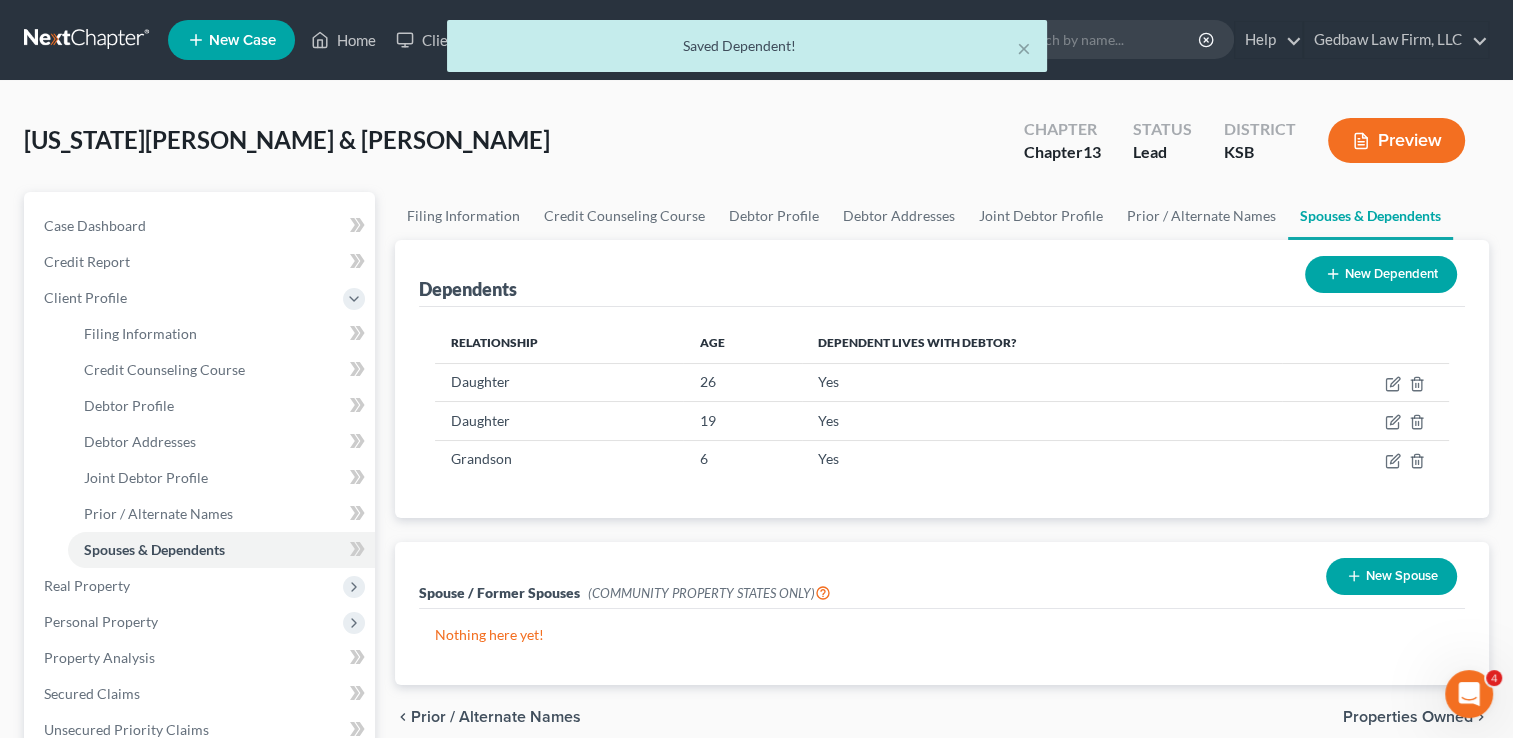 click on "New Dependent" at bounding box center [1381, 274] 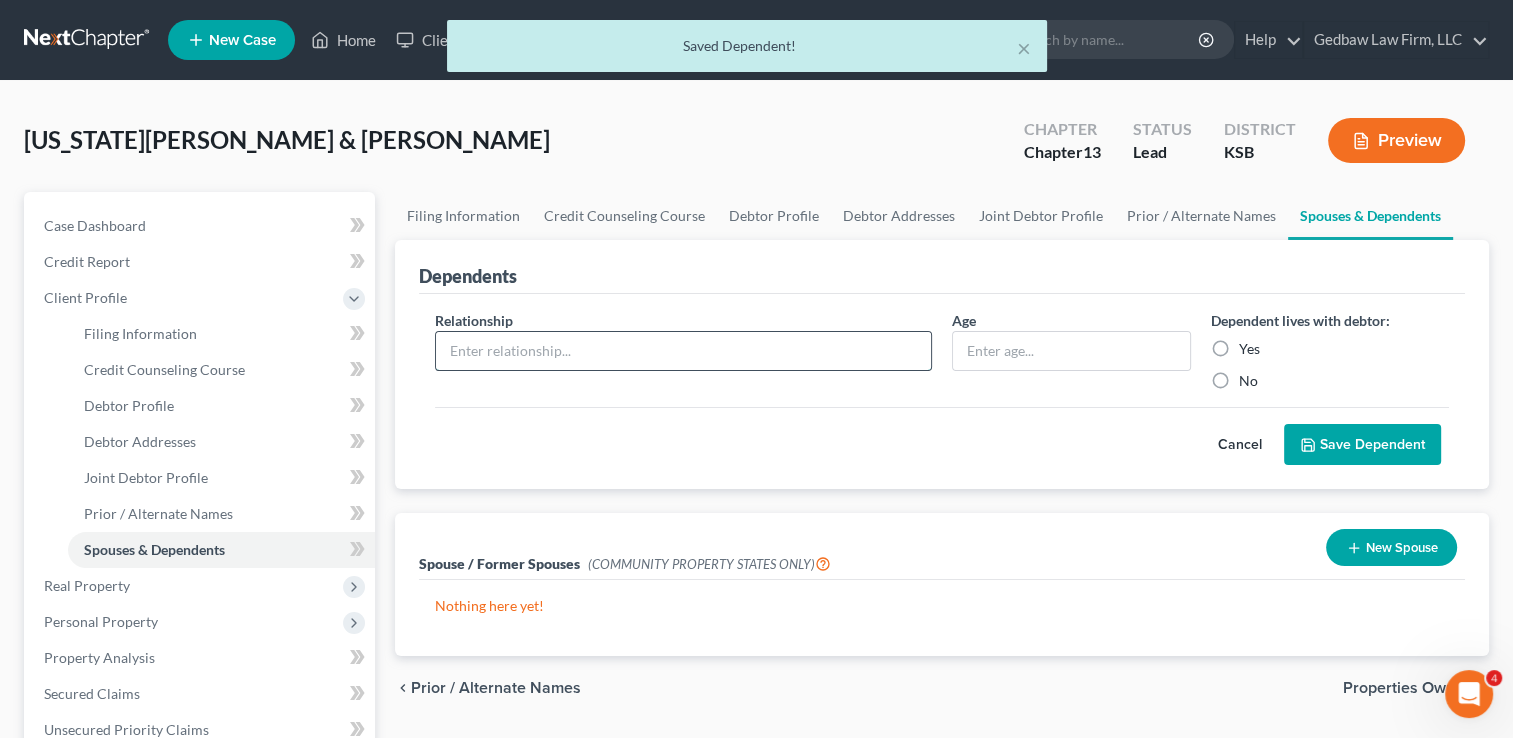 click at bounding box center [683, 351] 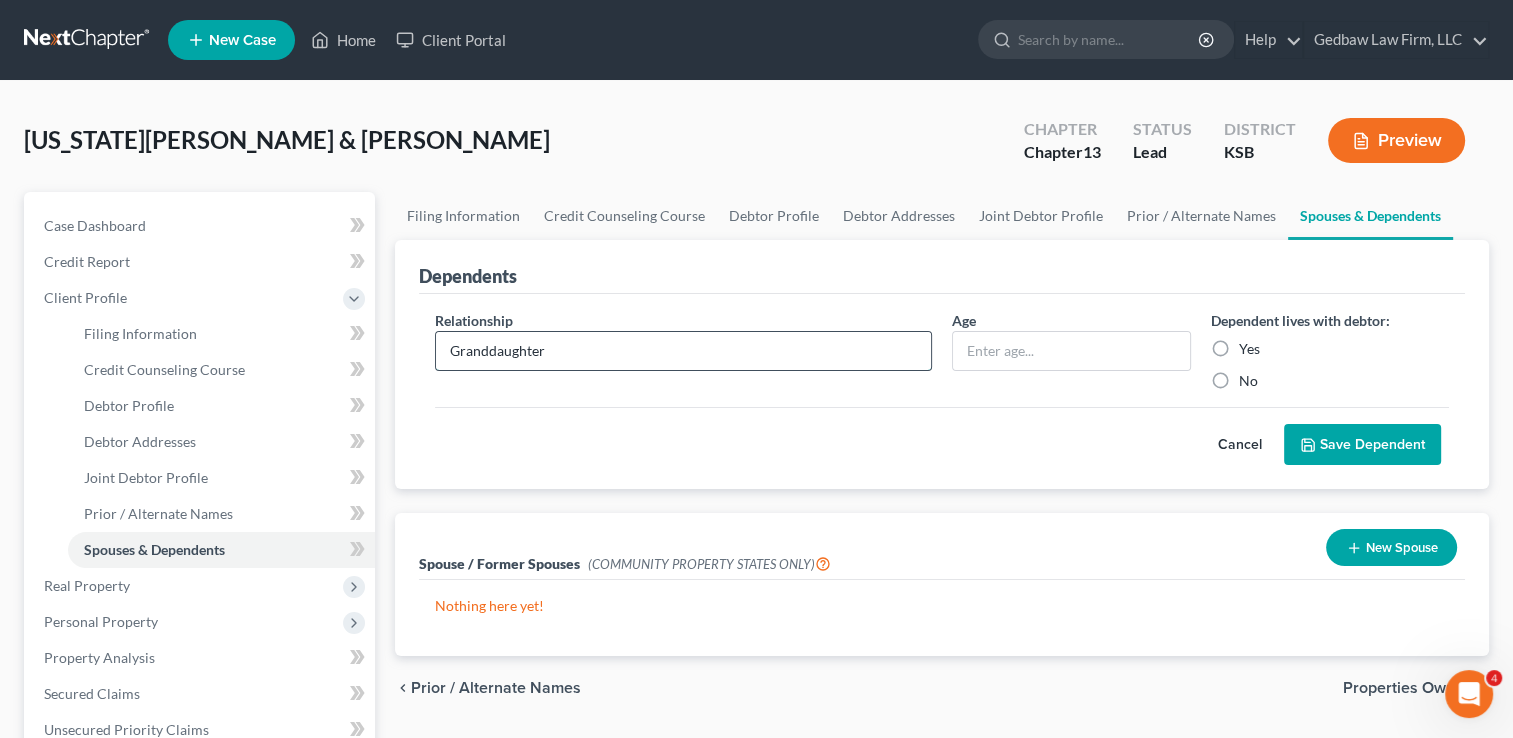 click on "Granddaughter" at bounding box center (683, 351) 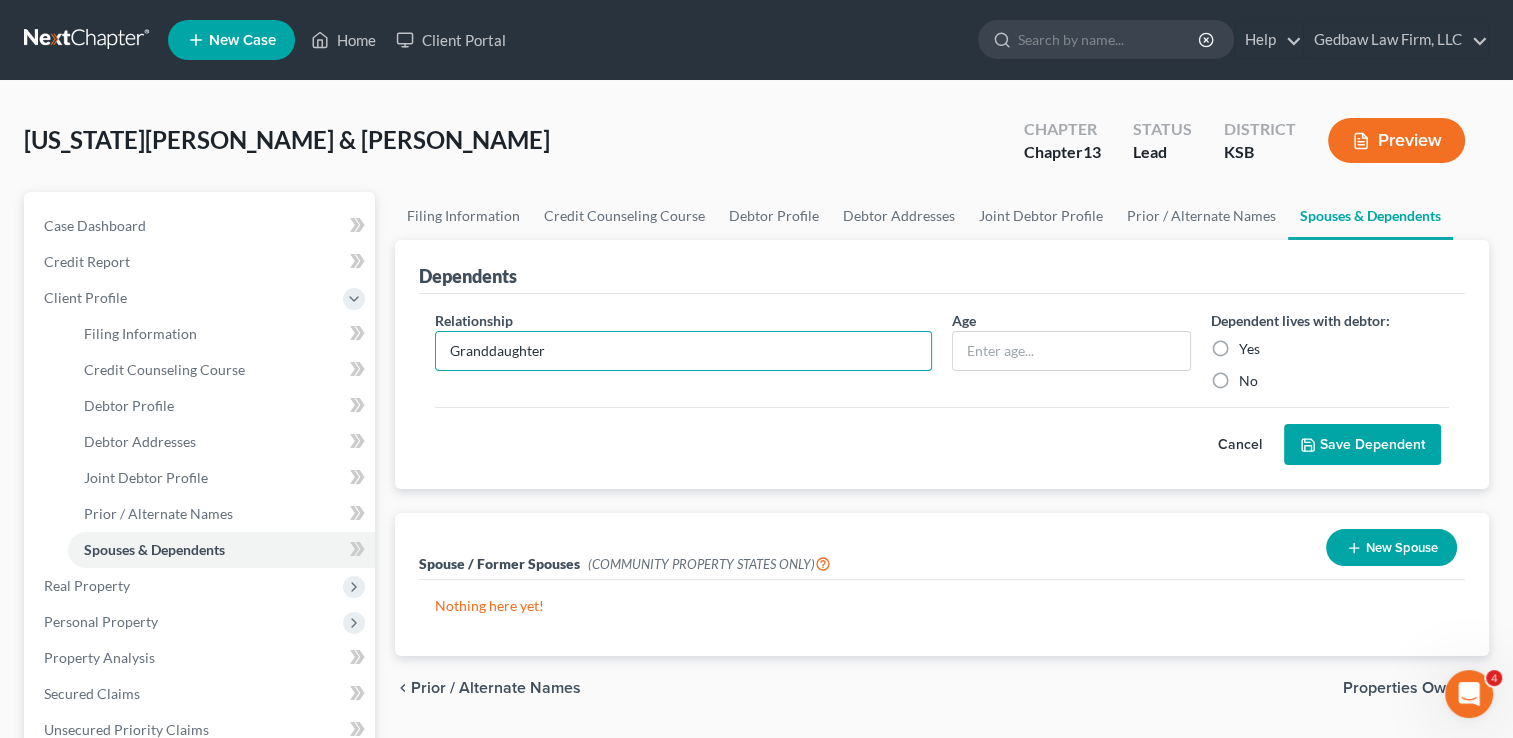 type on "Granddaughter" 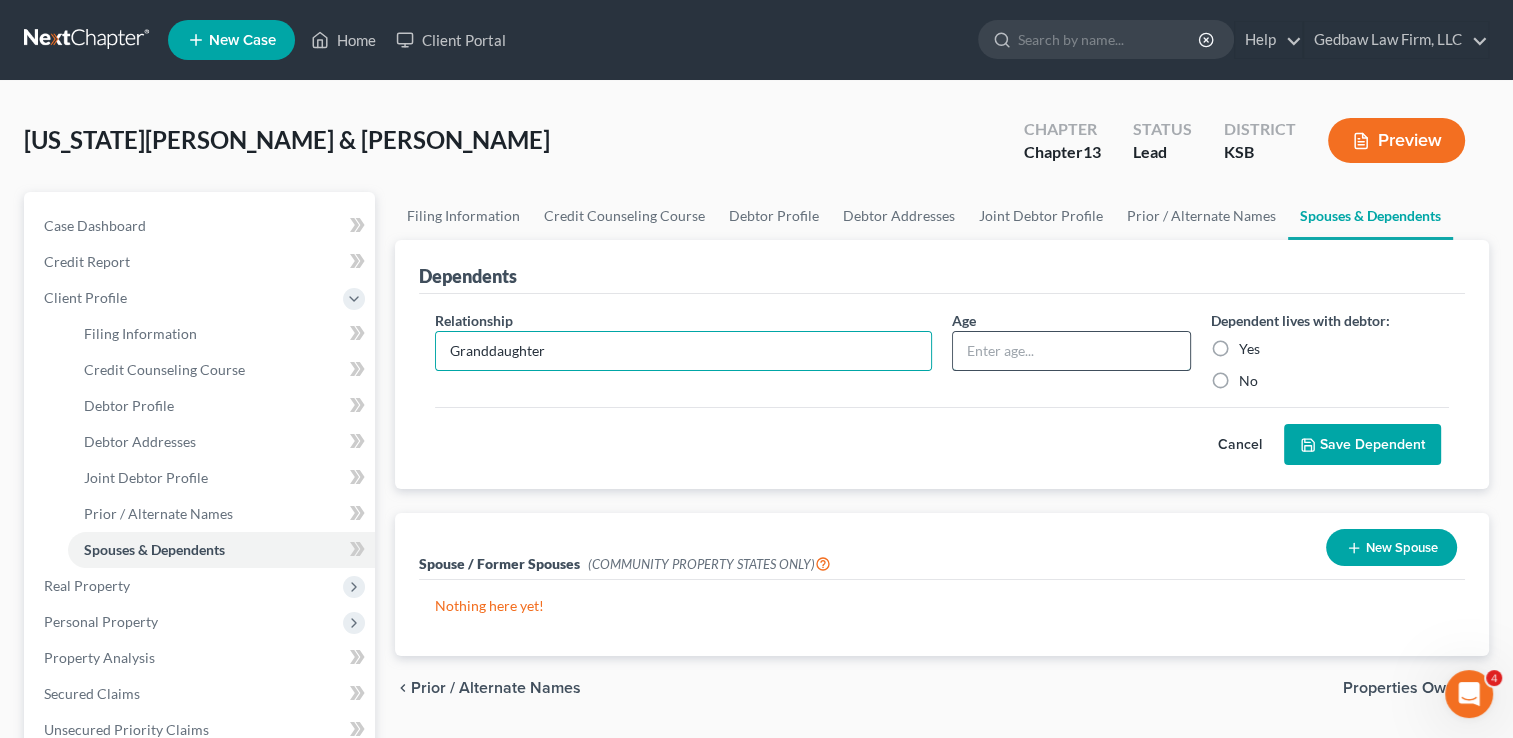 click at bounding box center (1071, 351) 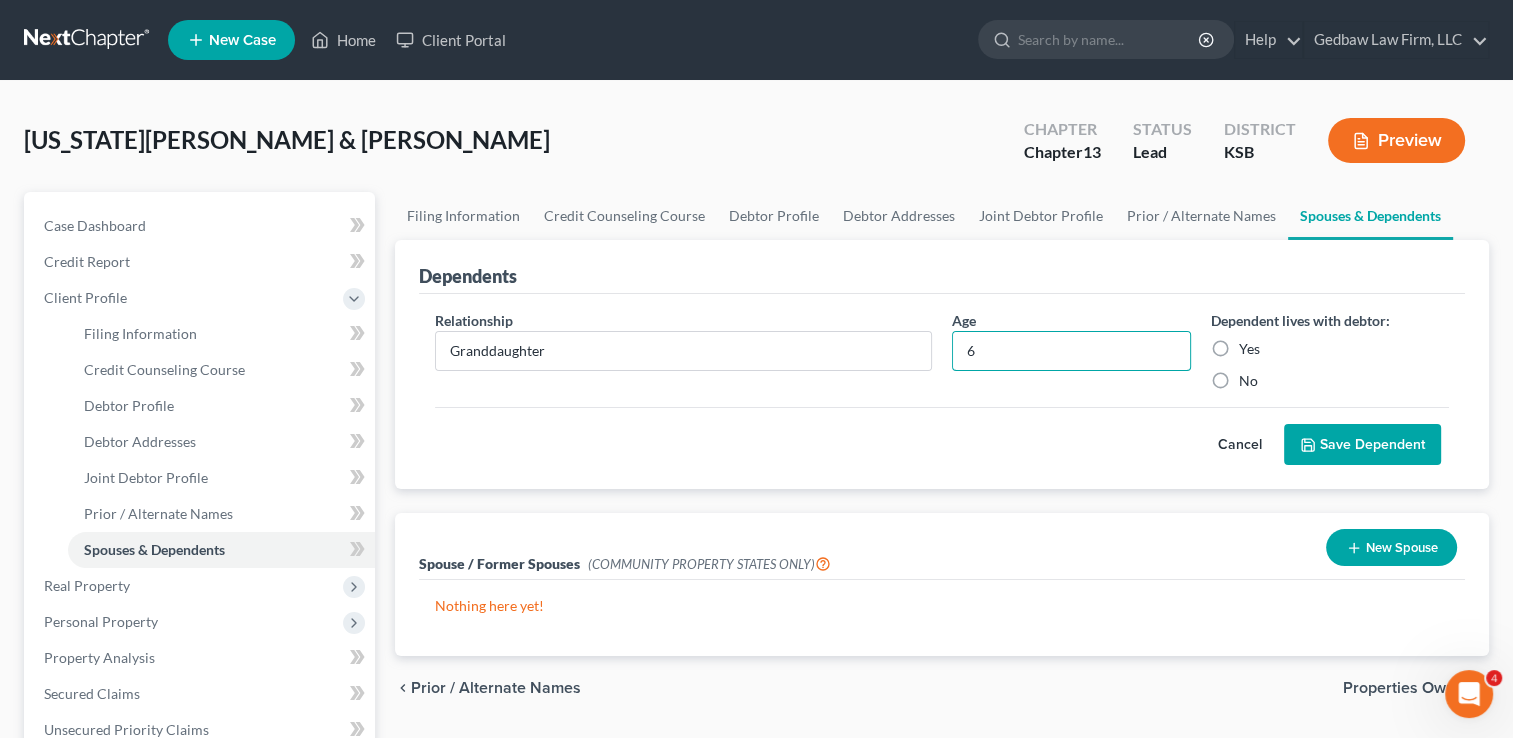type on "6" 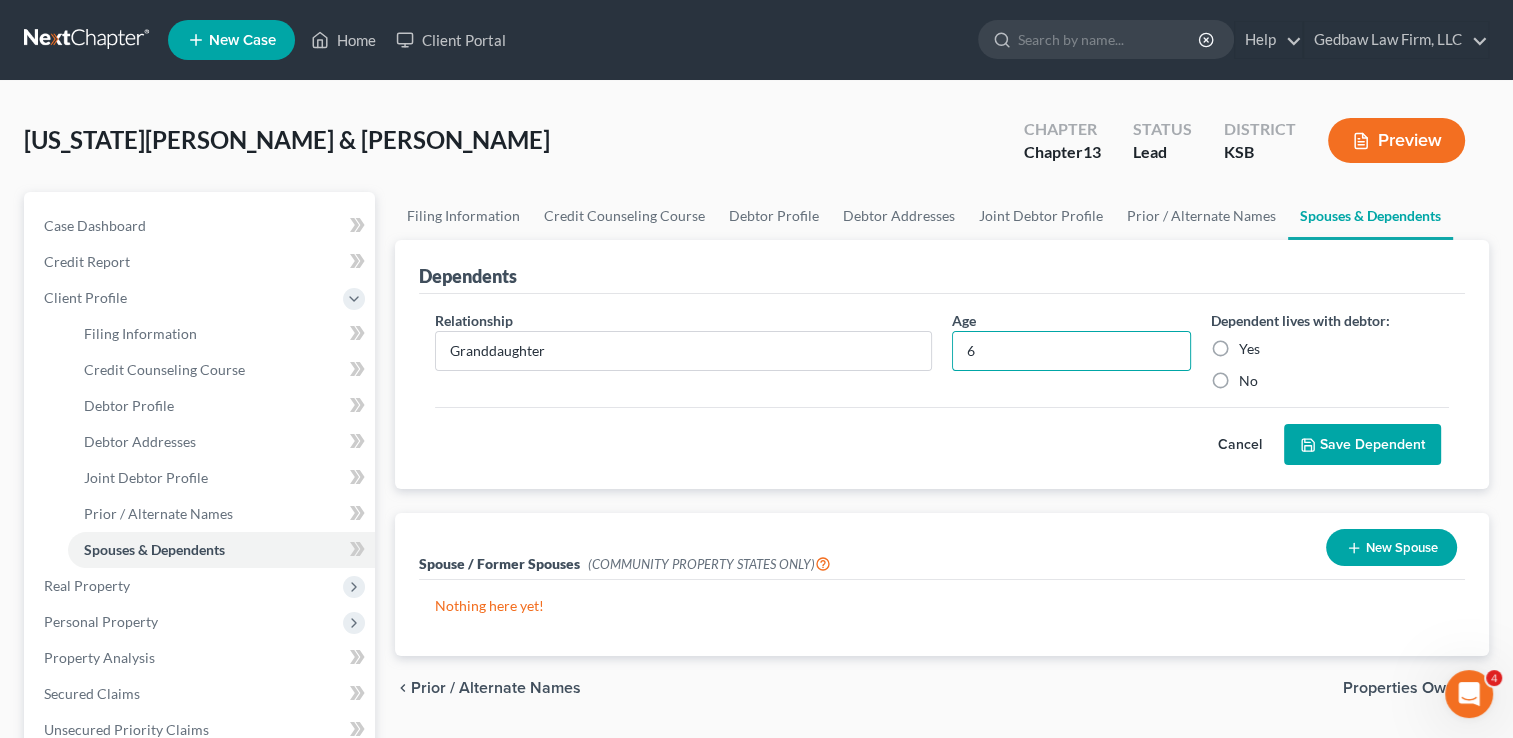 click on "Yes" at bounding box center (1249, 349) 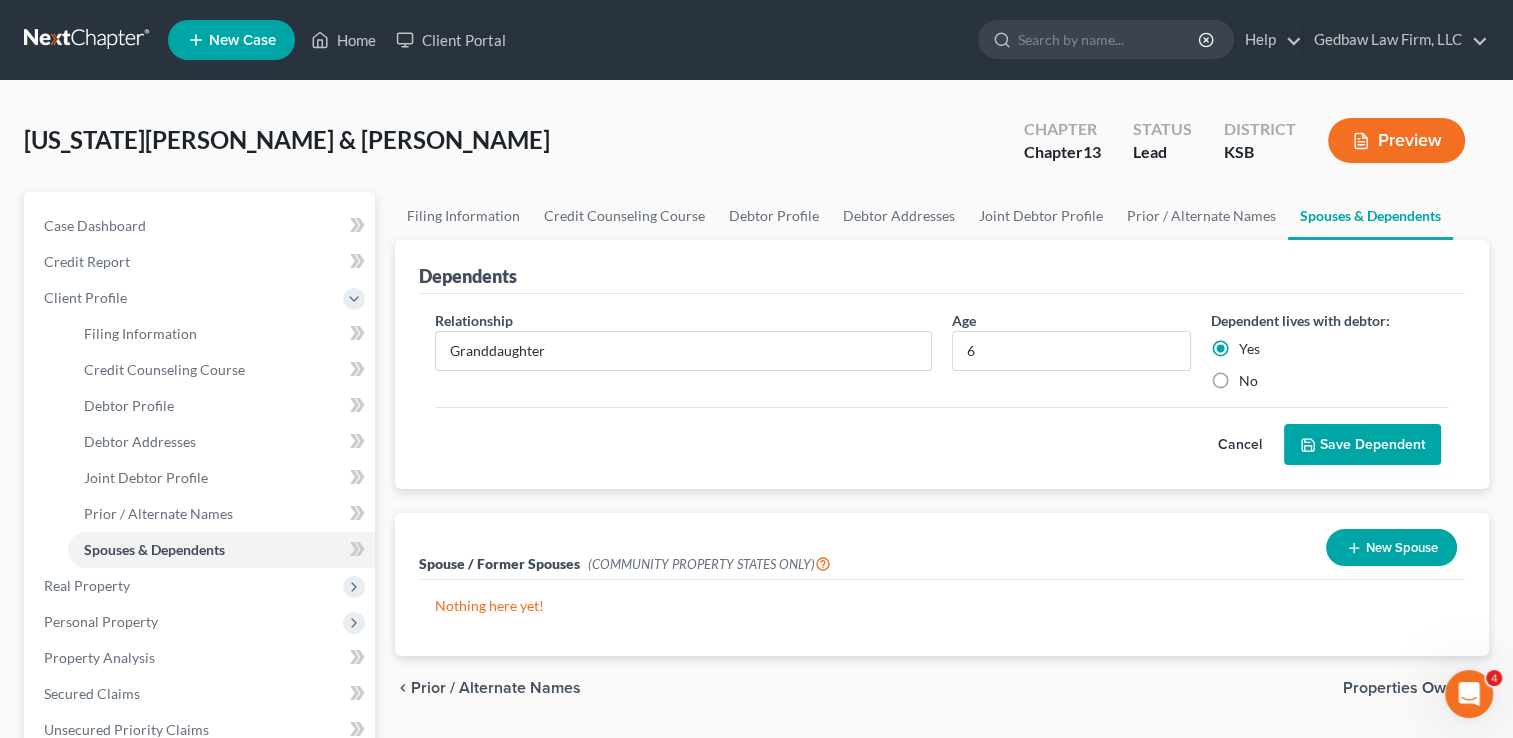 click on "Save Dependent" at bounding box center (1362, 445) 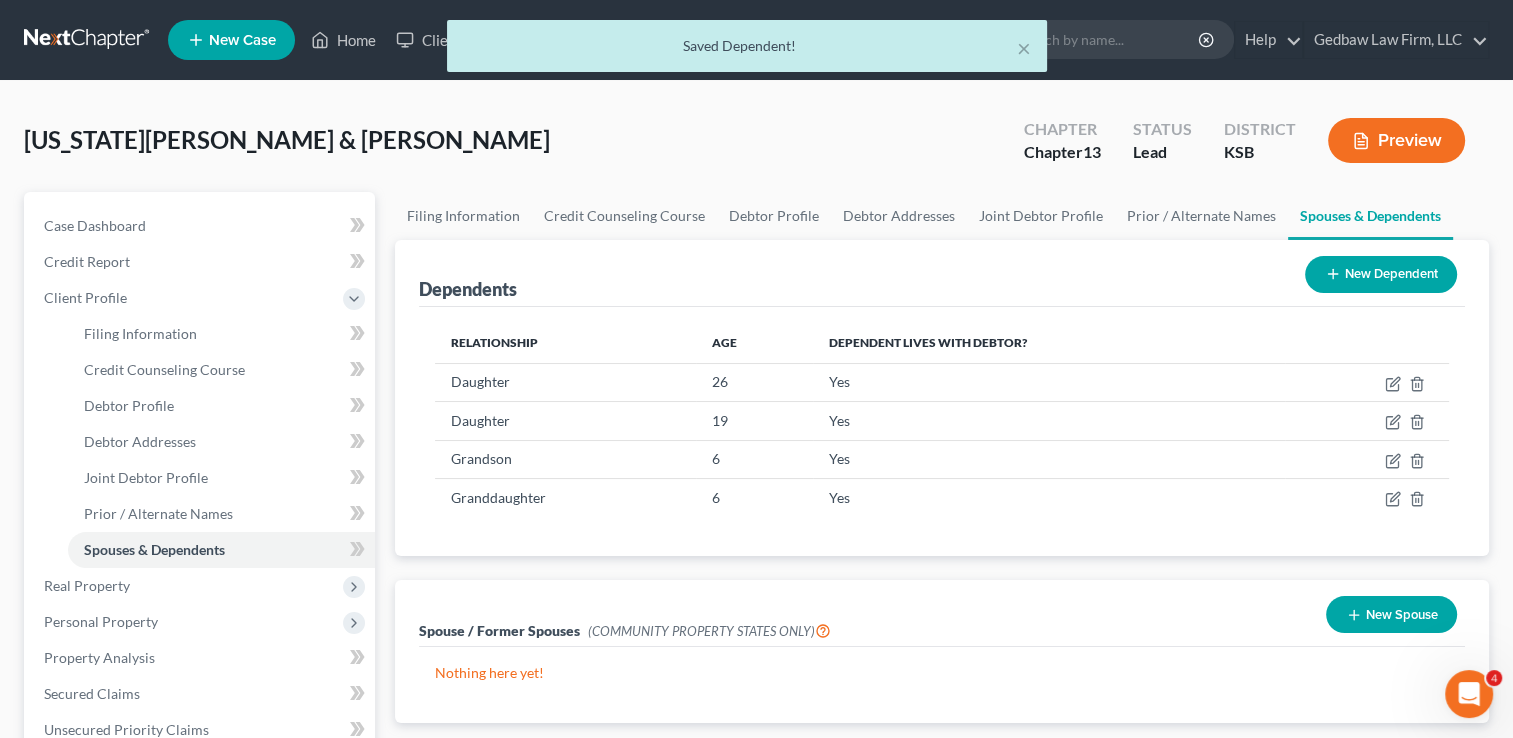 click on "New Dependent" at bounding box center [1381, 274] 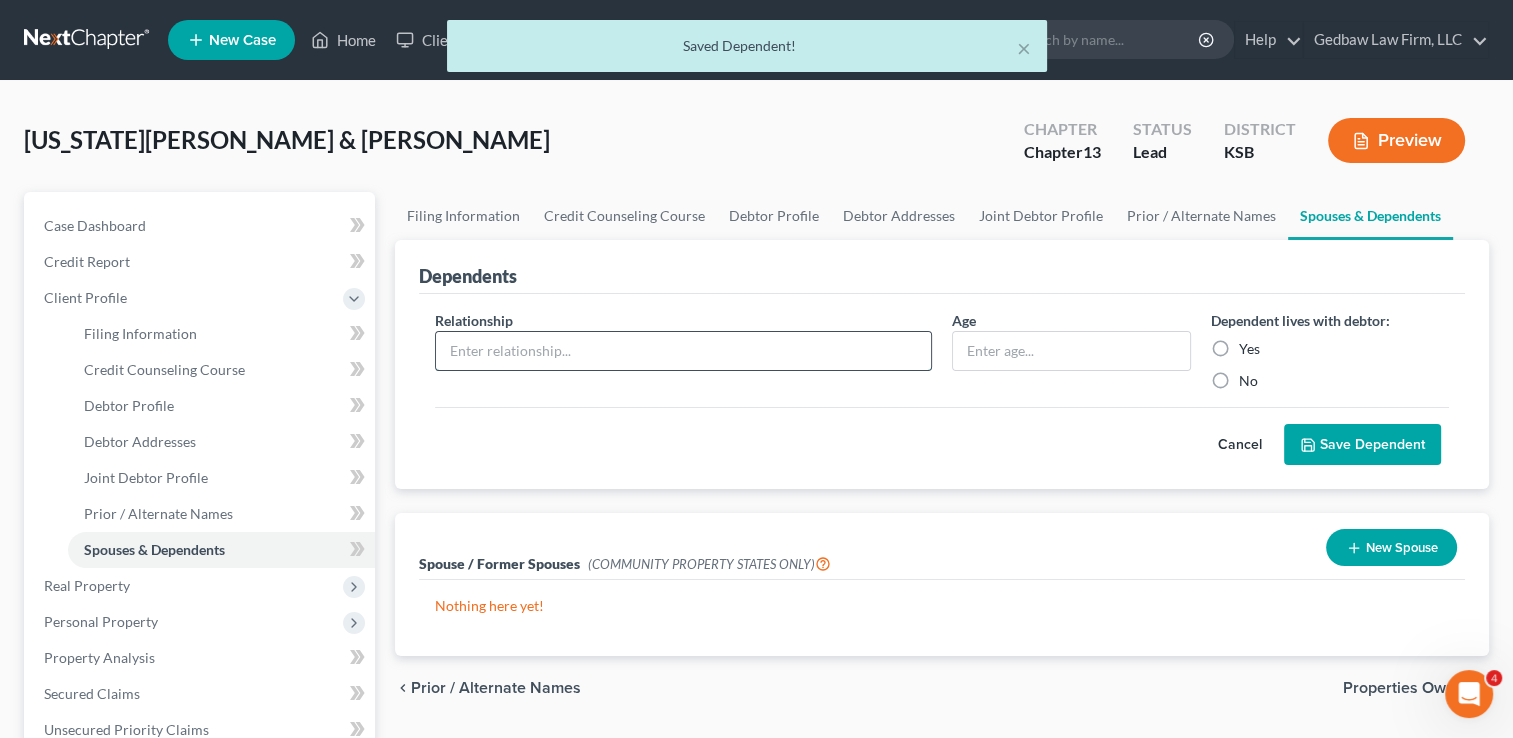 click at bounding box center [683, 351] 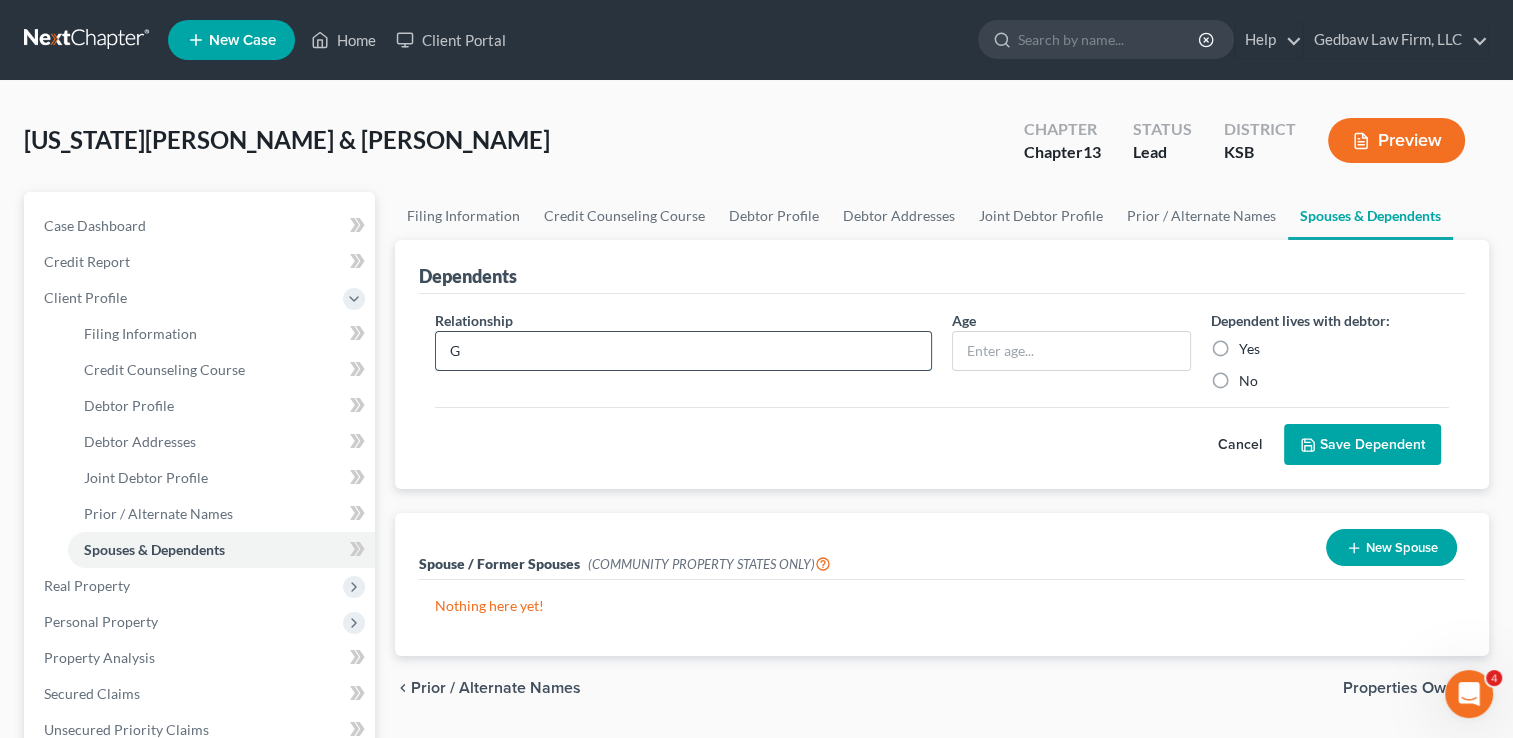 type on "Grandson" 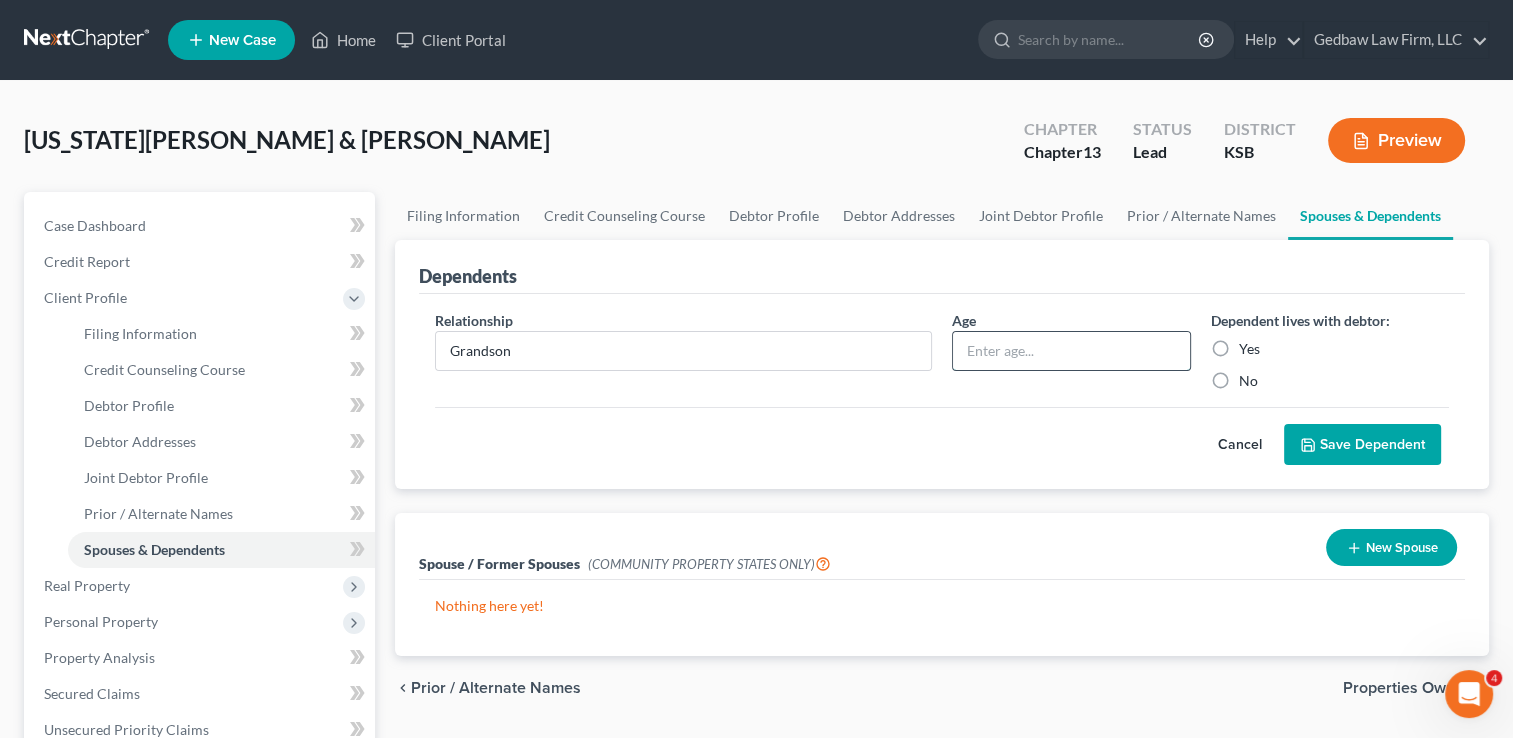 click at bounding box center [1071, 351] 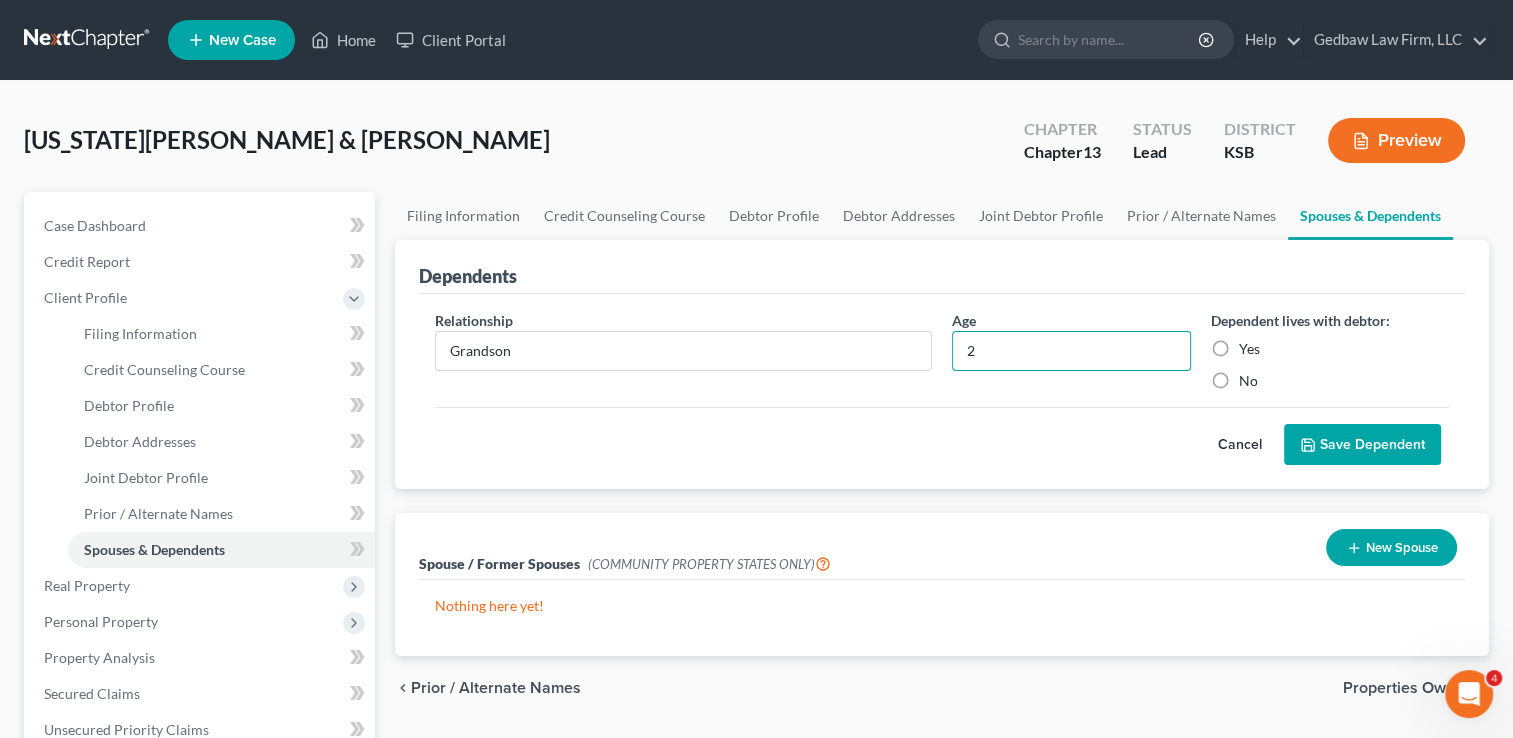 type on "2" 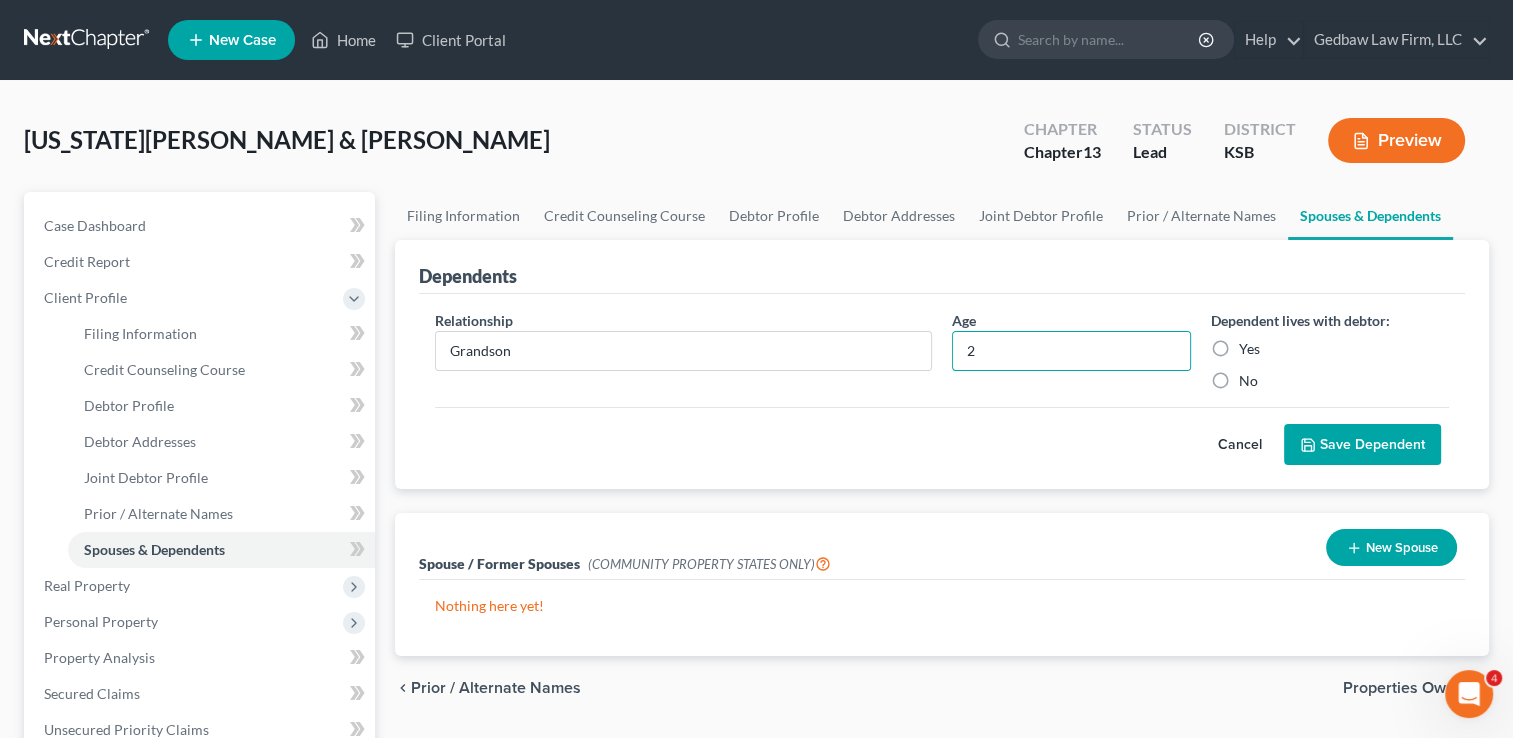 click on "Yes" at bounding box center (1249, 349) 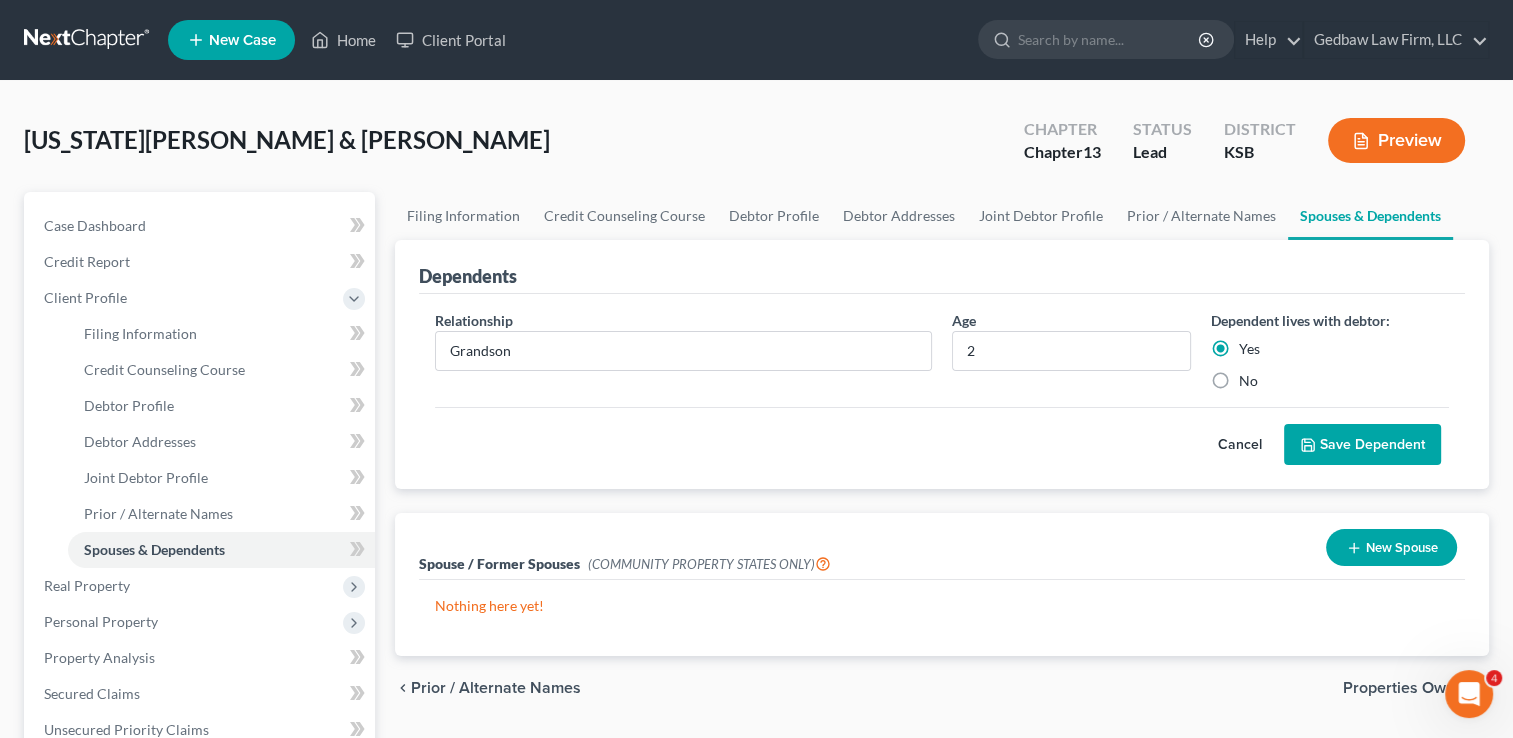 click on "Save Dependent" at bounding box center [1362, 445] 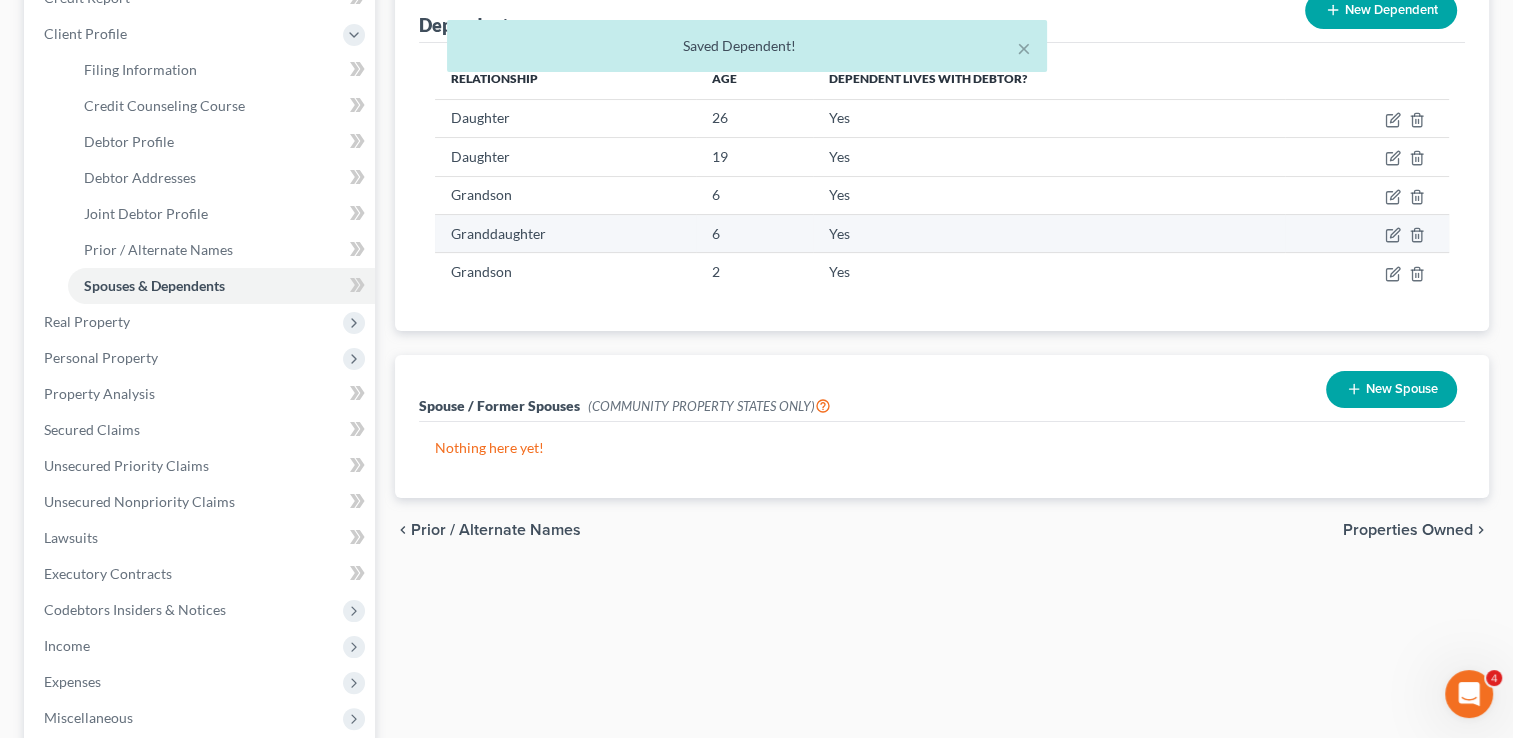 scroll, scrollTop: 275, scrollLeft: 0, axis: vertical 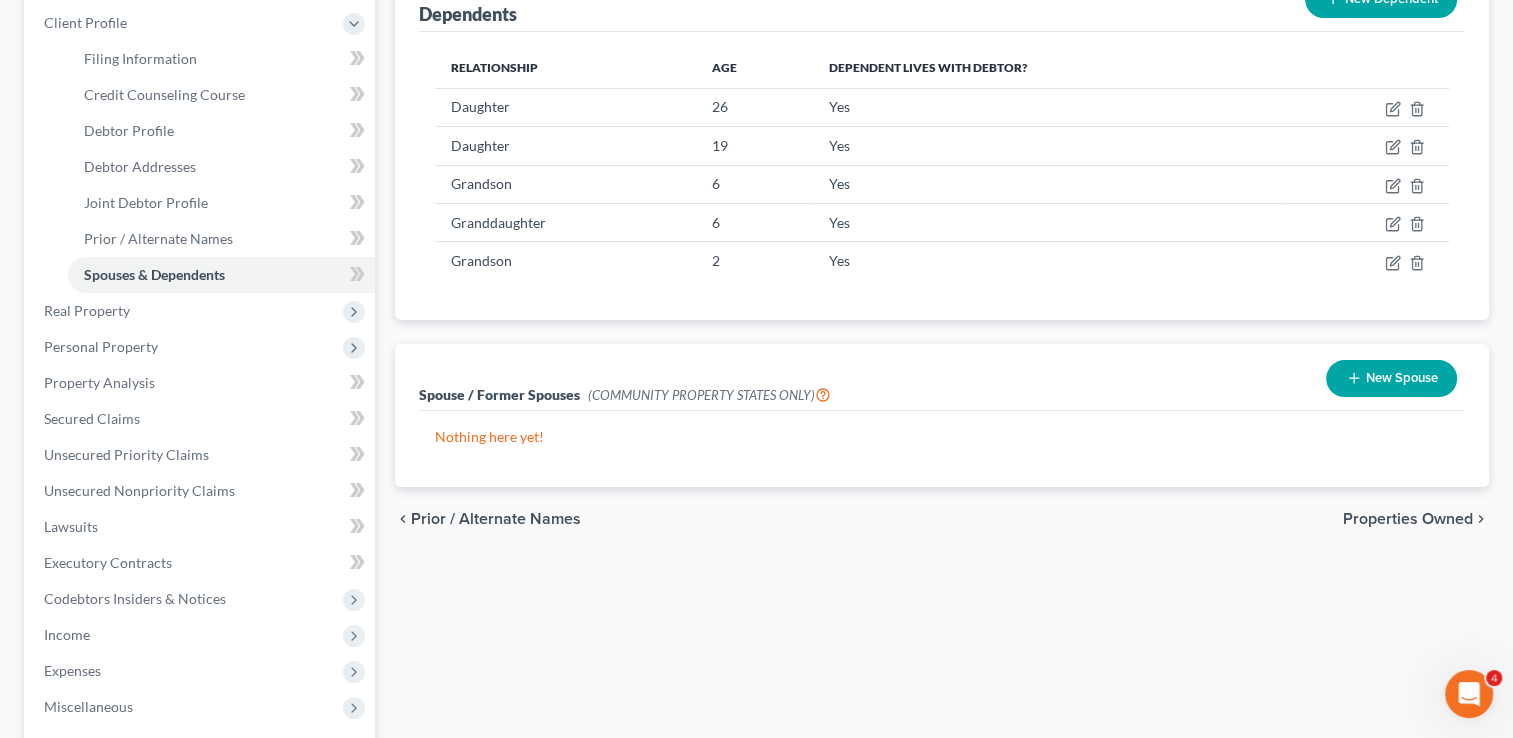 click on "Properties Owned" at bounding box center (1408, 519) 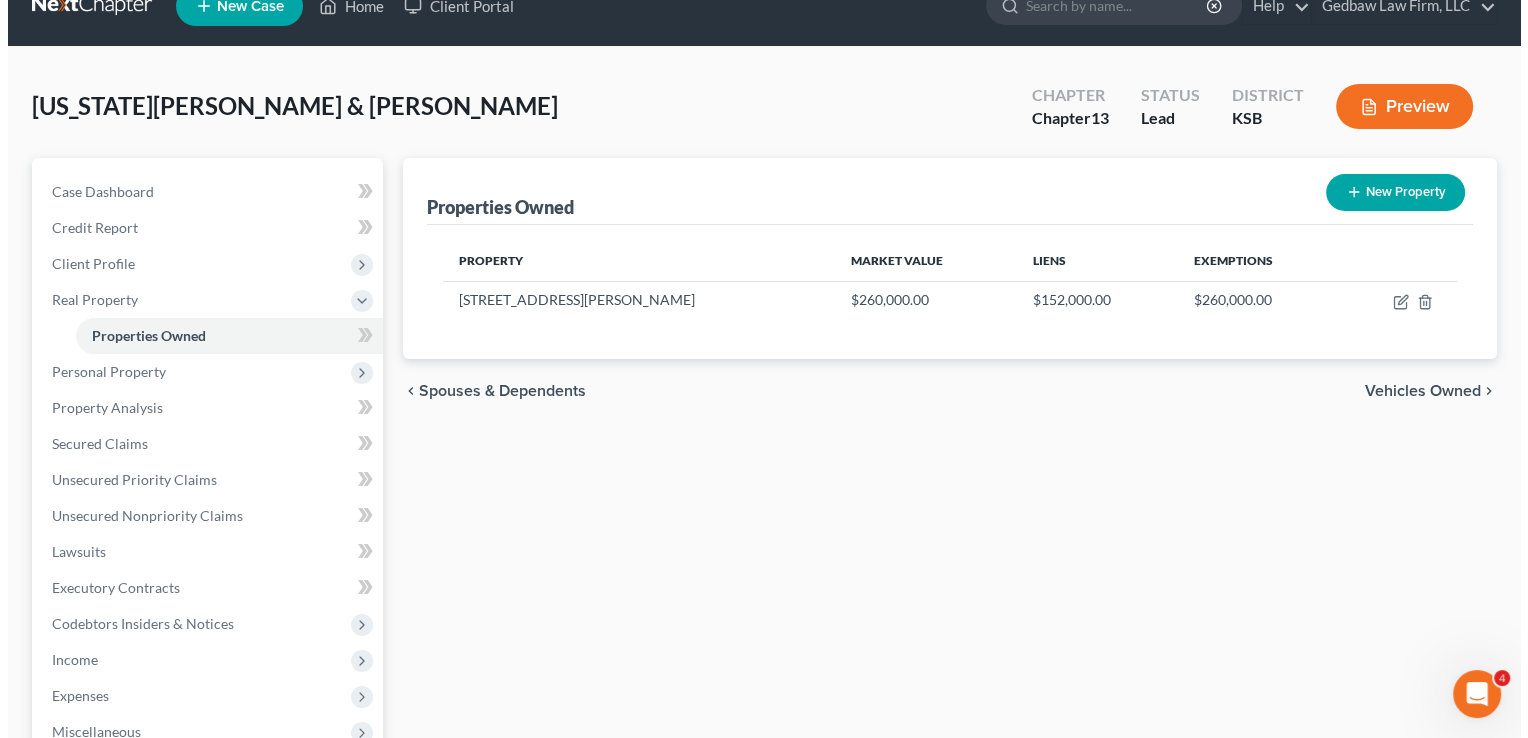 scroll, scrollTop: 0, scrollLeft: 0, axis: both 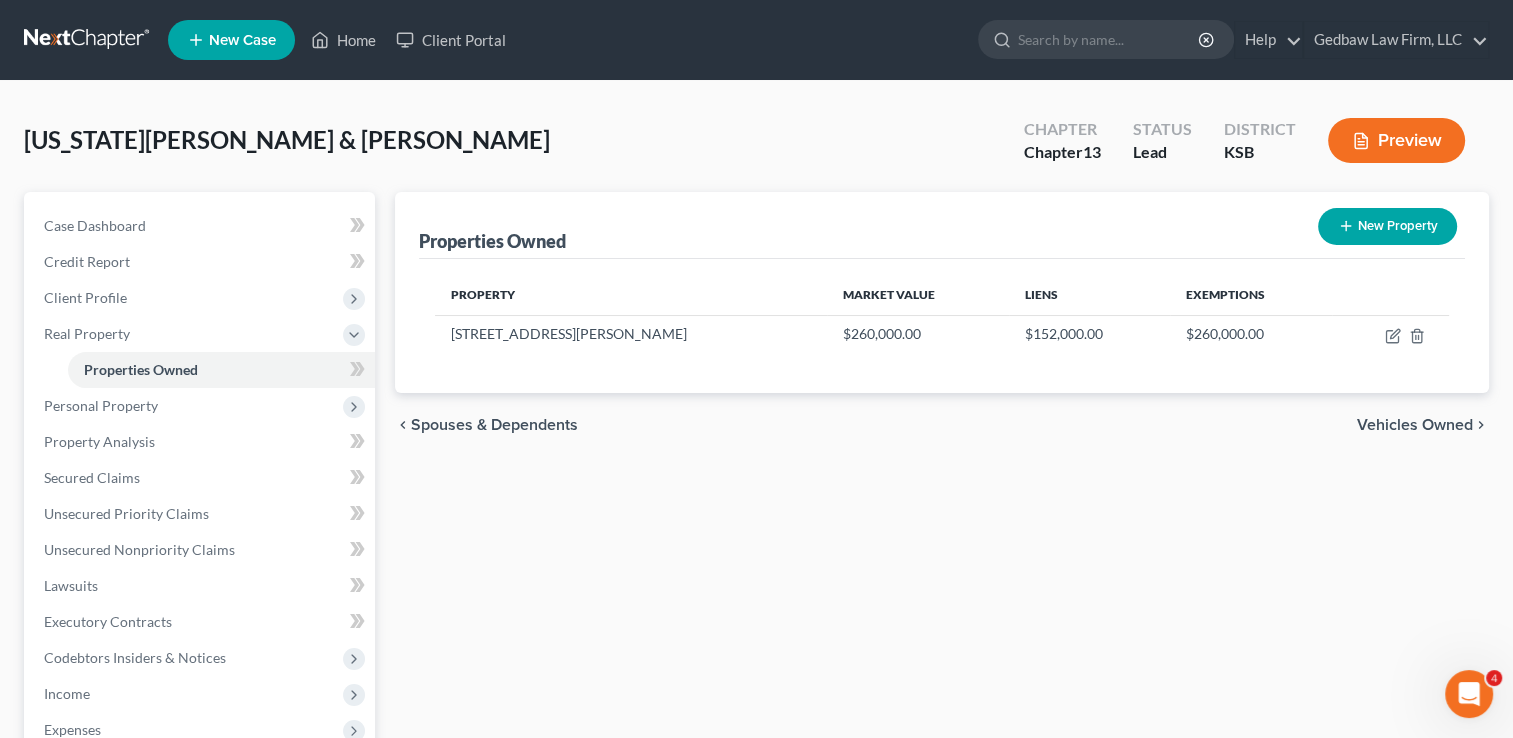 click on "Vehicles Owned" at bounding box center (1415, 425) 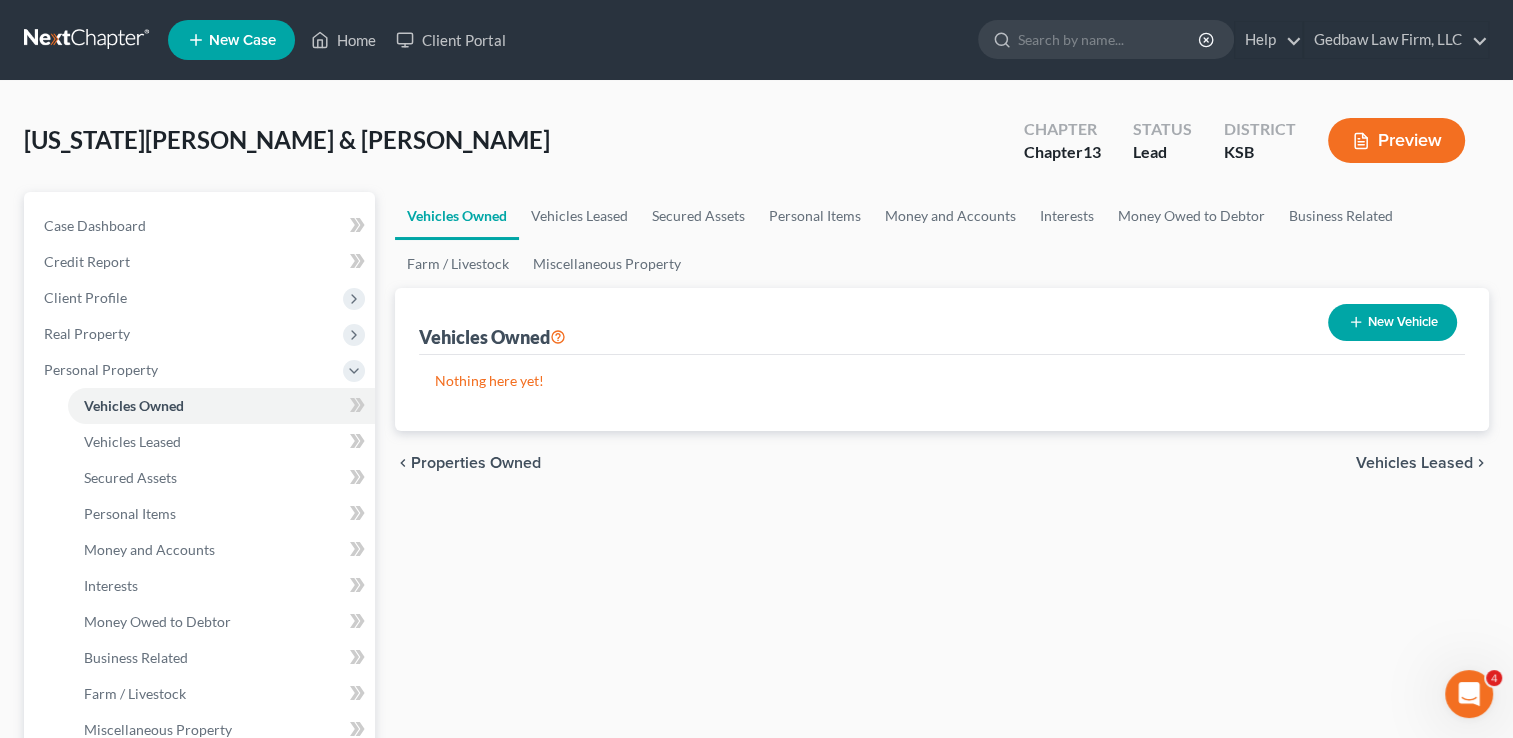 click on "New Vehicle" at bounding box center (1392, 322) 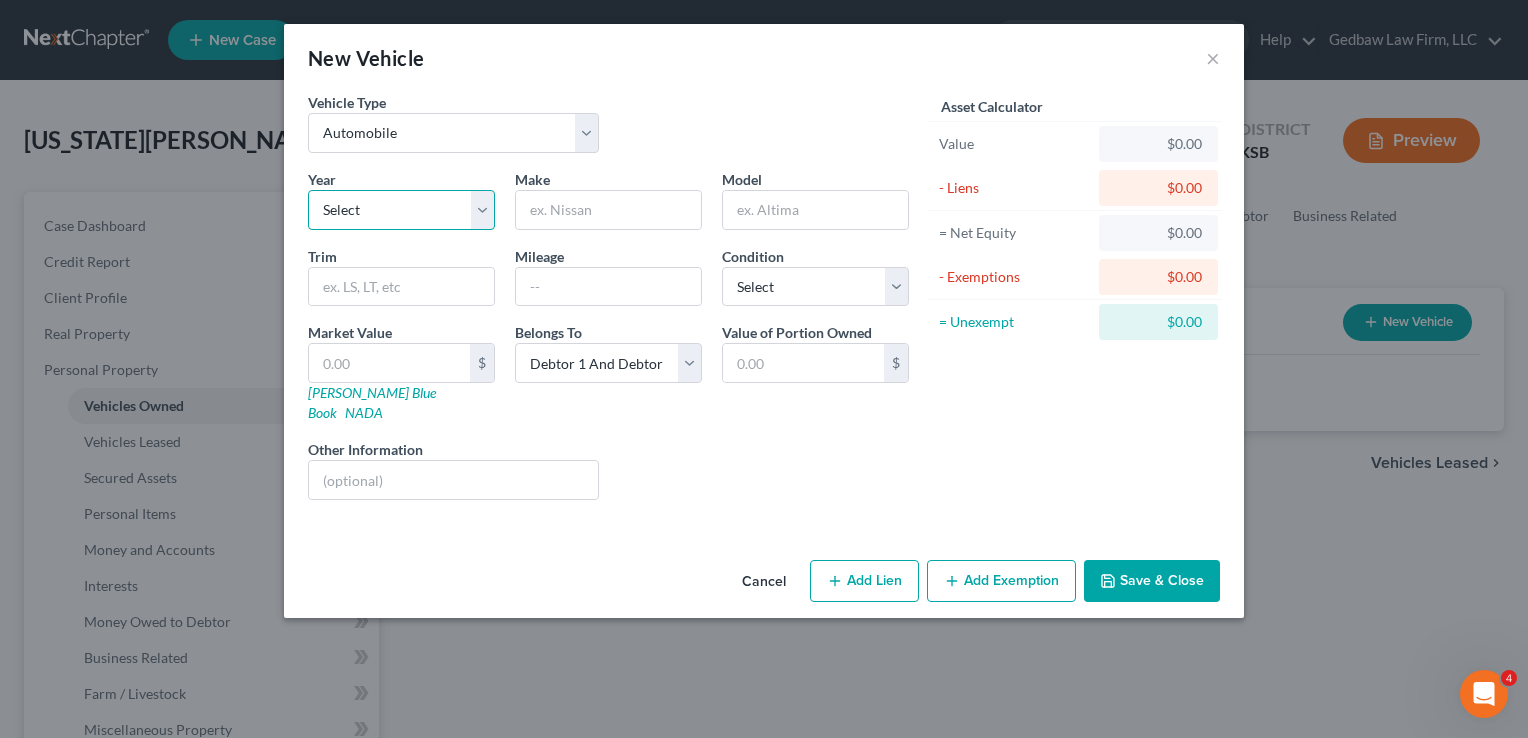 click on "Select 2026 2025 2024 2023 2022 2021 2020 2019 2018 2017 2016 2015 2014 2013 2012 2011 2010 2009 2008 2007 2006 2005 2004 2003 2002 2001 2000 1999 1998 1997 1996 1995 1994 1993 1992 1991 1990 1989 1988 1987 1986 1985 1984 1983 1982 1981 1980 1979 1978 1977 1976 1975 1974 1973 1972 1971 1970 1969 1968 1967 1966 1965 1964 1963 1962 1961 1960 1959 1958 1957 1956 1955 1954 1953 1952 1951 1950 1949 1948 1947 1946 1945 1944 1943 1942 1941 1940 1939 1938 1937 1936 1935 1934 1933 1932 1931 1930 1929 1928 1927 1926 1925 1924 1923 1922 1921 1920 1919 1918 1917 1916 1915 1914 1913 1912 1911 1910 1909 1908 1907 1906 1905 1904 1903 1902 1901" at bounding box center [401, 210] 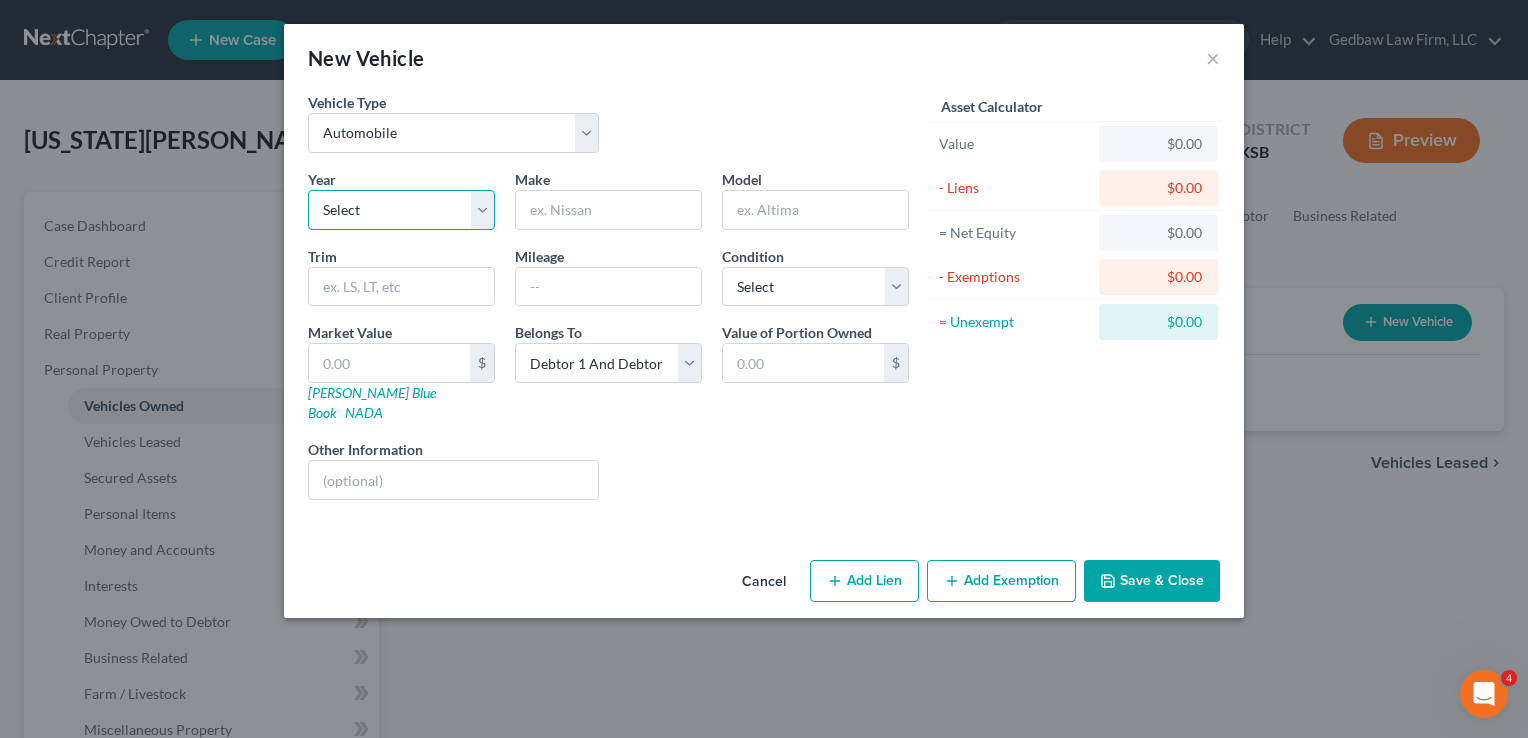 select on "23" 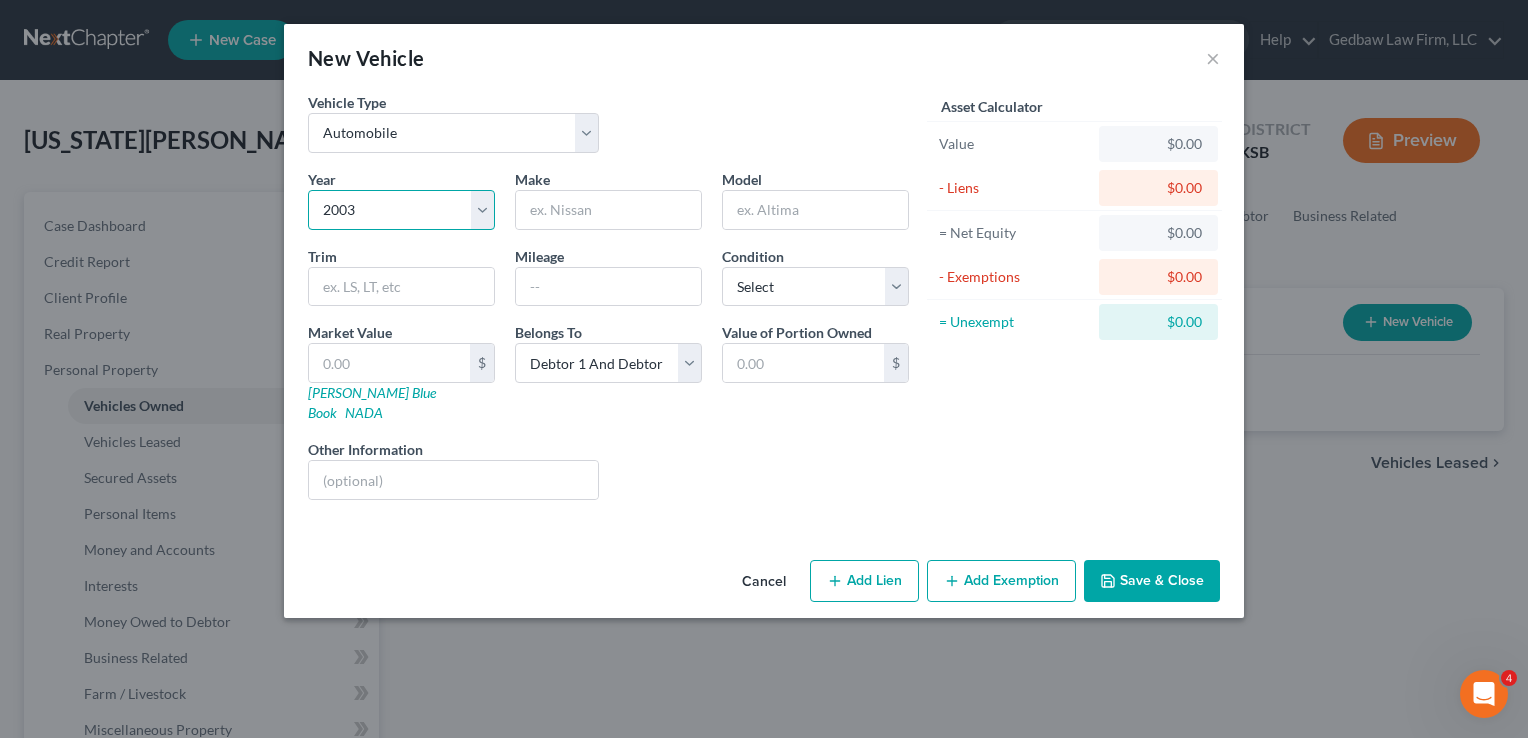 click on "Select 2026 2025 2024 2023 2022 2021 2020 2019 2018 2017 2016 2015 2014 2013 2012 2011 2010 2009 2008 2007 2006 2005 2004 2003 2002 2001 2000 1999 1998 1997 1996 1995 1994 1993 1992 1991 1990 1989 1988 1987 1986 1985 1984 1983 1982 1981 1980 1979 1978 1977 1976 1975 1974 1973 1972 1971 1970 1969 1968 1967 1966 1965 1964 1963 1962 1961 1960 1959 1958 1957 1956 1955 1954 1953 1952 1951 1950 1949 1948 1947 1946 1945 1944 1943 1942 1941 1940 1939 1938 1937 1936 1935 1934 1933 1932 1931 1930 1929 1928 1927 1926 1925 1924 1923 1922 1921 1920 1919 1918 1917 1916 1915 1914 1913 1912 1911 1910 1909 1908 1907 1906 1905 1904 1903 1902 1901" at bounding box center [401, 210] 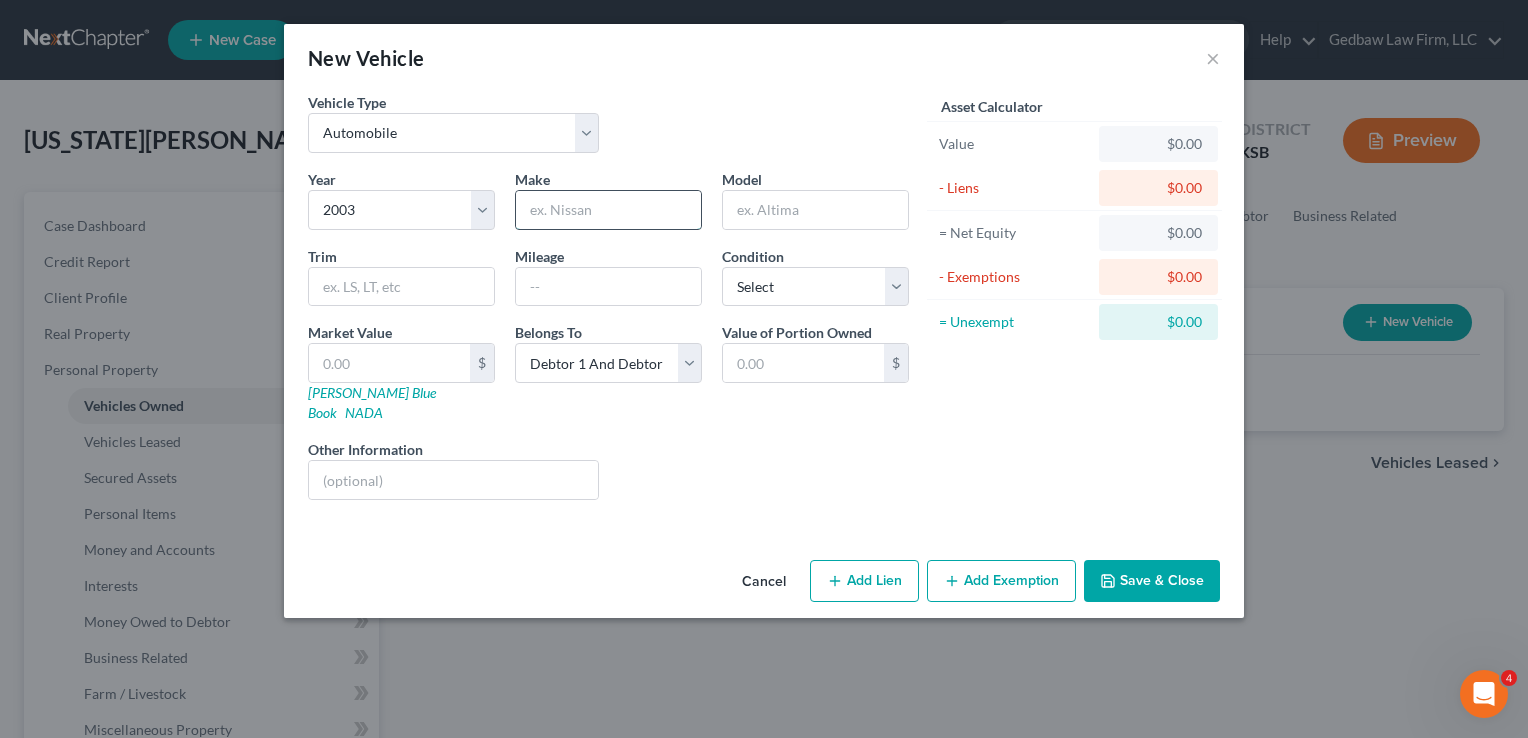 click at bounding box center (608, 210) 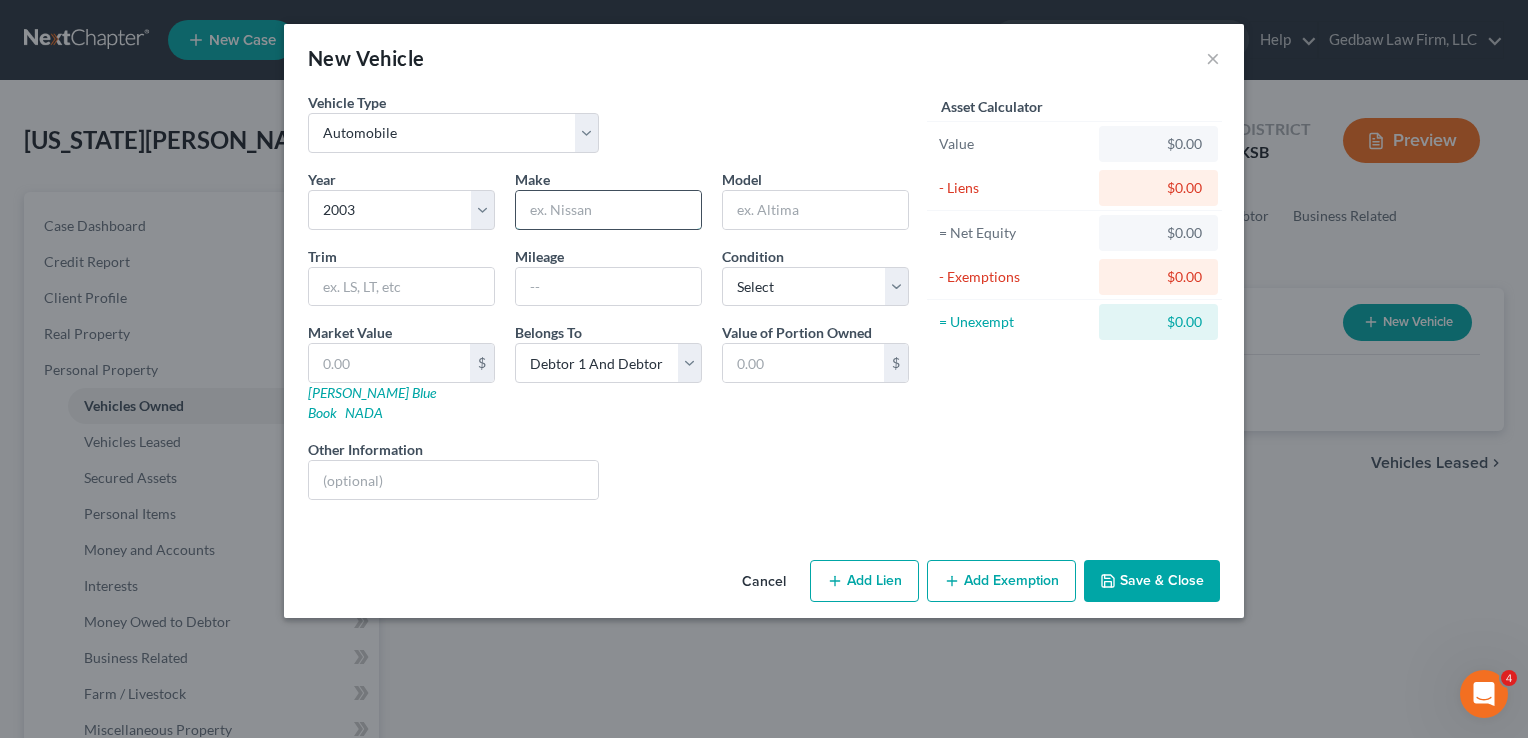 type on "Chevy" 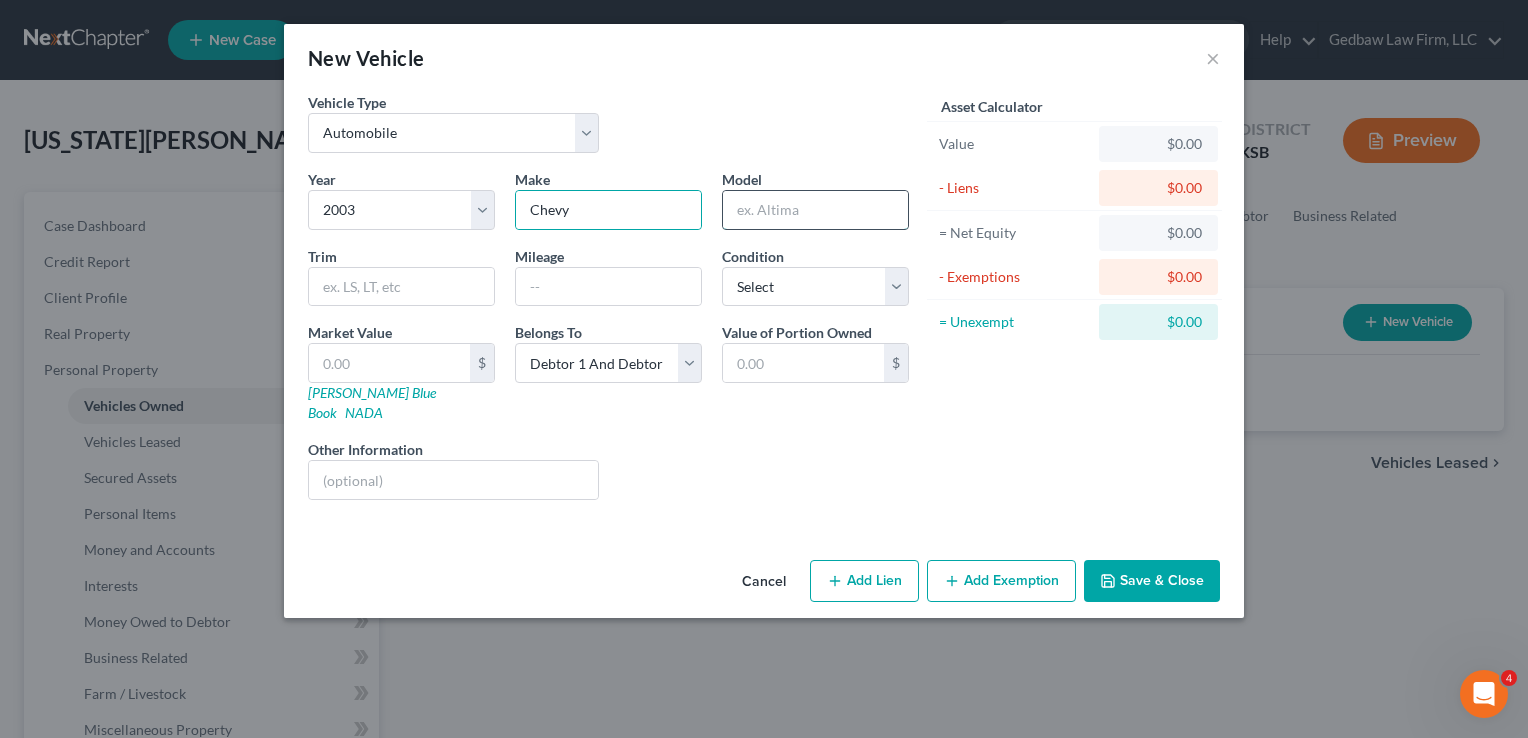 click at bounding box center [815, 210] 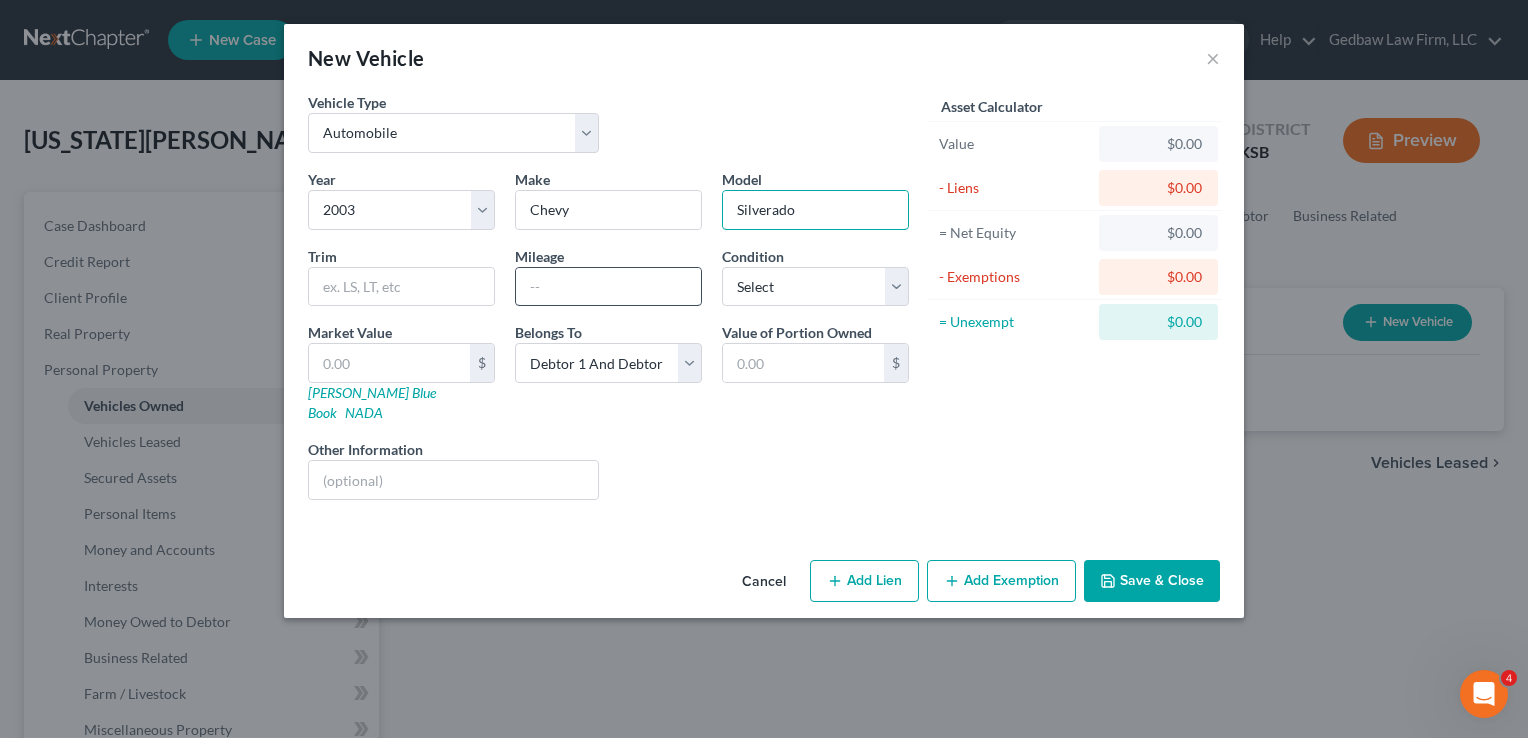 type on "Silverado" 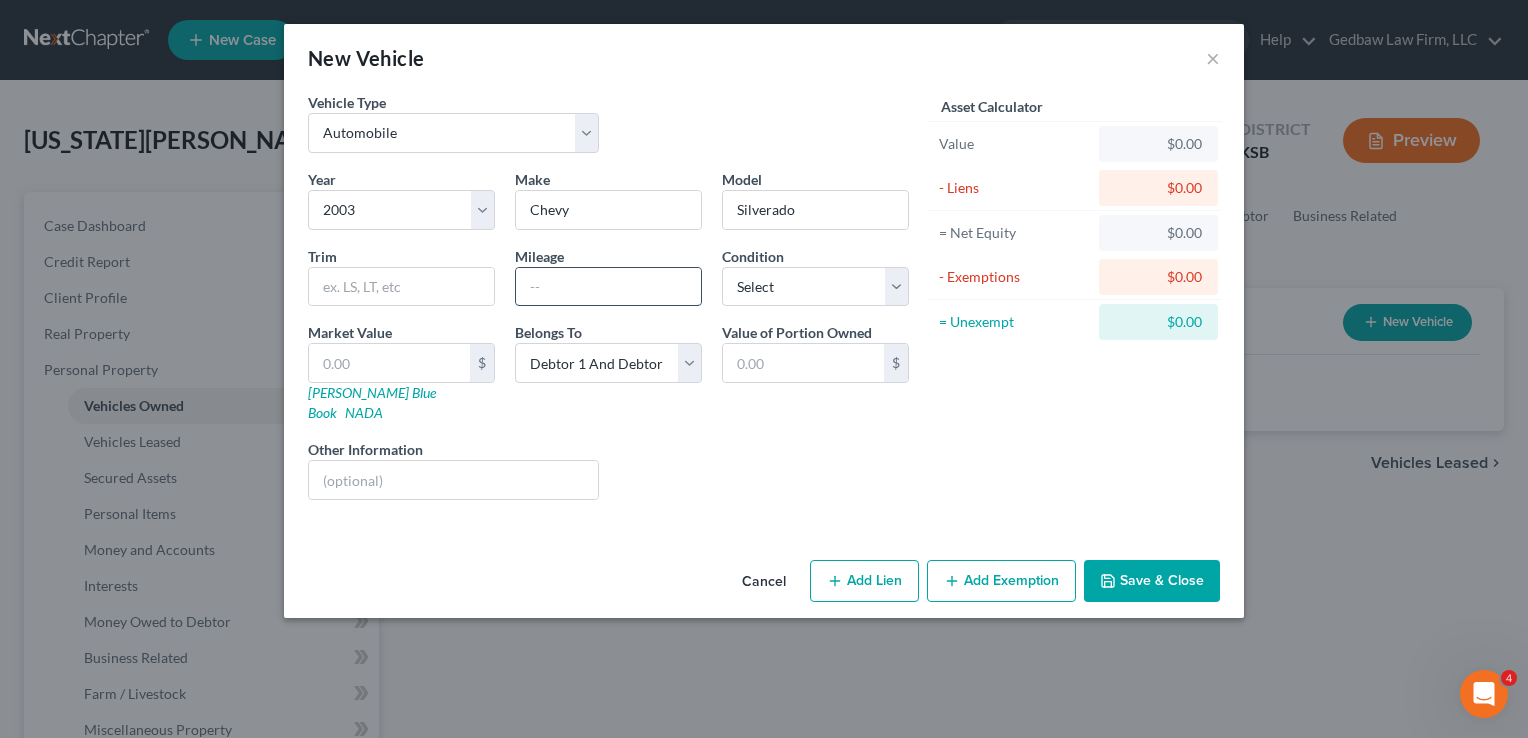 click at bounding box center (608, 287) 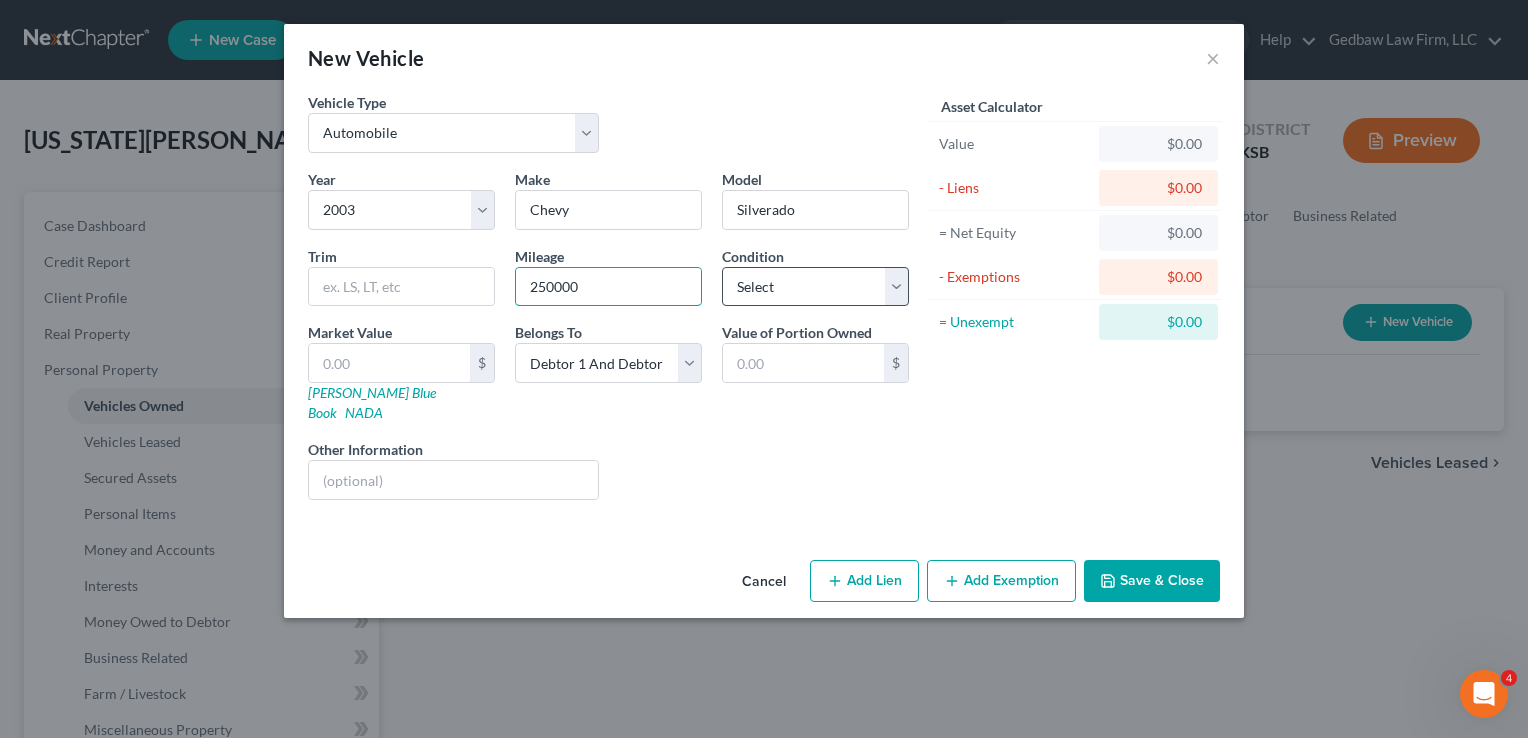 type on "250000" 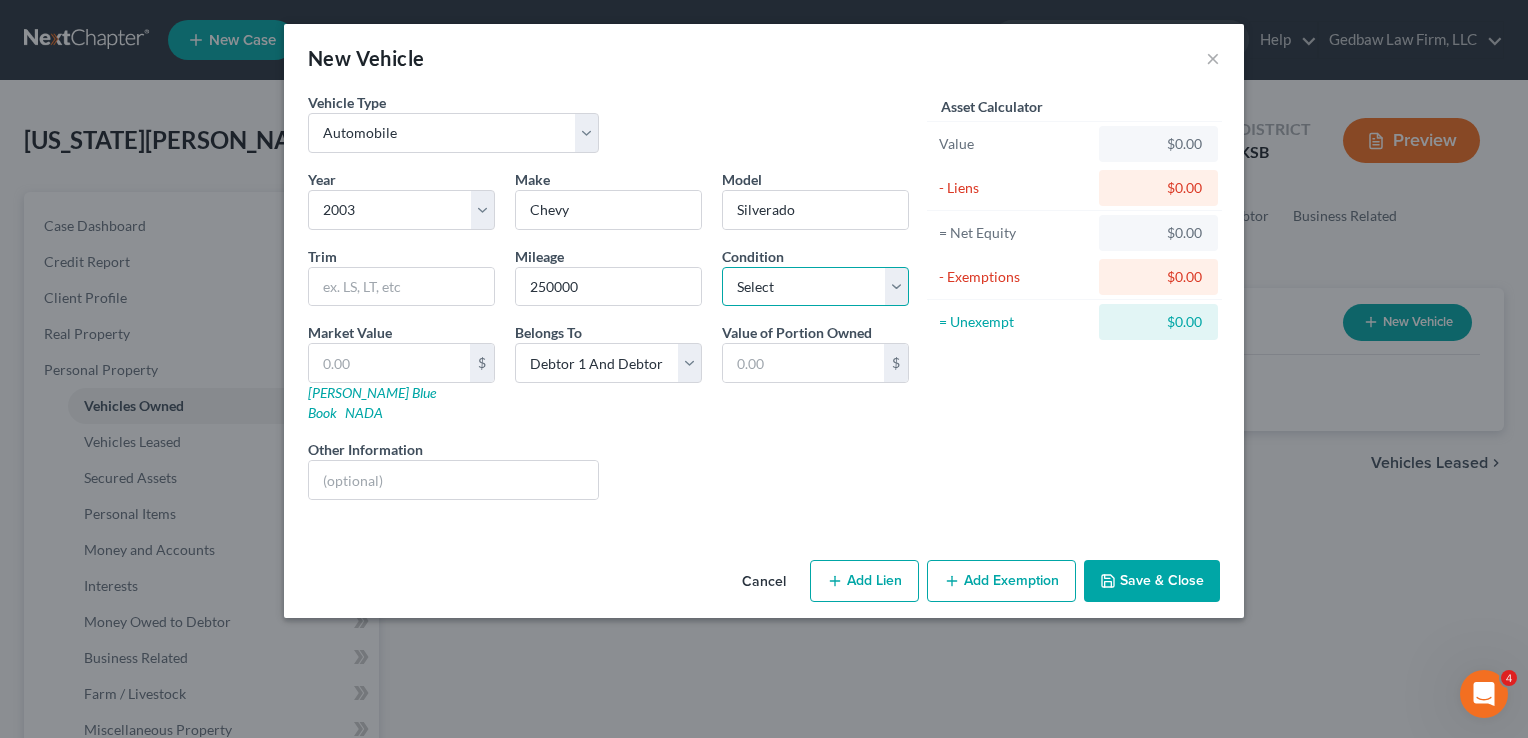 click on "Select Excellent Very Good Good Fair Poor" at bounding box center (815, 287) 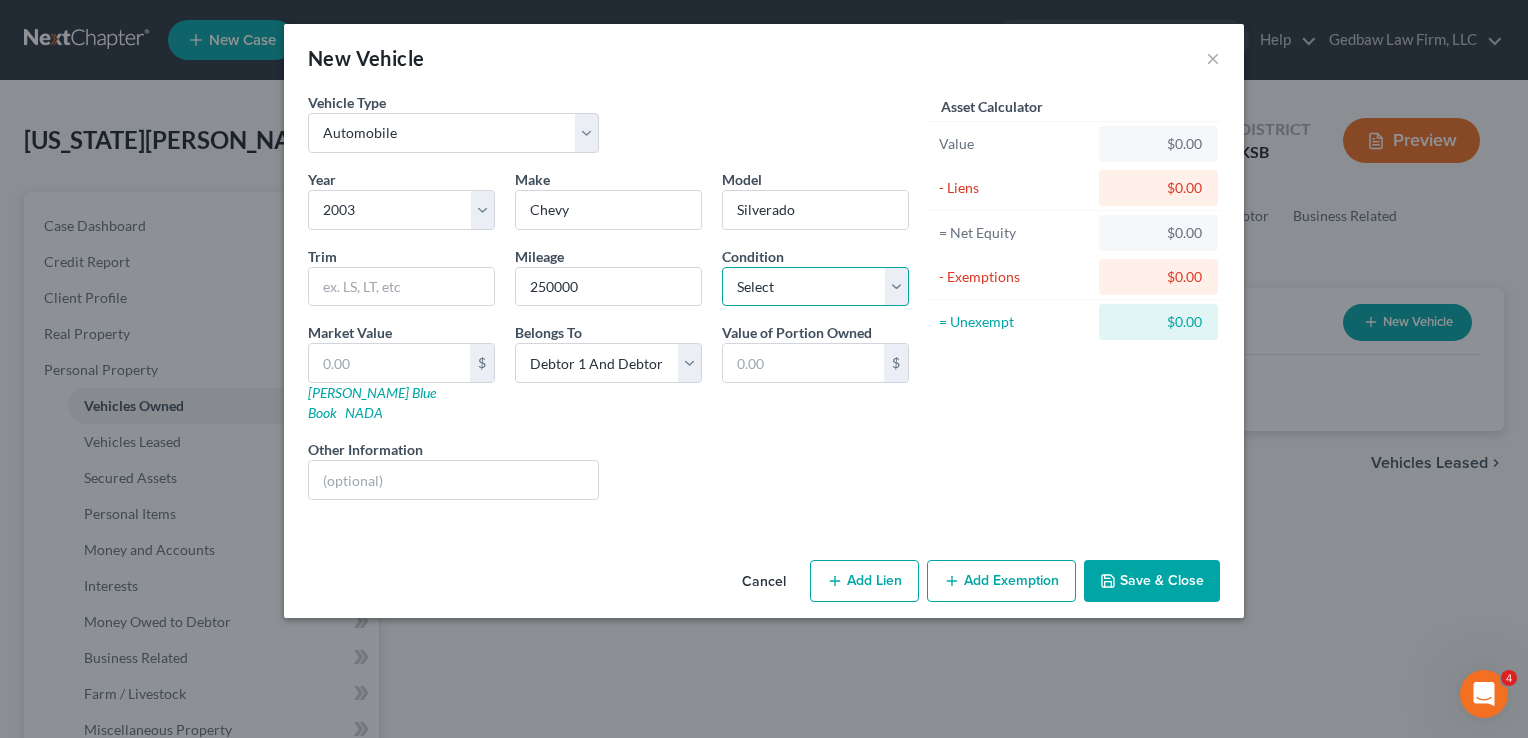 select on "3" 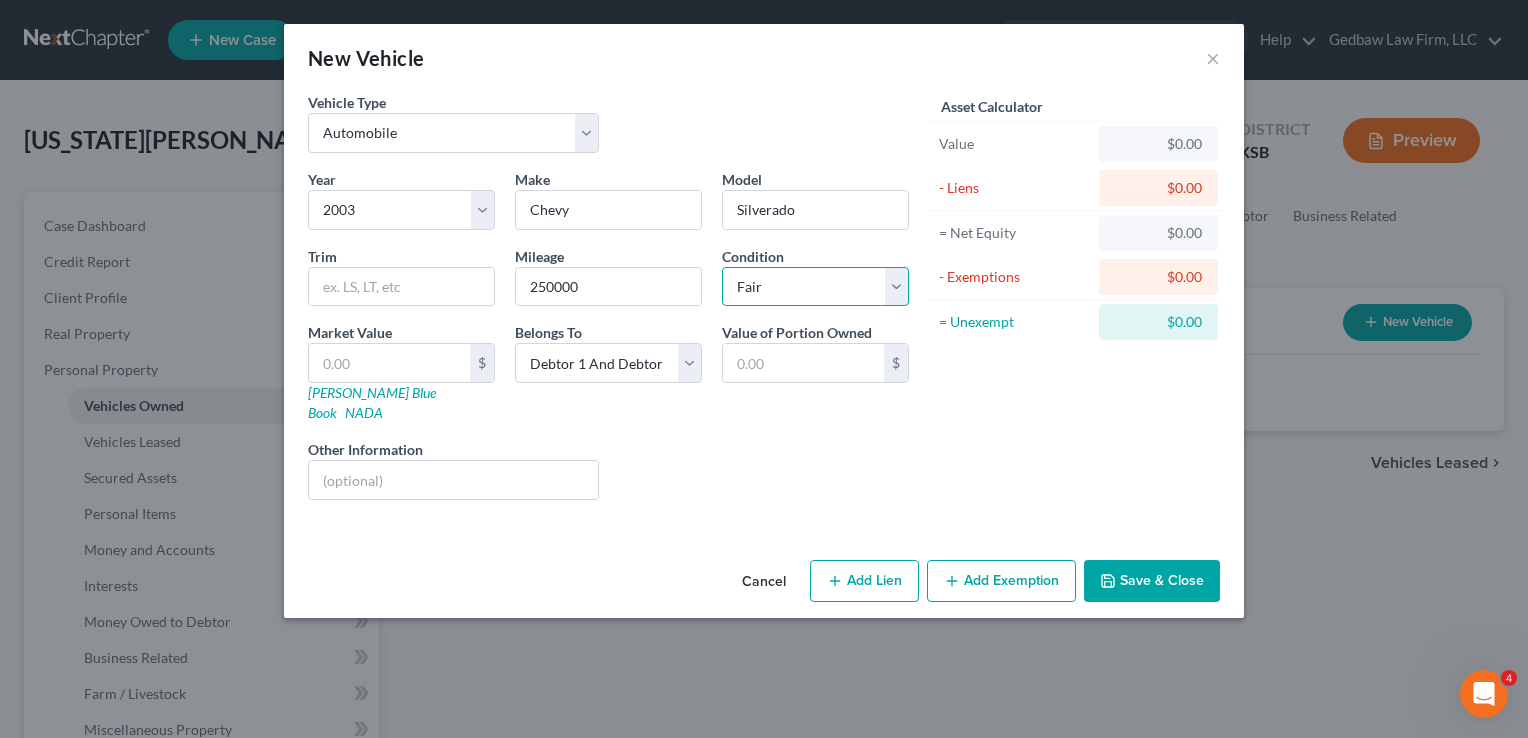 click on "Select Excellent Very Good Good Fair Poor" at bounding box center [815, 287] 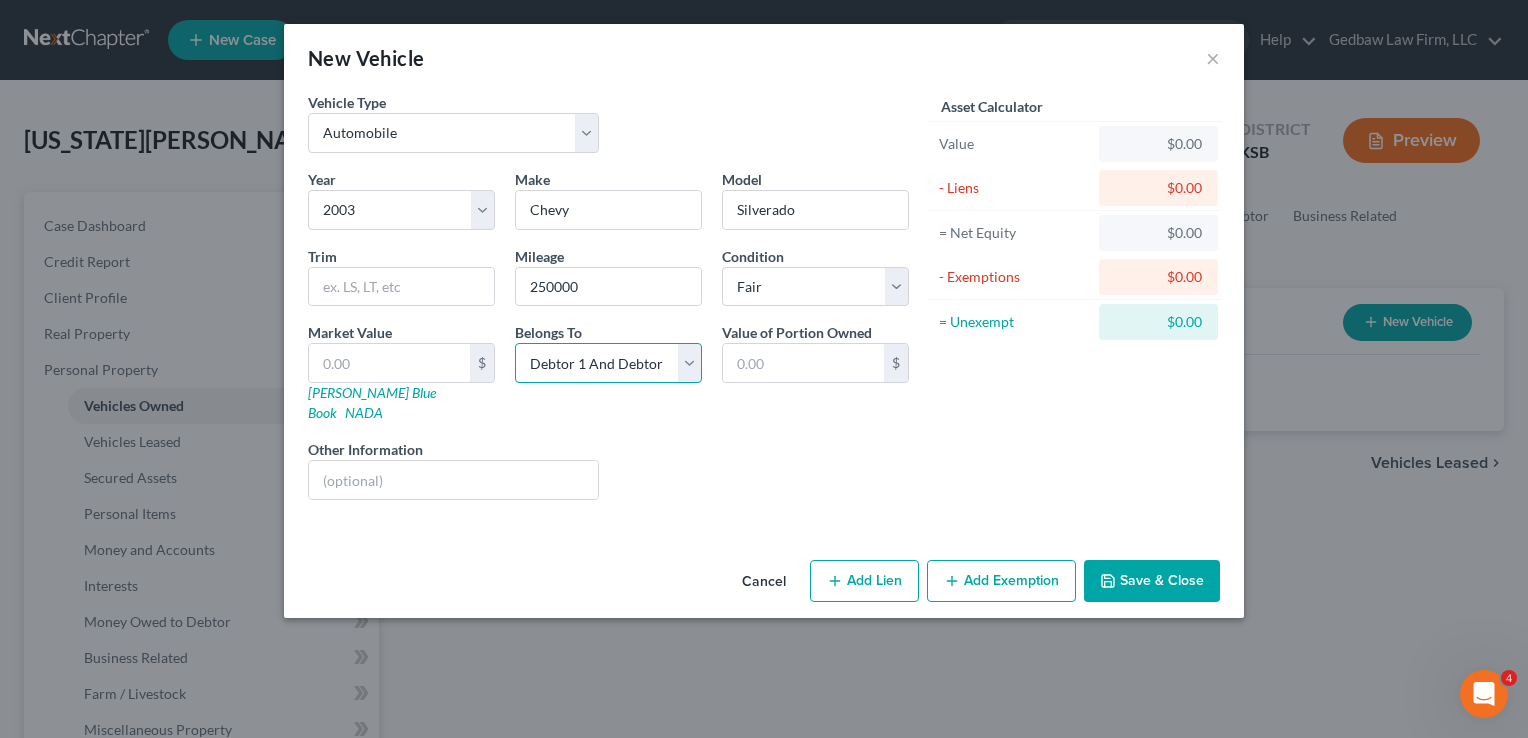click on "Select Debtor 1 Only Debtor 2 Only Debtor 1 And Debtor 2 Only At Least One Of The Debtors And Another Community Property" at bounding box center (608, 363) 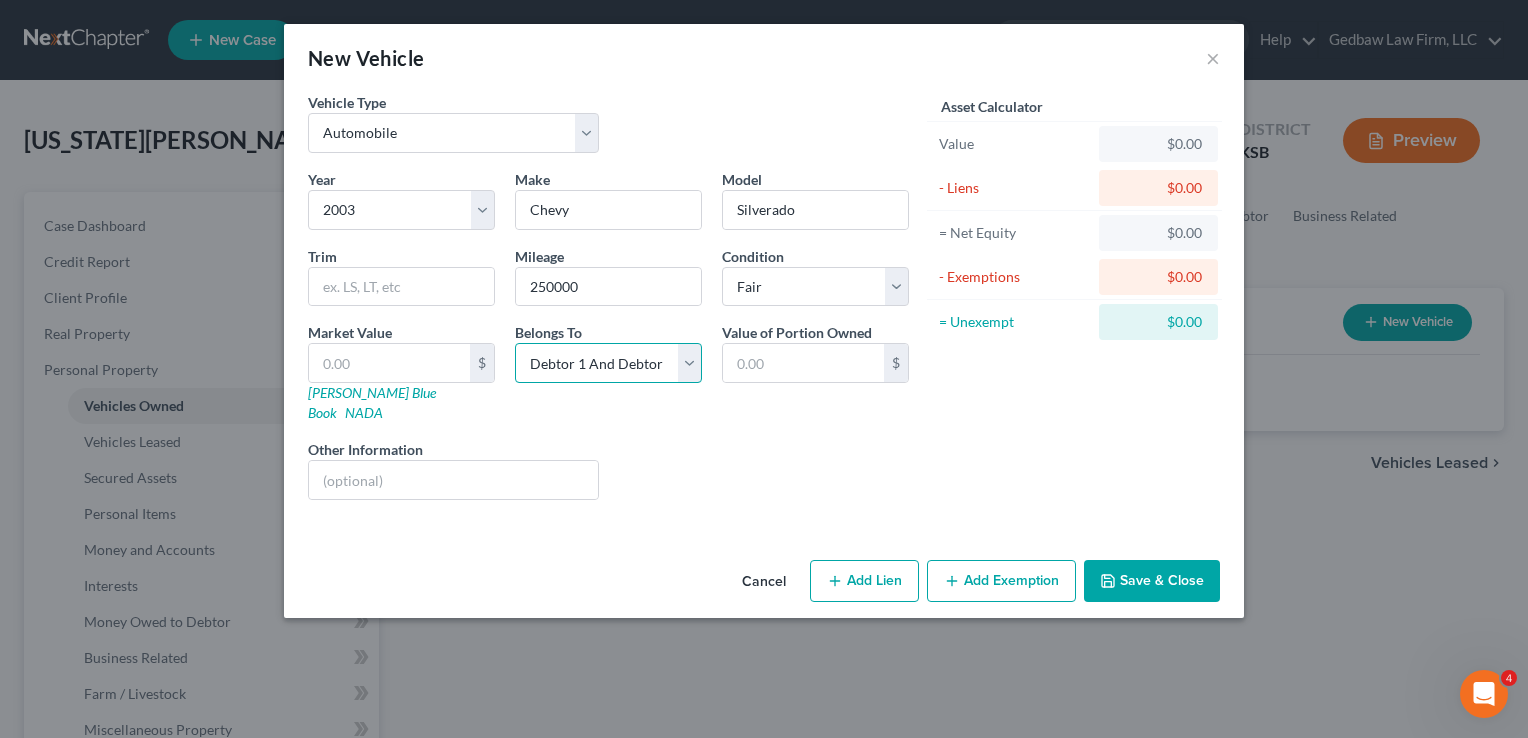 select on "0" 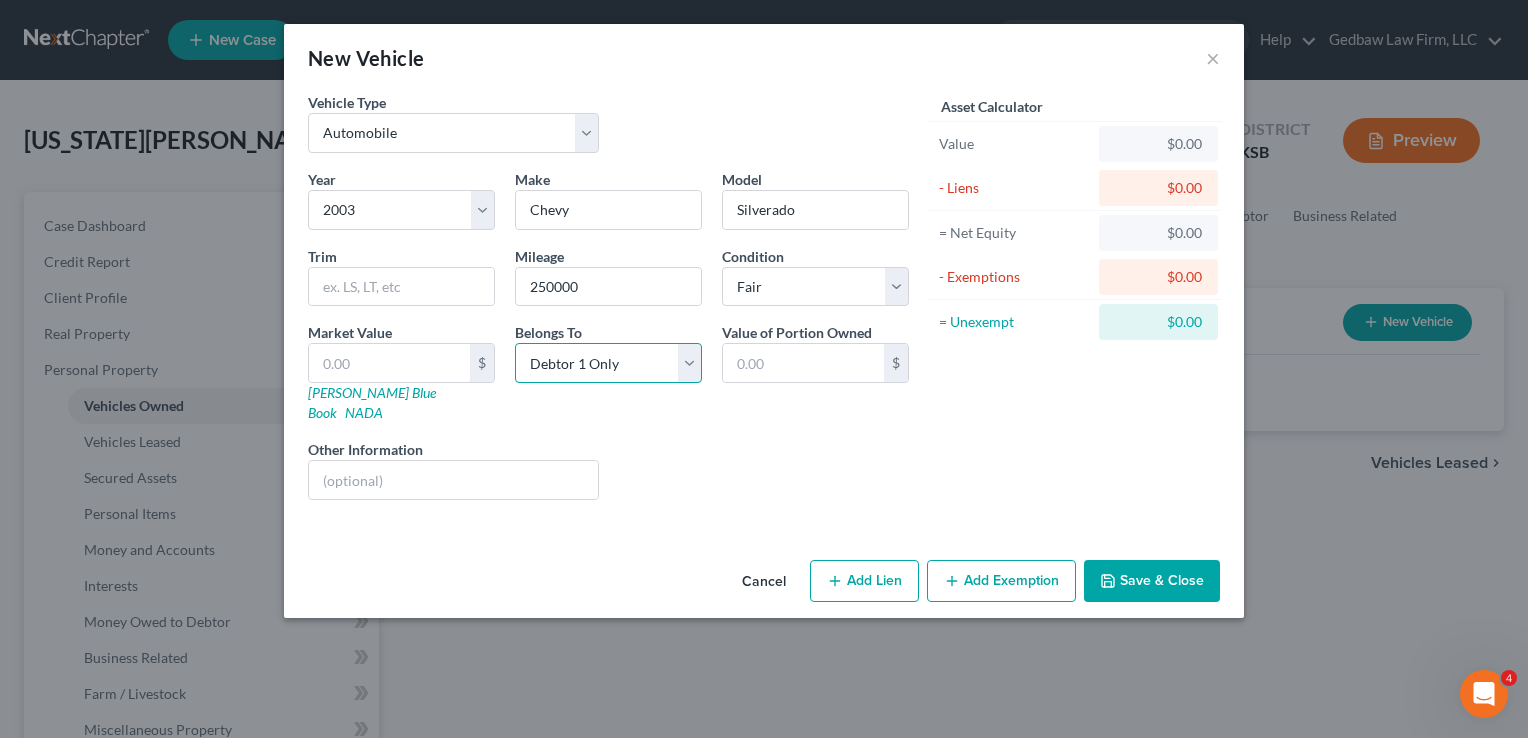click on "Select Debtor 1 Only Debtor 2 Only Debtor 1 And Debtor 2 Only At Least One Of The Debtors And Another Community Property" at bounding box center (608, 363) 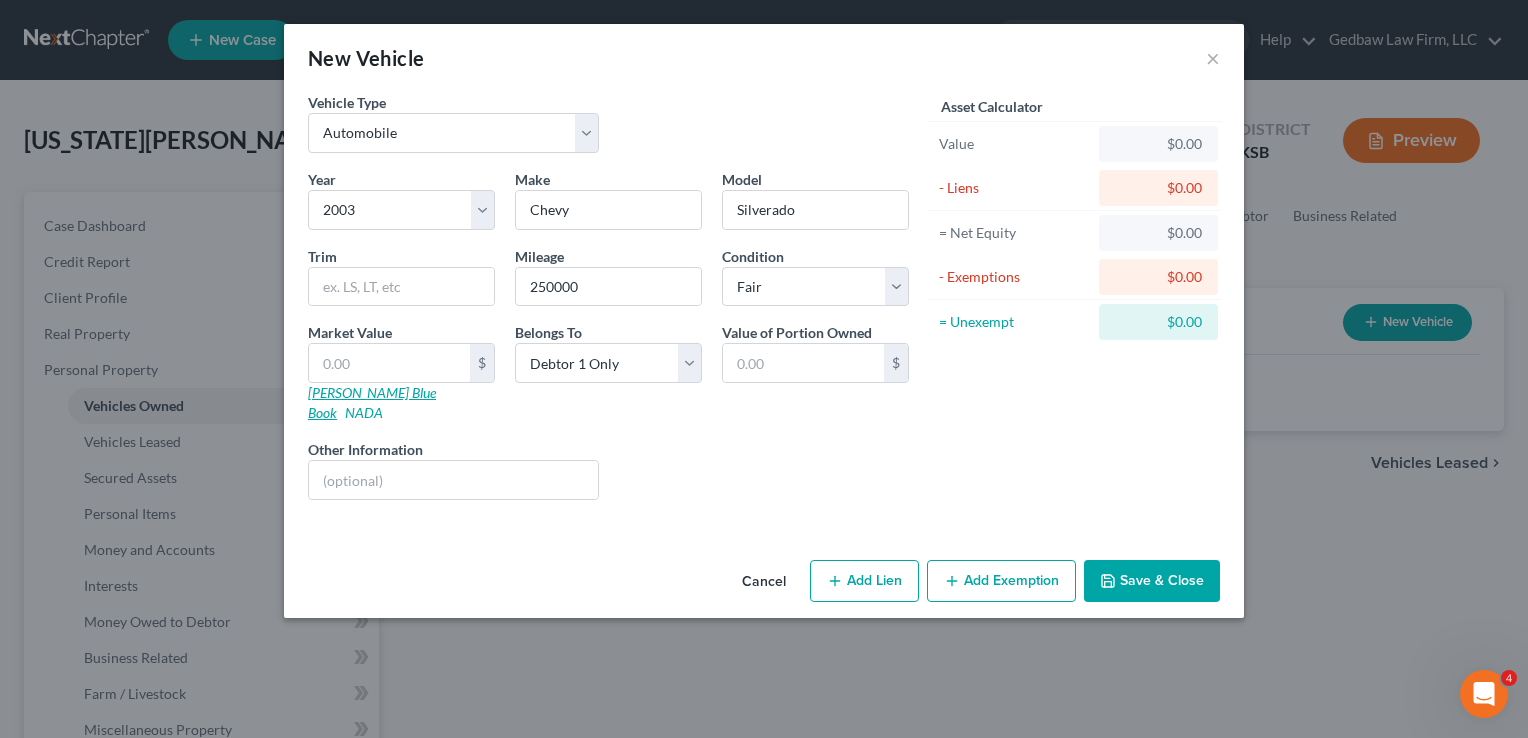 click on "[PERSON_NAME] Blue Book" at bounding box center (372, 402) 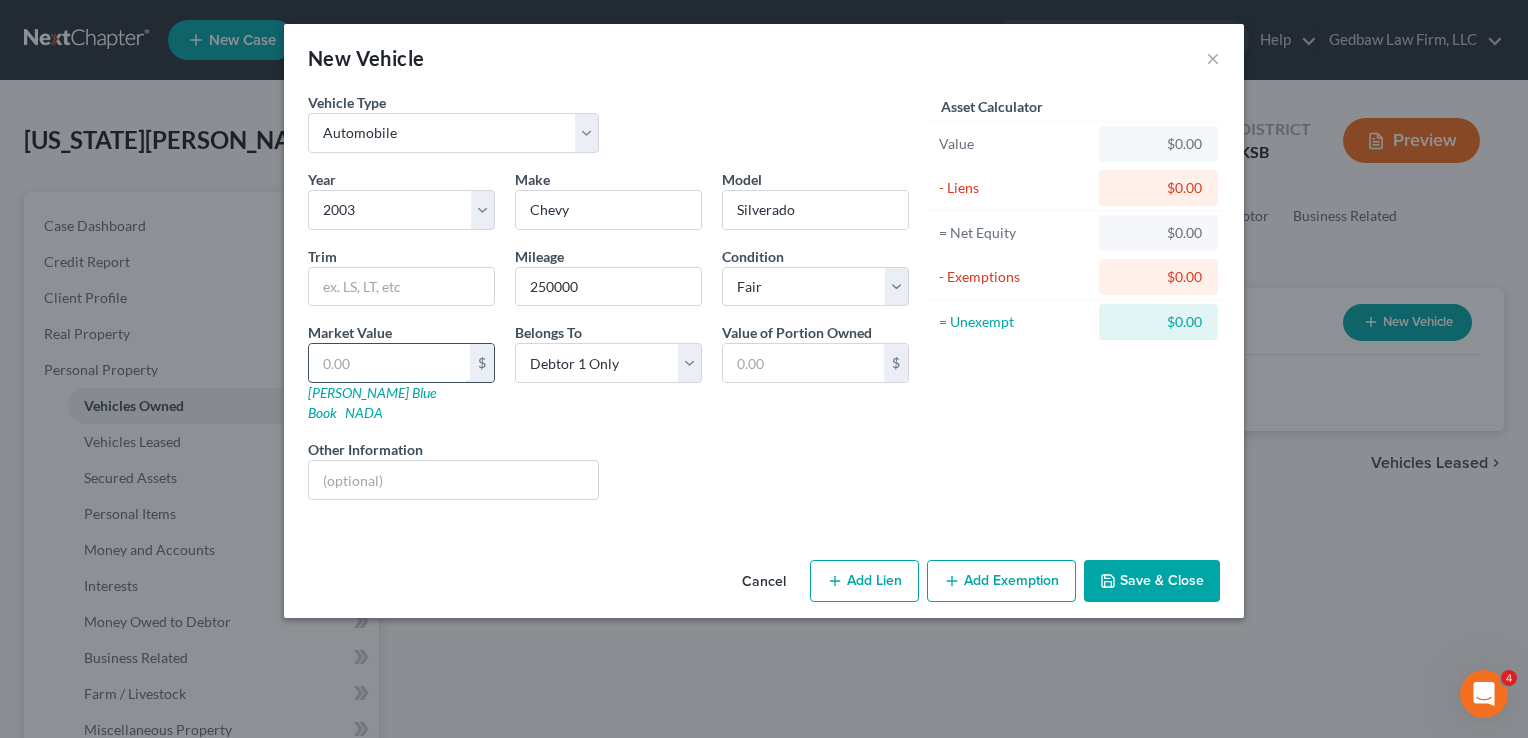 click at bounding box center (389, 363) 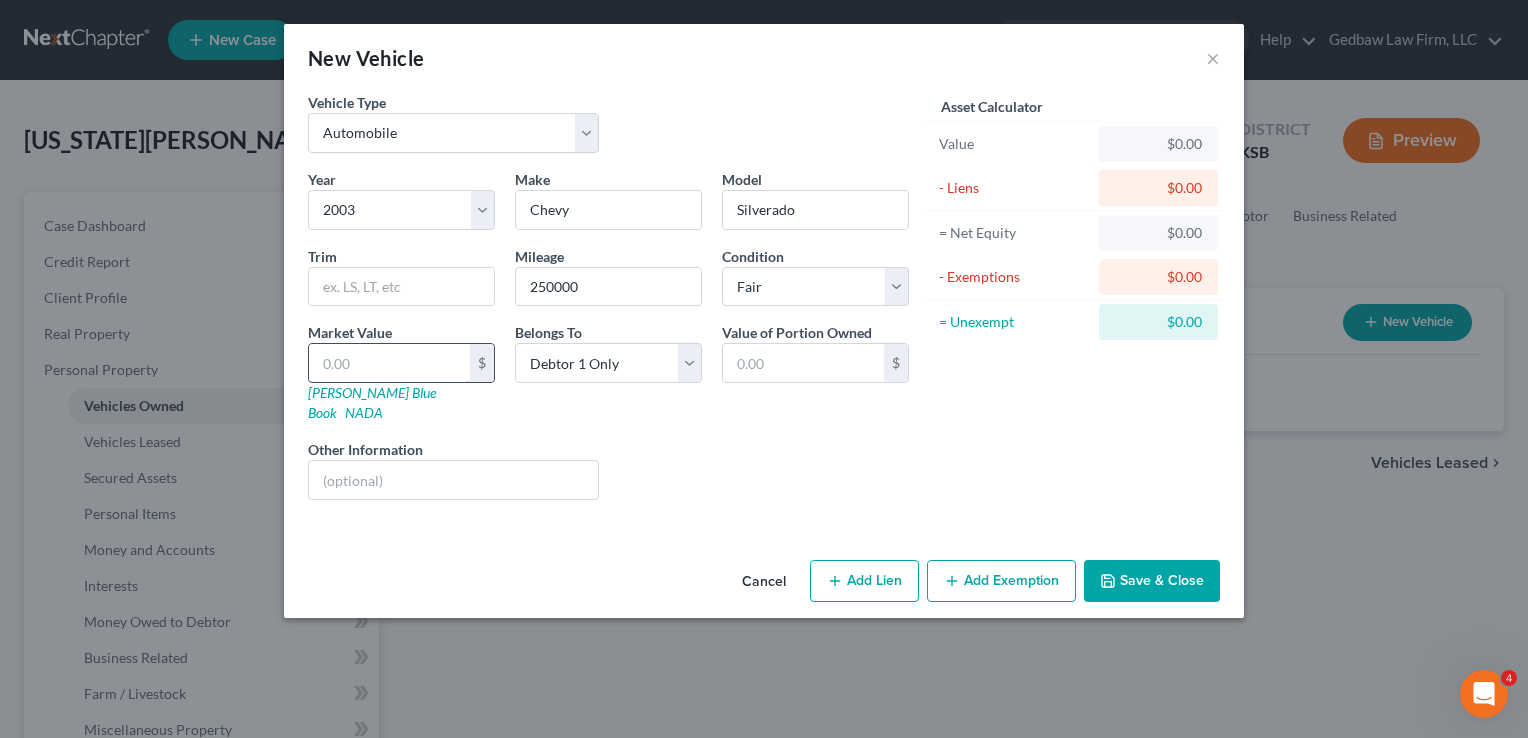 type on "4" 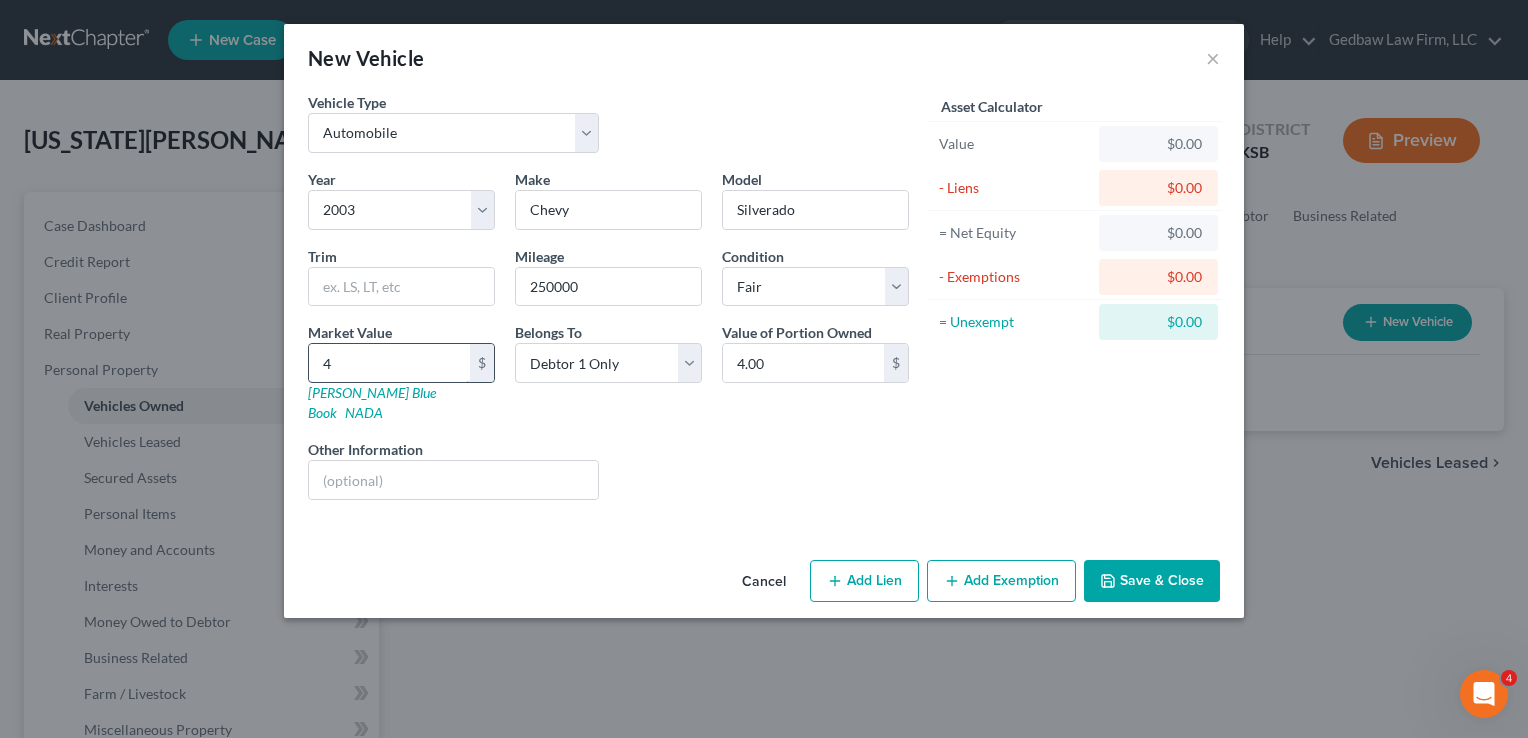 type on "40" 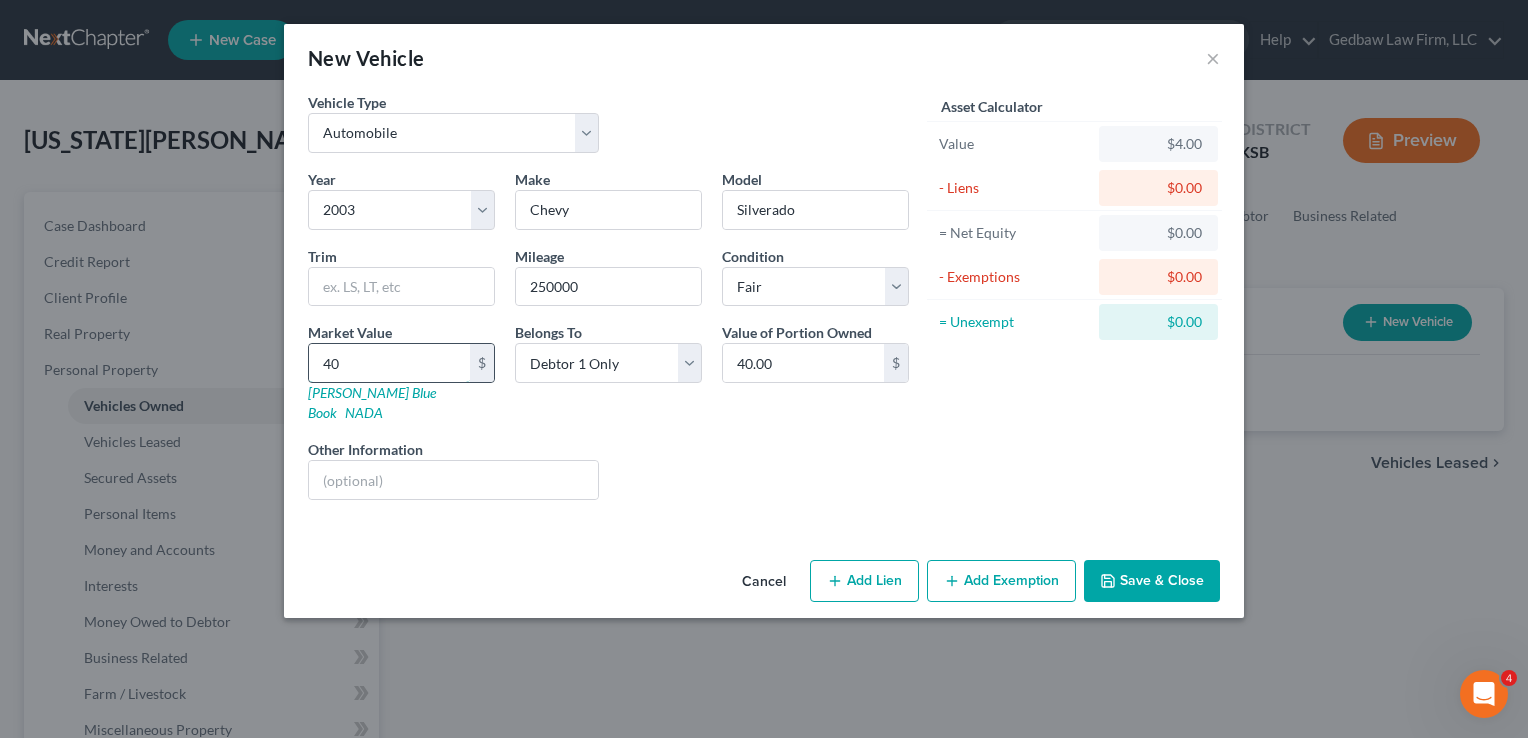type on "400" 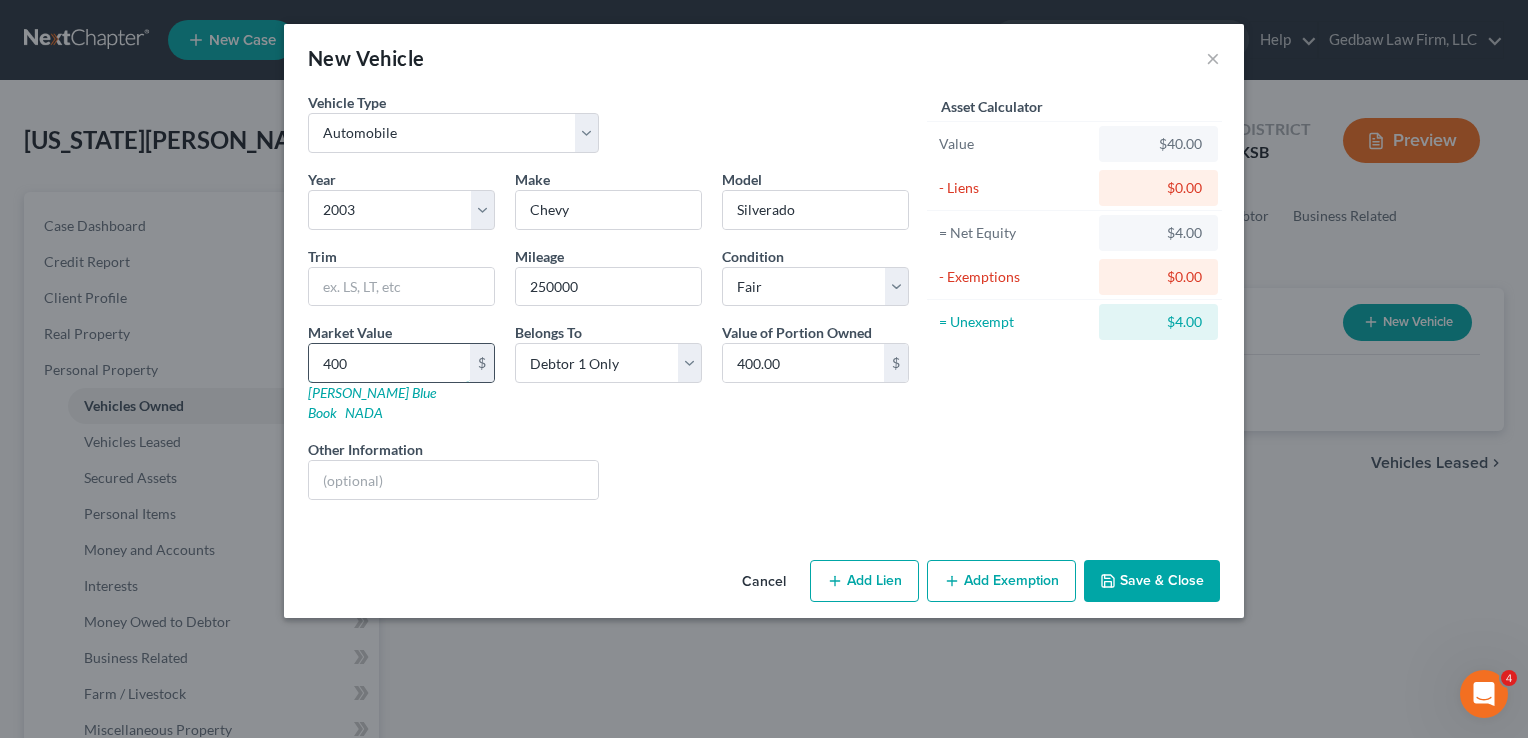 type on "4000" 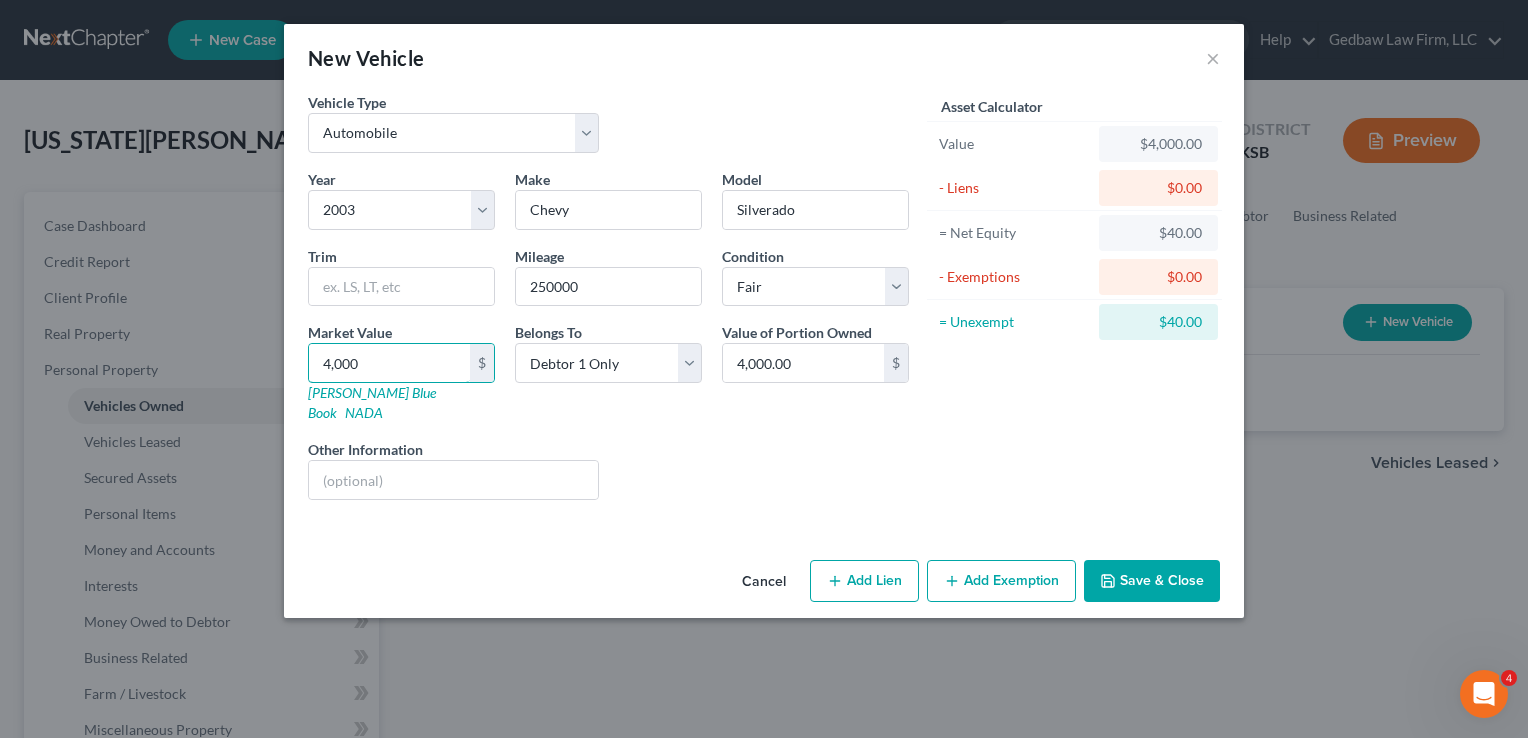 type on "4,000" 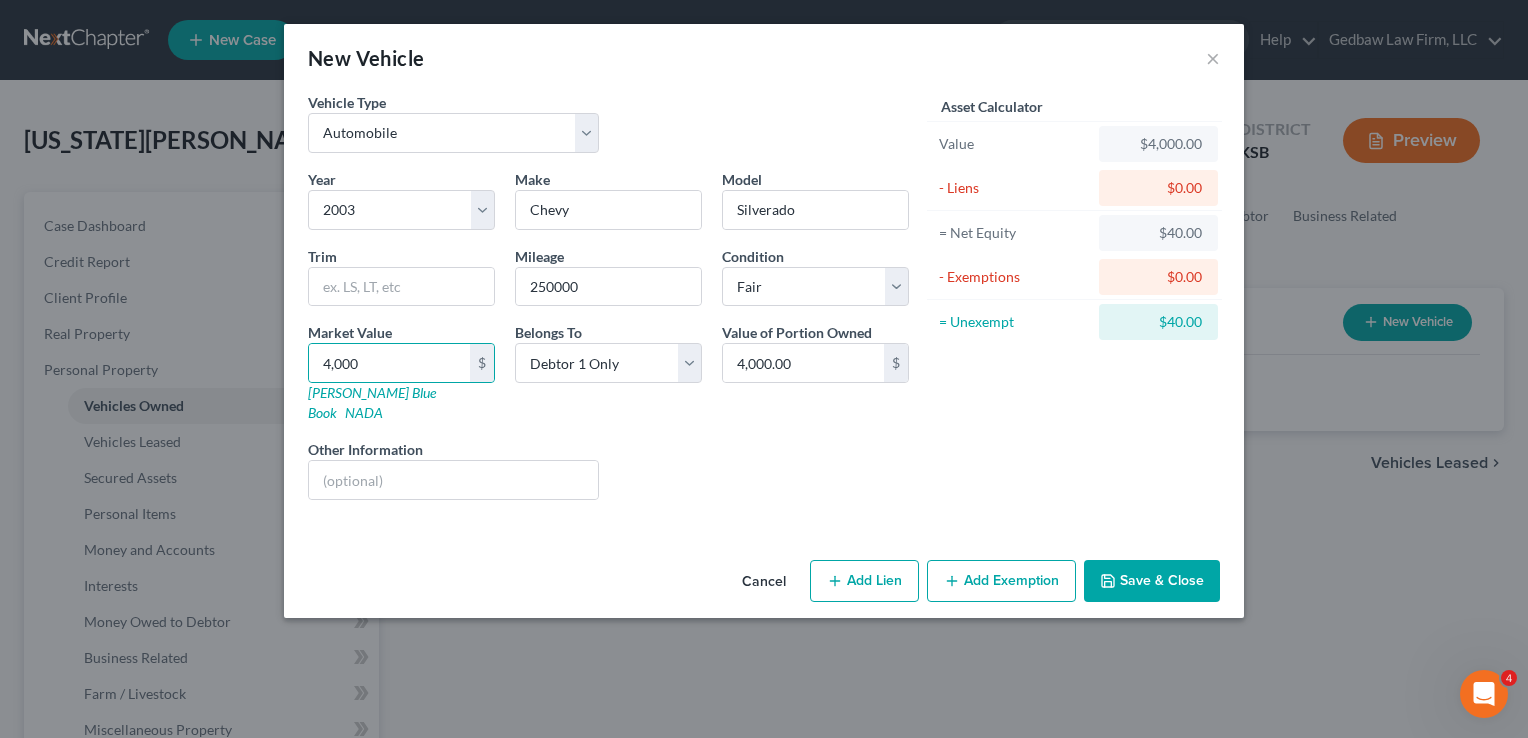 click on "Liens
Select" at bounding box center [764, 469] 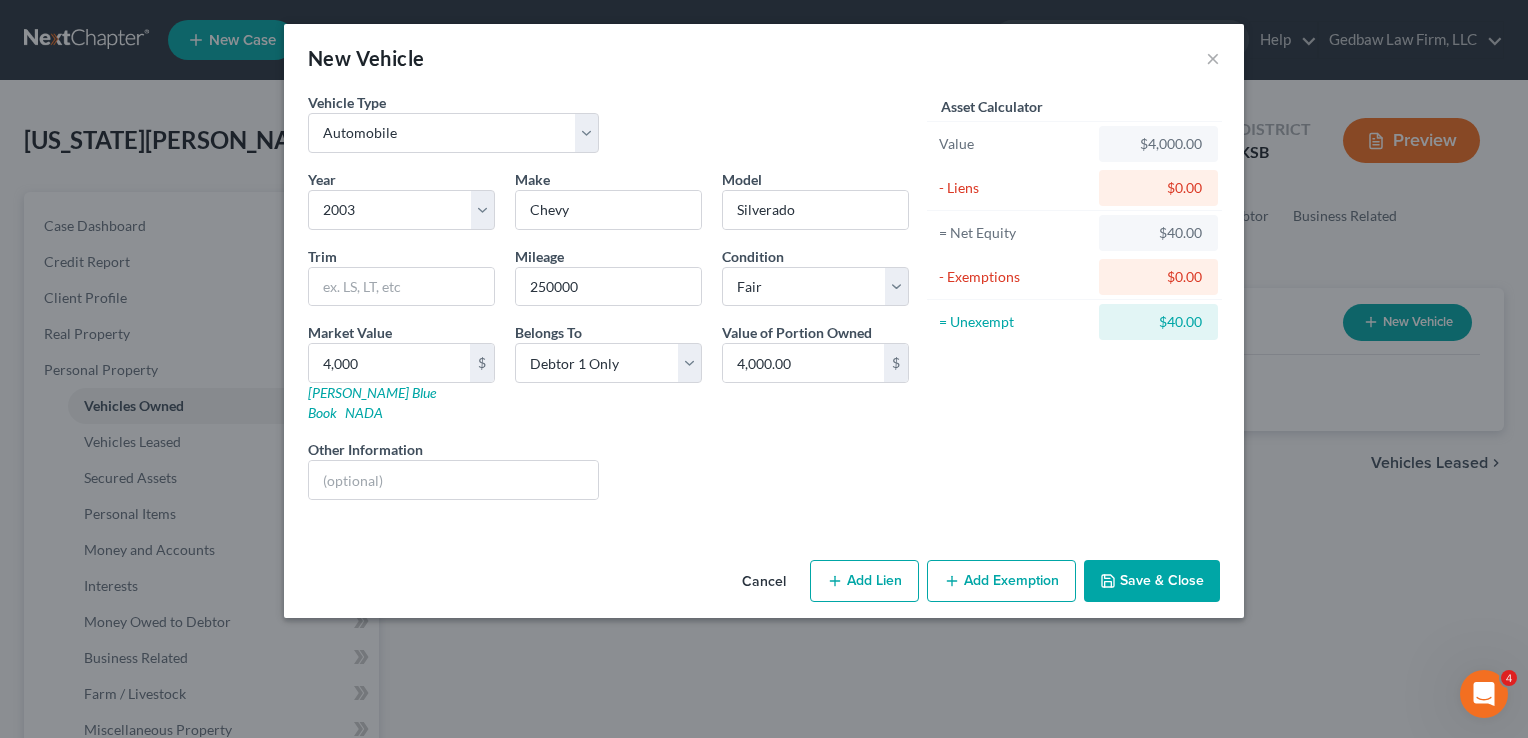click on "Add Exemption" at bounding box center [1001, 581] 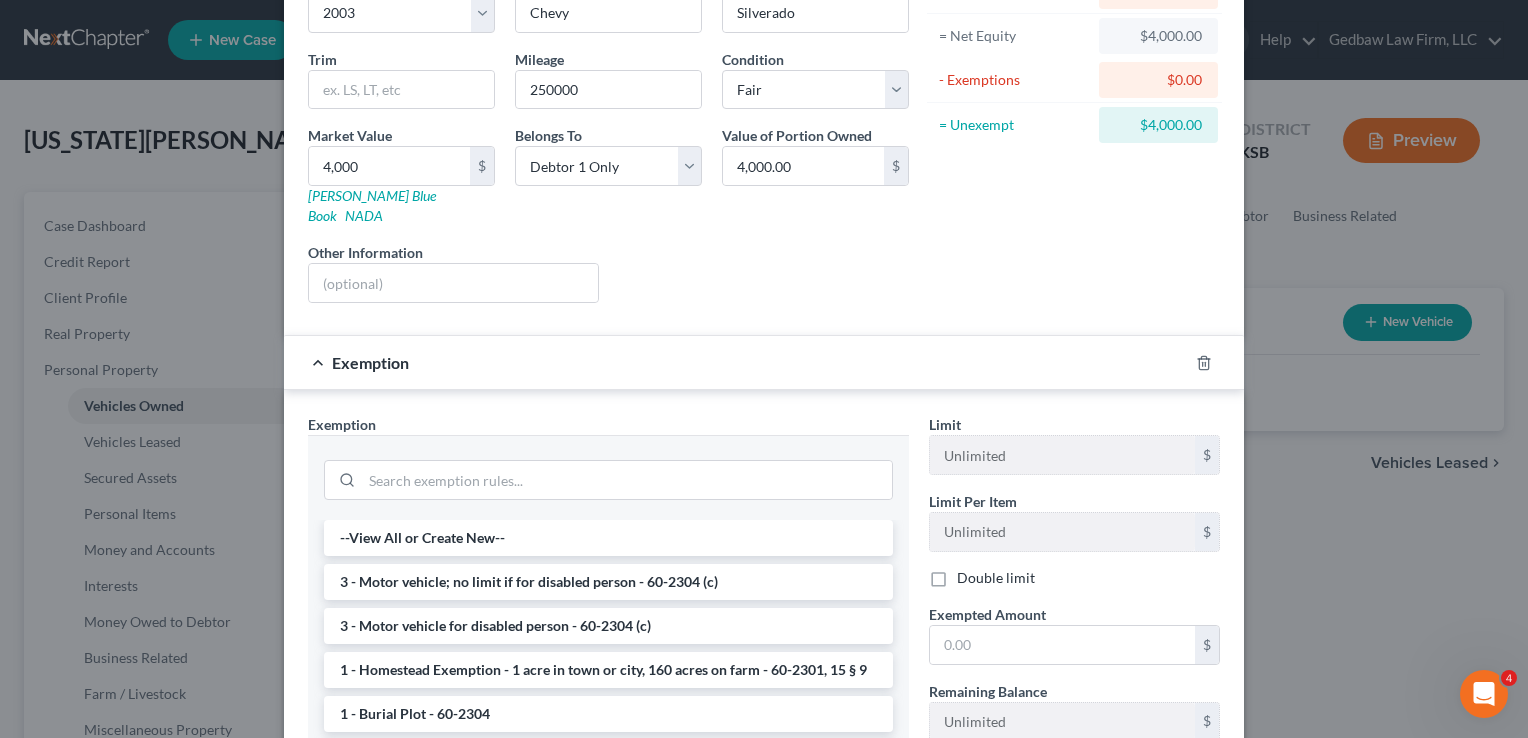 scroll, scrollTop: 200, scrollLeft: 0, axis: vertical 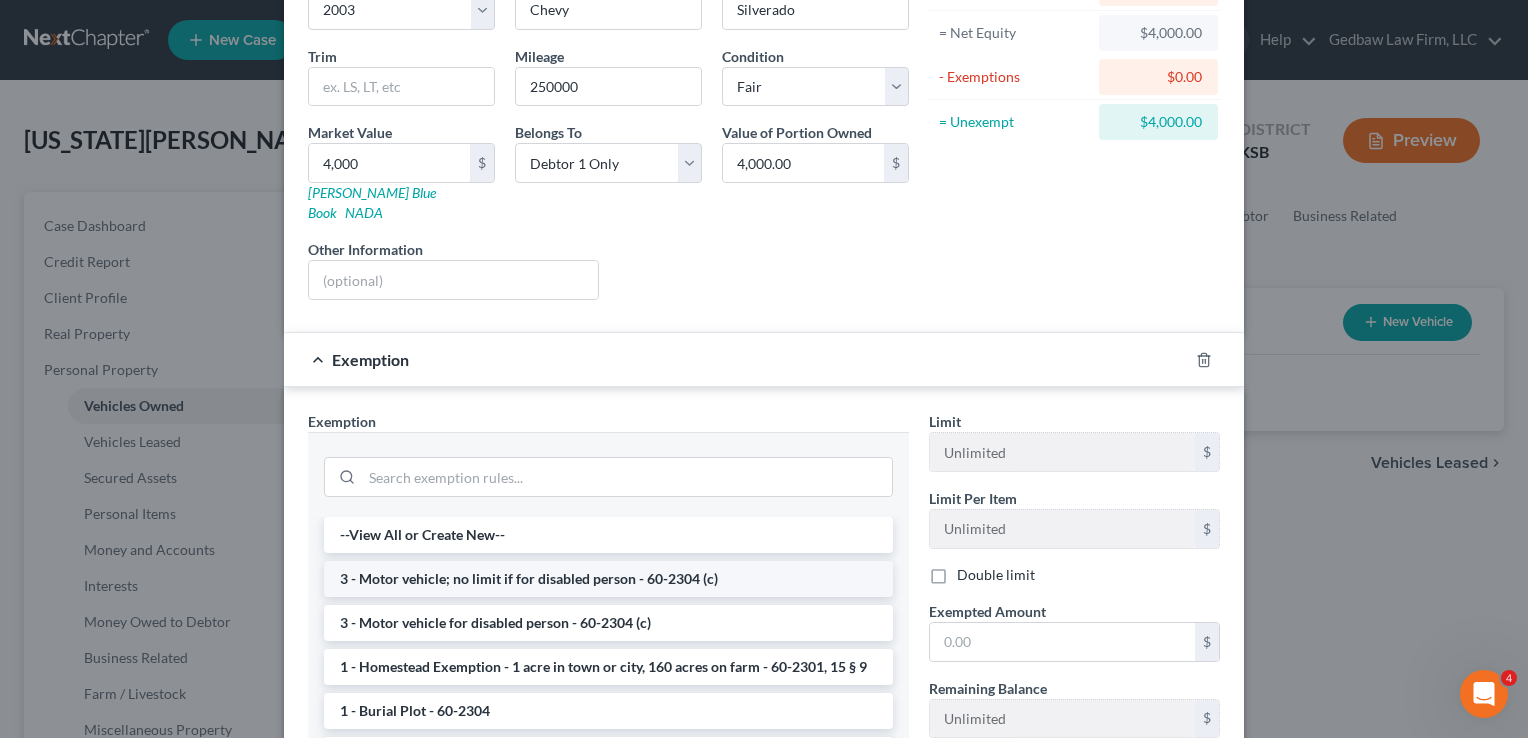 click on "3 - Motor vehicle; no limit if for disabled person - 60-2304 (c)" at bounding box center [608, 579] 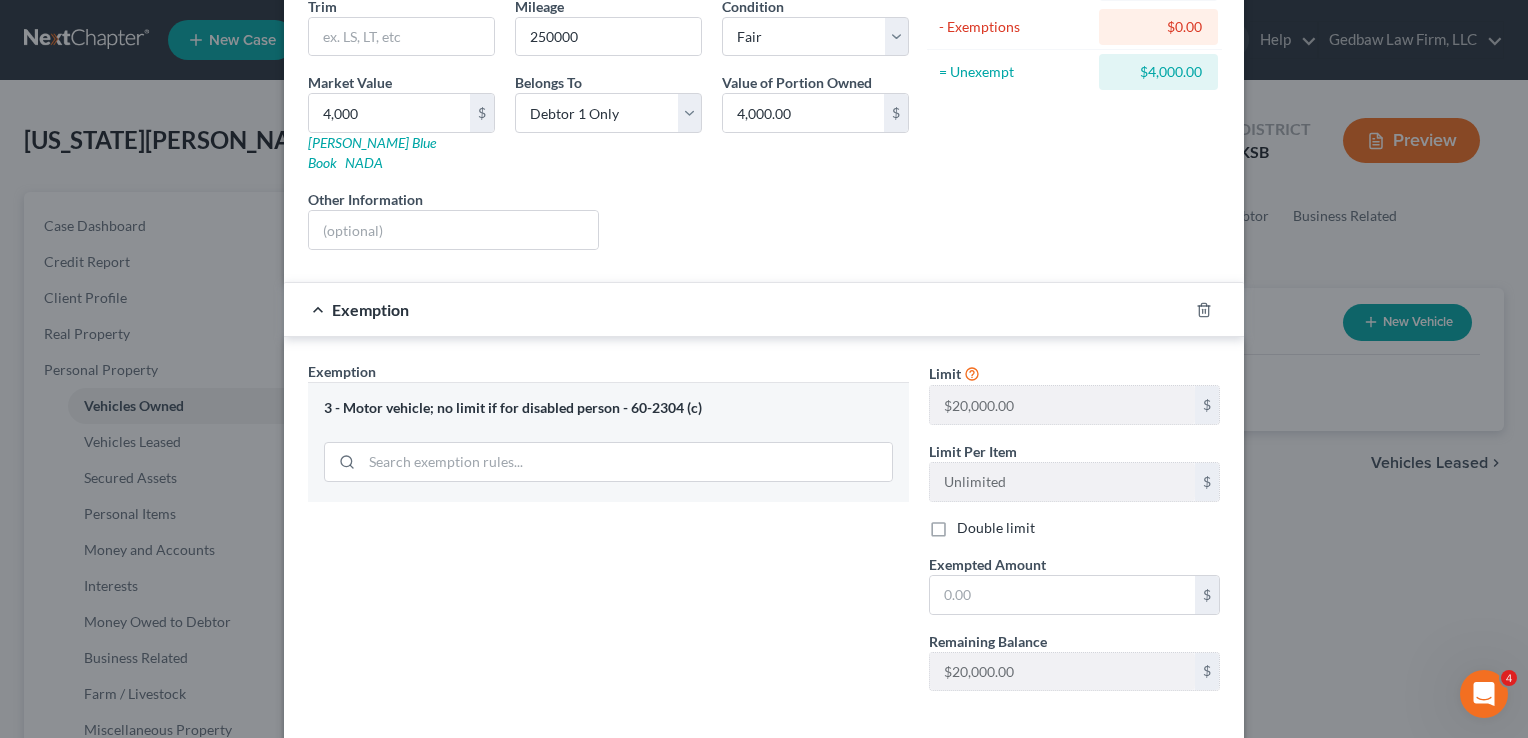 scroll, scrollTop: 275, scrollLeft: 0, axis: vertical 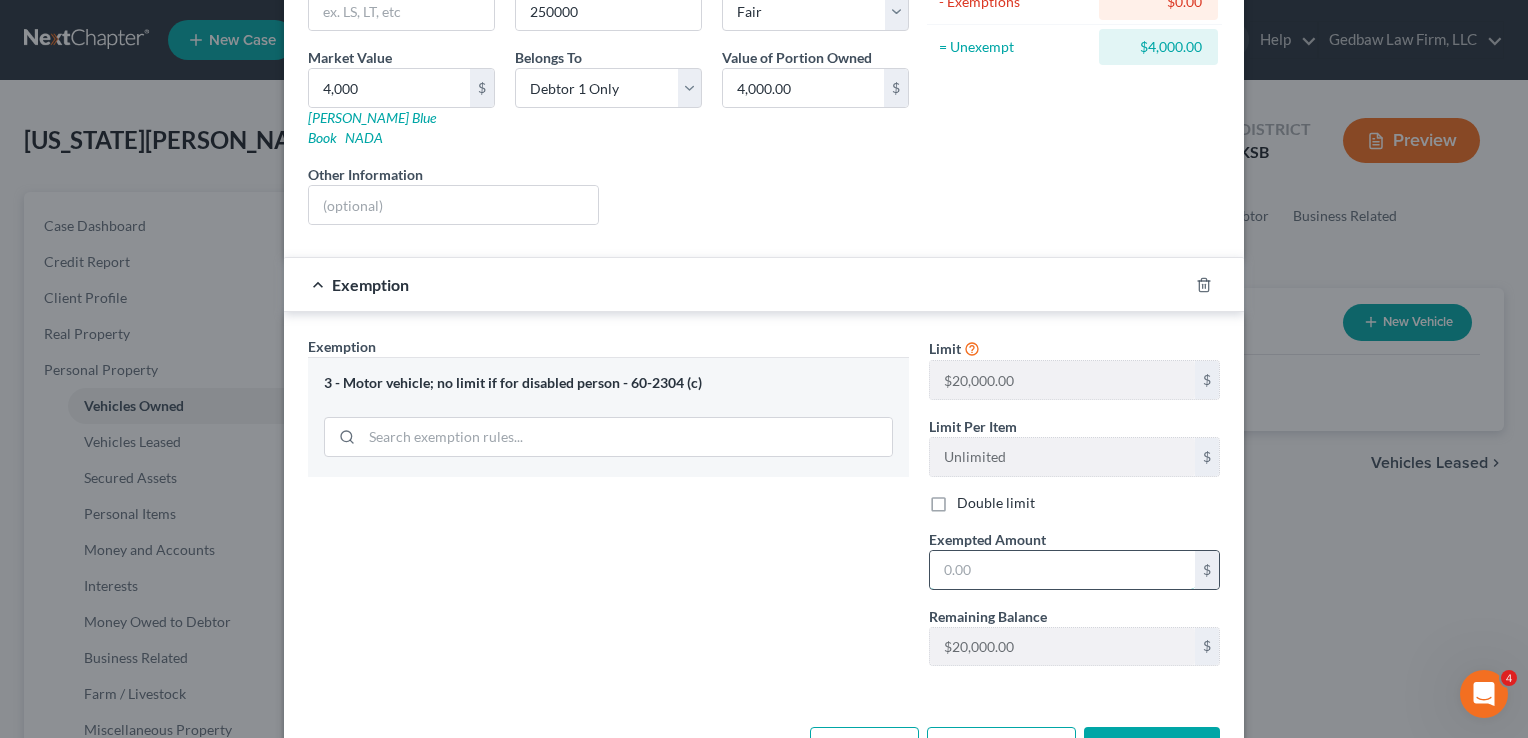 click at bounding box center [1062, 570] 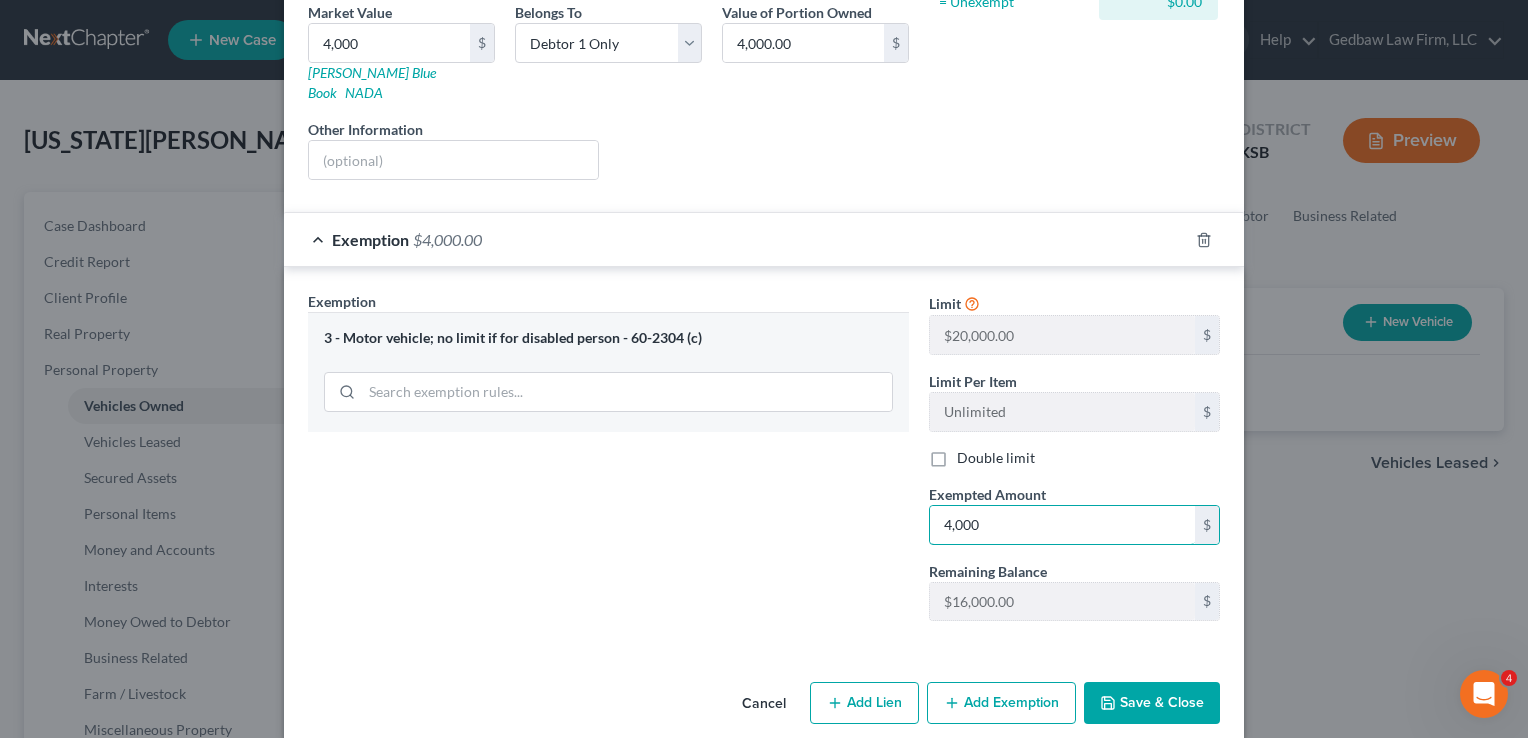 scroll, scrollTop: 321, scrollLeft: 0, axis: vertical 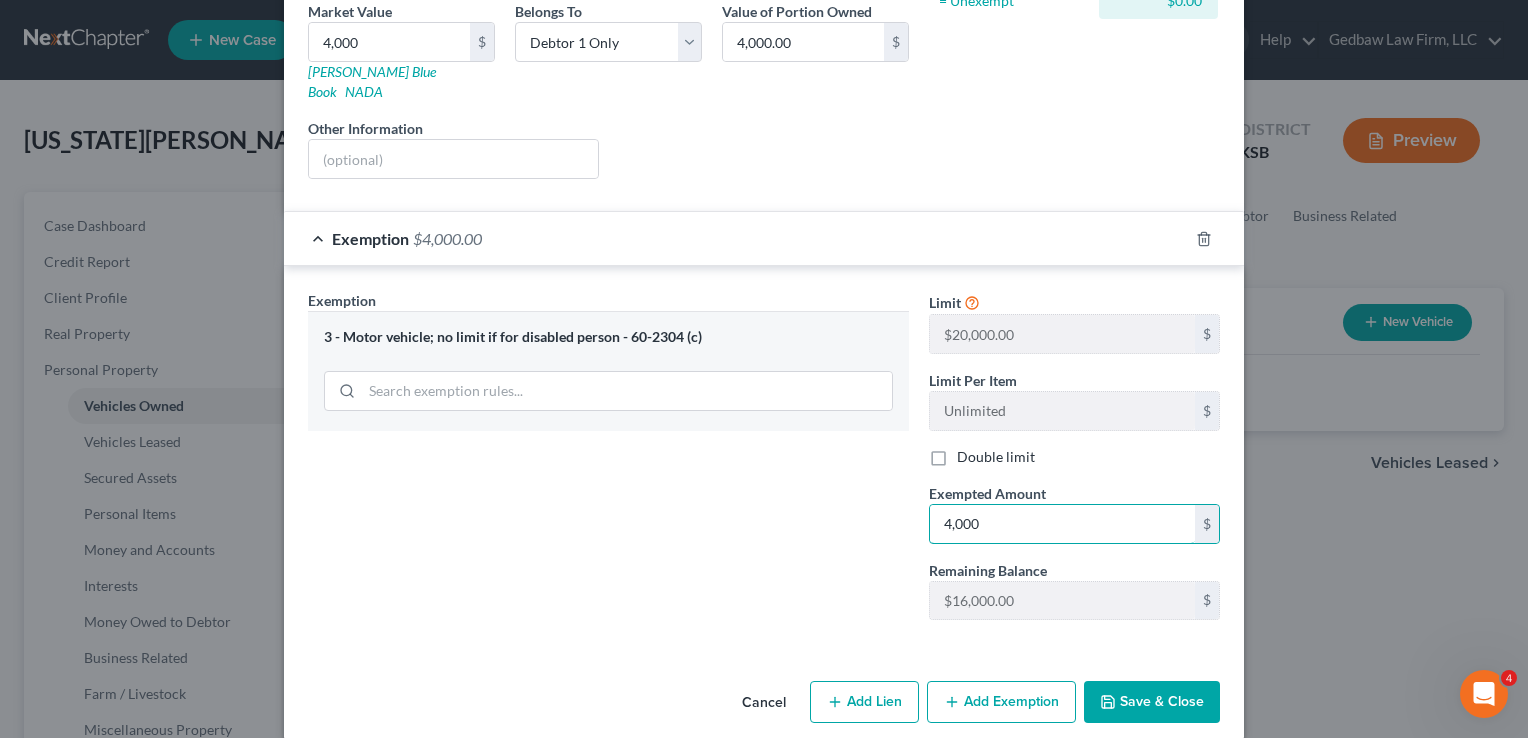 type on "4,000" 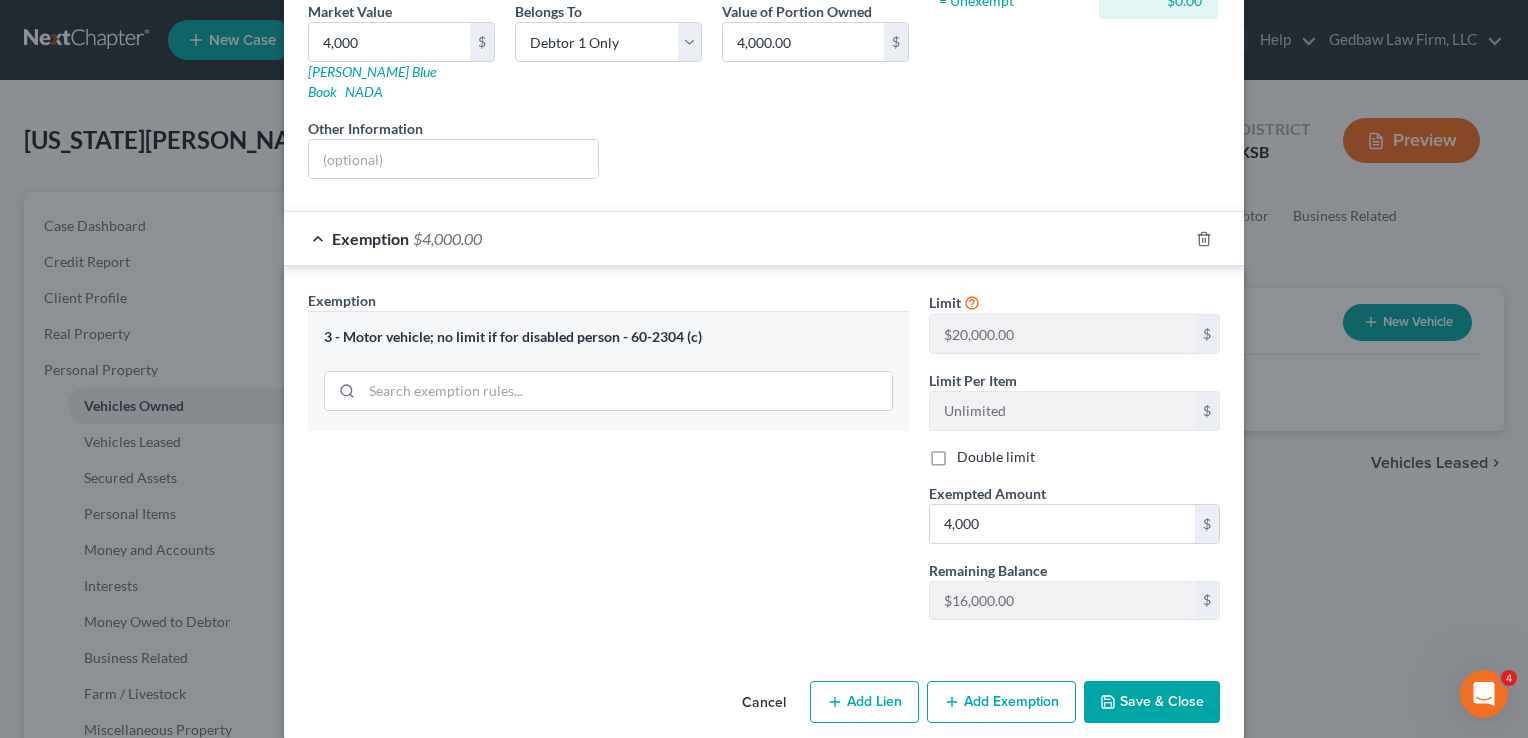 click on "Add Lien" at bounding box center [864, 702] 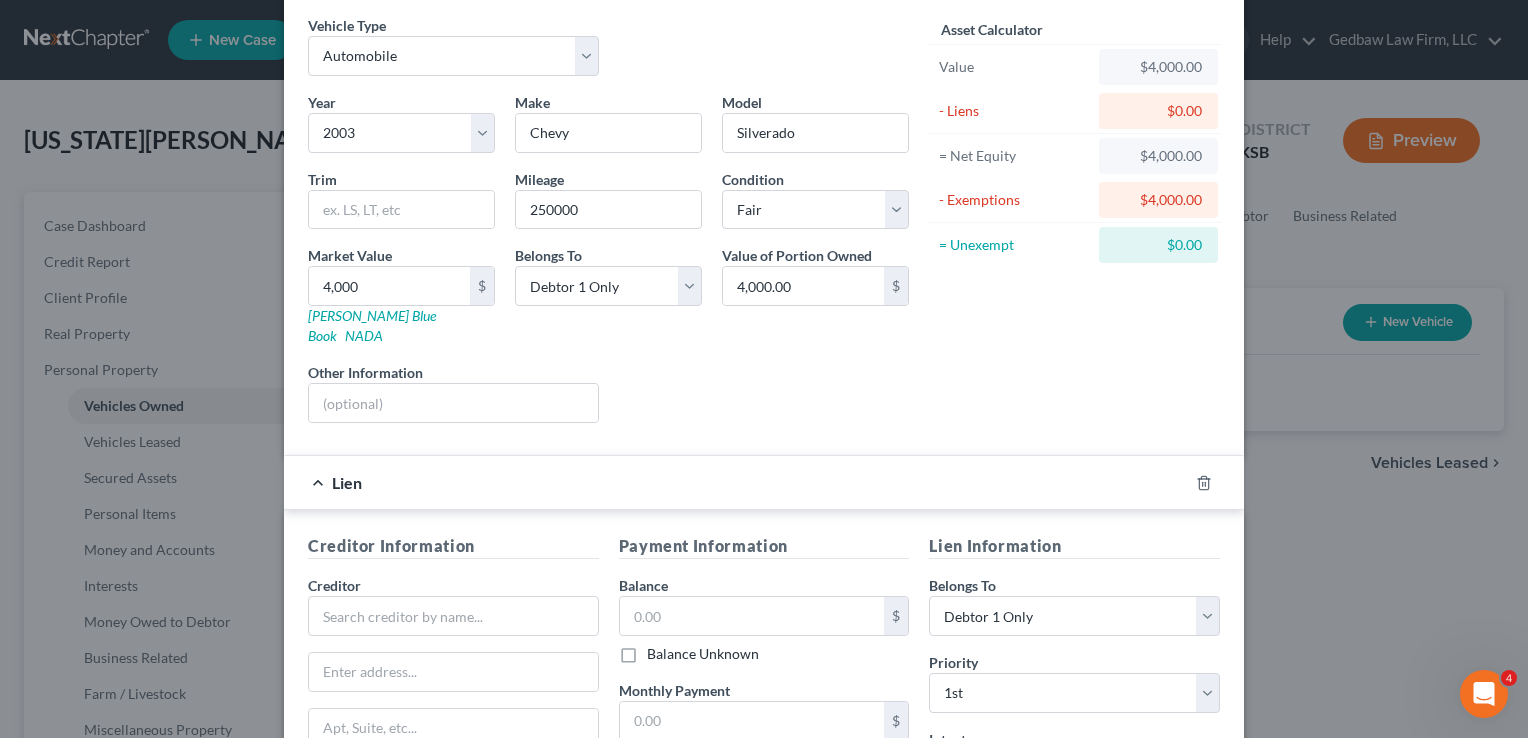 scroll, scrollTop: 72, scrollLeft: 0, axis: vertical 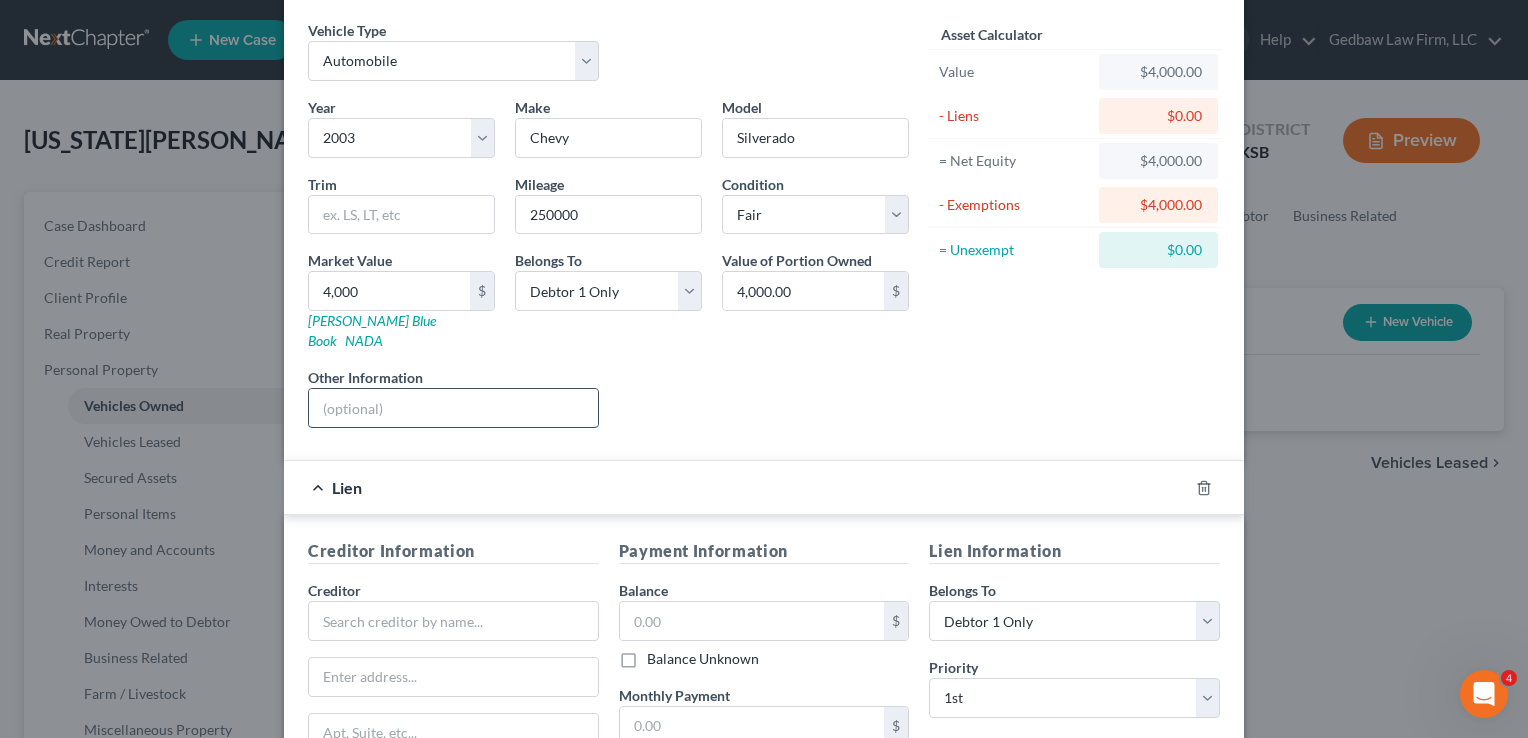 click at bounding box center [453, 408] 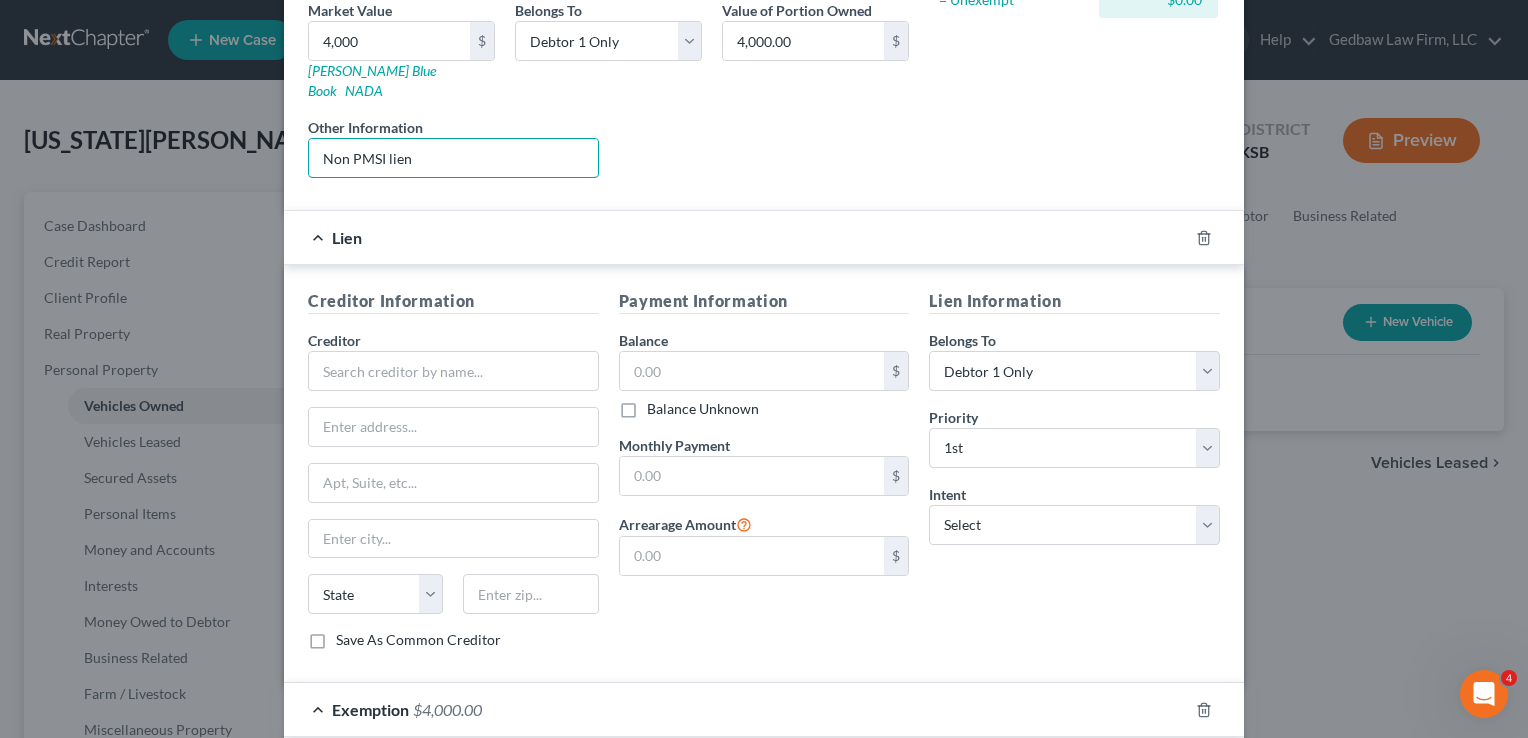 scroll, scrollTop: 321, scrollLeft: 0, axis: vertical 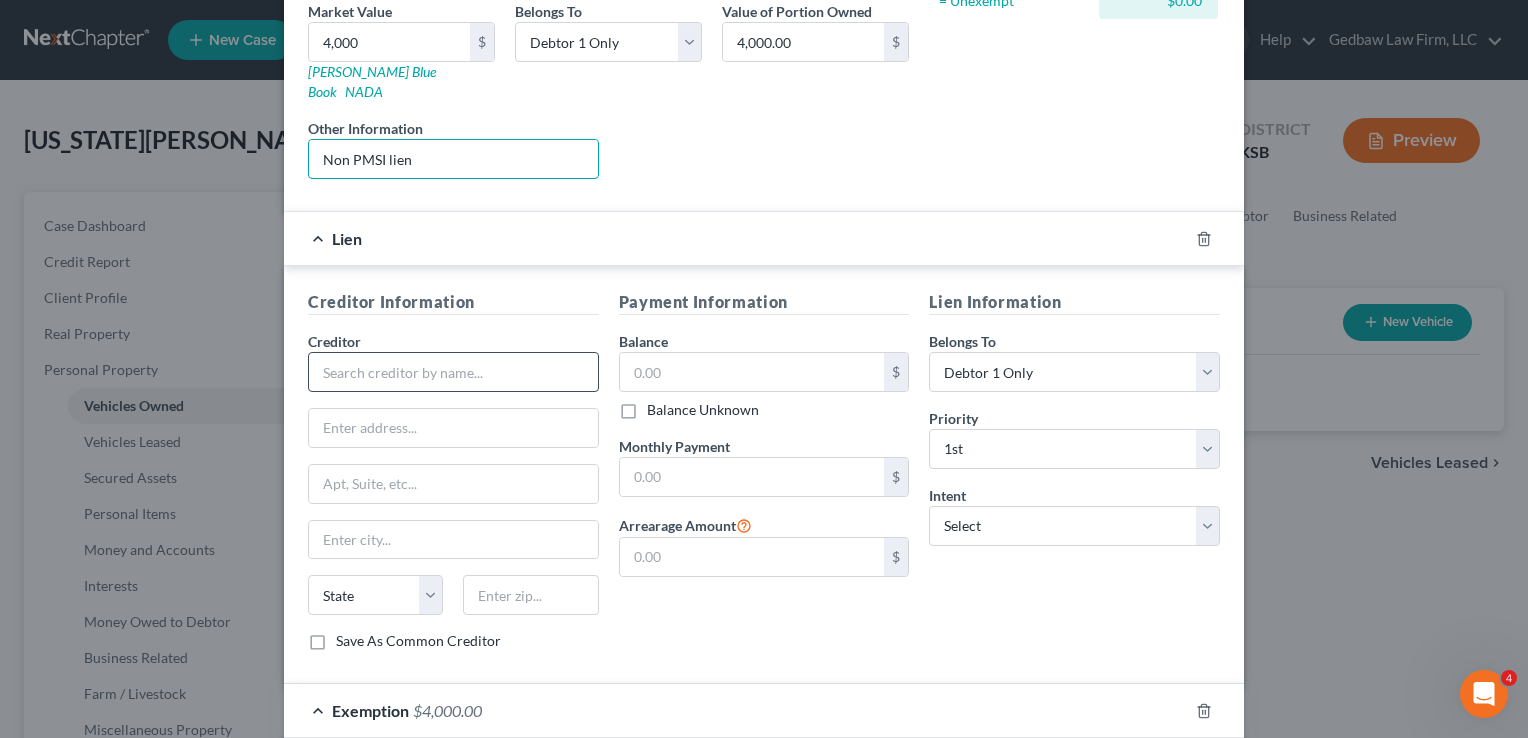 type on "Non PMSI lien" 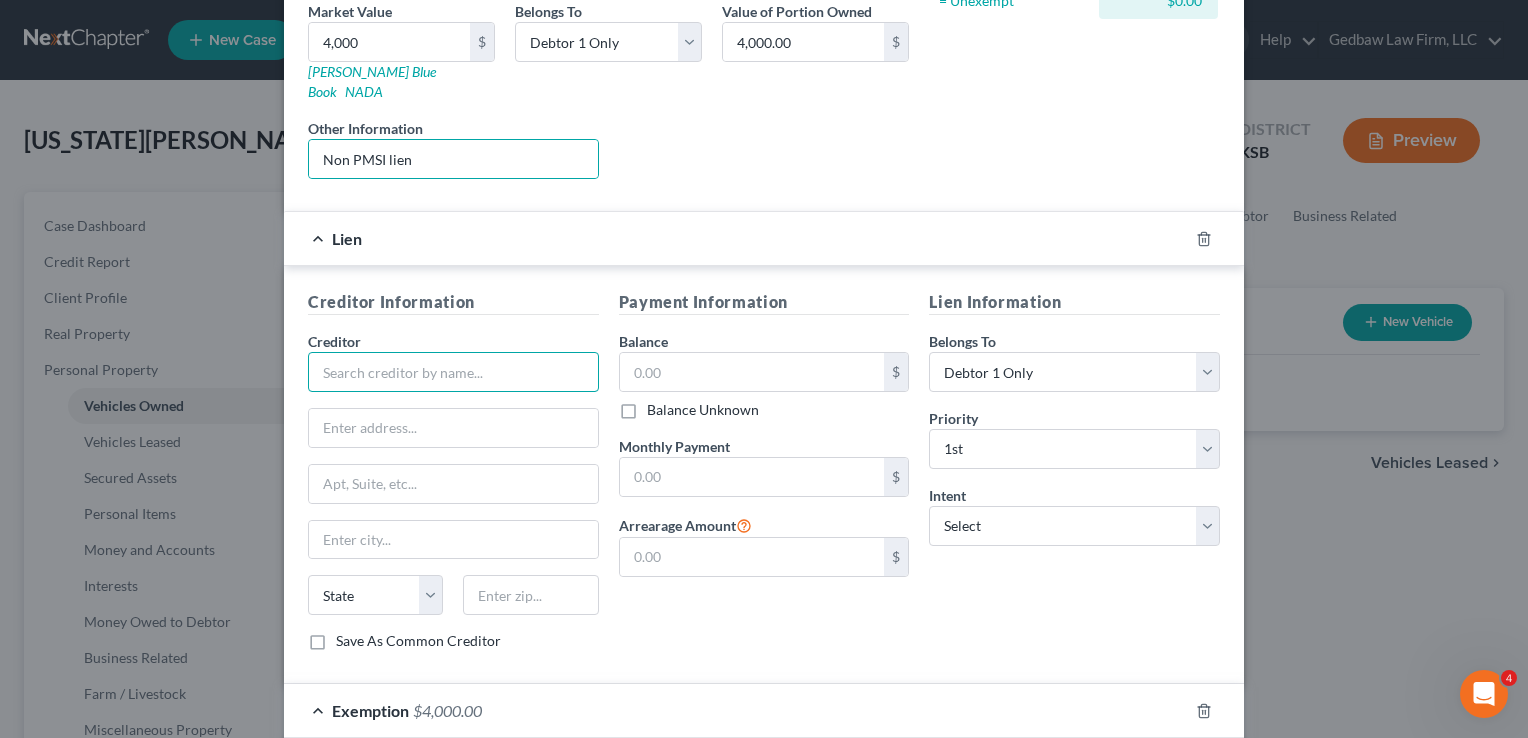 click at bounding box center [453, 372] 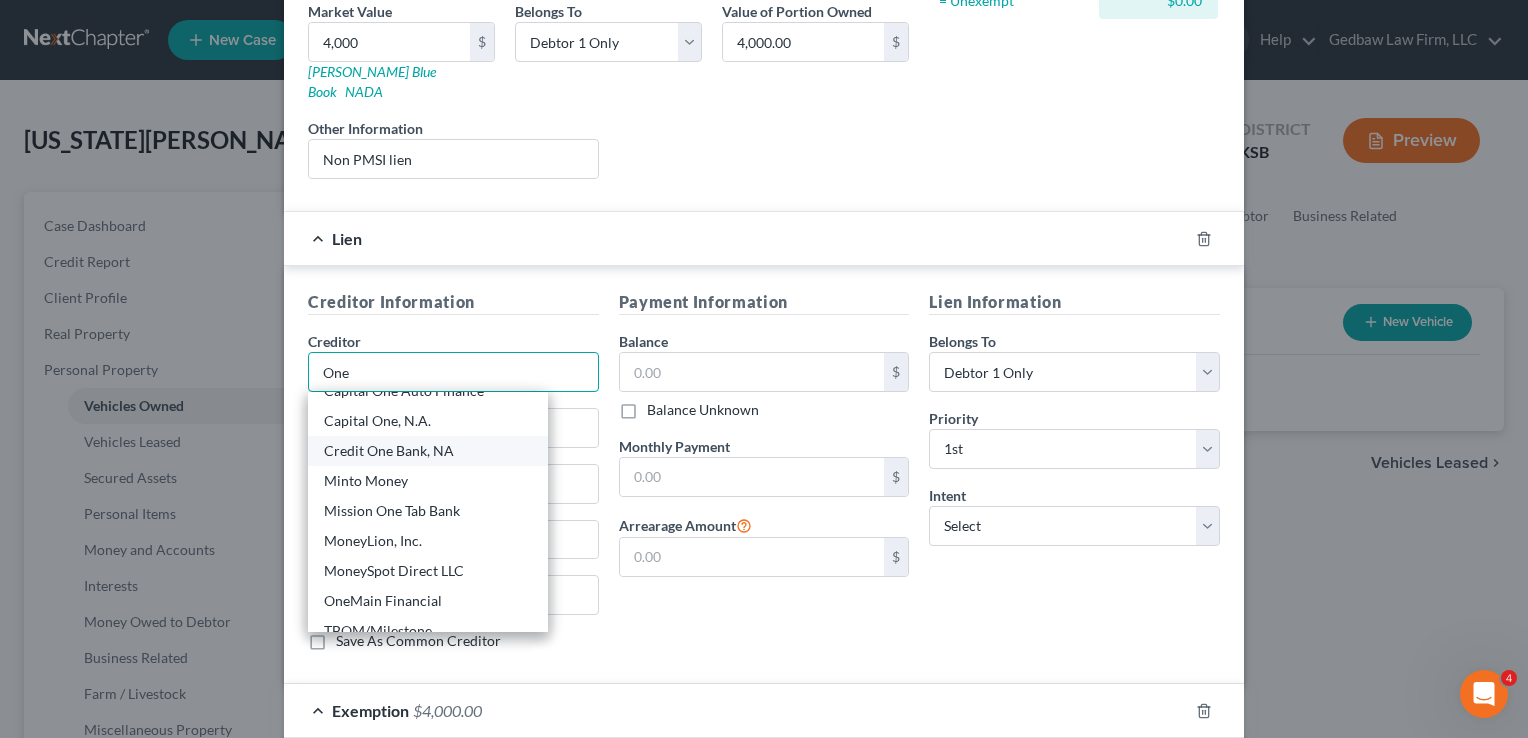 scroll, scrollTop: 60, scrollLeft: 0, axis: vertical 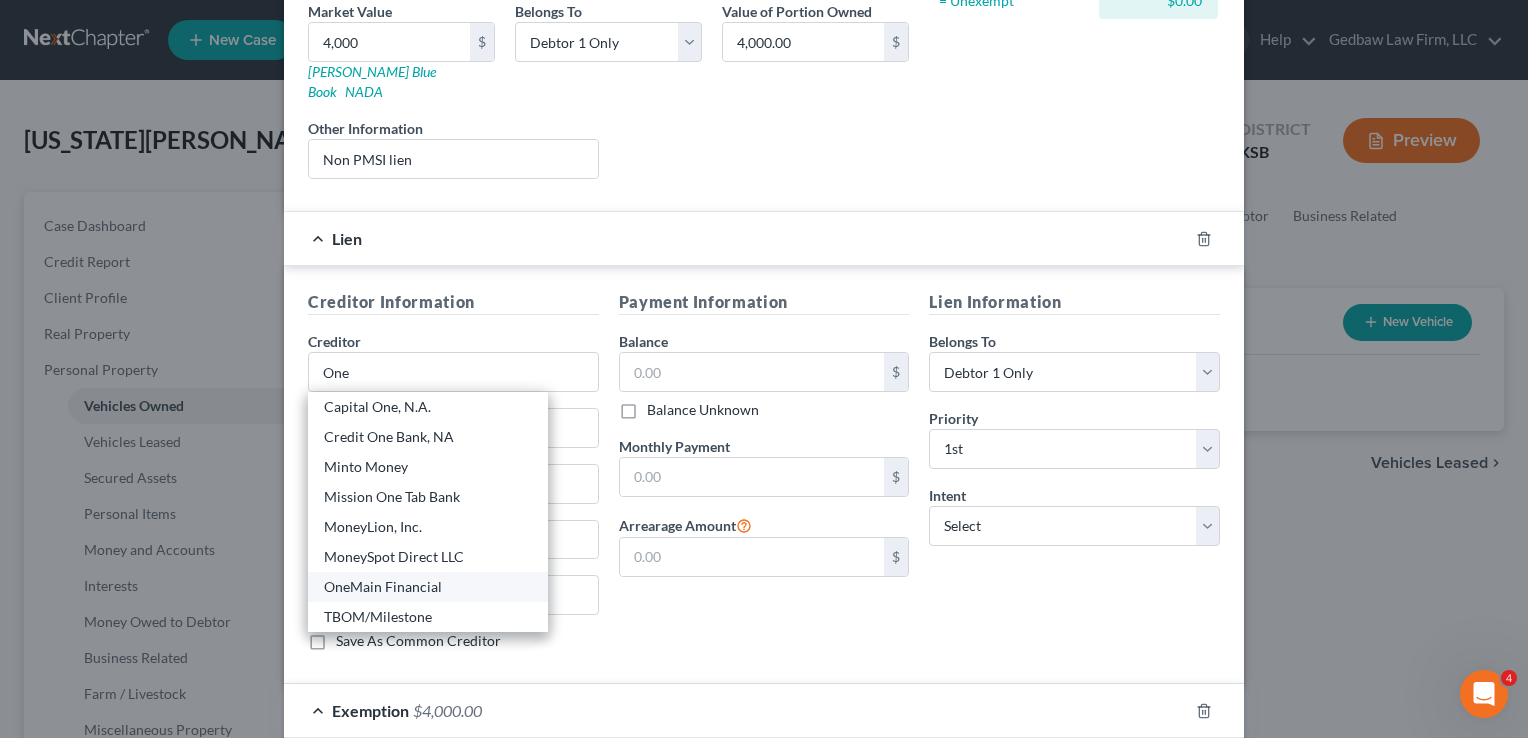 click on "OneMain Financial" at bounding box center (428, 587) 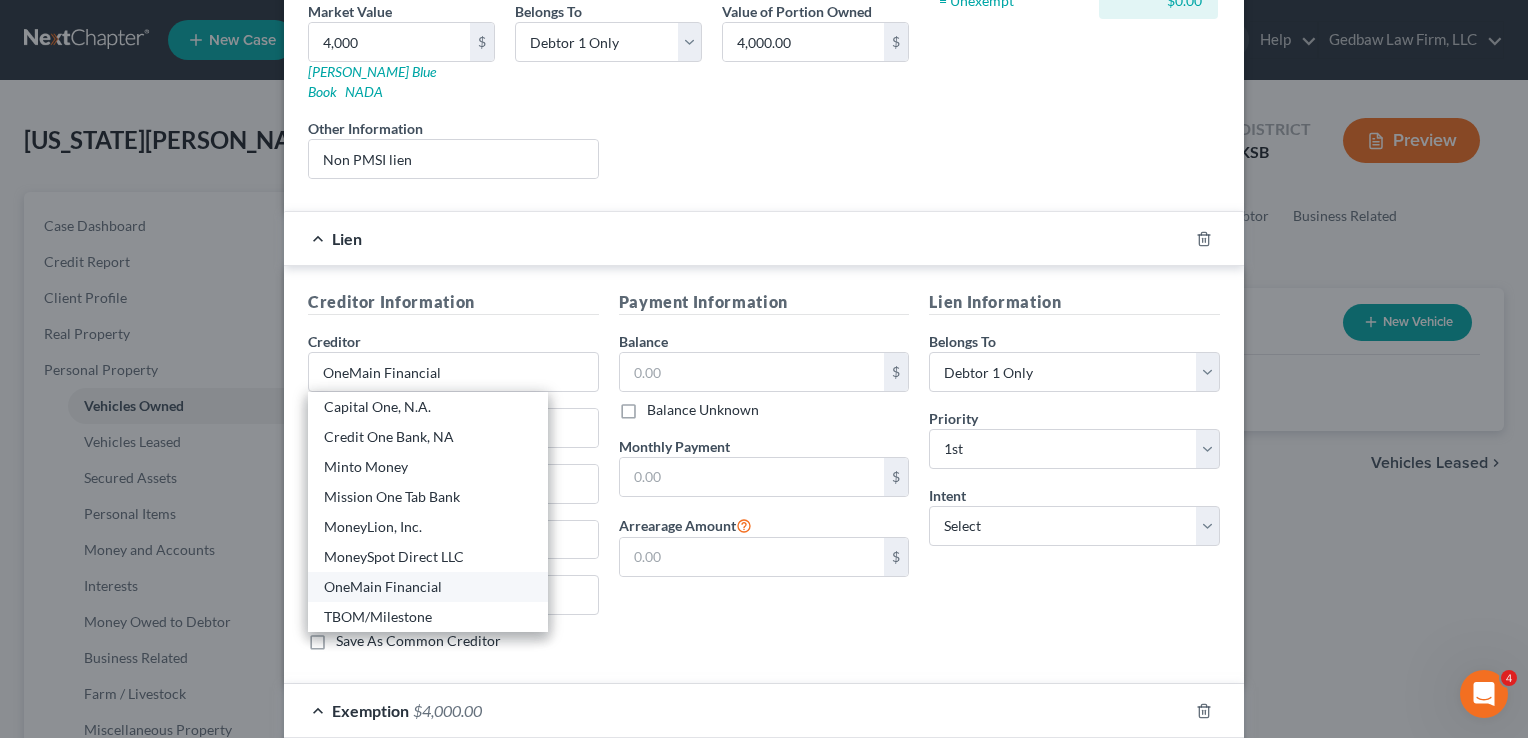 scroll, scrollTop: 0, scrollLeft: 0, axis: both 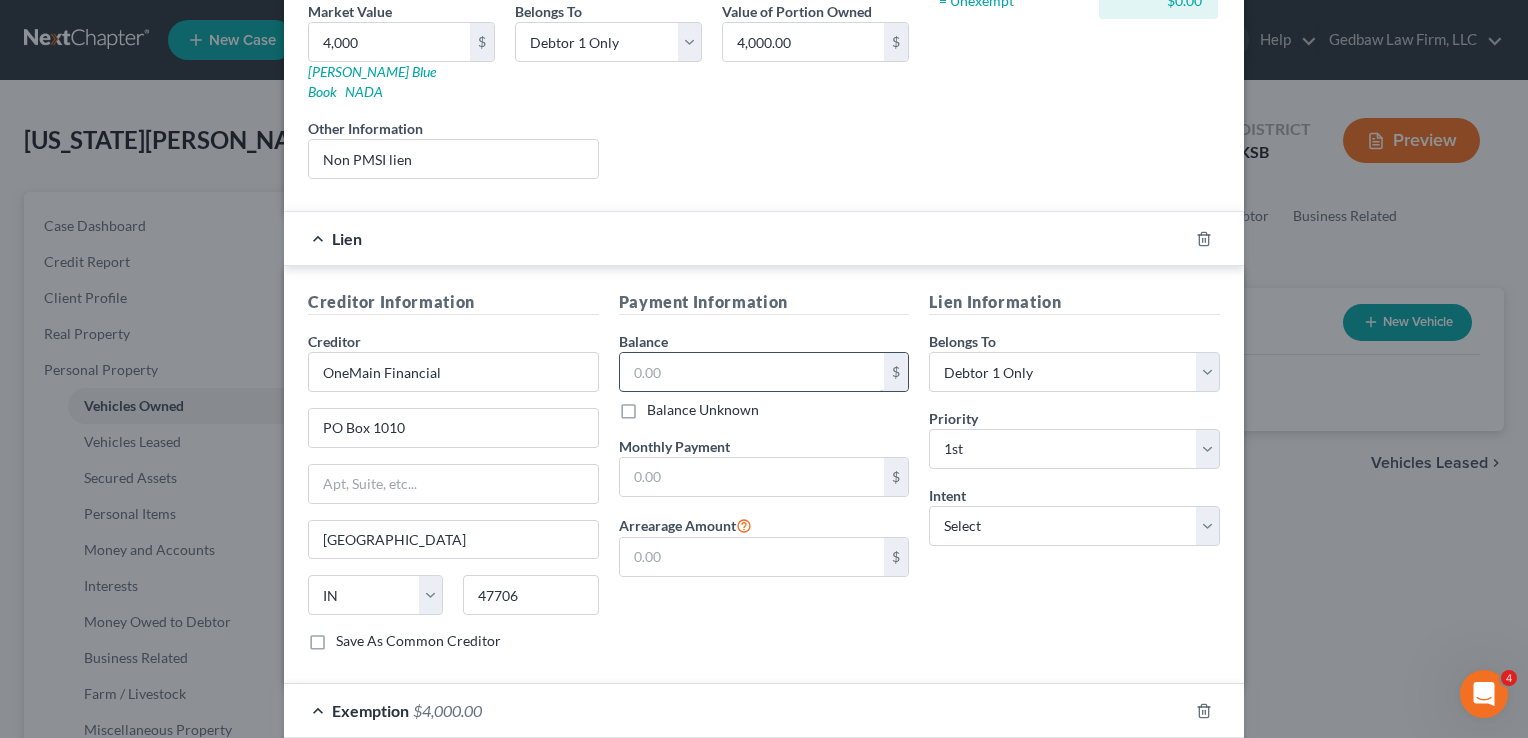 click at bounding box center (752, 372) 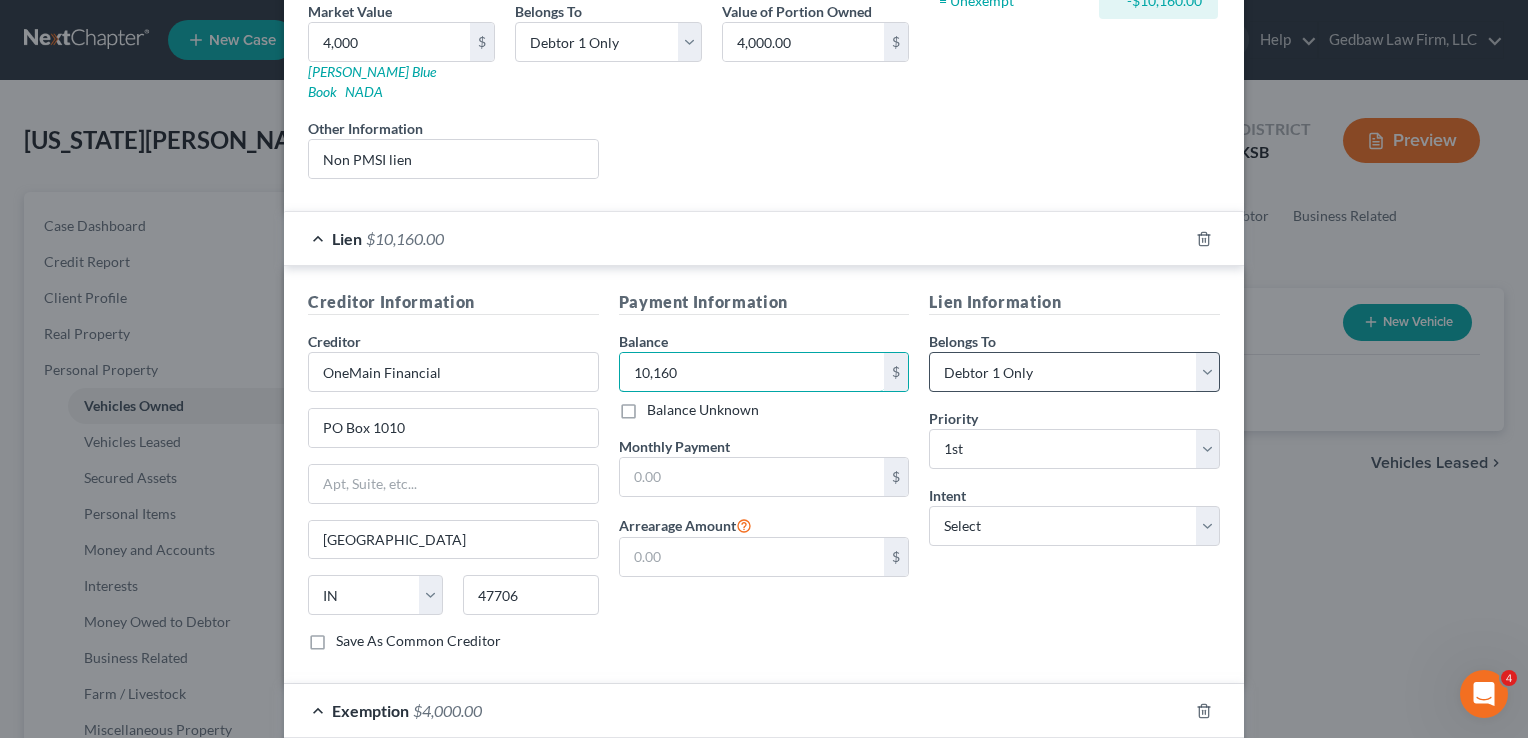 type on "10,160" 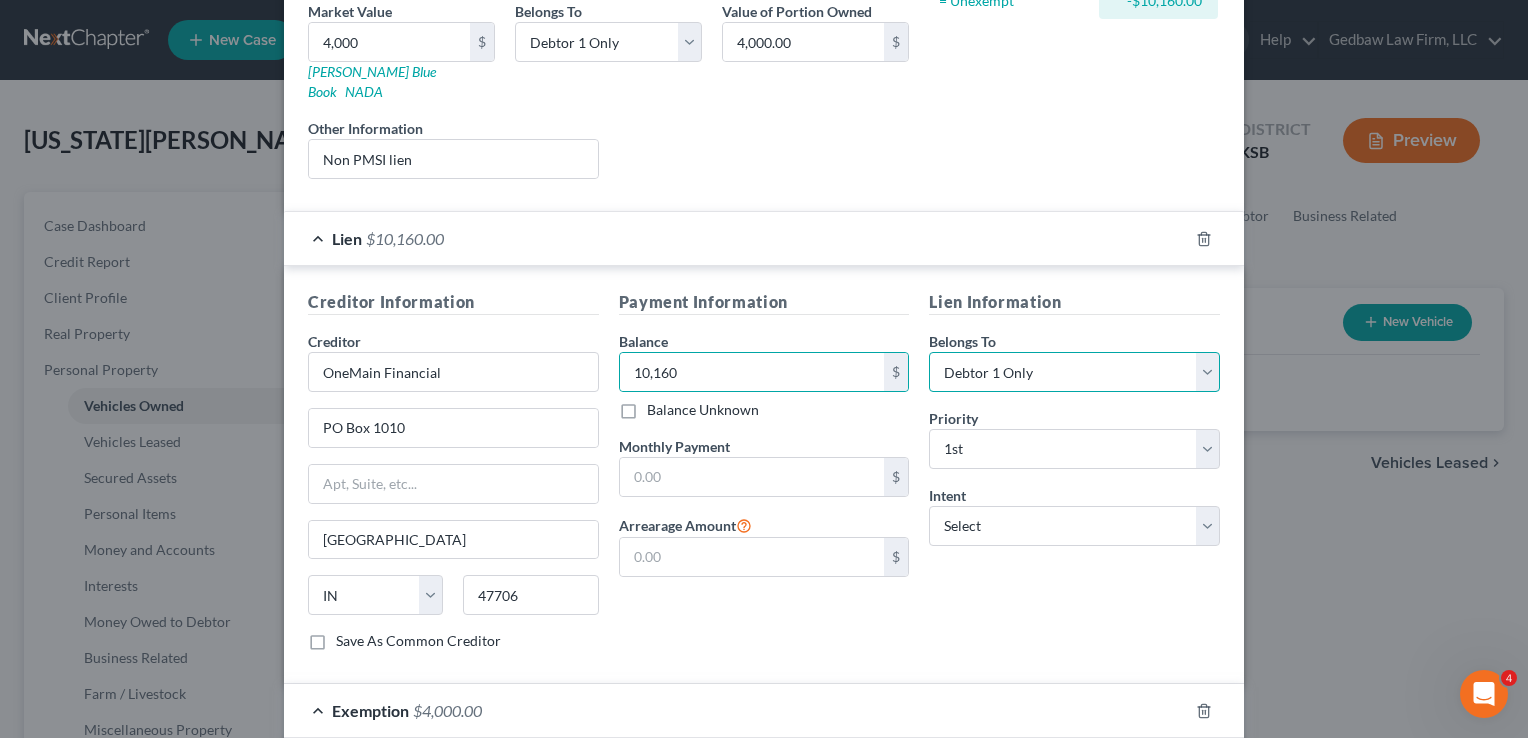 click on "Select Debtor 1 Only Debtor 2 Only Debtor 1 And Debtor 2 Only At Least One Of The Debtors And Another Community Property" at bounding box center [1074, 372] 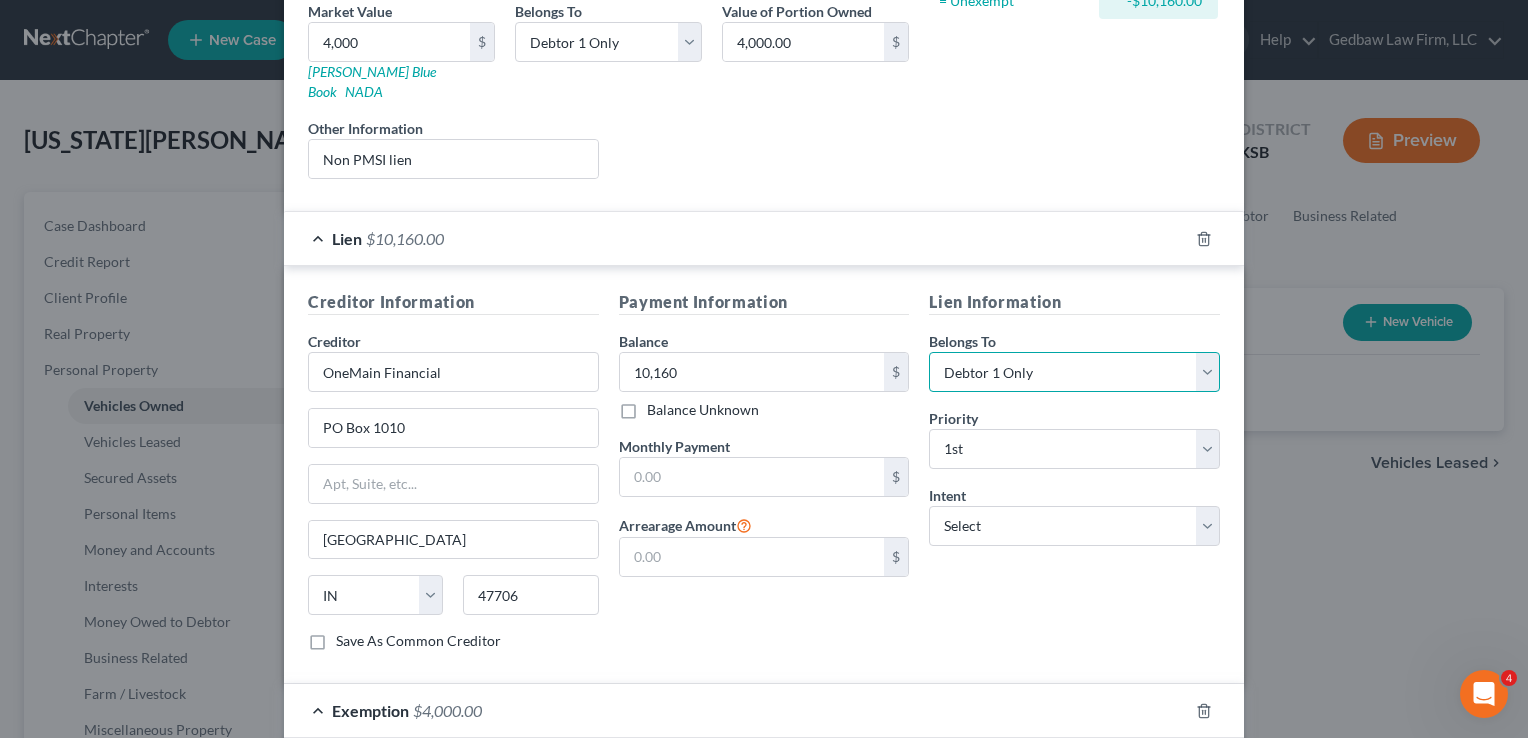 select on "2" 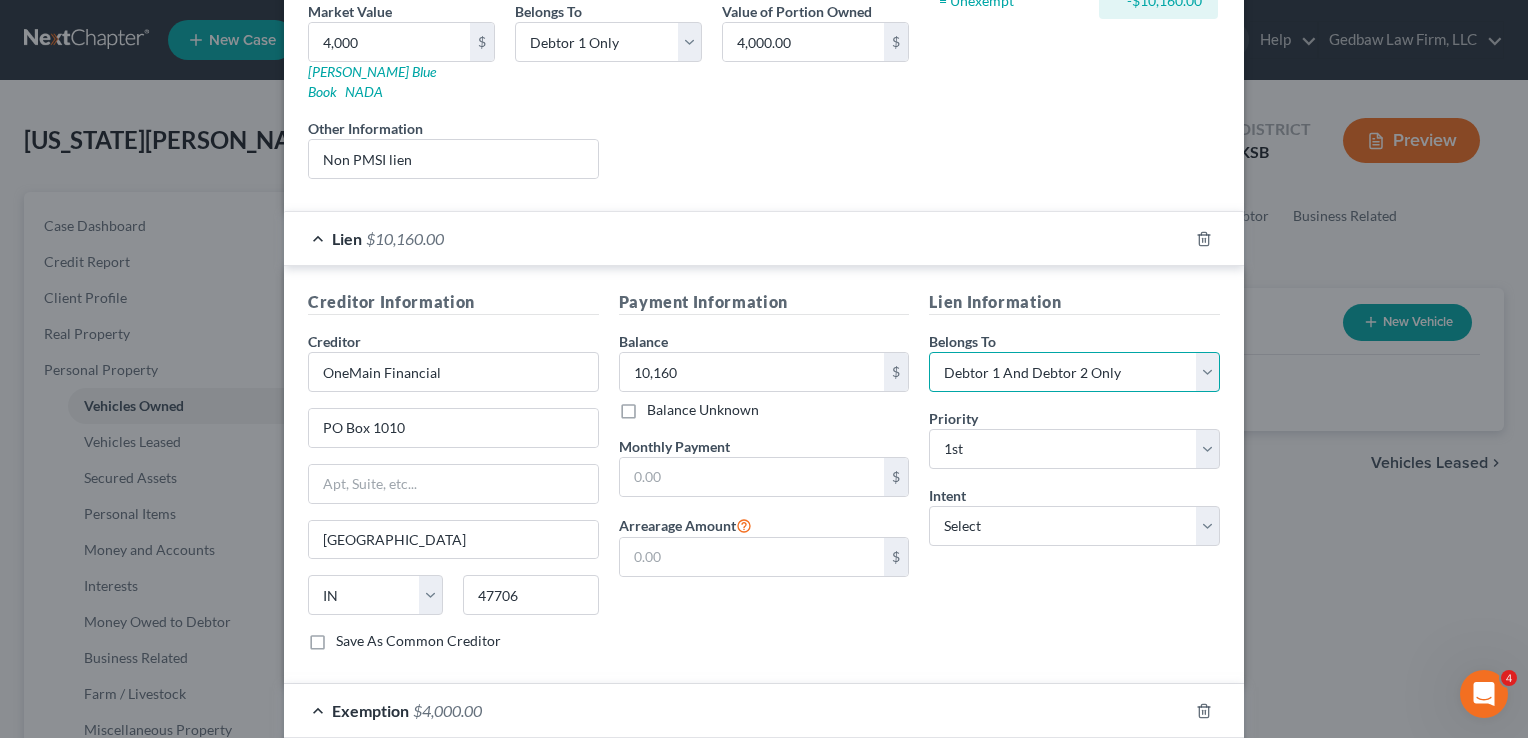 click on "Select Debtor 1 Only Debtor 2 Only Debtor 1 And Debtor 2 Only At Least One Of The Debtors And Another Community Property" at bounding box center [1074, 372] 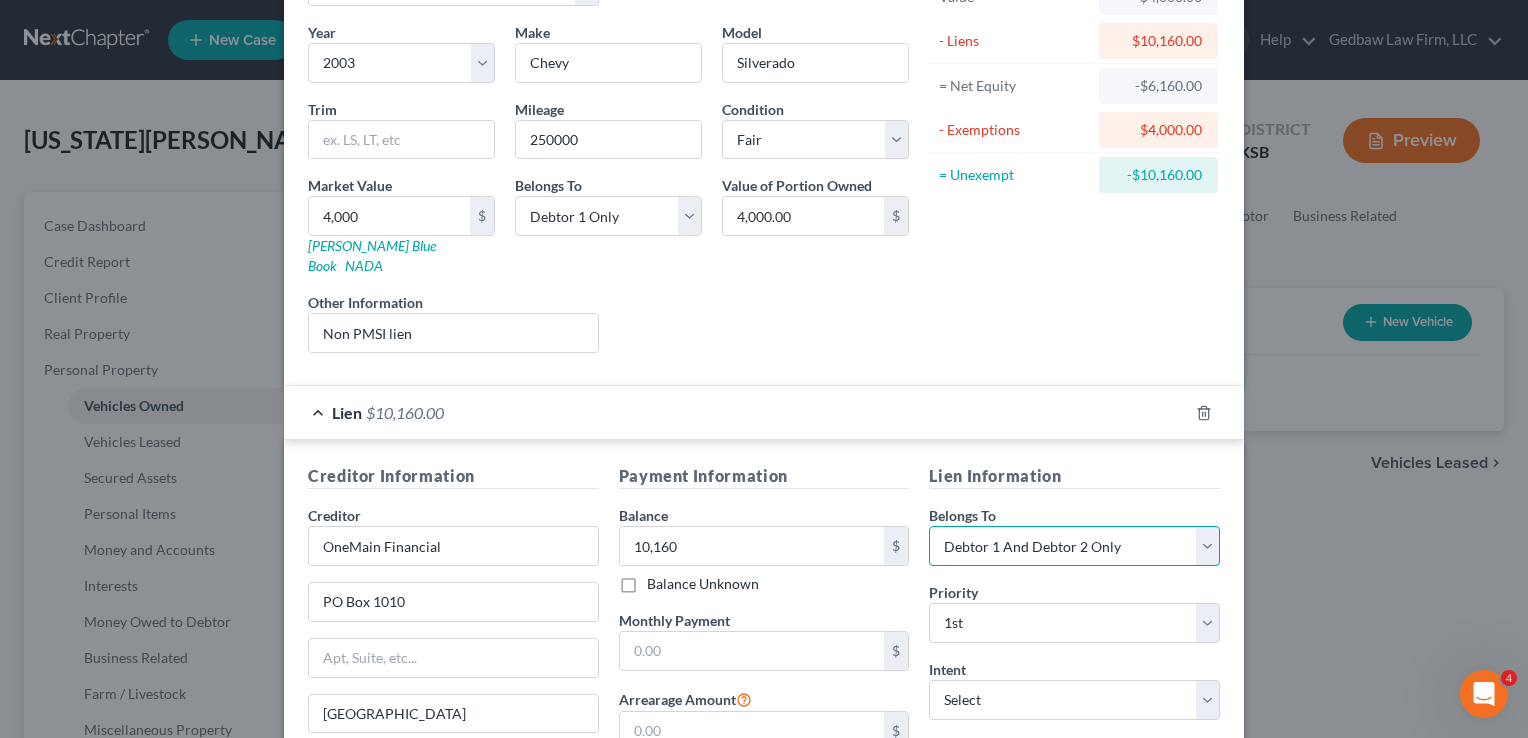 scroll, scrollTop: 0, scrollLeft: 0, axis: both 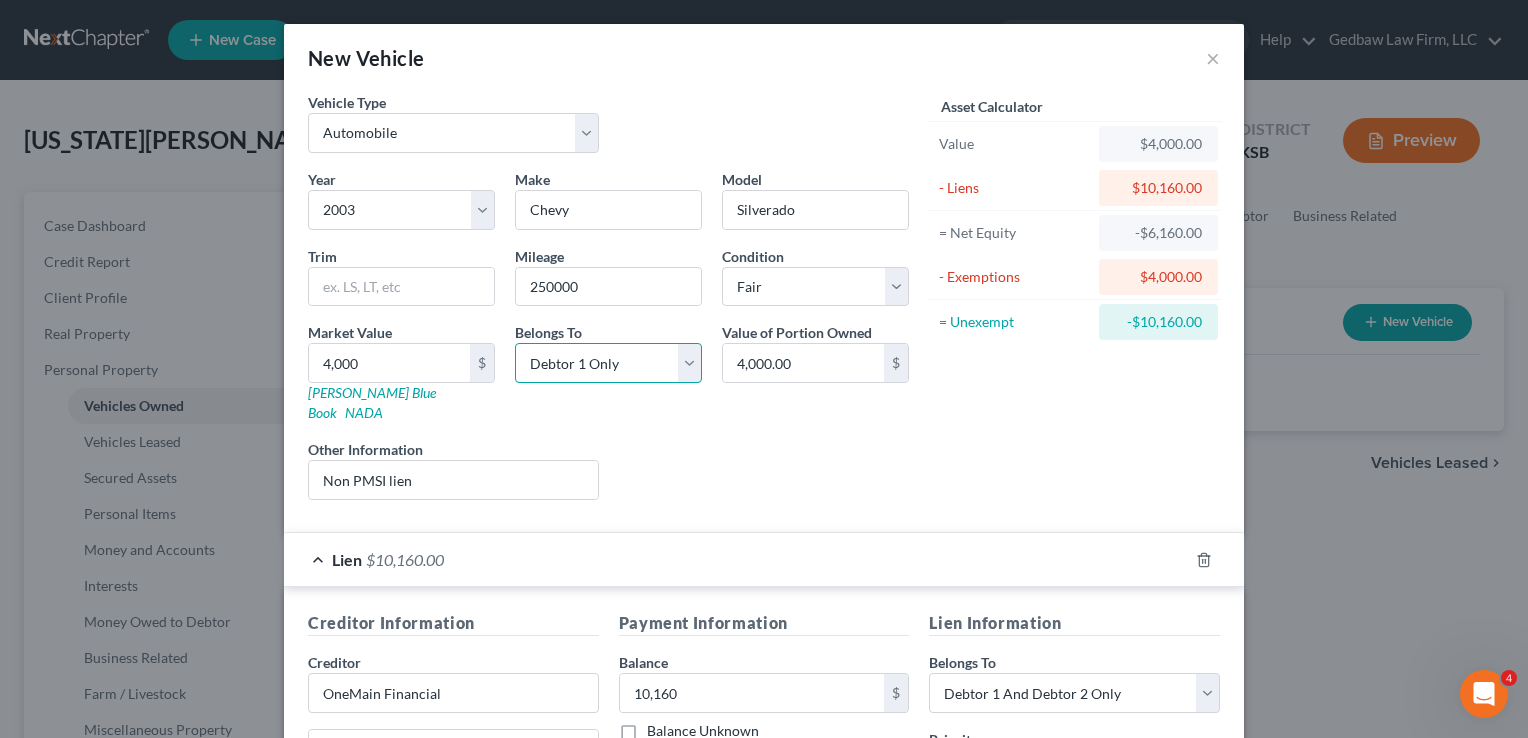 click on "Select Debtor 1 Only Debtor 2 Only Debtor 1 And Debtor 2 Only At Least One Of The Debtors And Another Community Property" at bounding box center (608, 363) 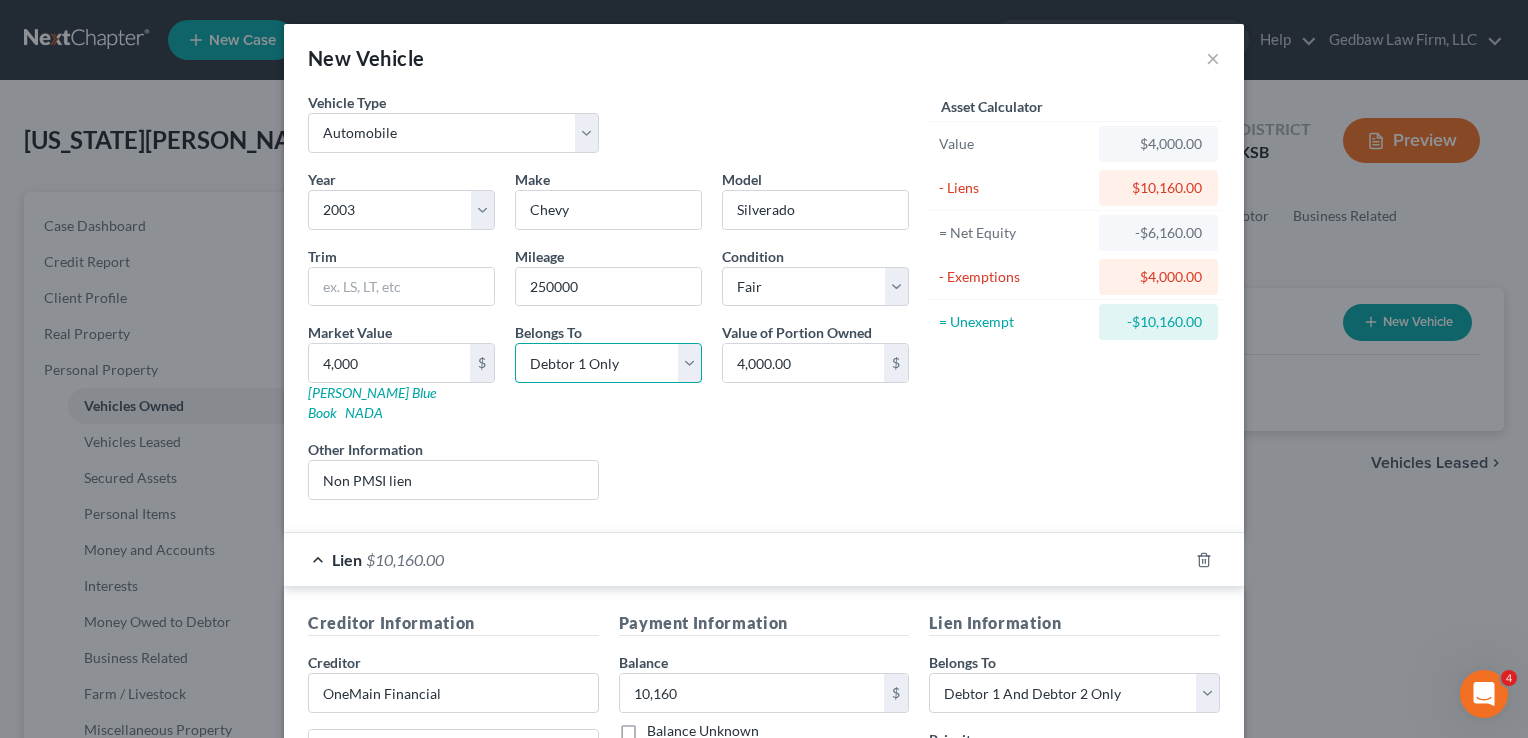 select on "2" 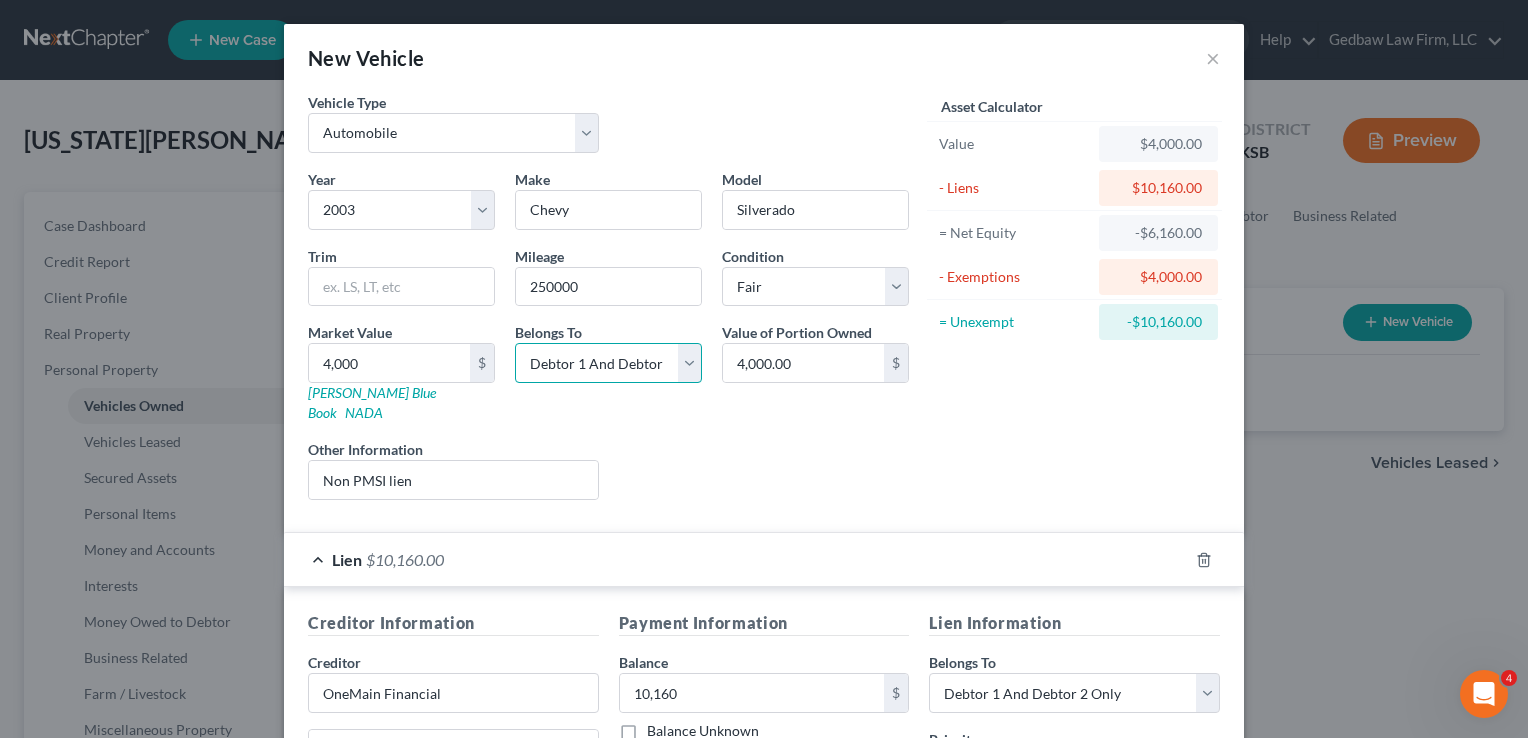 click on "Select Debtor 1 Only Debtor 2 Only Debtor 1 And Debtor 2 Only At Least One Of The Debtors And Another Community Property" at bounding box center (608, 363) 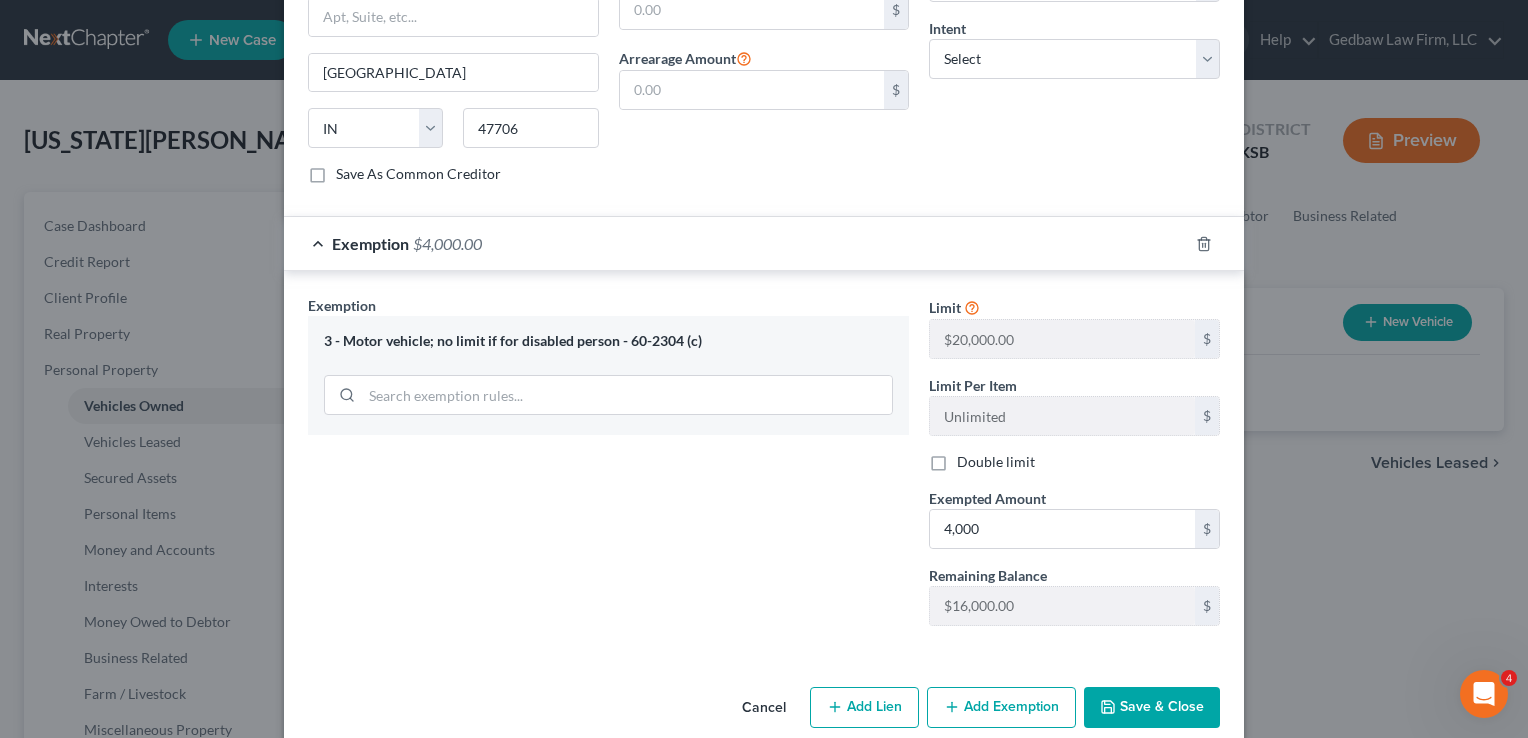 scroll, scrollTop: 792, scrollLeft: 0, axis: vertical 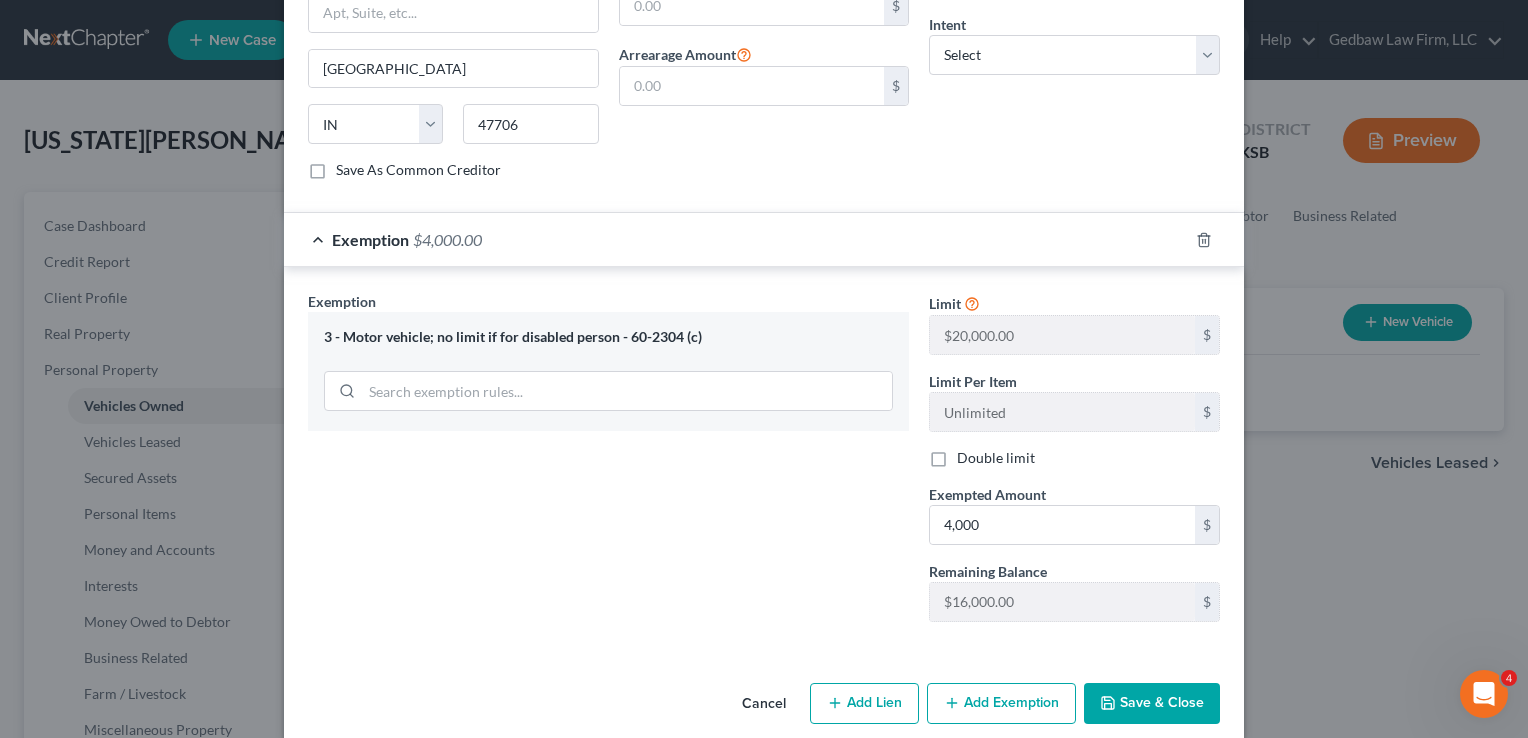 click on "Save & Close" at bounding box center [1152, 704] 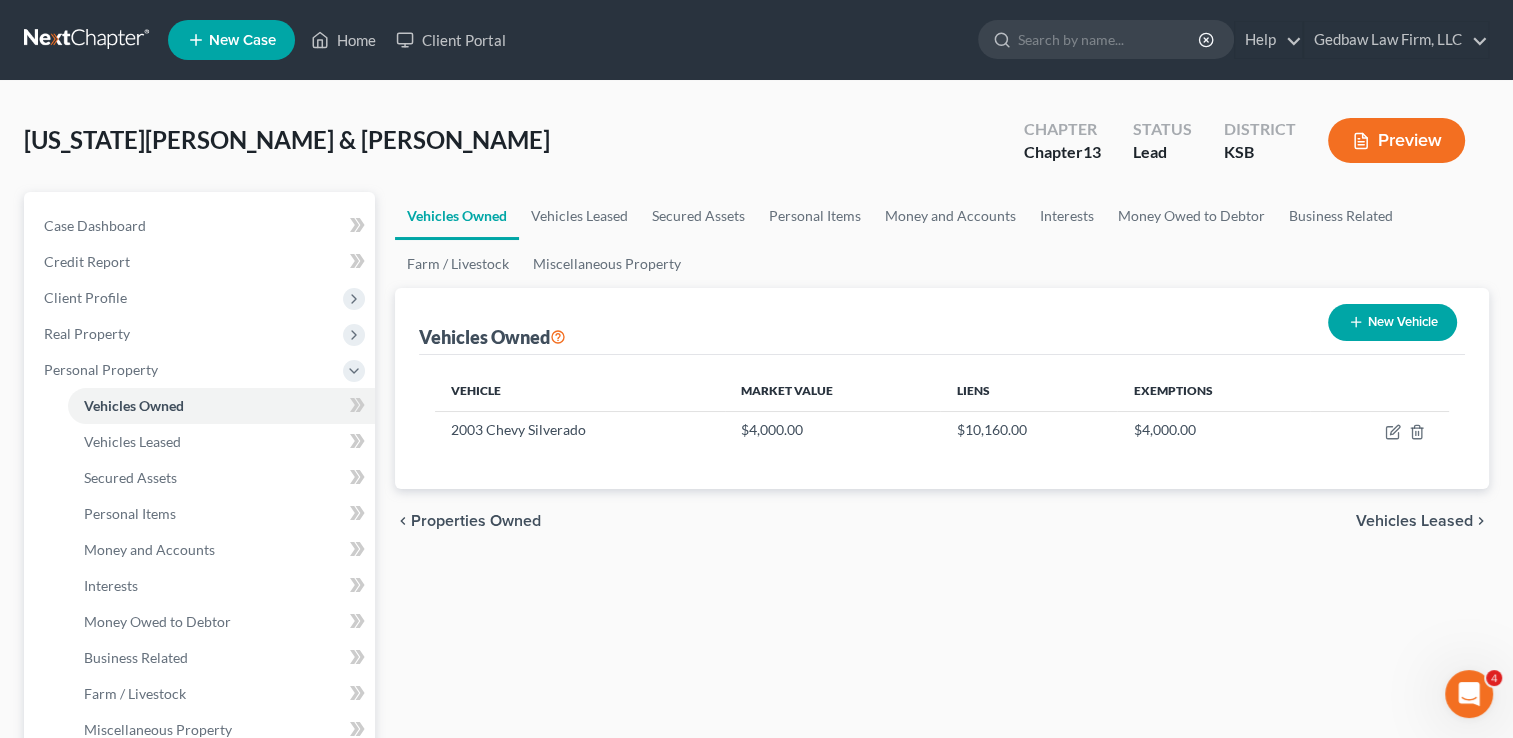 click on "New Vehicle" at bounding box center (1392, 322) 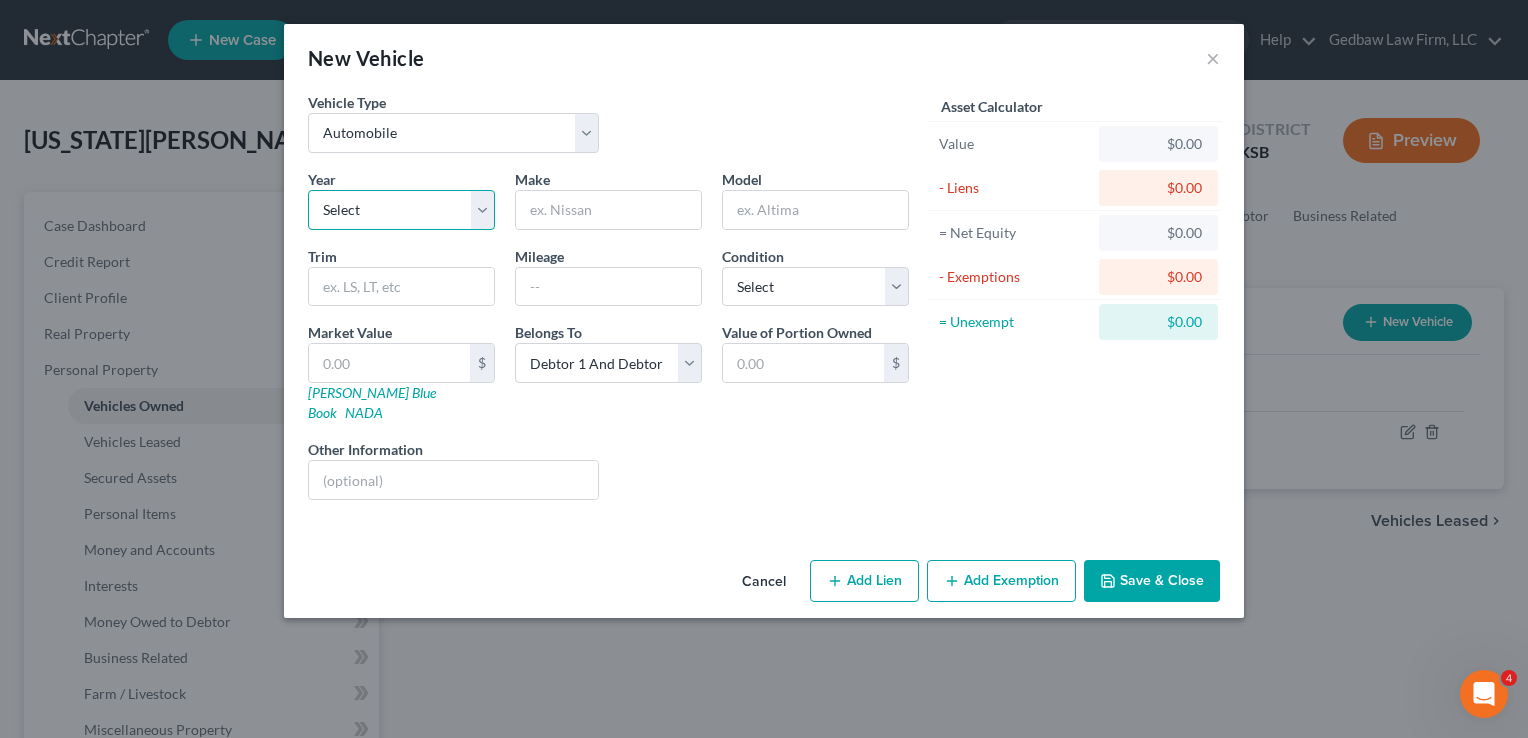 click on "Select 2026 2025 2024 2023 2022 2021 2020 2019 2018 2017 2016 2015 2014 2013 2012 2011 2010 2009 2008 2007 2006 2005 2004 2003 2002 2001 2000 1999 1998 1997 1996 1995 1994 1993 1992 1991 1990 1989 1988 1987 1986 1985 1984 1983 1982 1981 1980 1979 1978 1977 1976 1975 1974 1973 1972 1971 1970 1969 1968 1967 1966 1965 1964 1963 1962 1961 1960 1959 1958 1957 1956 1955 1954 1953 1952 1951 1950 1949 1948 1947 1946 1945 1944 1943 1942 1941 1940 1939 1938 1937 1936 1935 1934 1933 1932 1931 1930 1929 1928 1927 1926 1925 1924 1923 1922 1921 1920 1919 1918 1917 1916 1915 1914 1913 1912 1911 1910 1909 1908 1907 1906 1905 1904 1903 1902 1901" at bounding box center (401, 210) 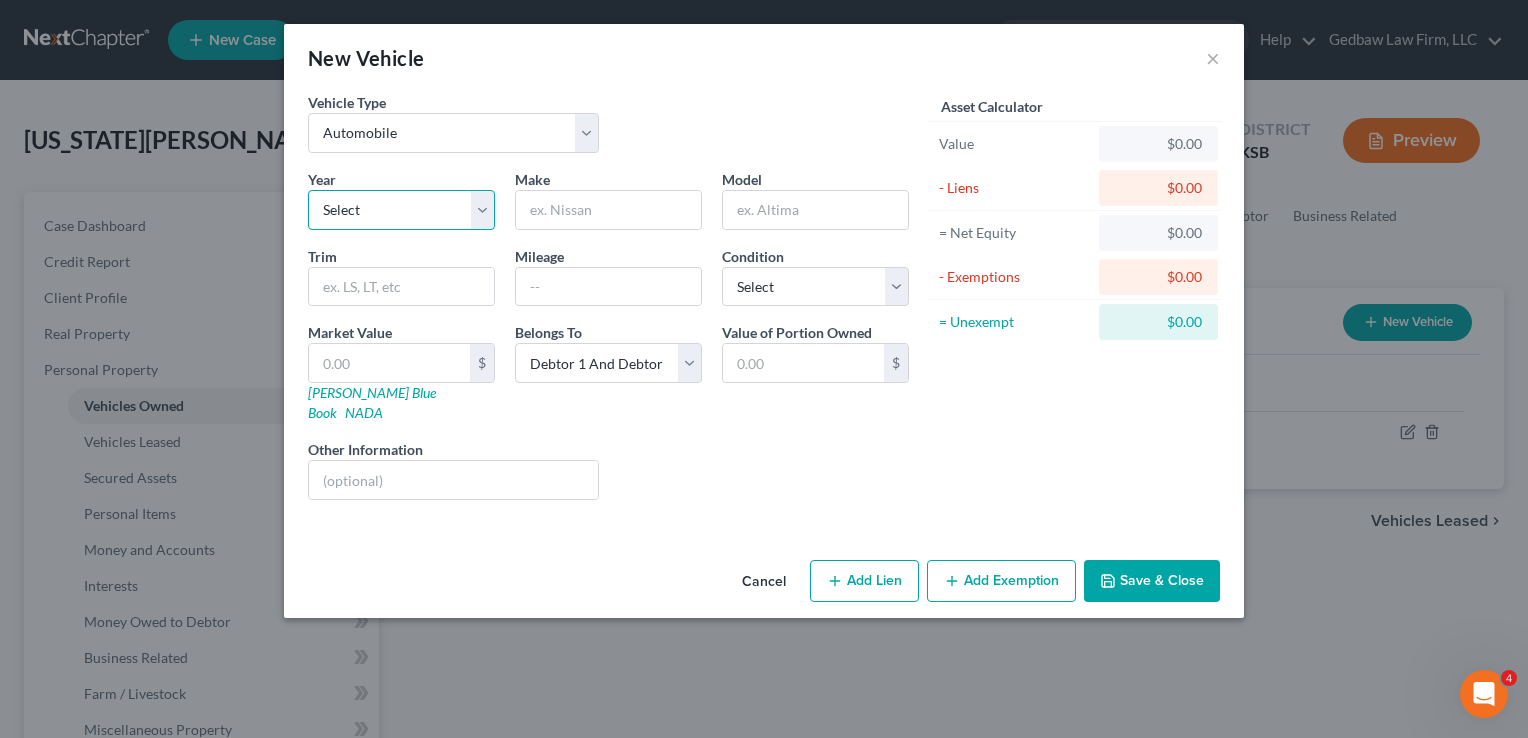 select on "19" 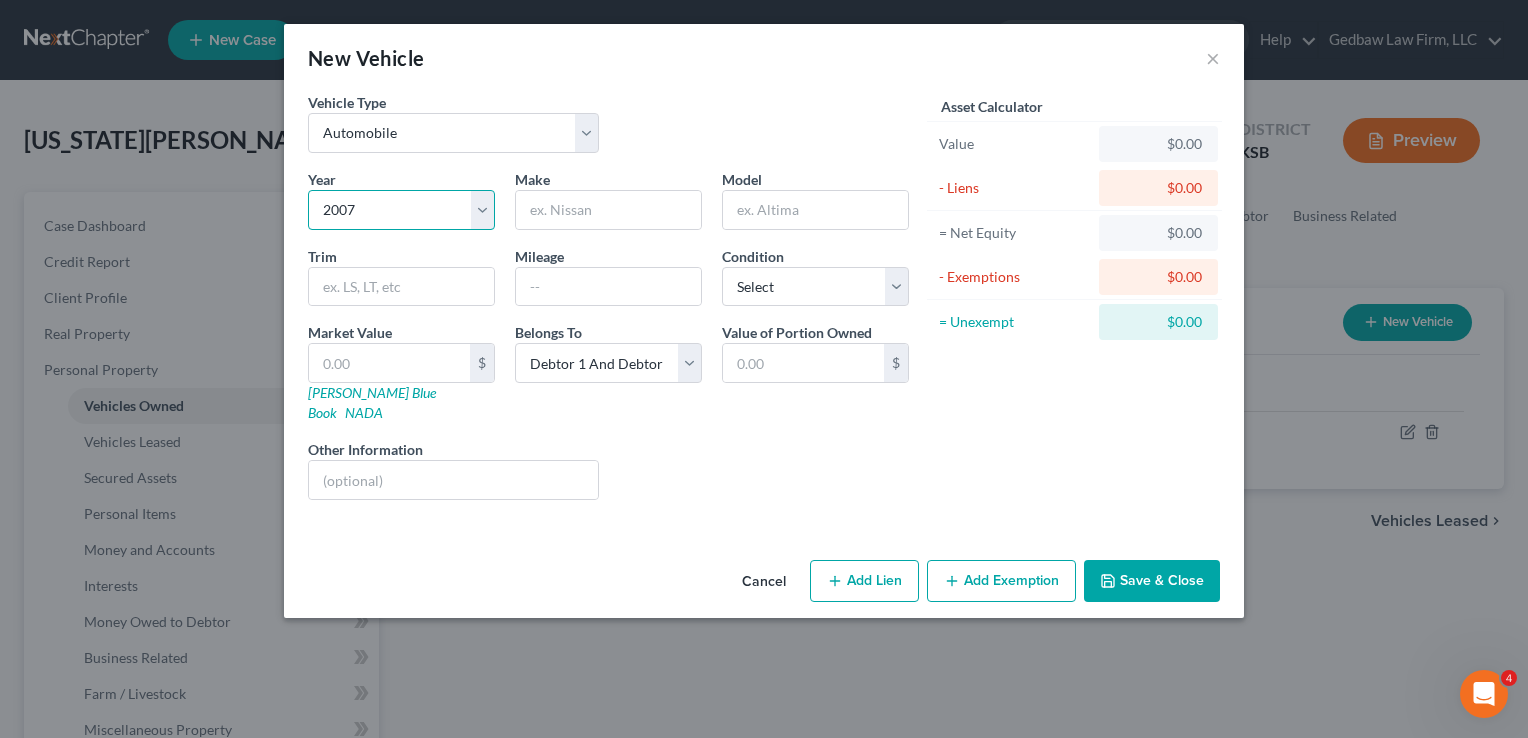 click on "Select 2026 2025 2024 2023 2022 2021 2020 2019 2018 2017 2016 2015 2014 2013 2012 2011 2010 2009 2008 2007 2006 2005 2004 2003 2002 2001 2000 1999 1998 1997 1996 1995 1994 1993 1992 1991 1990 1989 1988 1987 1986 1985 1984 1983 1982 1981 1980 1979 1978 1977 1976 1975 1974 1973 1972 1971 1970 1969 1968 1967 1966 1965 1964 1963 1962 1961 1960 1959 1958 1957 1956 1955 1954 1953 1952 1951 1950 1949 1948 1947 1946 1945 1944 1943 1942 1941 1940 1939 1938 1937 1936 1935 1934 1933 1932 1931 1930 1929 1928 1927 1926 1925 1924 1923 1922 1921 1920 1919 1918 1917 1916 1915 1914 1913 1912 1911 1910 1909 1908 1907 1906 1905 1904 1903 1902 1901" at bounding box center [401, 210] 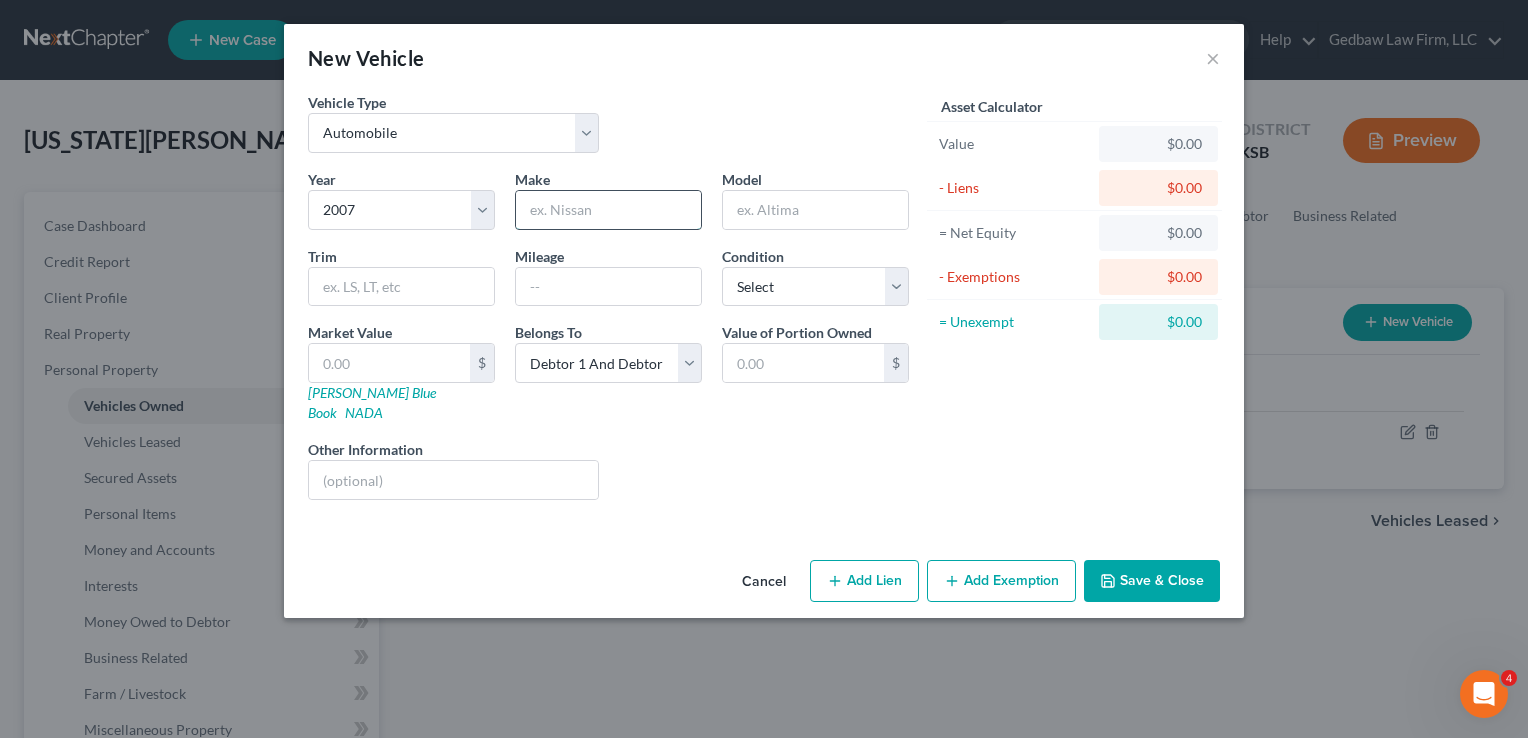 click at bounding box center (608, 210) 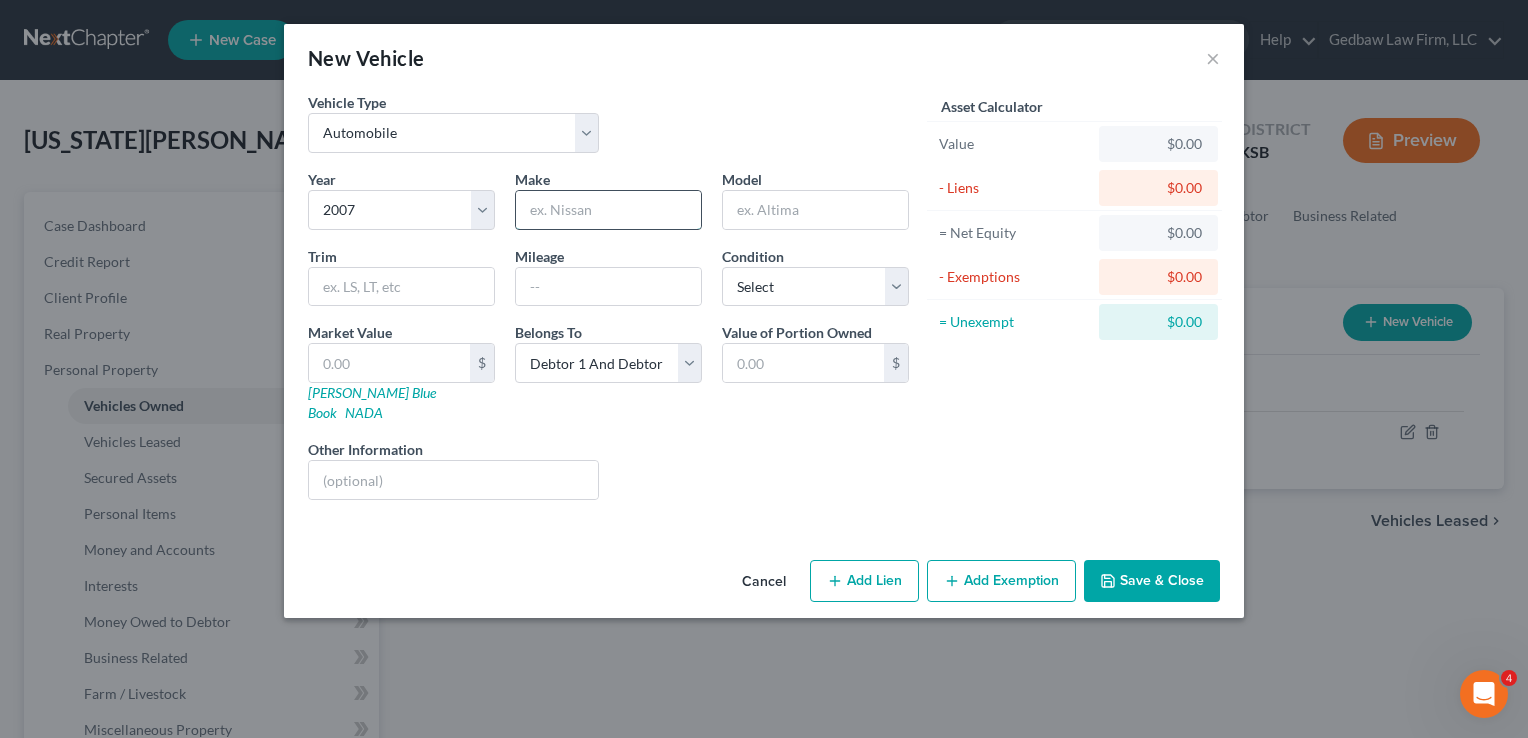 type on "Ford" 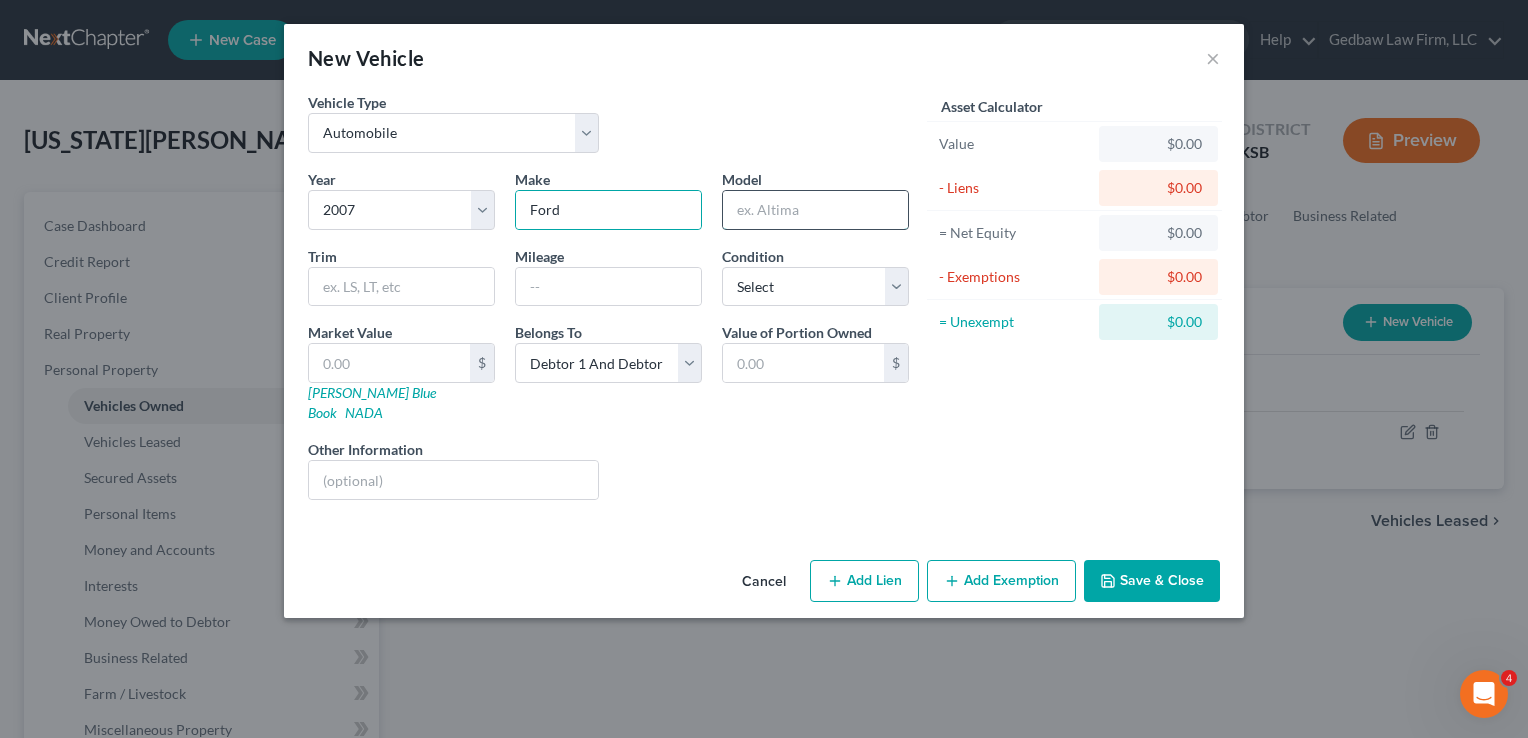 click at bounding box center [815, 210] 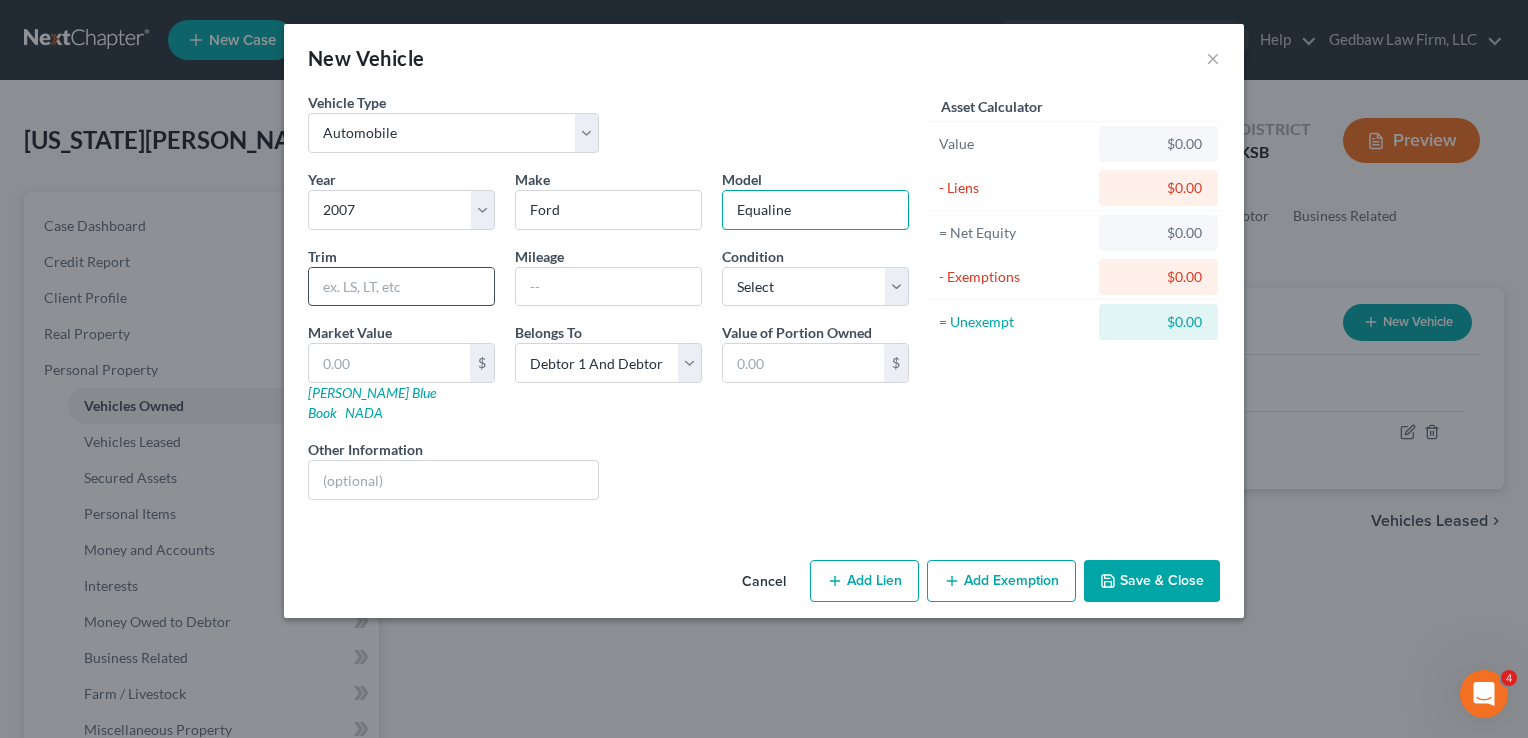 type on "Equaline" 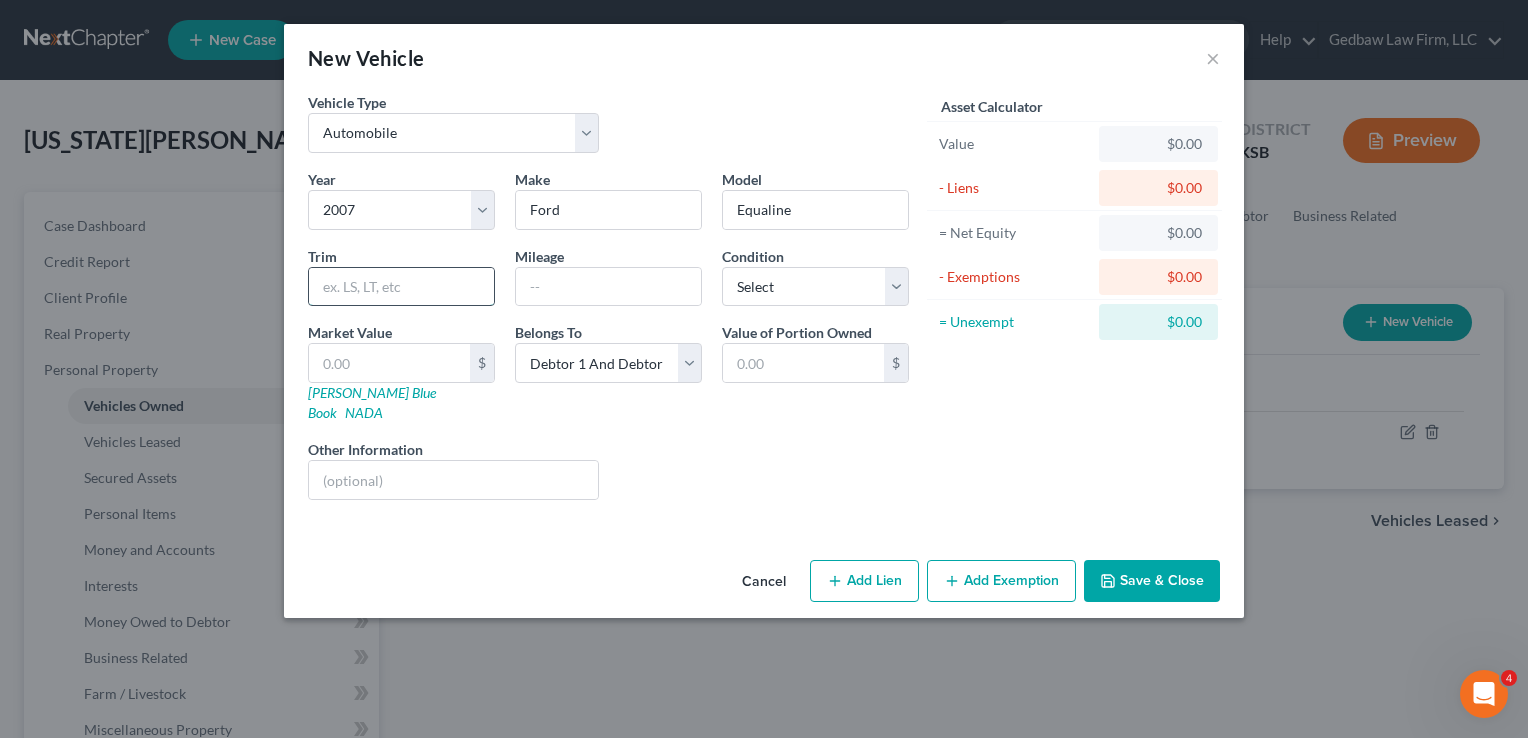 click at bounding box center (401, 287) 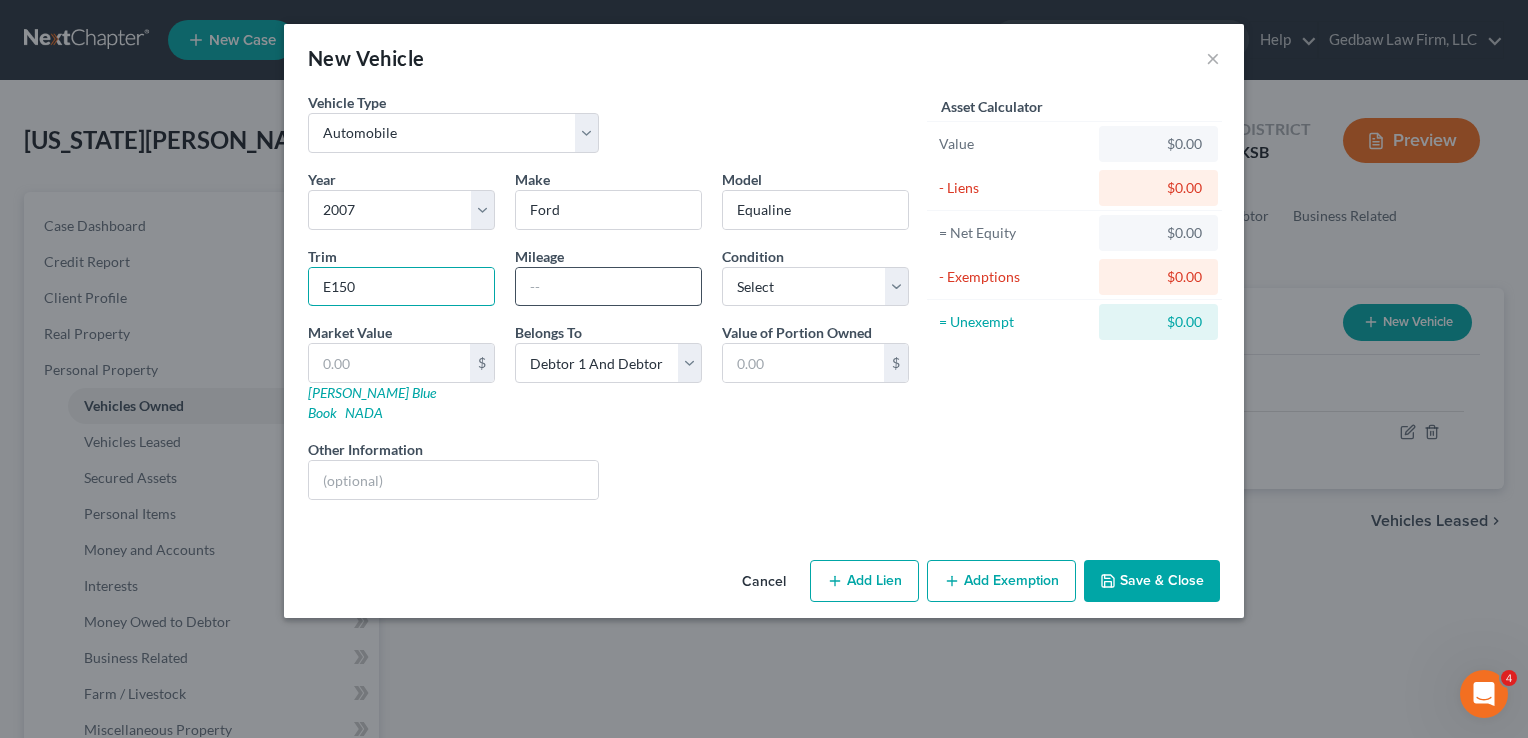 type on "E150" 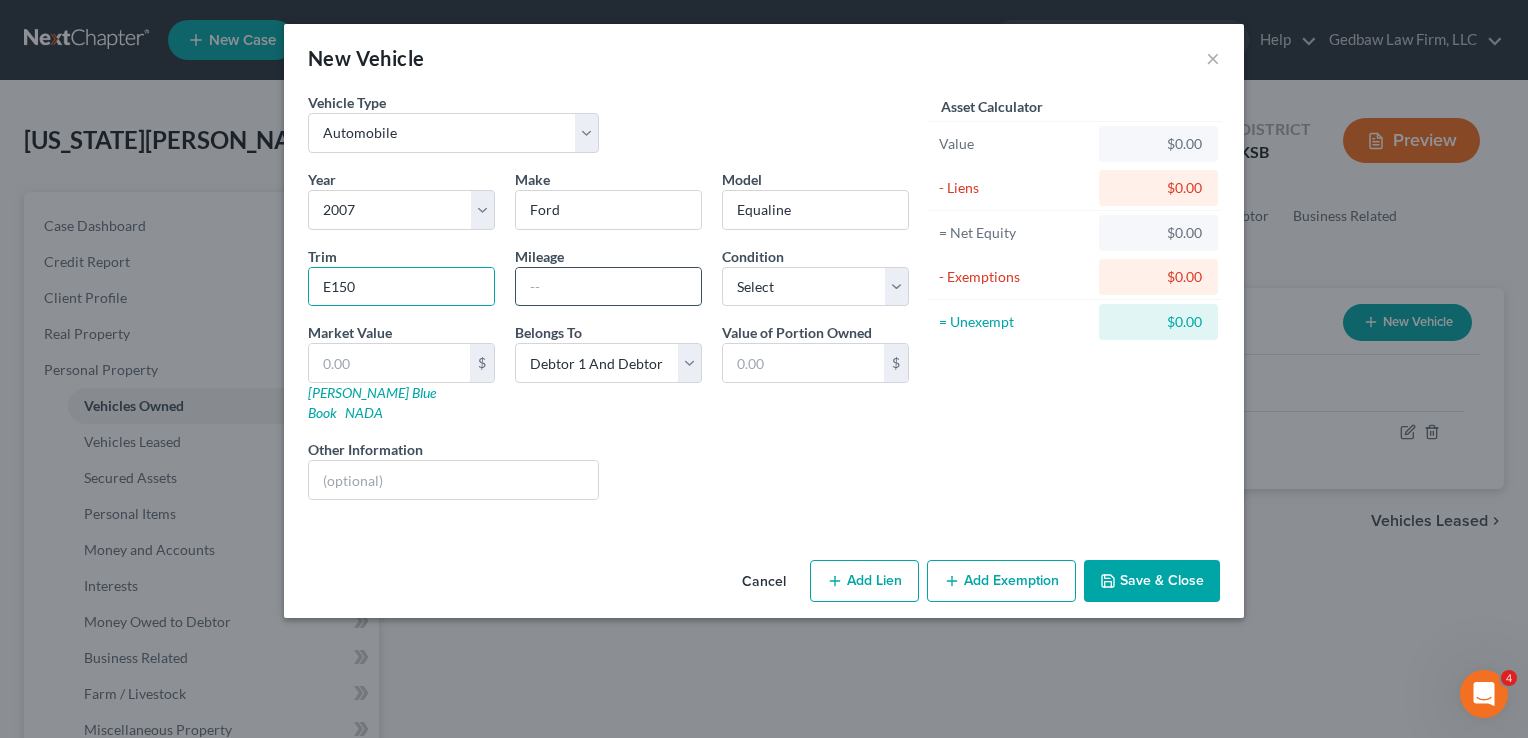 click at bounding box center [608, 287] 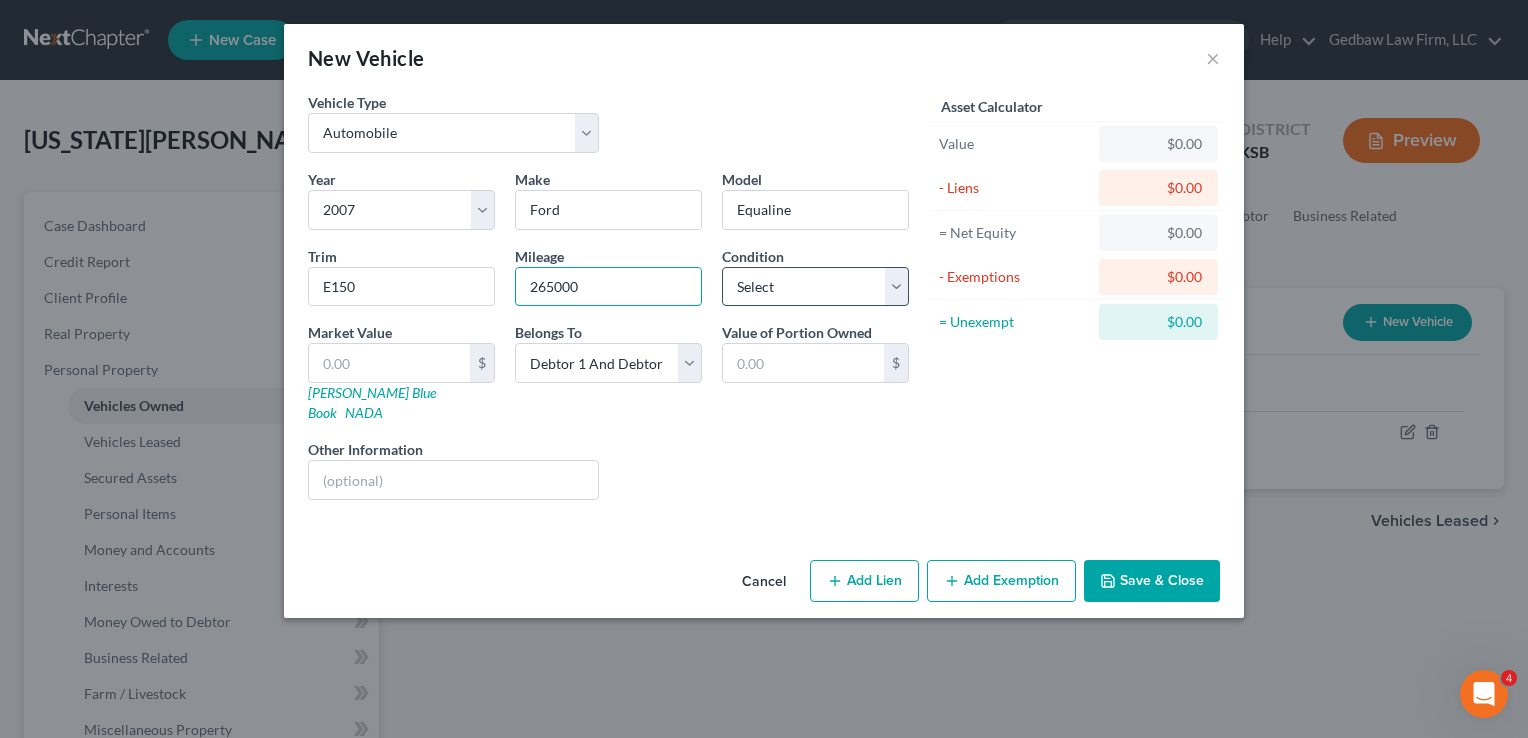 type on "265000" 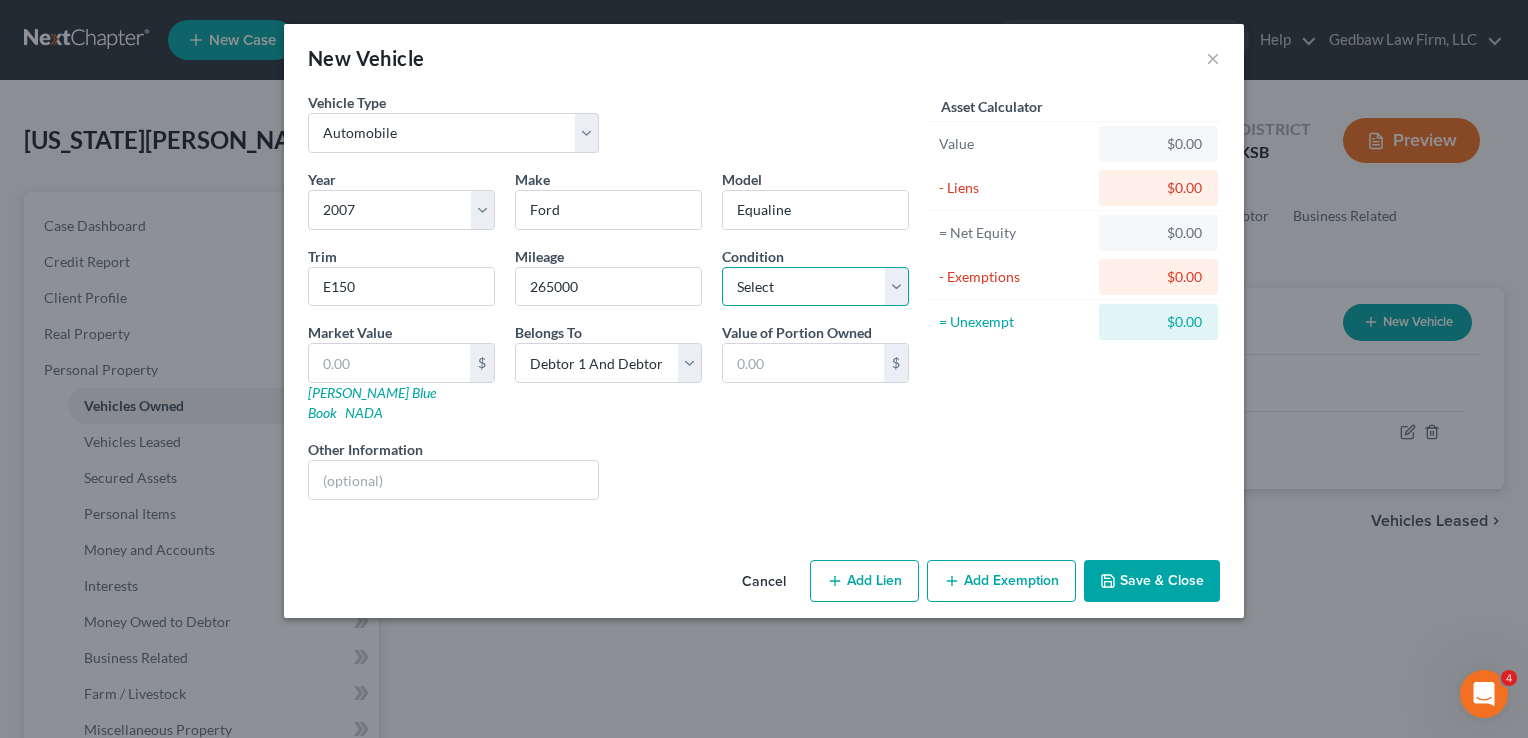 click on "Select Excellent Very Good Good Fair Poor" at bounding box center (815, 287) 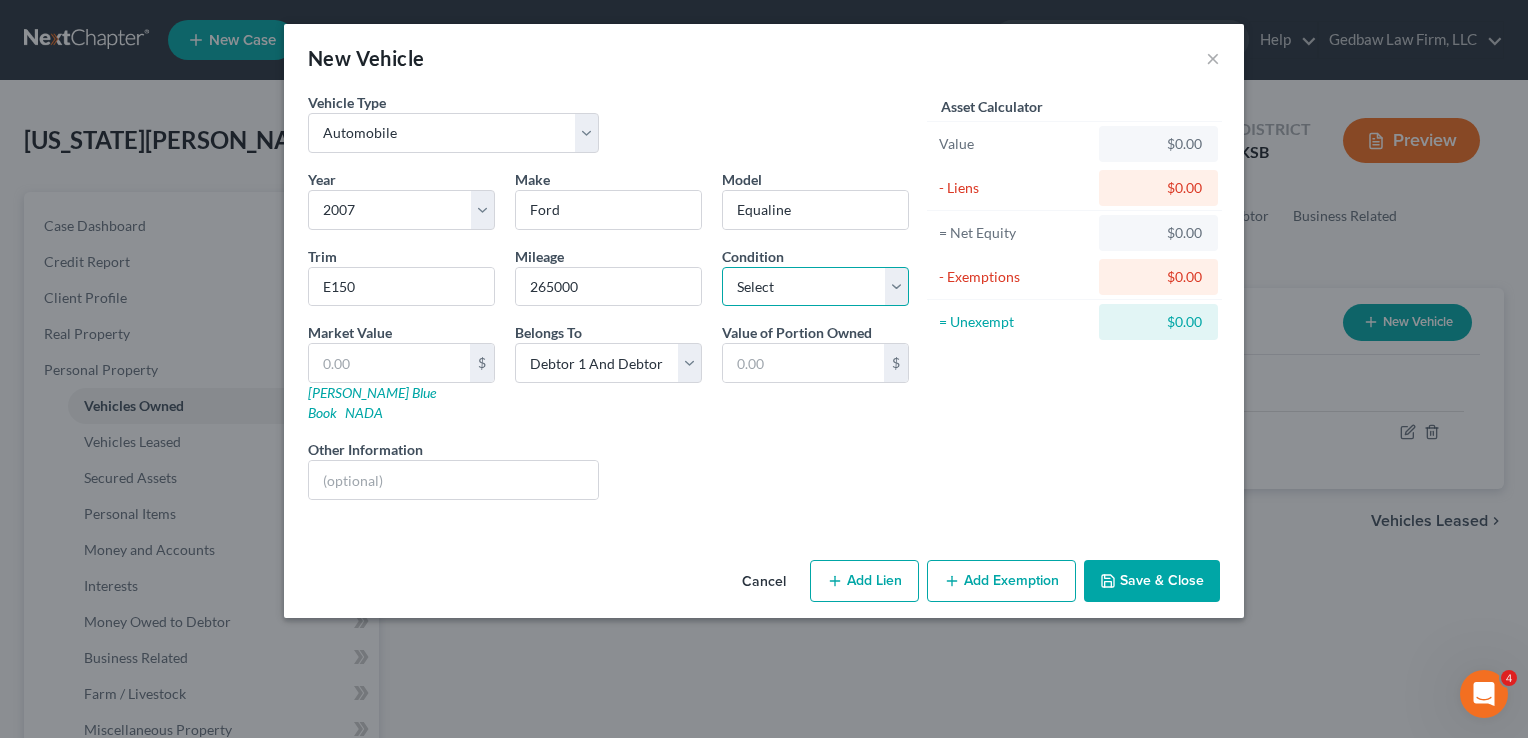 select on "3" 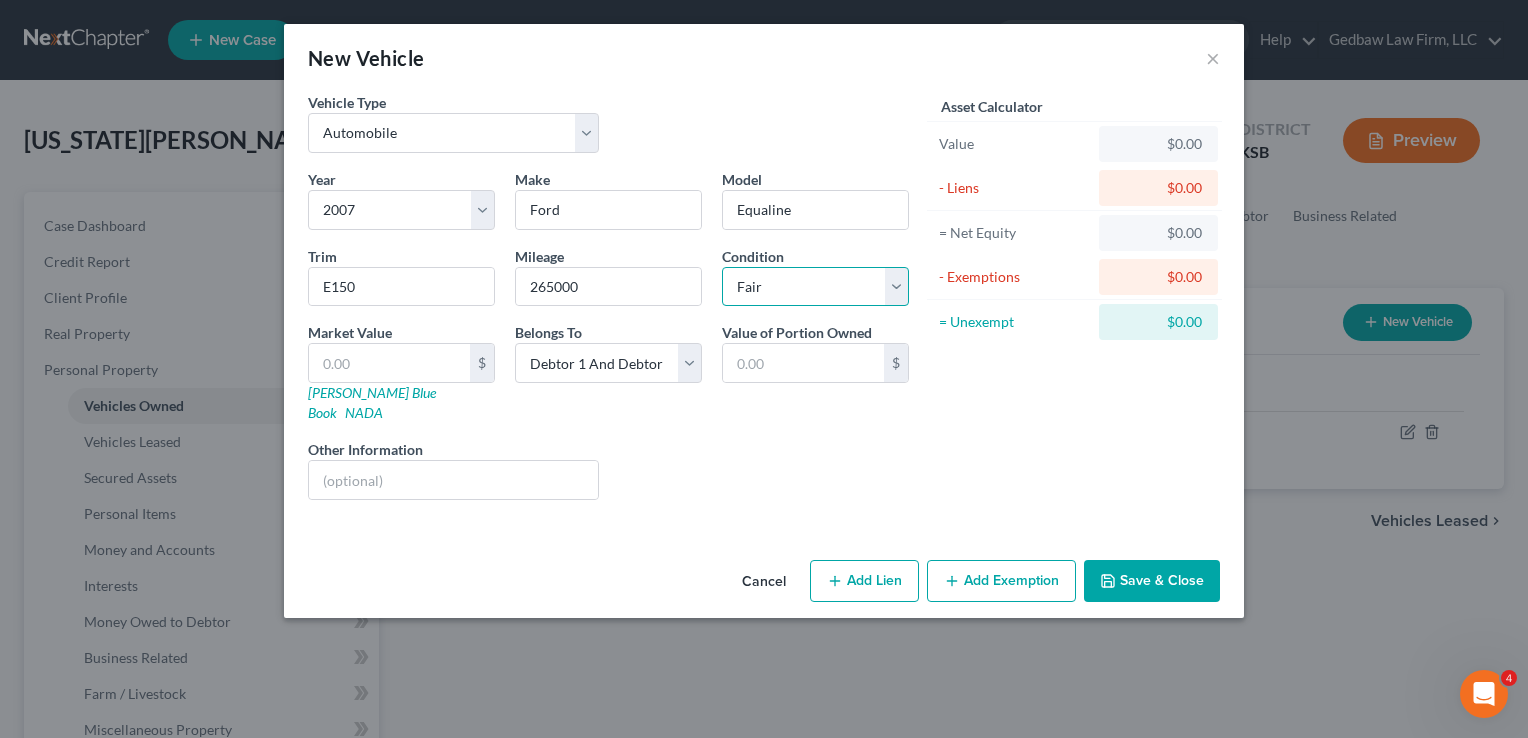 click on "Select Excellent Very Good Good Fair Poor" at bounding box center (815, 287) 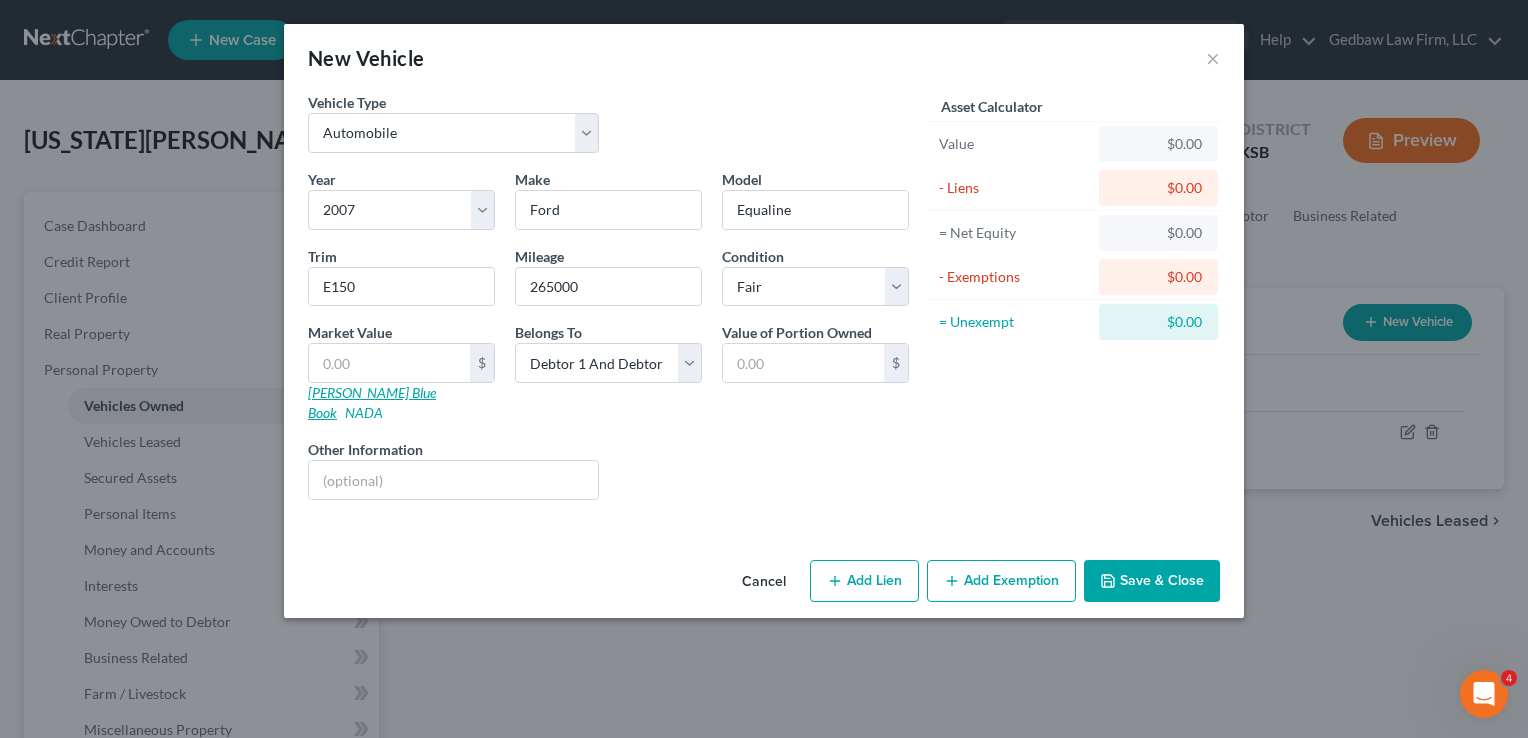 click on "[PERSON_NAME] Blue Book" at bounding box center [372, 402] 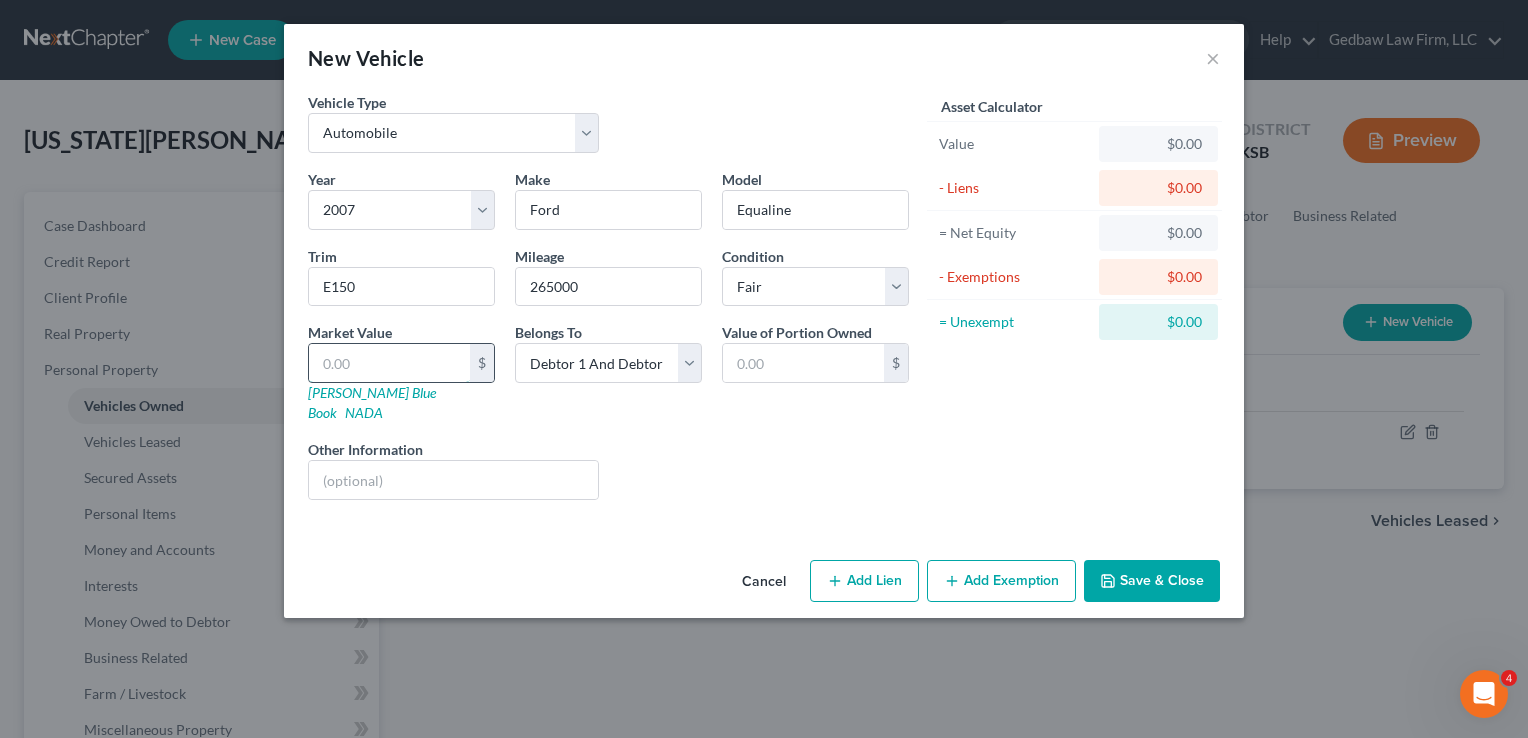 click at bounding box center [389, 363] 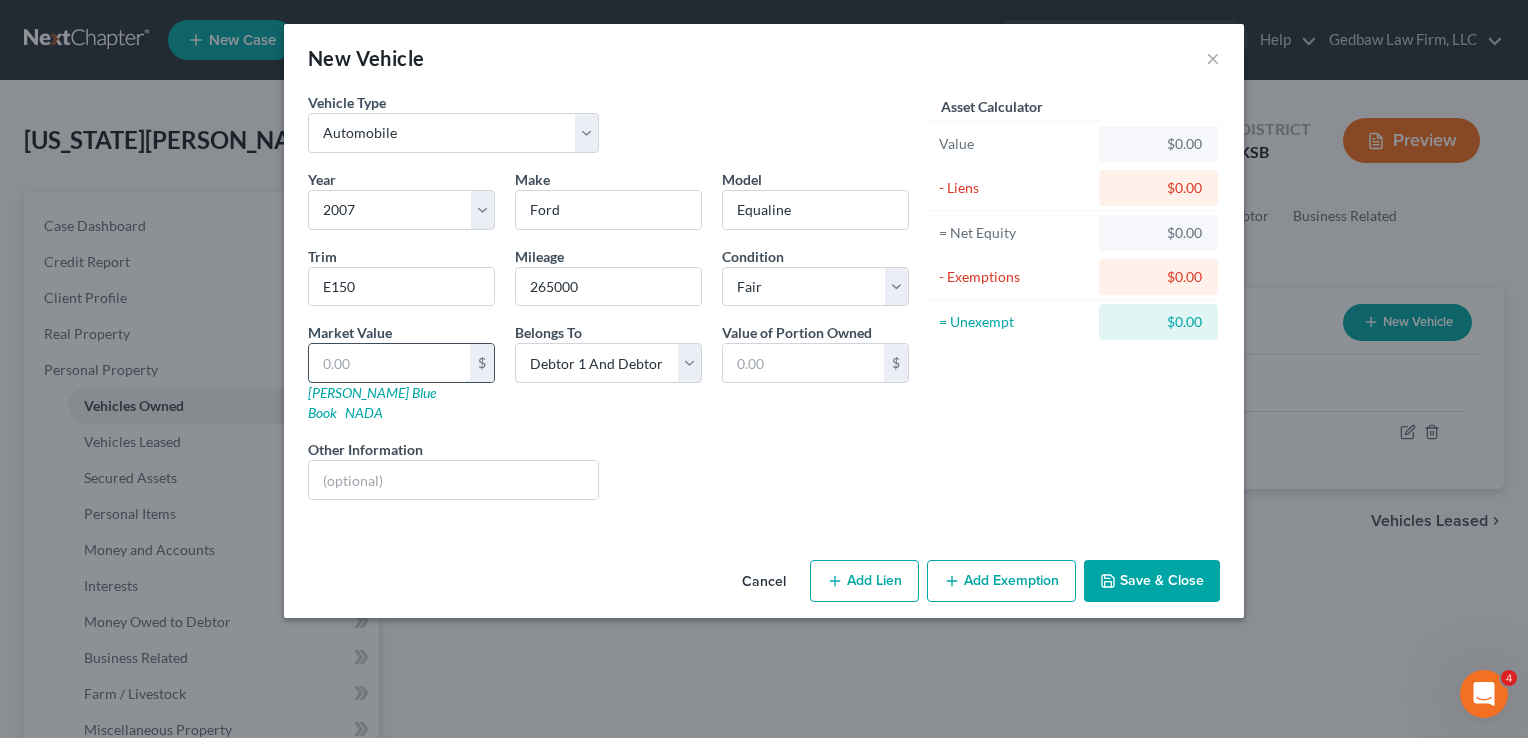 type on "3" 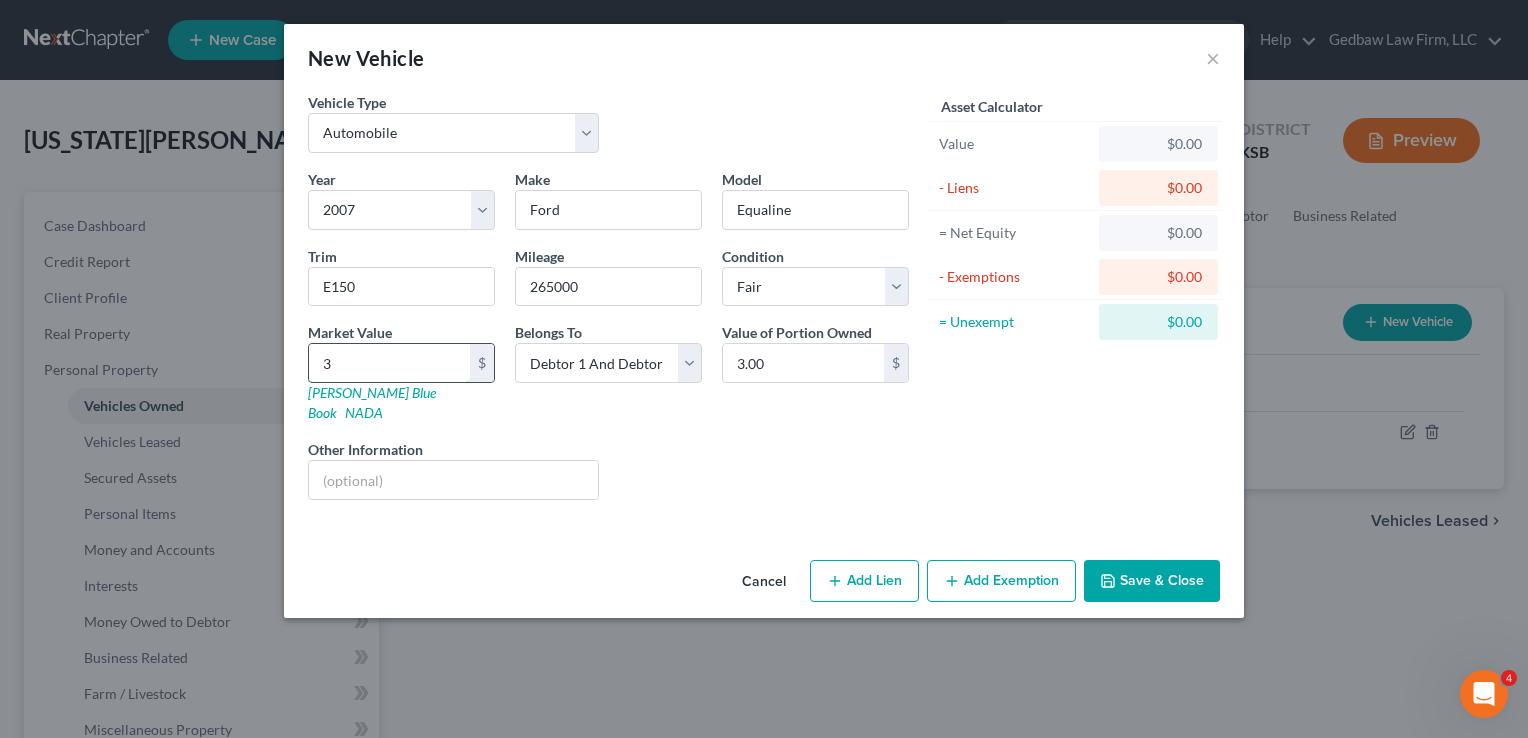 type on "35" 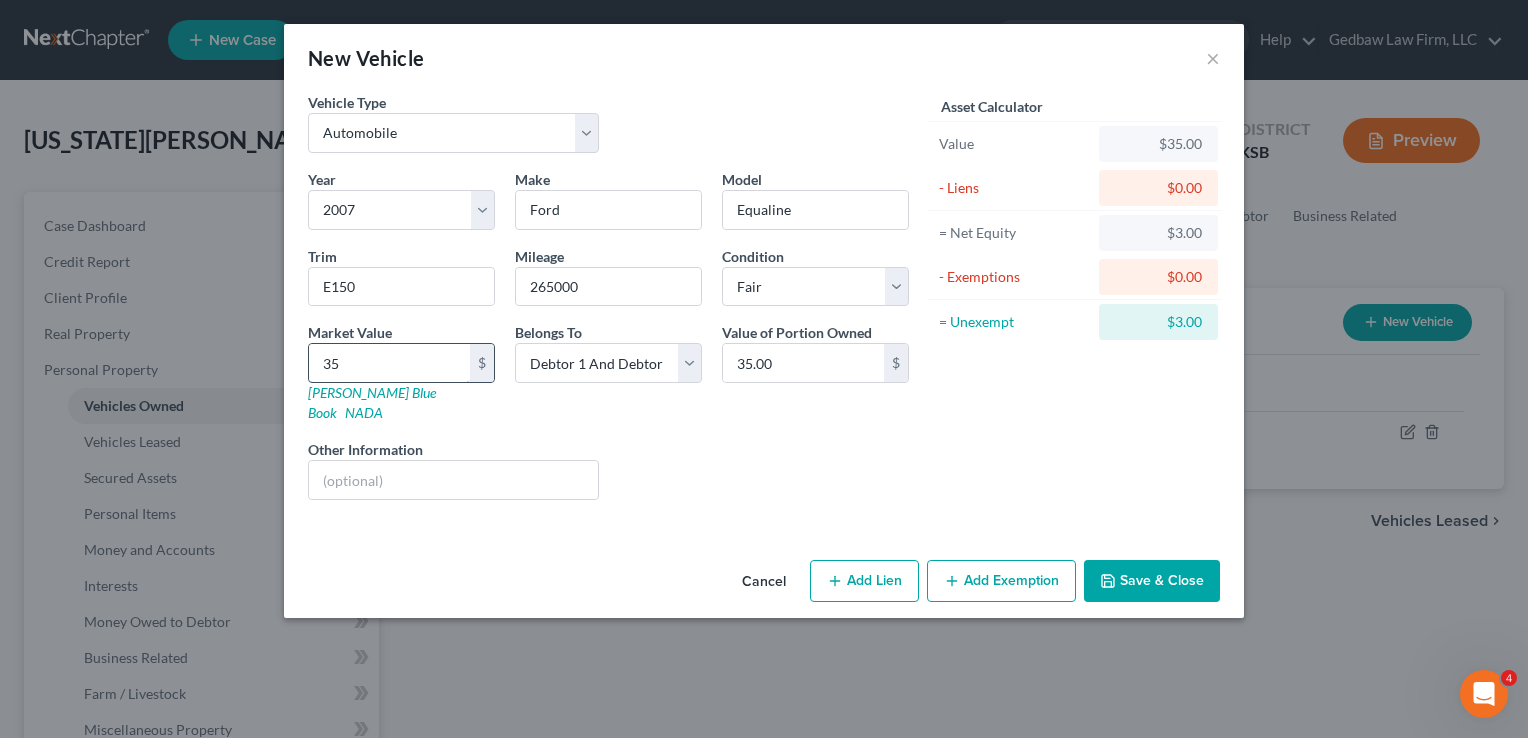 type on "350" 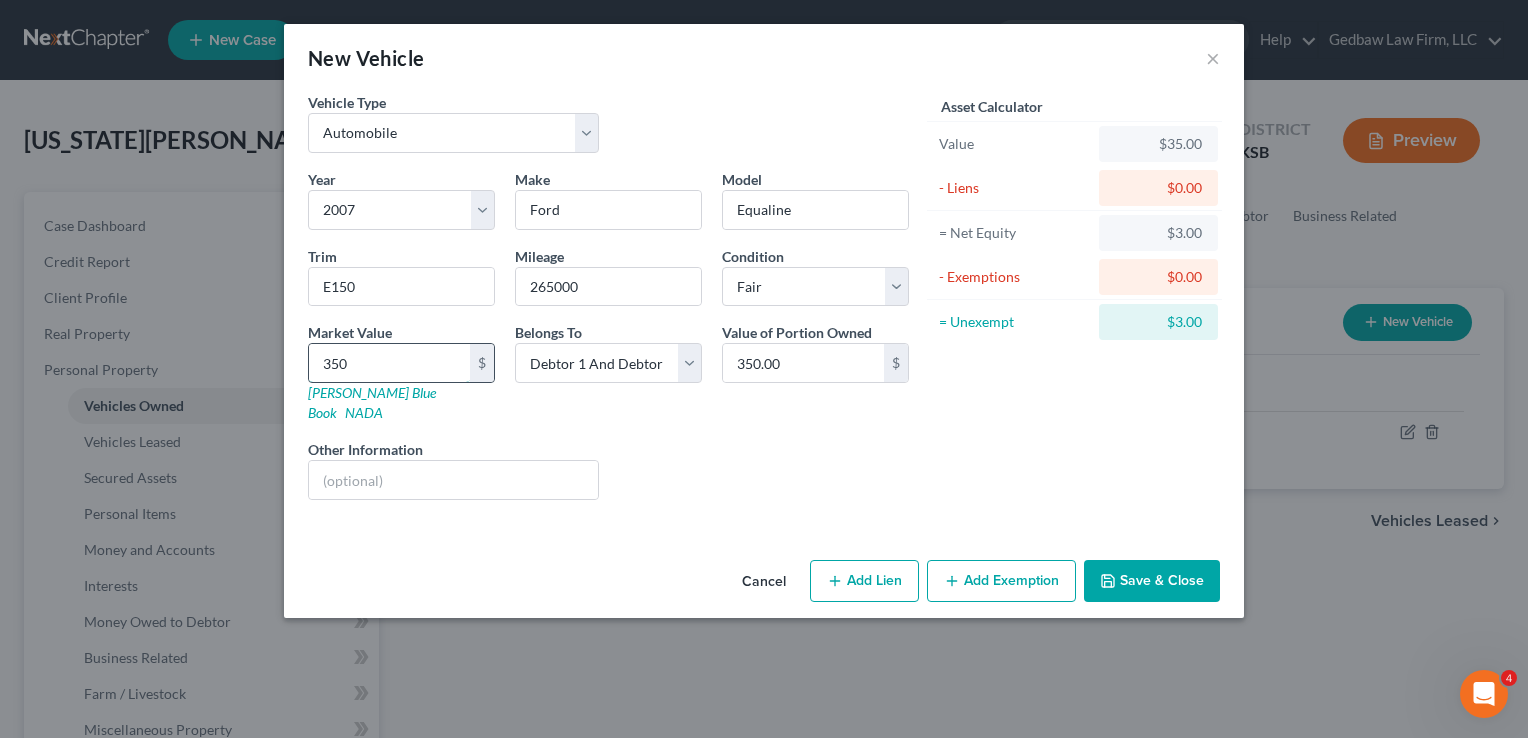 type on "3500" 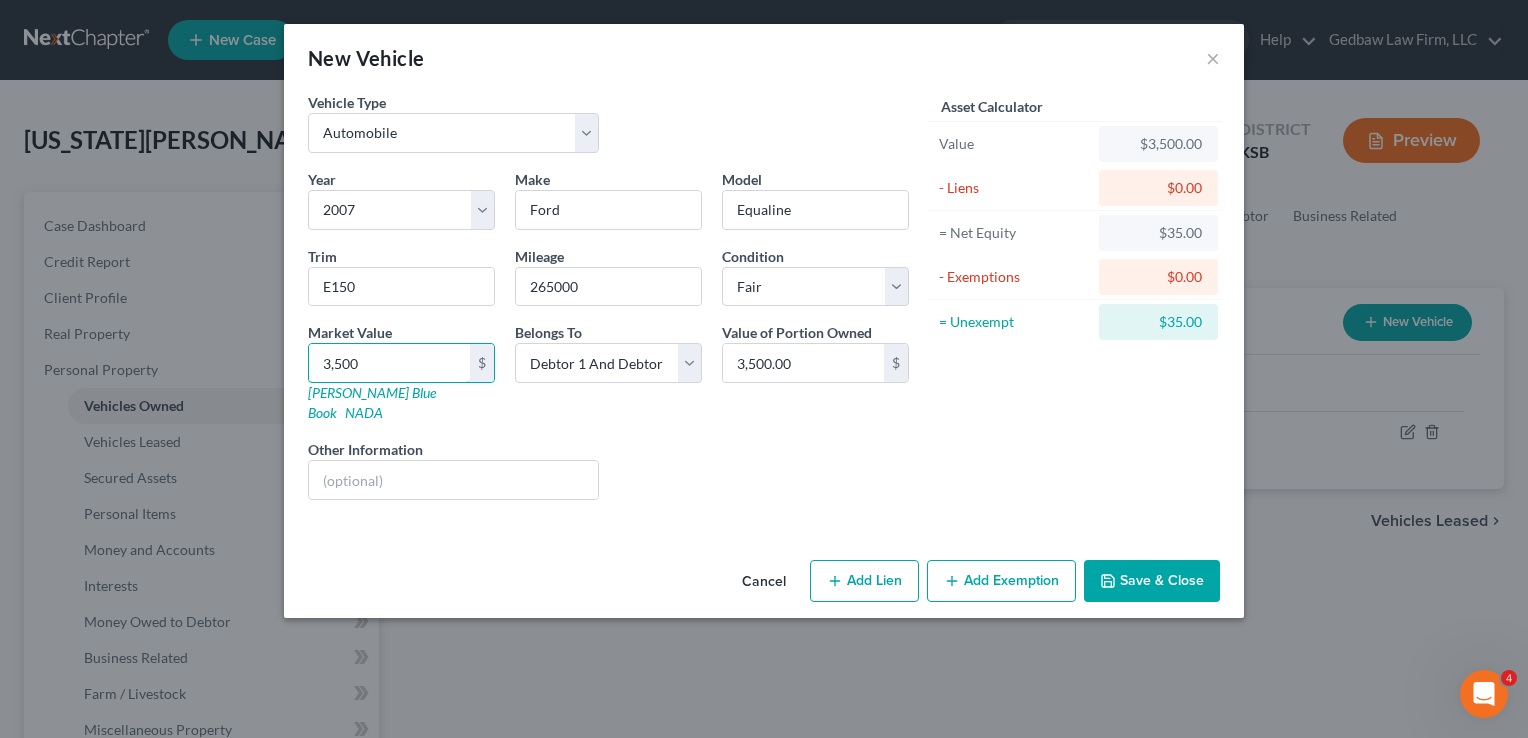 type on "3,500" 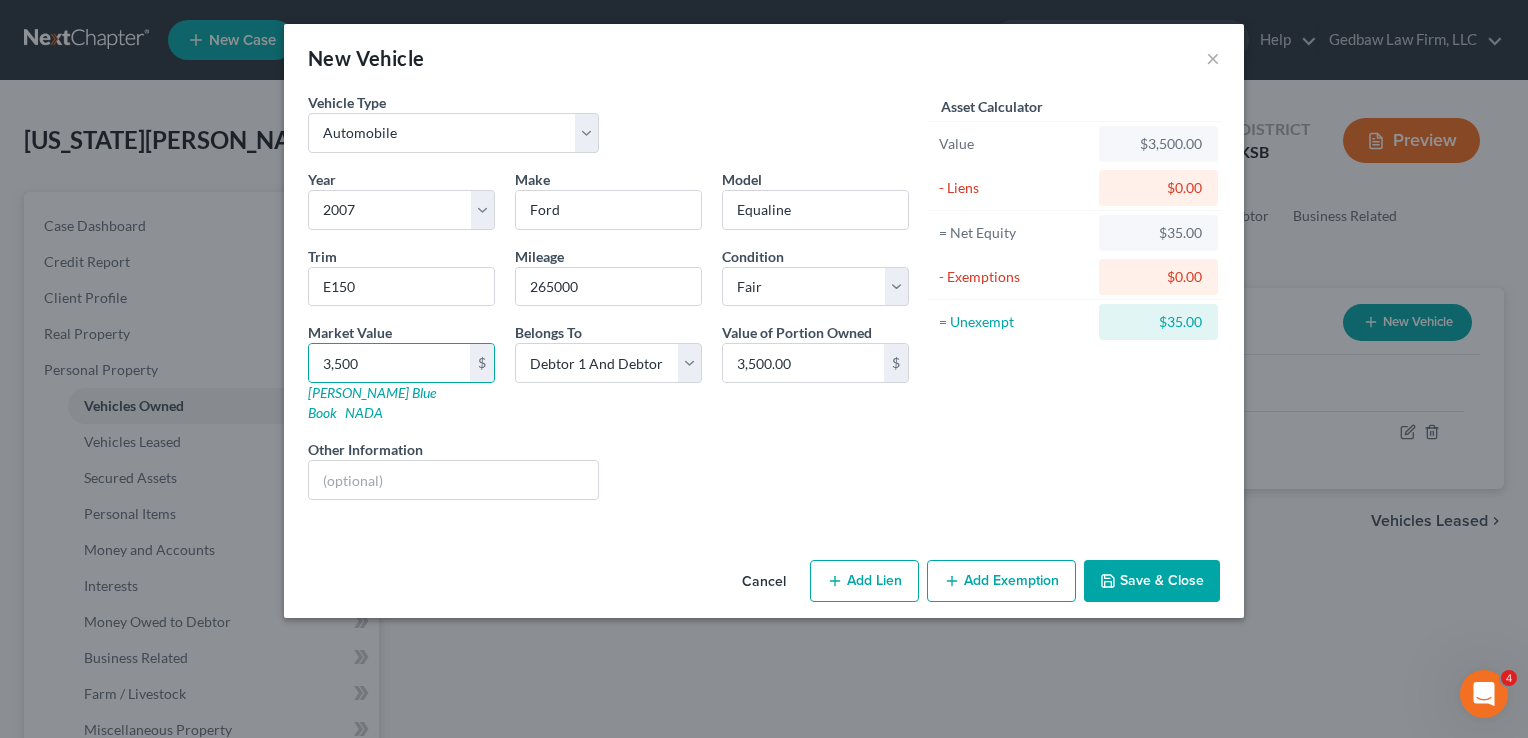 click on "Add Exemption" at bounding box center [1001, 581] 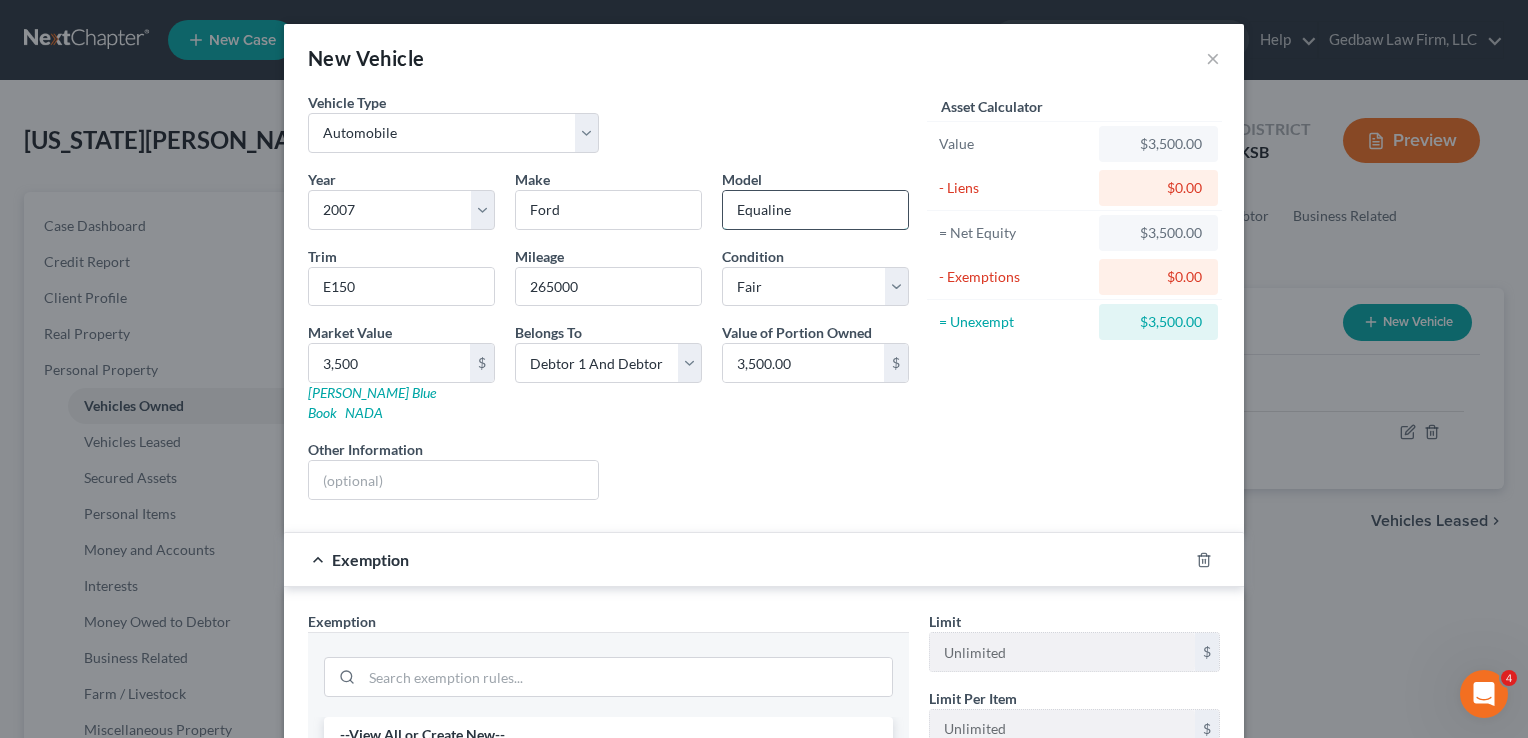 drag, startPoint x: 802, startPoint y: 207, endPoint x: 723, endPoint y: 210, distance: 79.05694 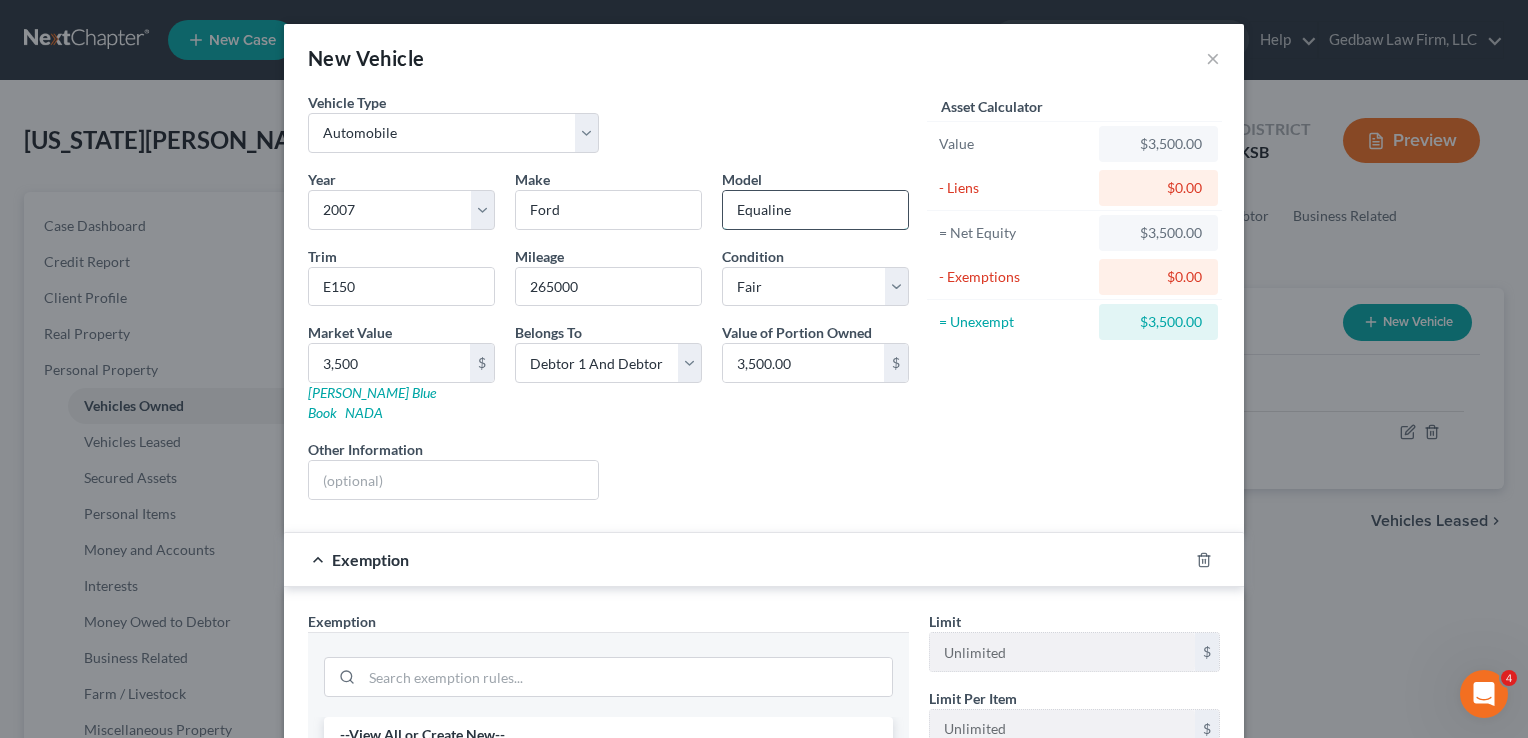 type on "a" 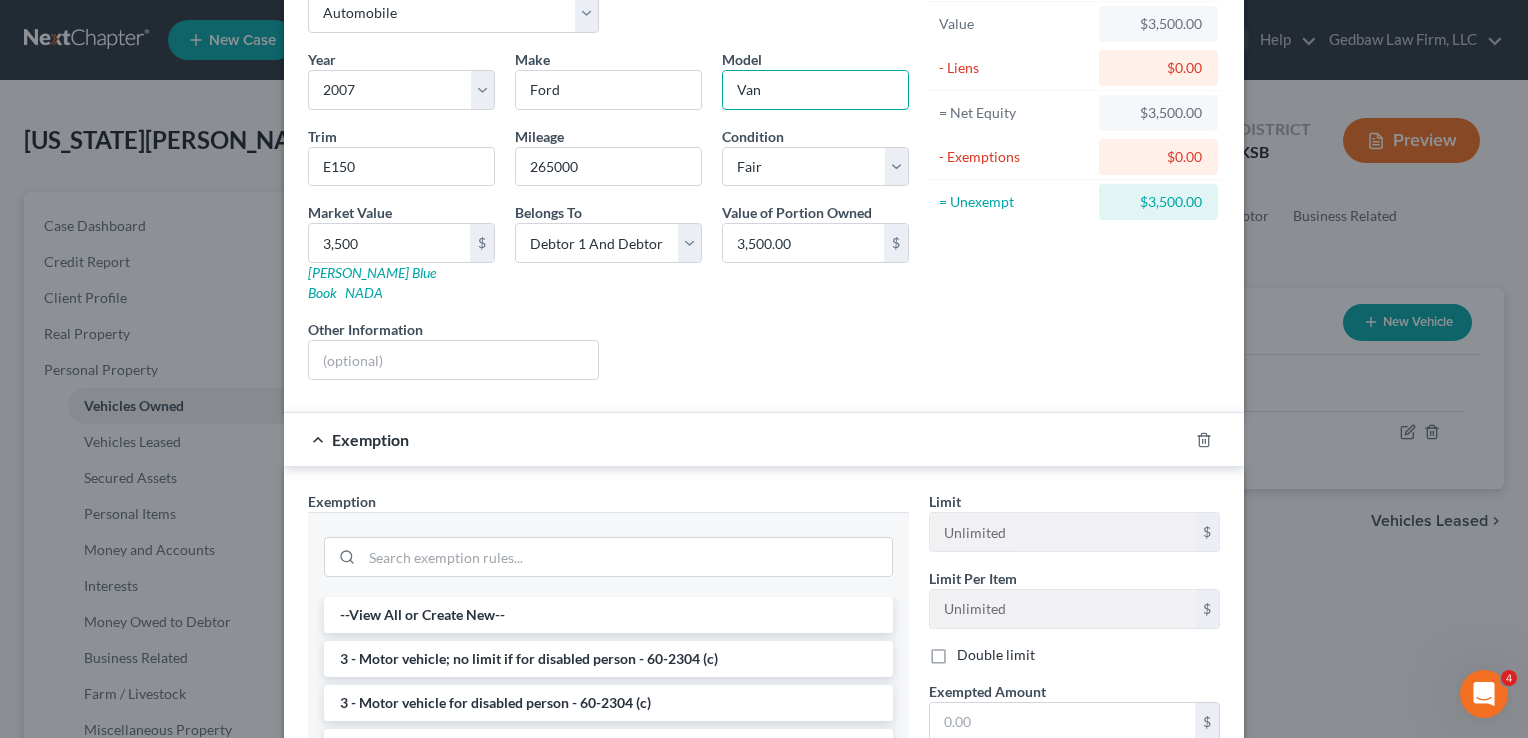 scroll, scrollTop: 124, scrollLeft: 0, axis: vertical 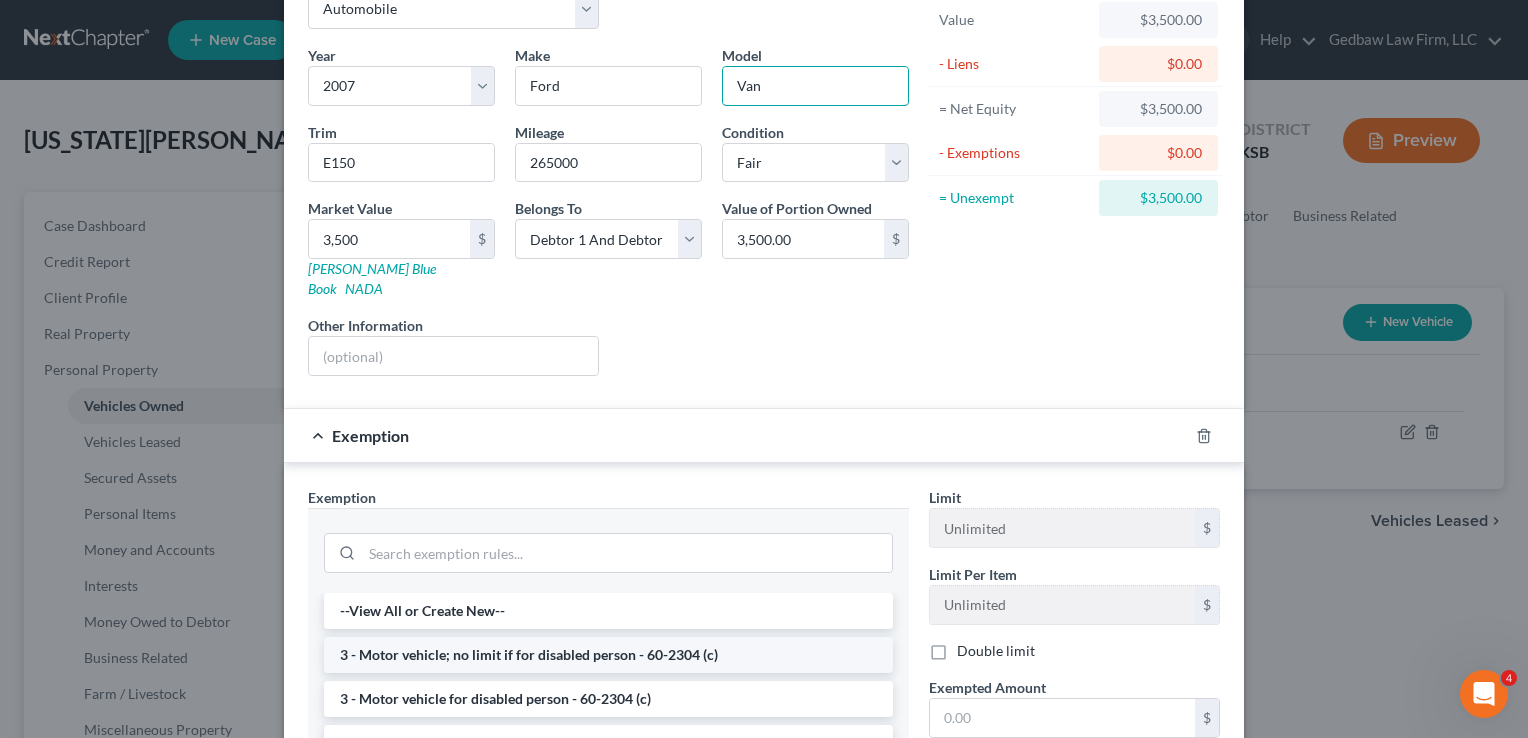 type on "Van" 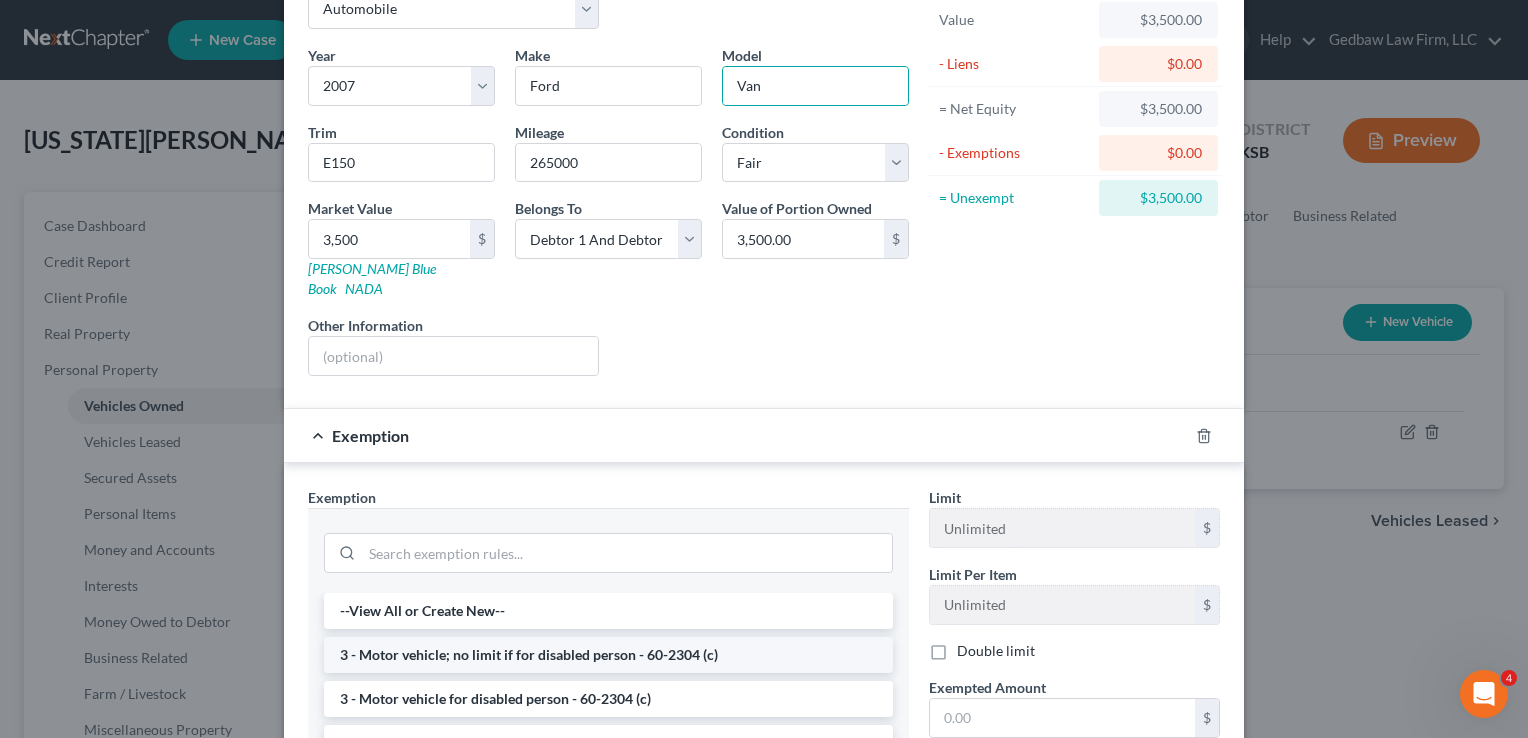 click on "3 - Motor vehicle; no limit if for disabled person - 60-2304 (c)" at bounding box center [608, 655] 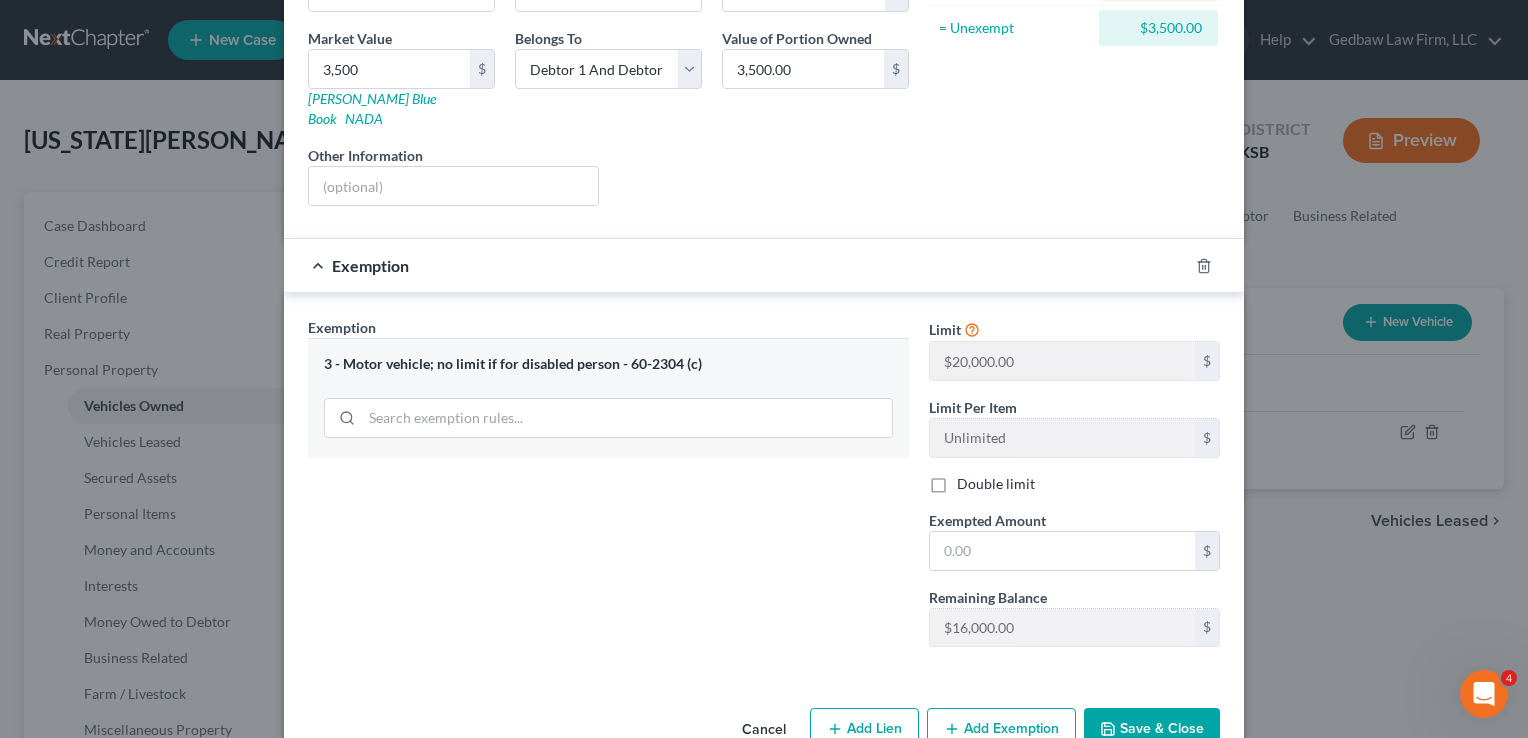 scroll, scrollTop: 321, scrollLeft: 0, axis: vertical 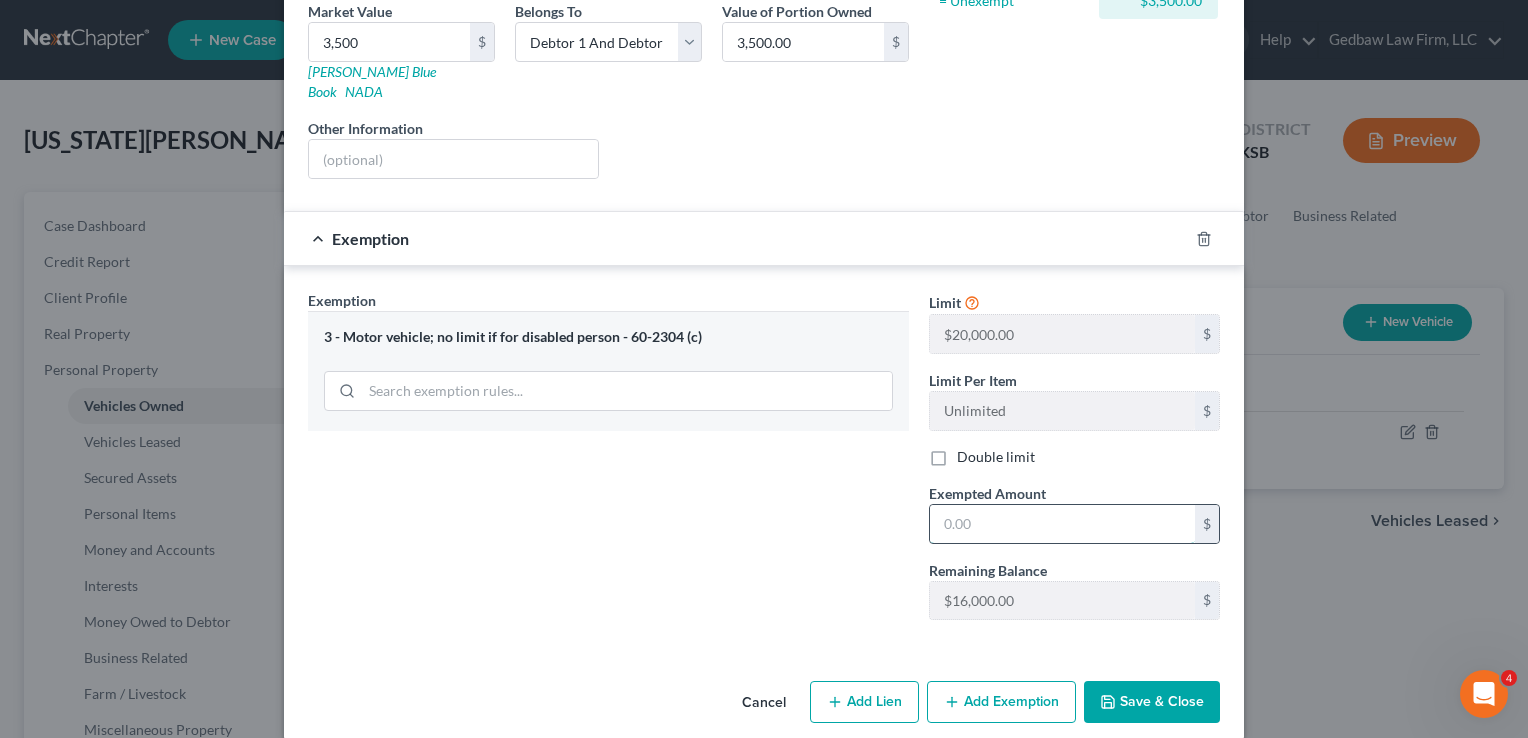click at bounding box center (1062, 524) 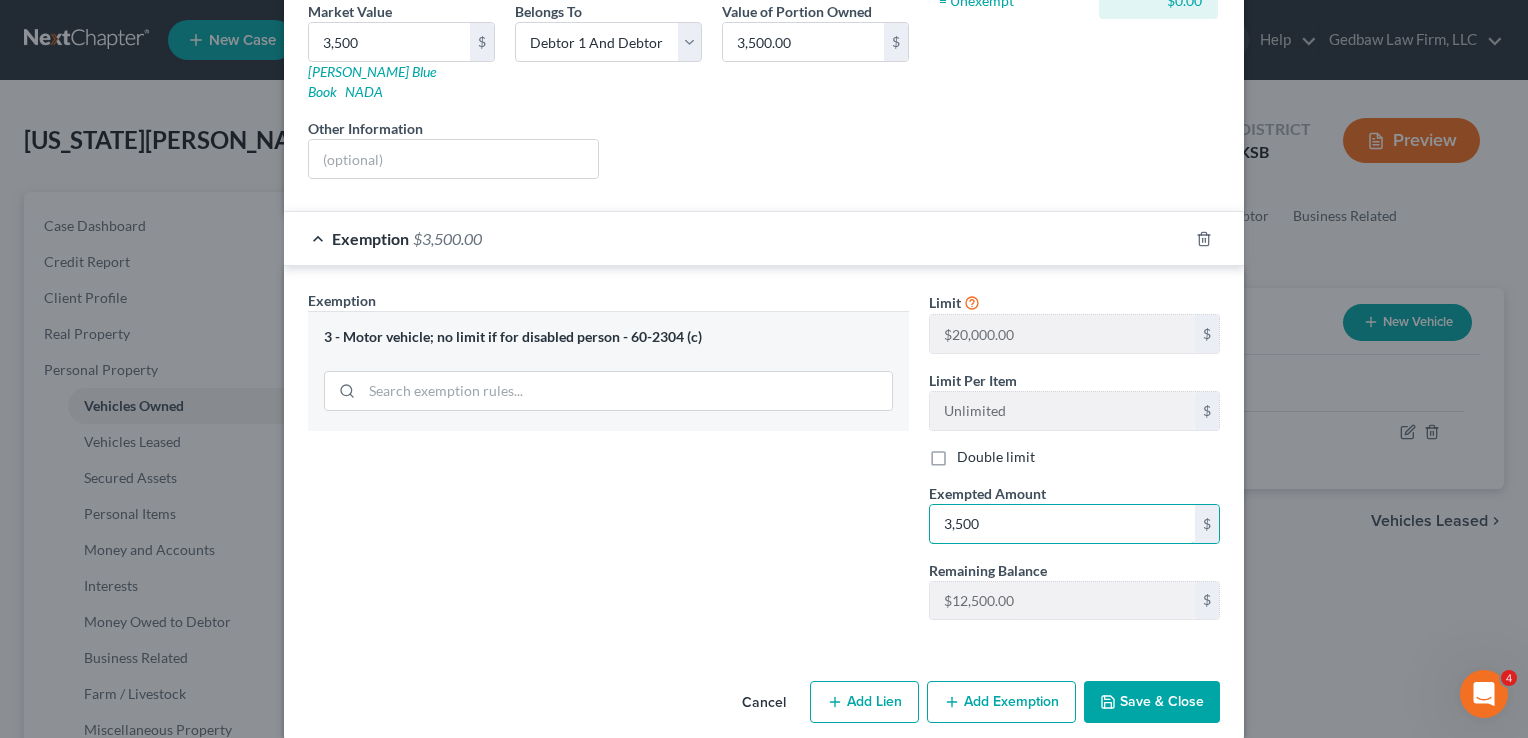 type on "3,500" 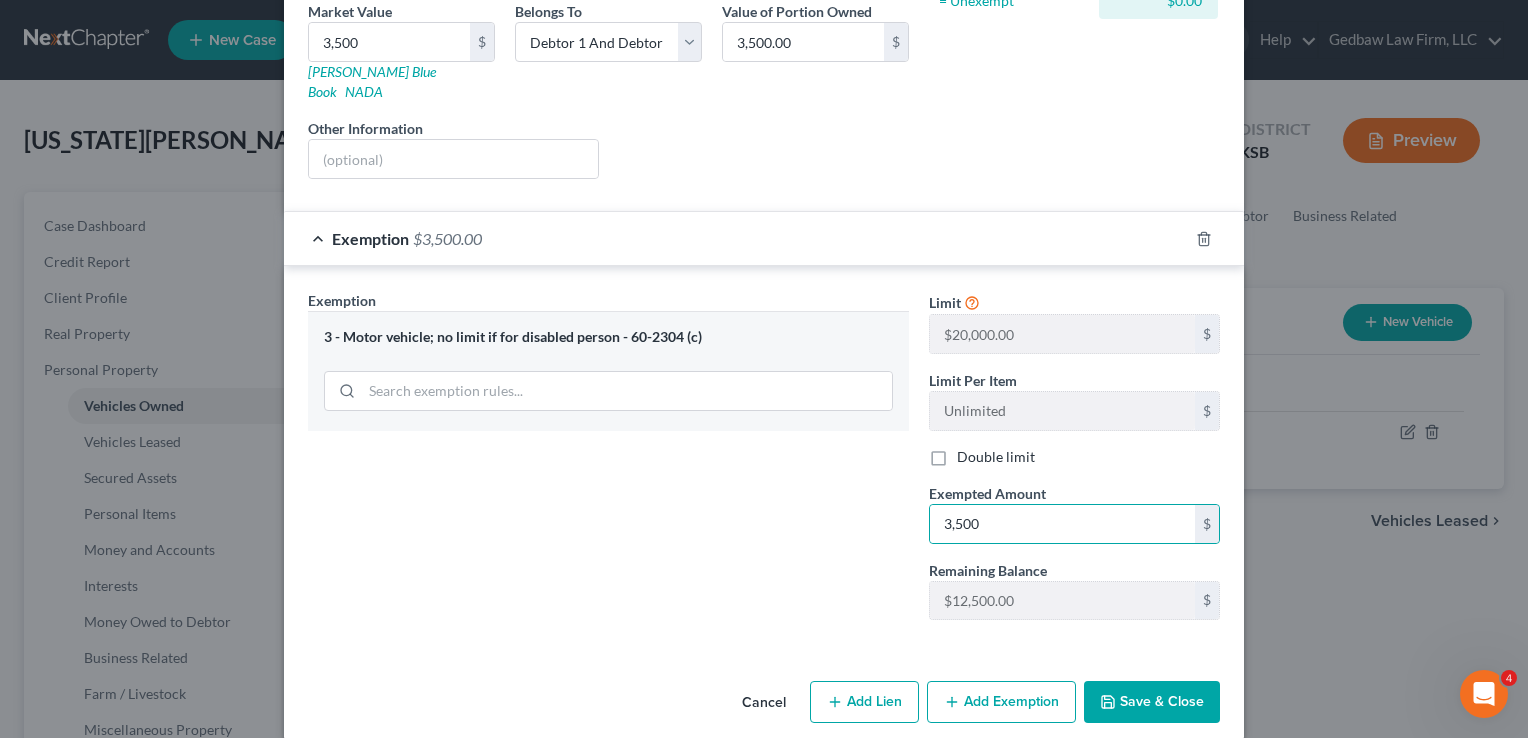 click on "Double limit" at bounding box center (996, 457) 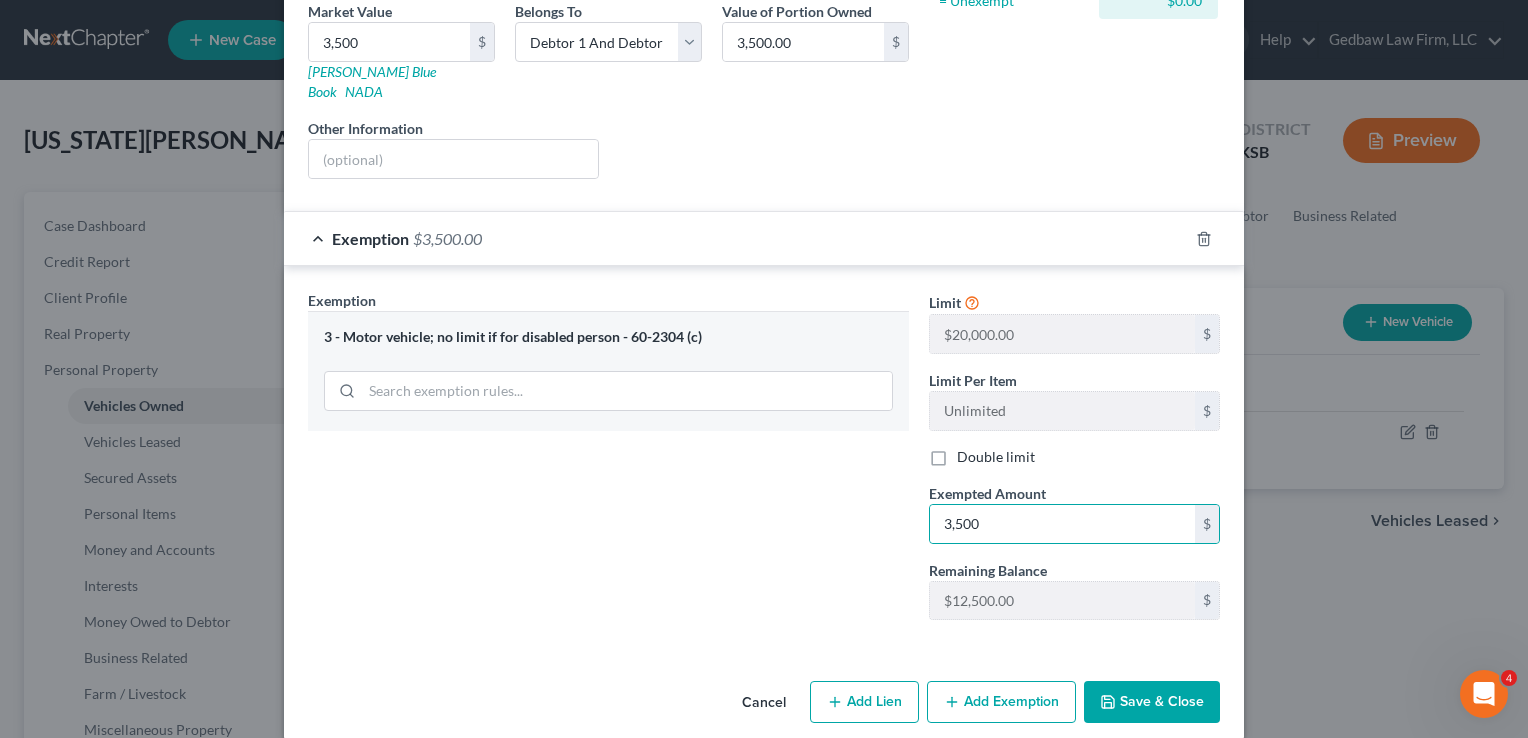click on "Double limit" at bounding box center (971, 453) 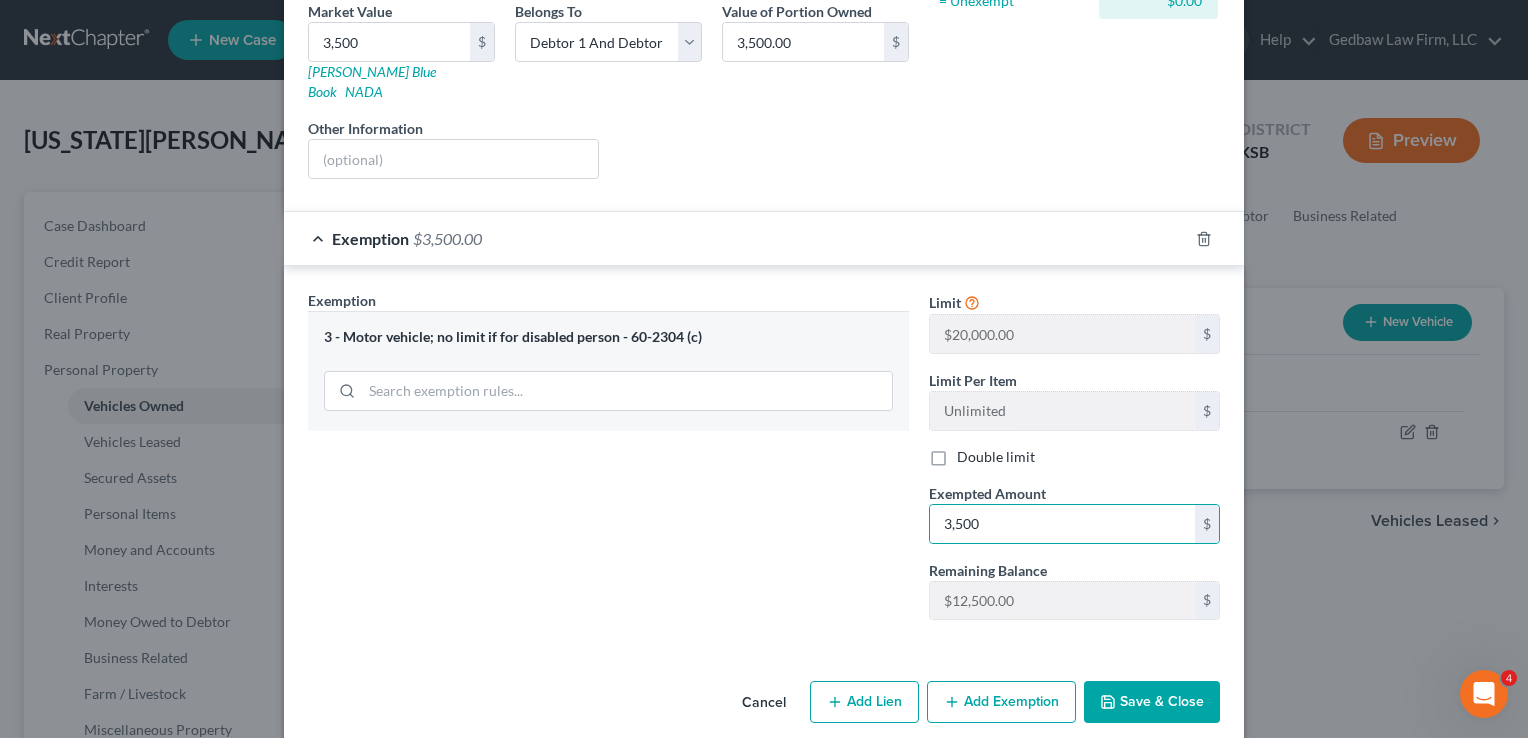checkbox on "true" 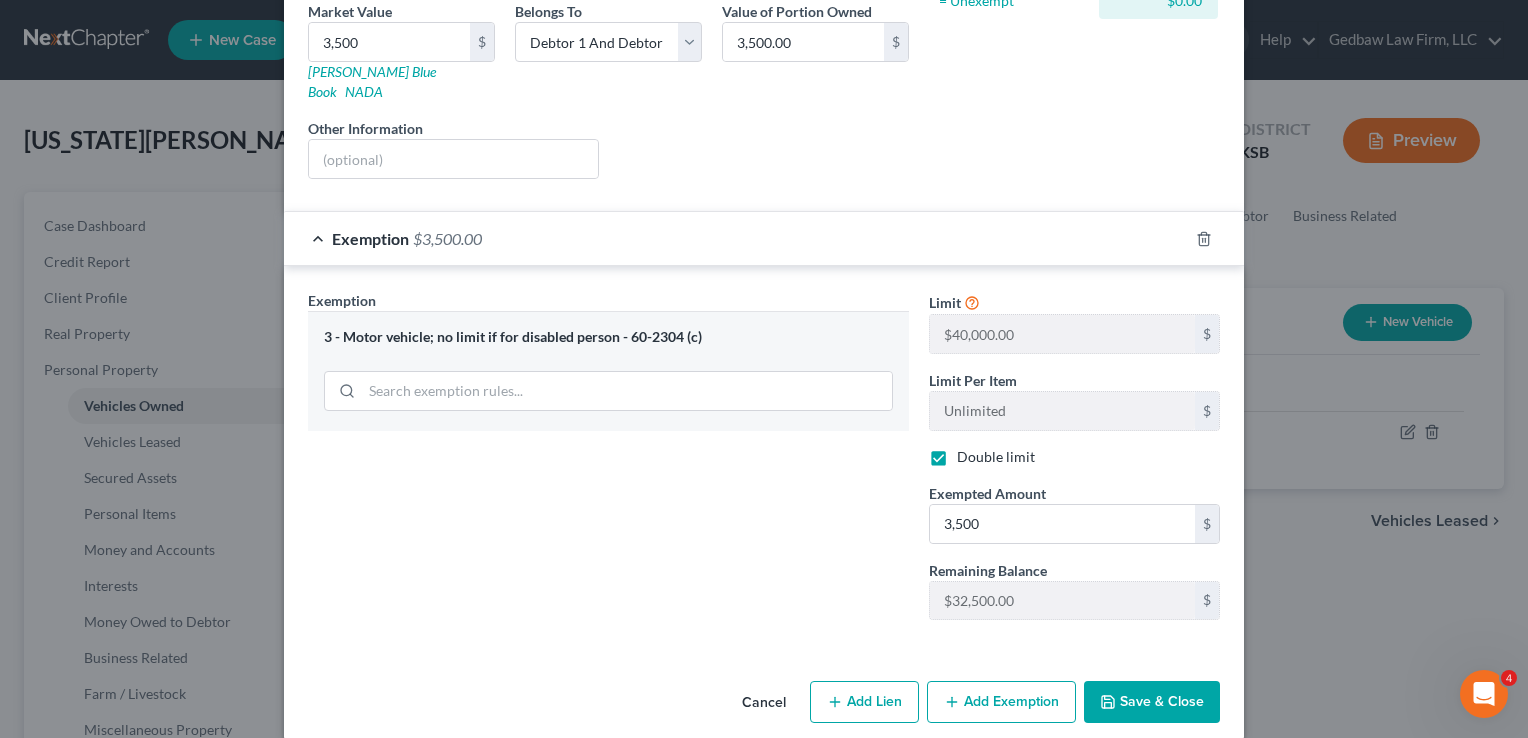 click on "Save & Close" at bounding box center (1152, 702) 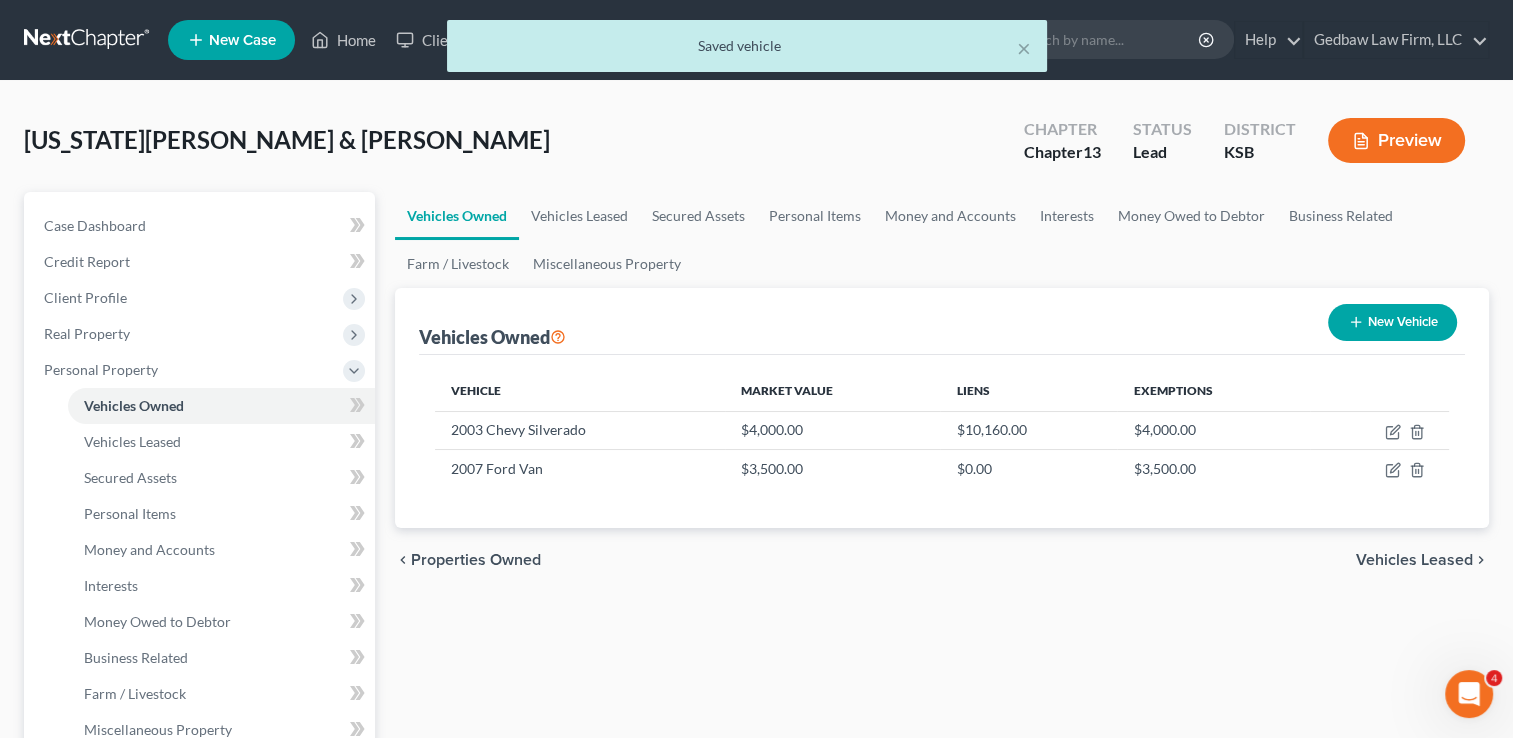 click on "Vehicles Leased" at bounding box center [1414, 560] 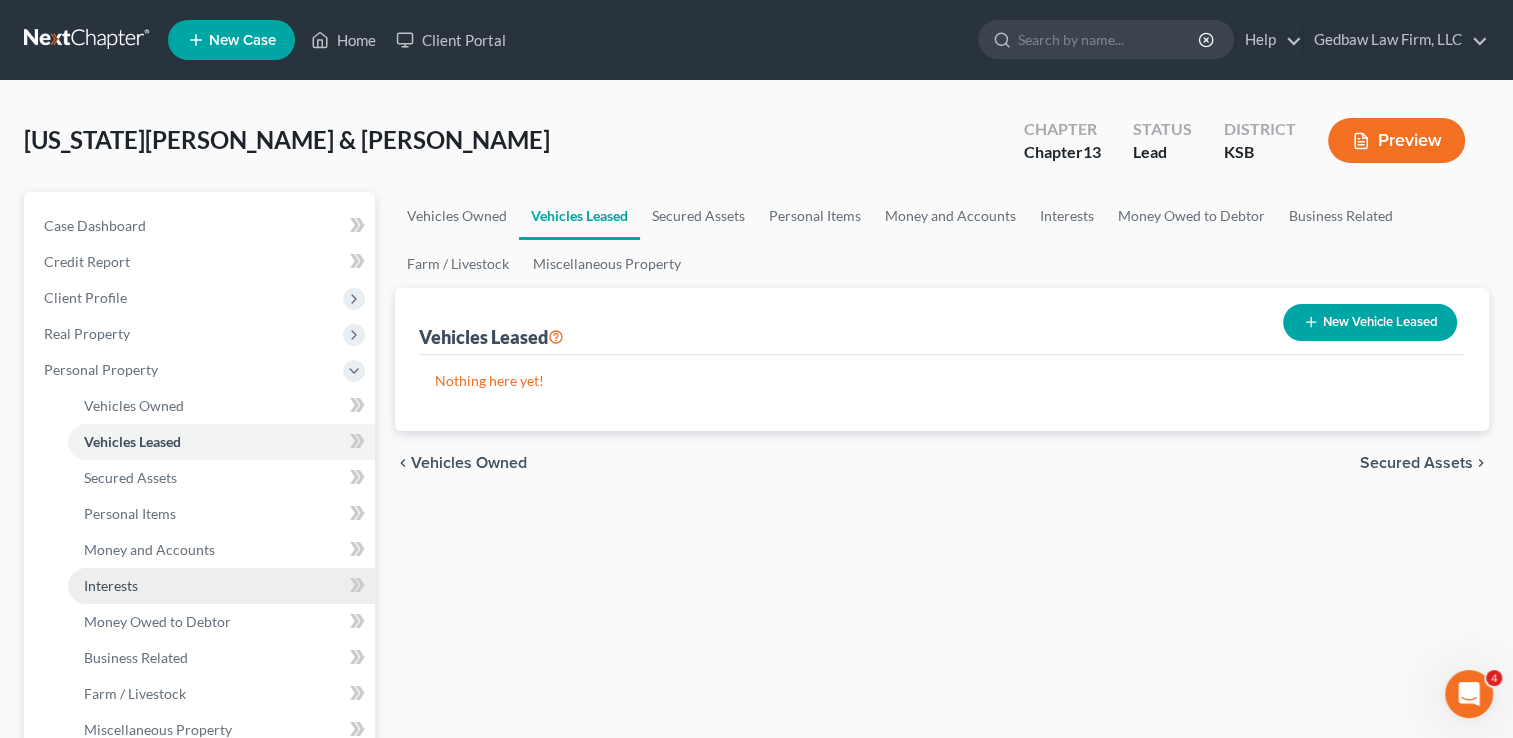 click on "Interests" at bounding box center (221, 586) 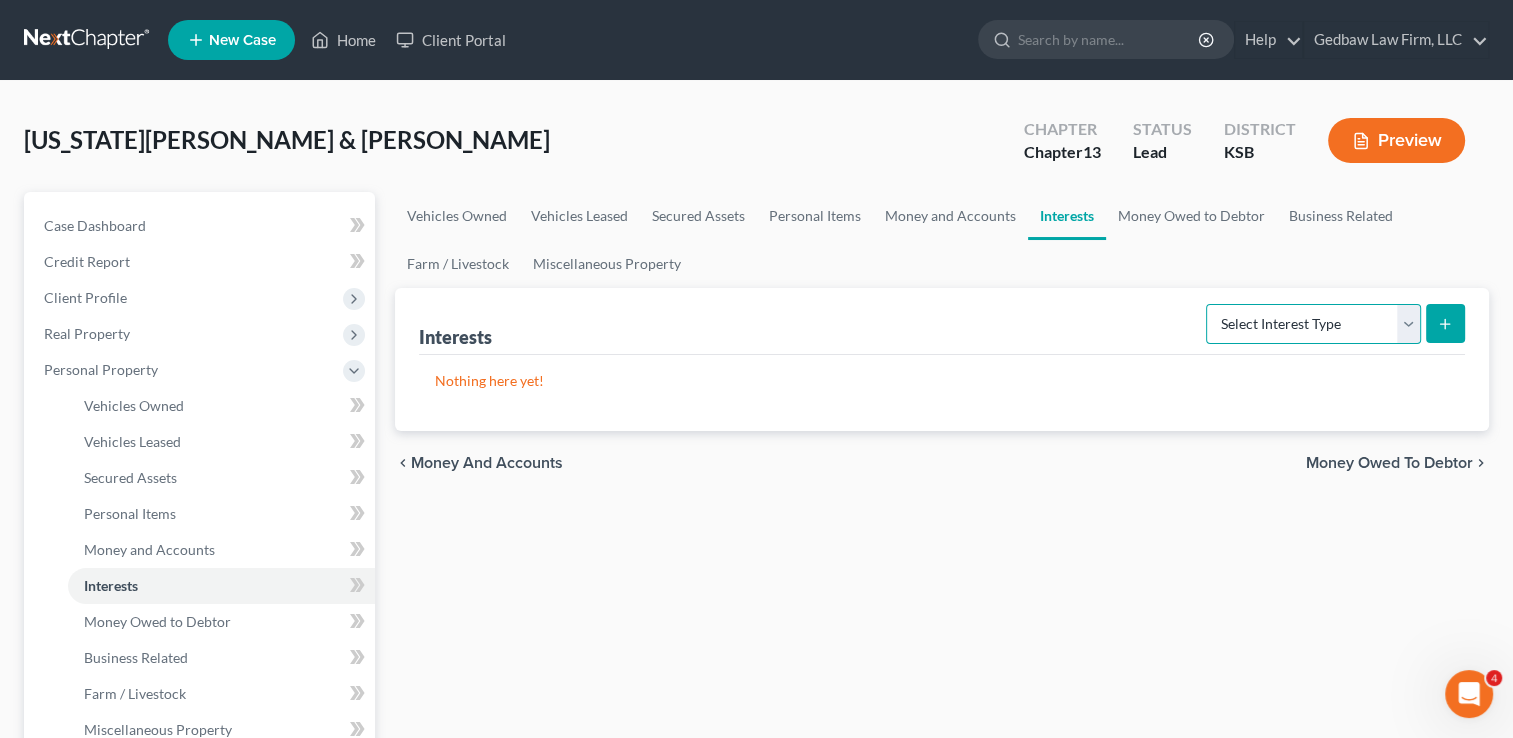 click on "Select Interest Type 401K Annuity Bond Education IRA Government Bond Government Pension Plan Incorporated Business IRA Joint Venture (Active) Joint Venture (Inactive) [PERSON_NAME] Mutual Fund Other Retirement Plan Partnership (Active) Partnership (Inactive) Pension Plan Stock Term Life Insurance Unincorporated Business Whole Life Insurance" at bounding box center (1313, 324) 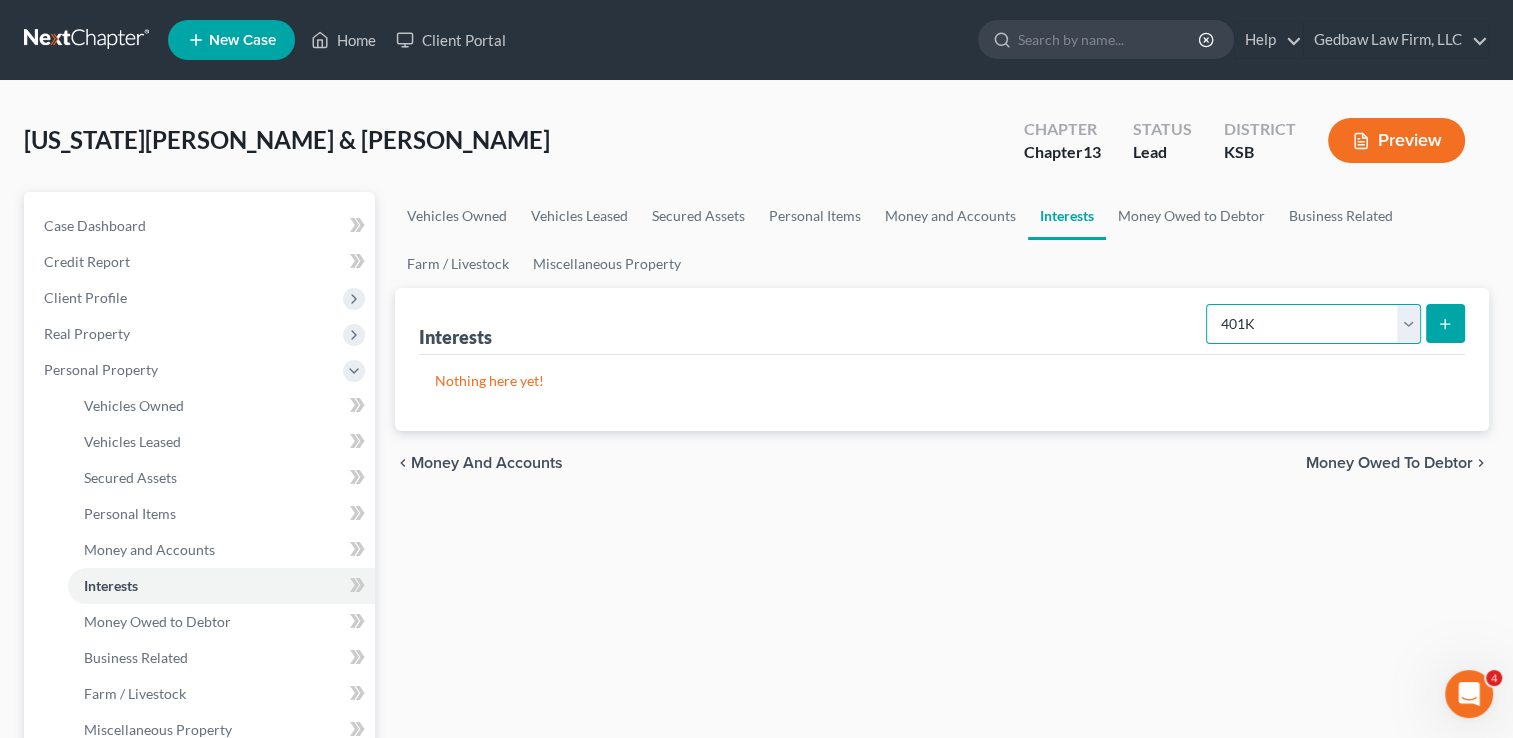 click on "Select Interest Type 401K Annuity Bond Education IRA Government Bond Government Pension Plan Incorporated Business IRA Joint Venture (Active) Joint Venture (Inactive) [PERSON_NAME] Mutual Fund Other Retirement Plan Partnership (Active) Partnership (Inactive) Pension Plan Stock Term Life Insurance Unincorporated Business Whole Life Insurance" at bounding box center (1313, 324) 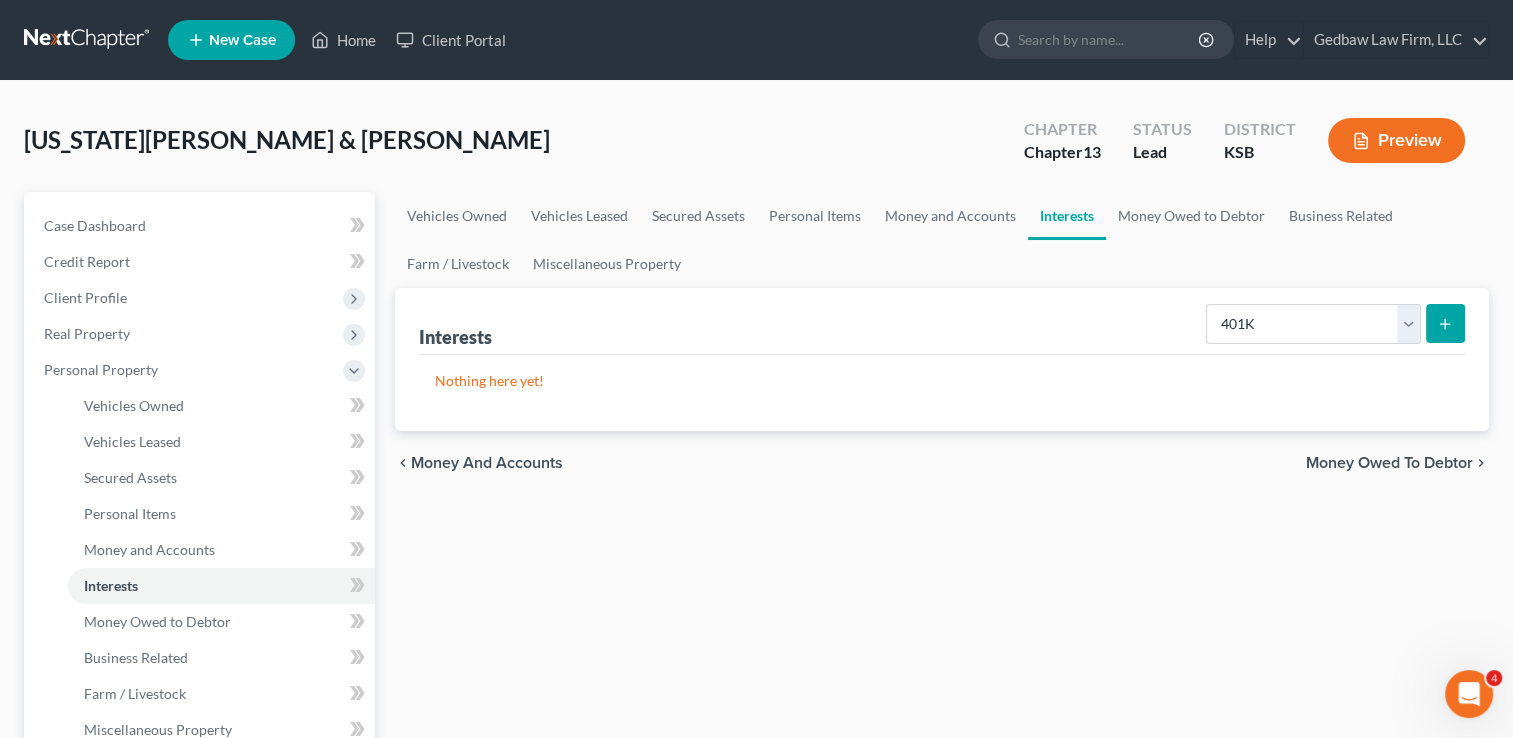 click 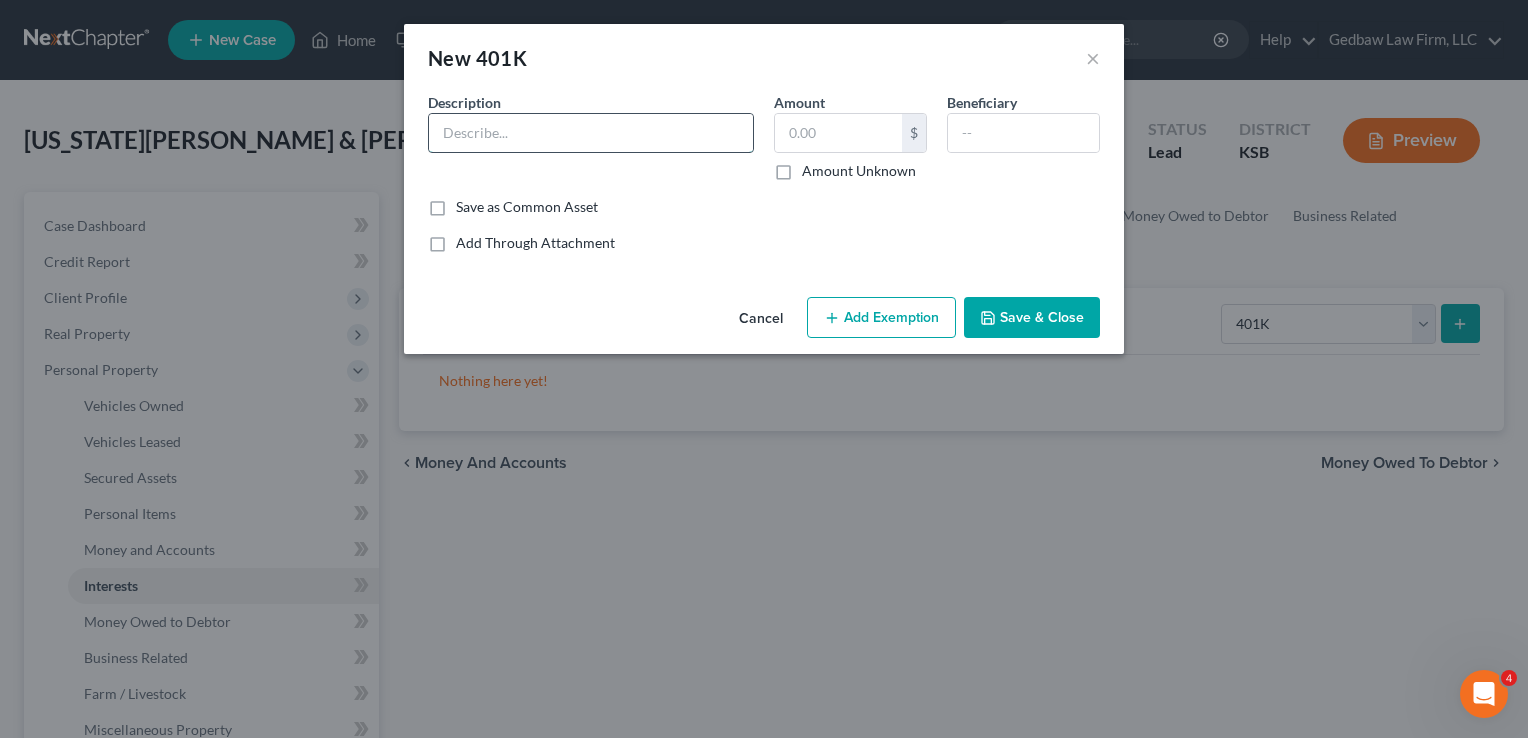 click at bounding box center [591, 133] 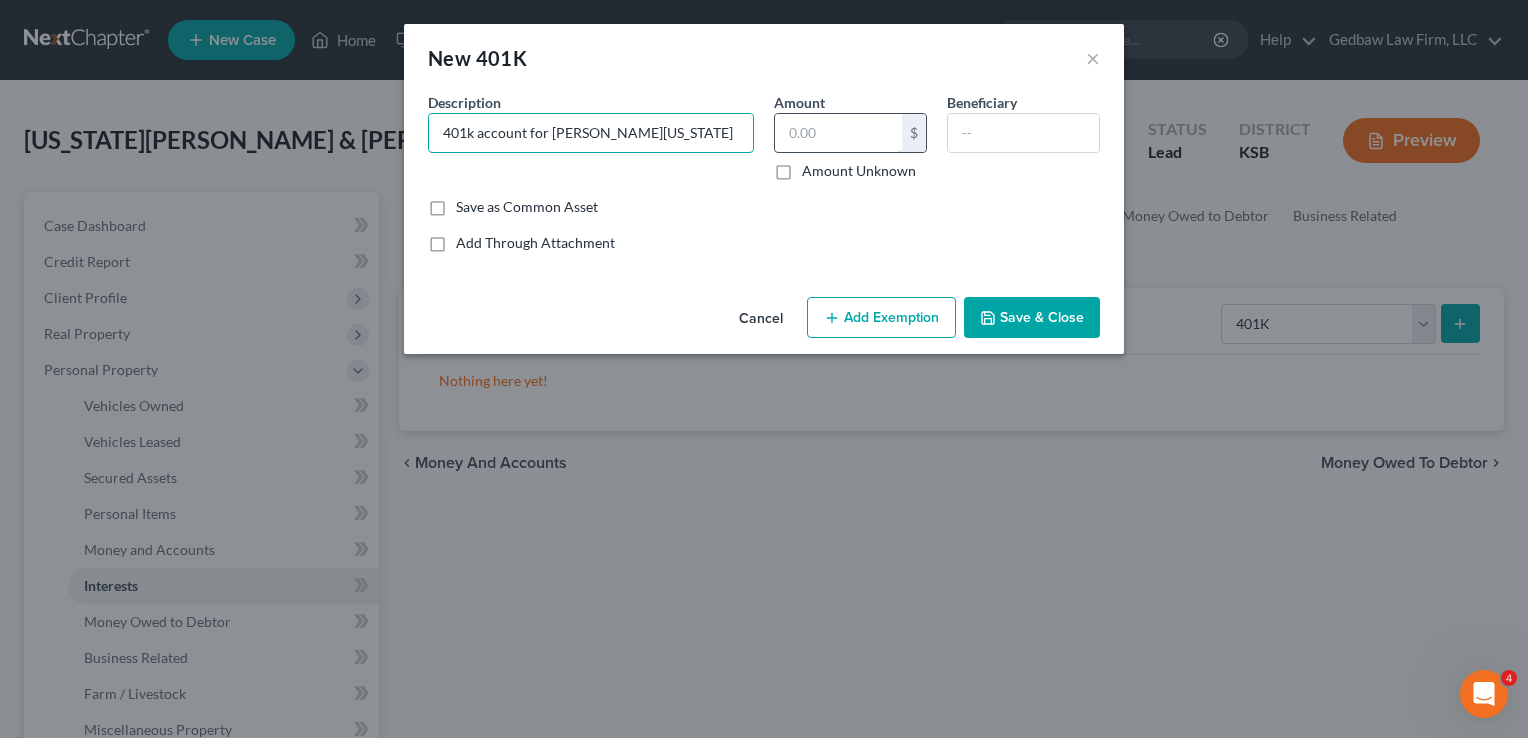 type on "401k account for [PERSON_NAME][US_STATE]" 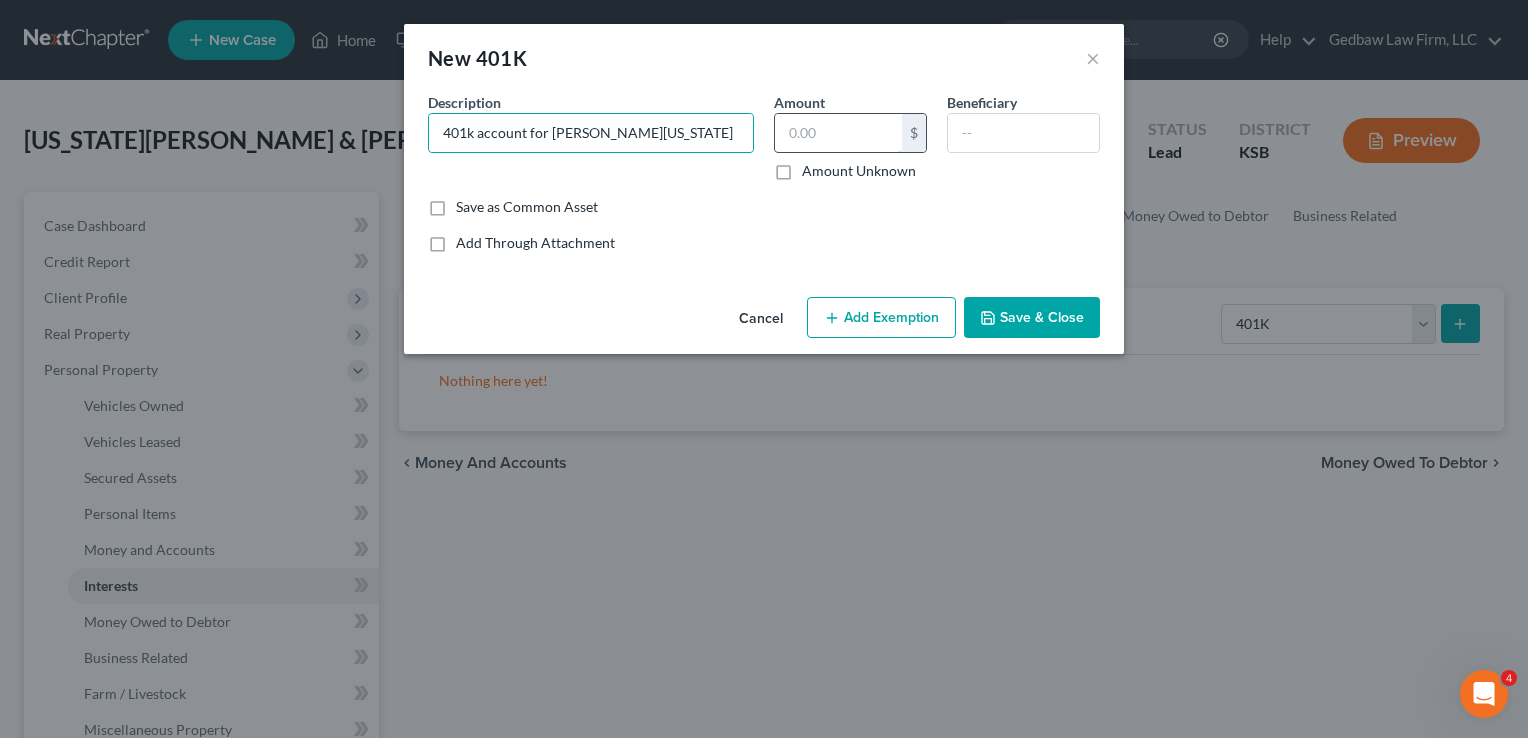 click at bounding box center [838, 133] 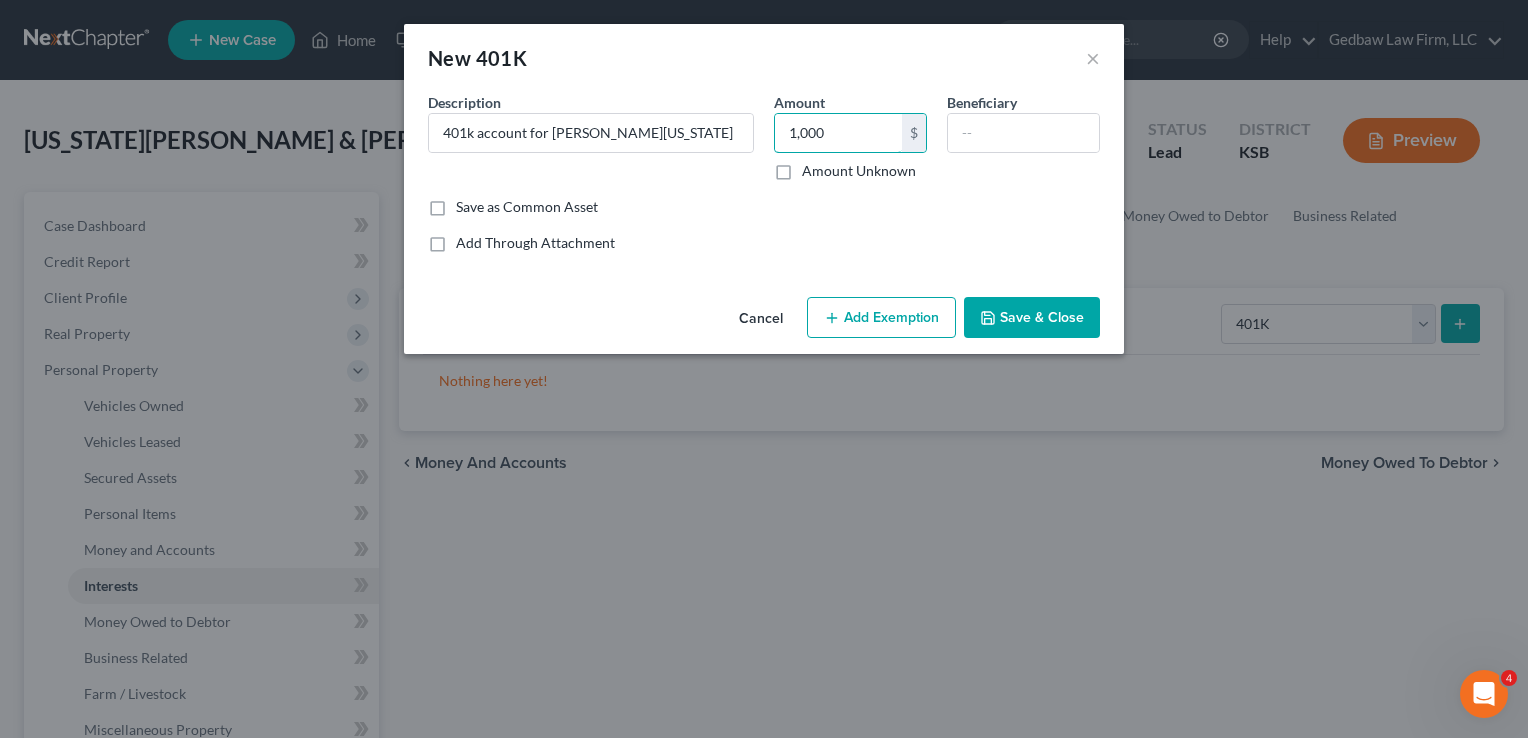 type on "1,000" 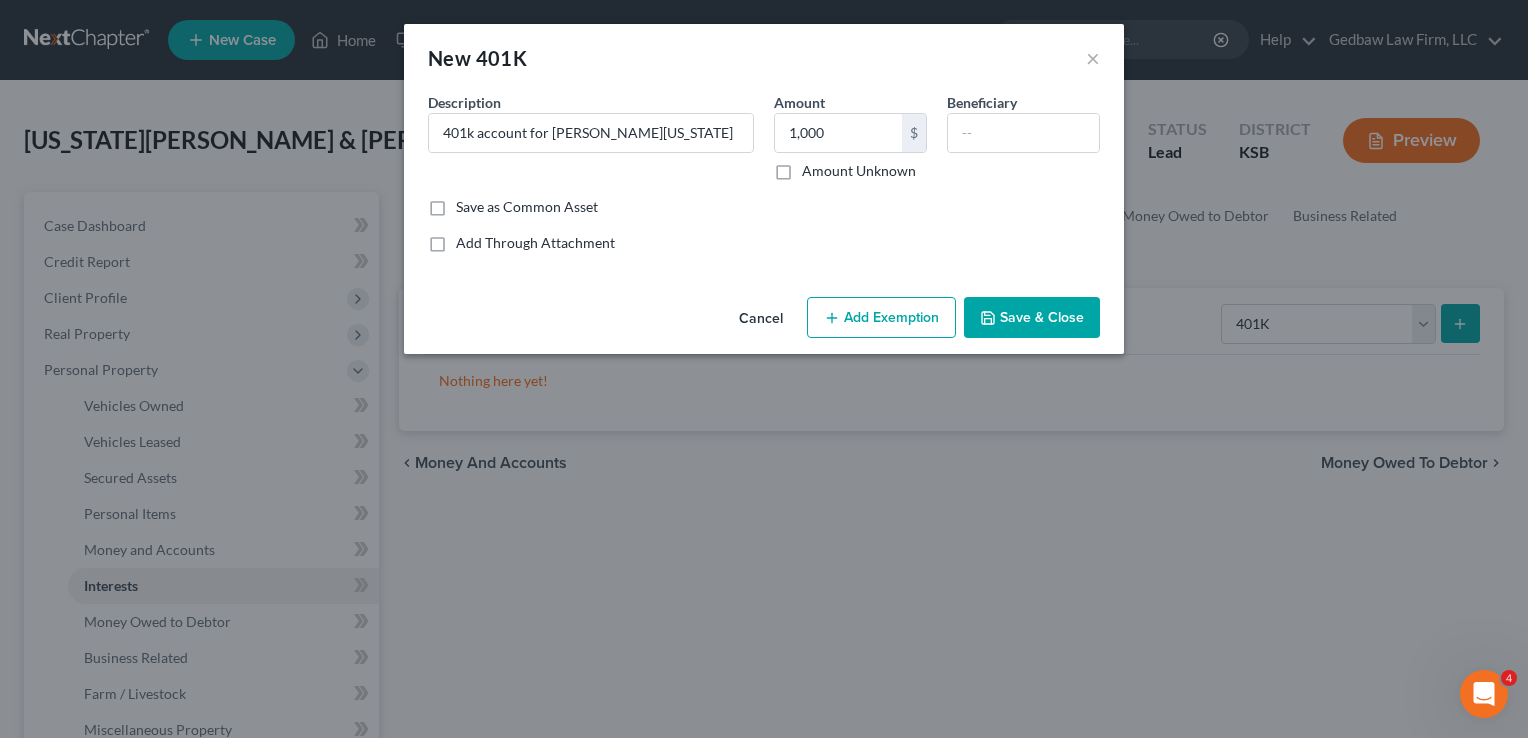 click on "Add Exemption" at bounding box center [881, 318] 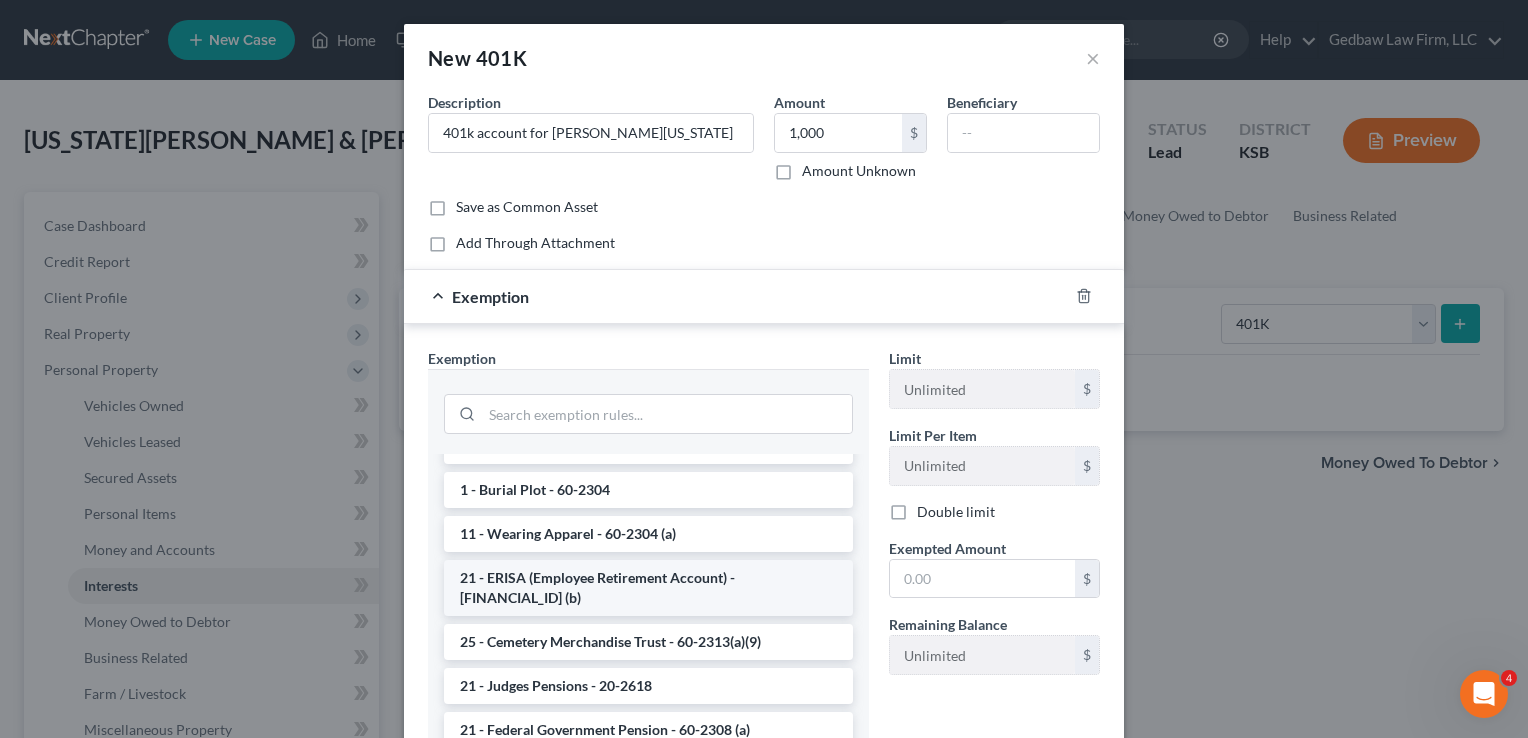 scroll, scrollTop: 1100, scrollLeft: 0, axis: vertical 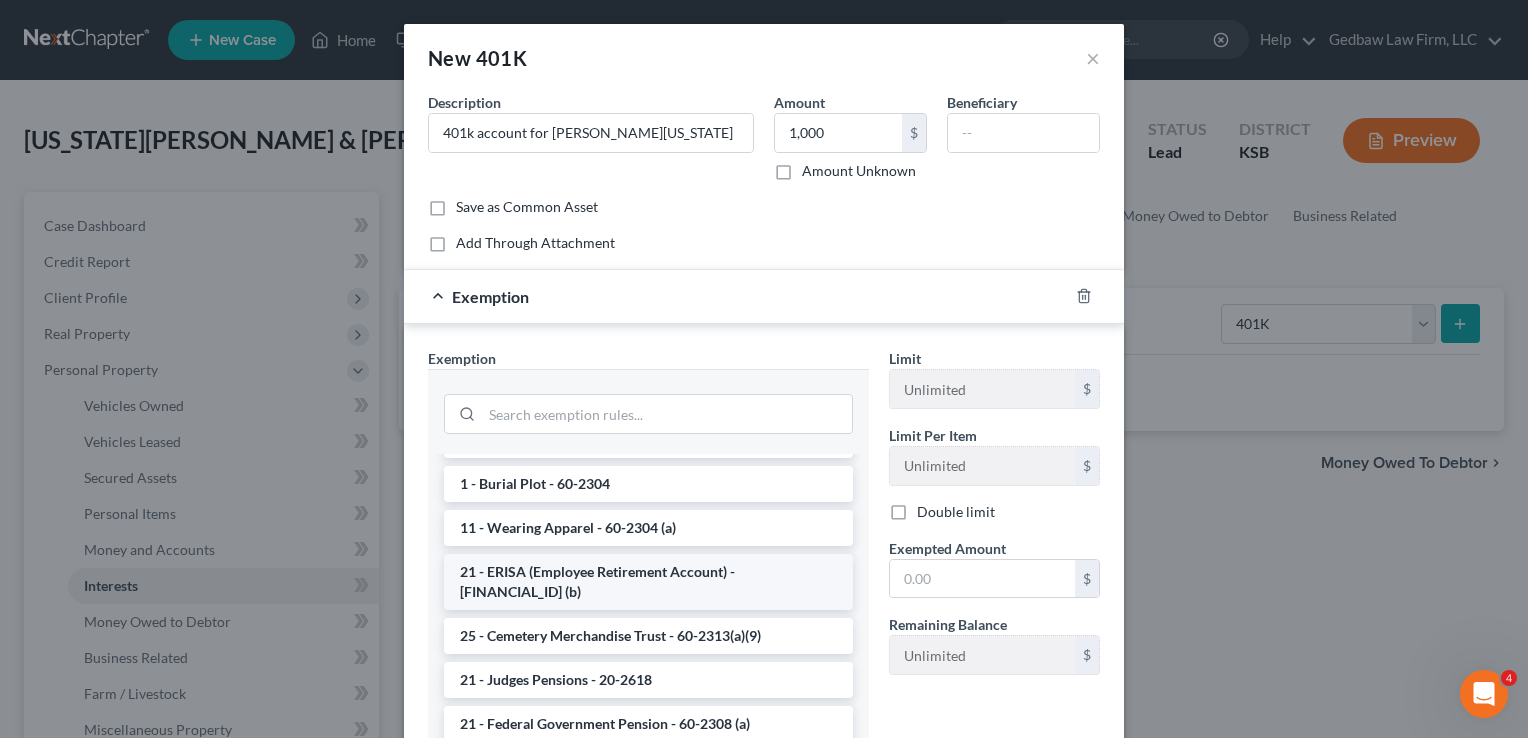 click on "21 - ERISA (Employee Retirement Account) - [FINANCIAL_ID] (b)" at bounding box center [648, 582] 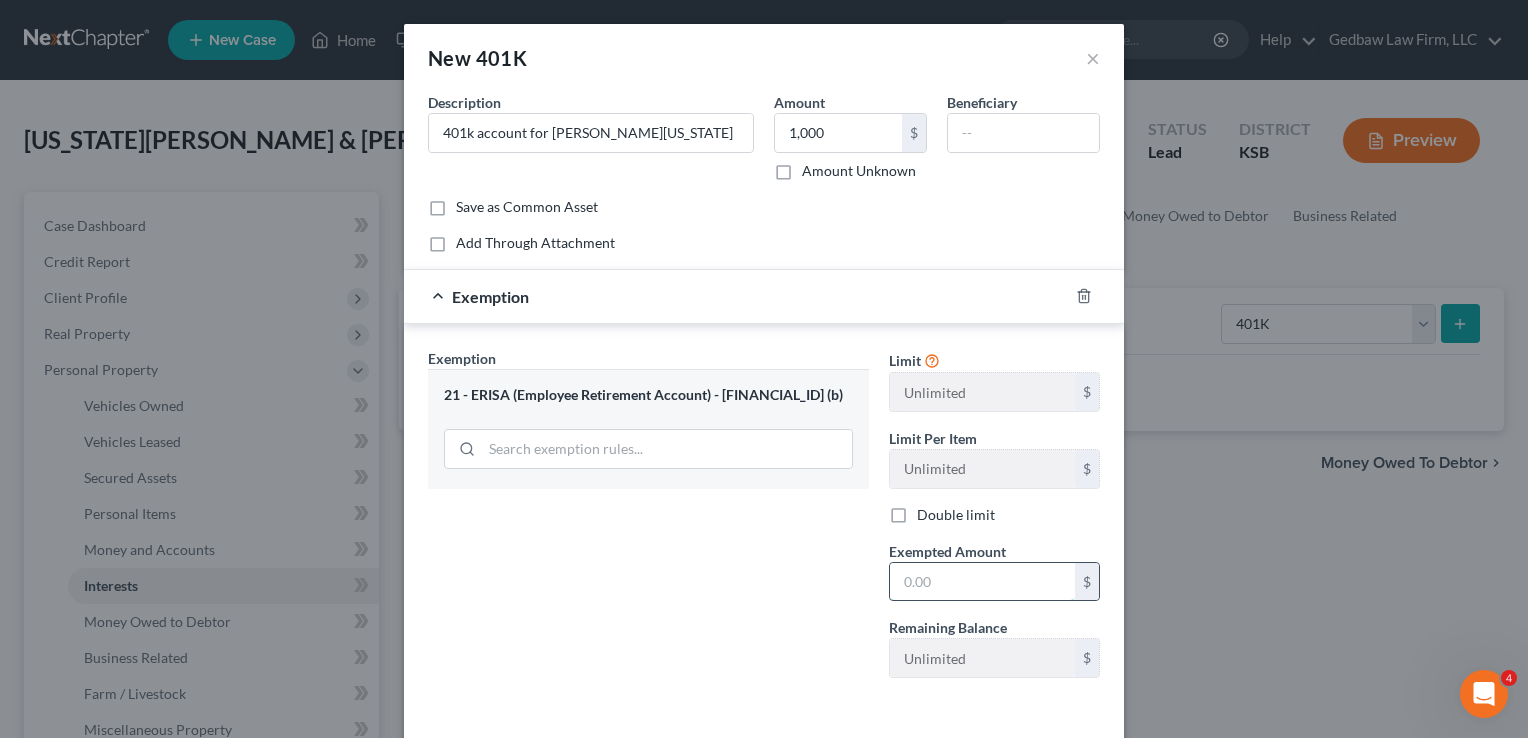 click at bounding box center [982, 582] 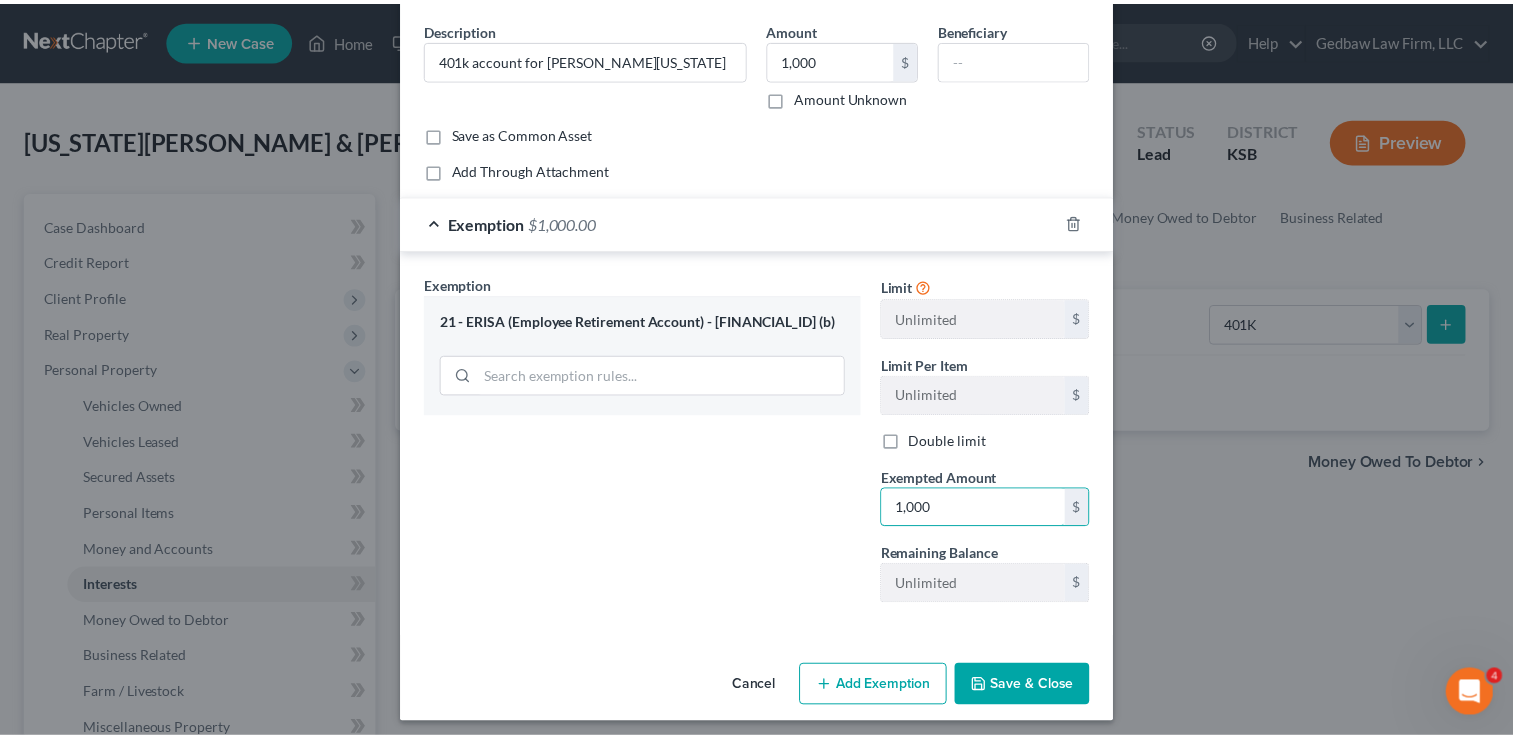 scroll, scrollTop: 80, scrollLeft: 0, axis: vertical 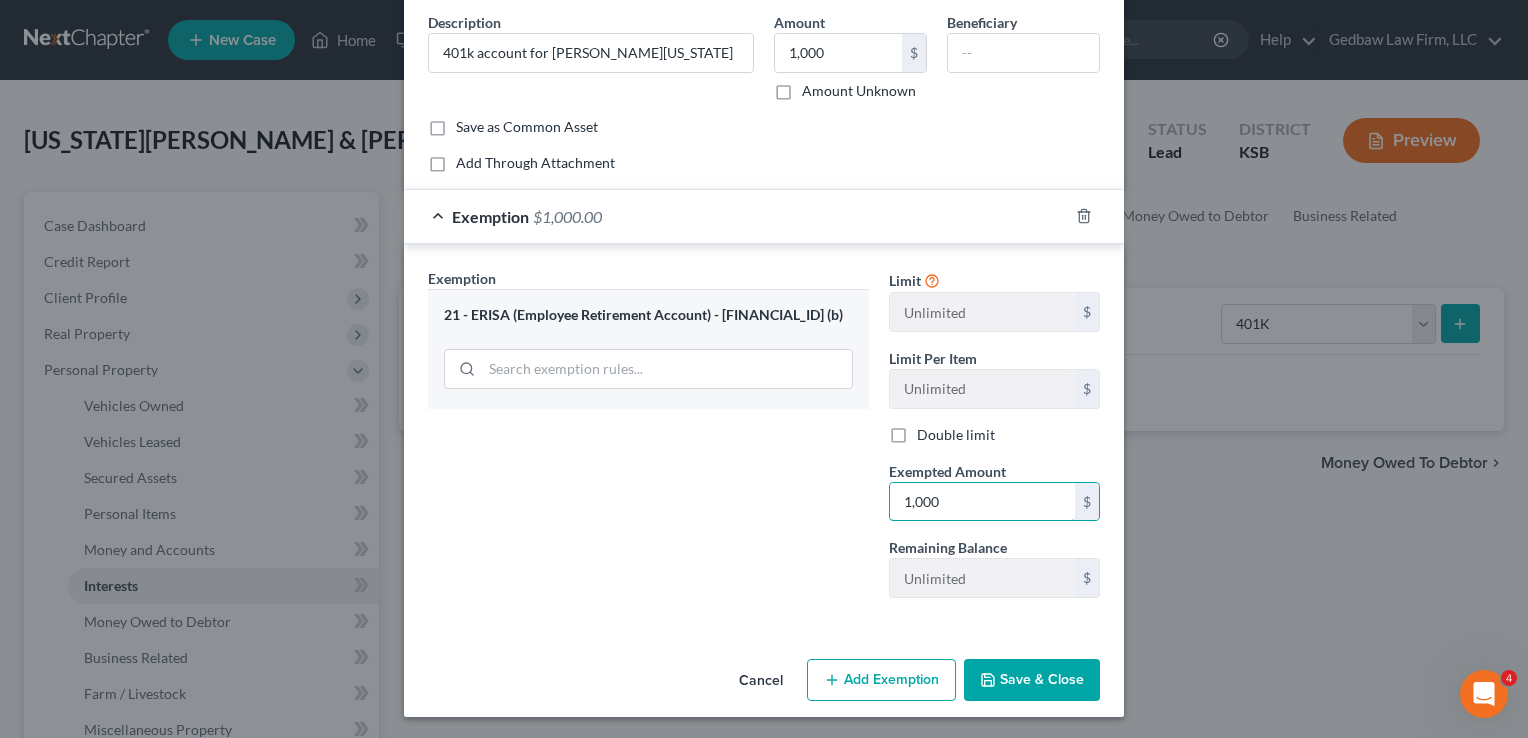 type on "1,000" 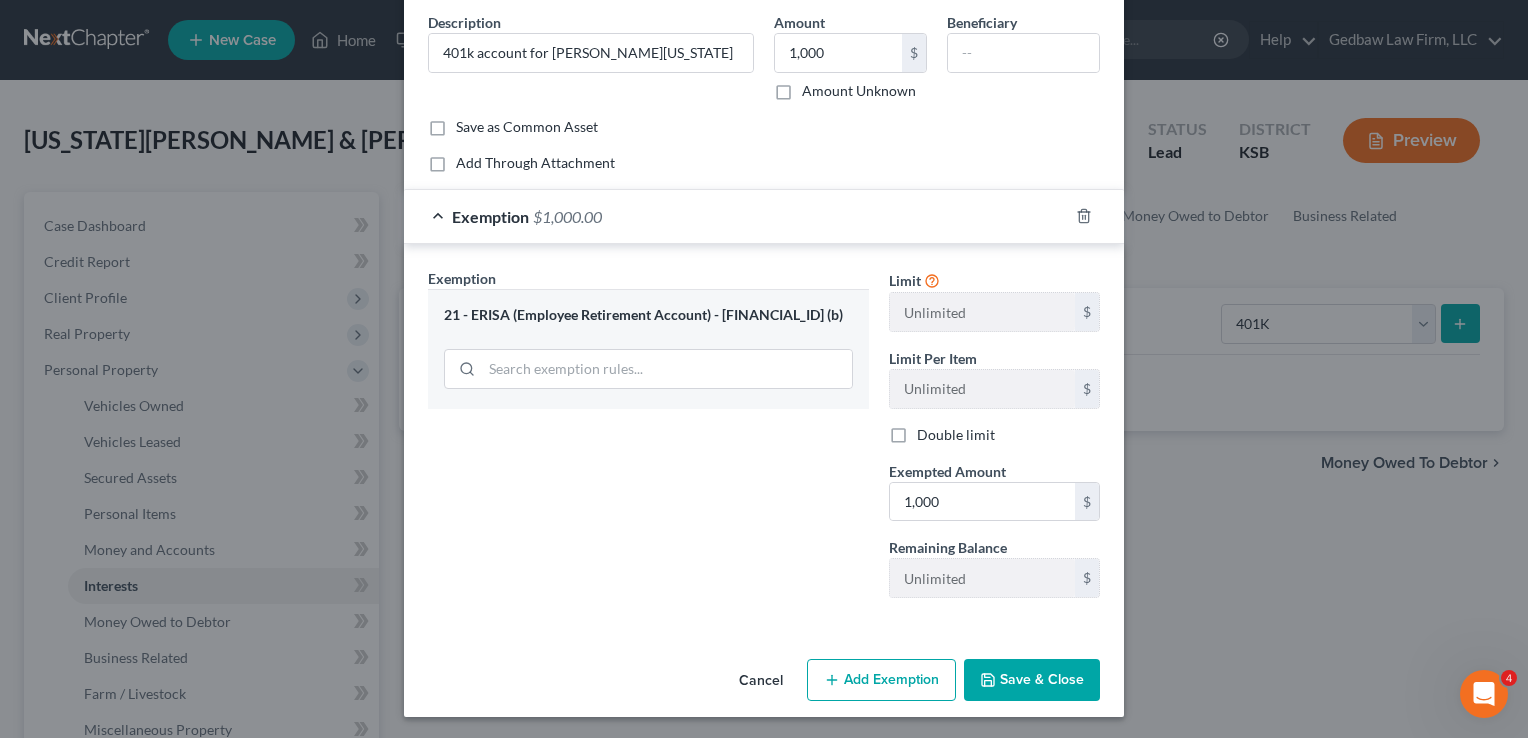 click on "Save & Close" at bounding box center [1032, 680] 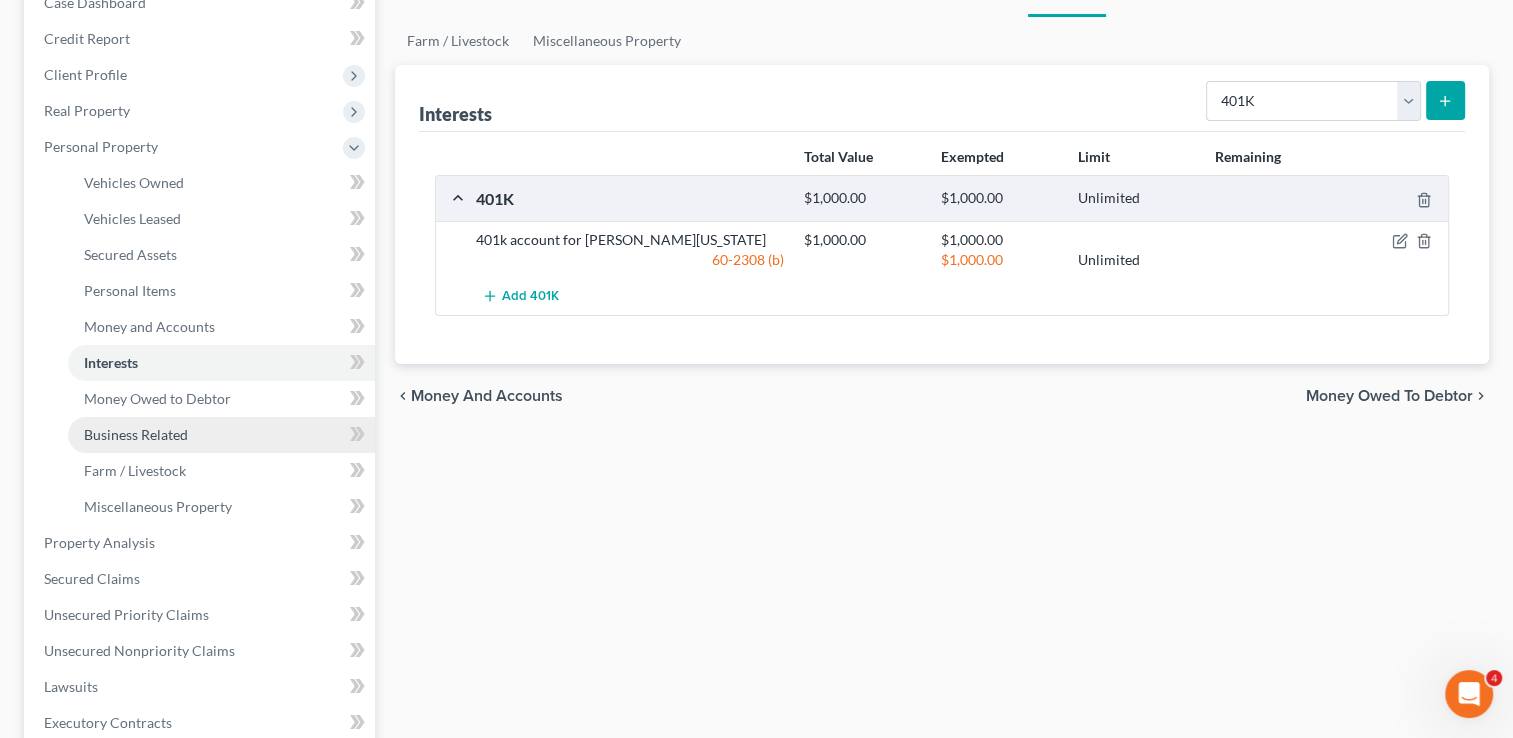 scroll, scrollTop: 250, scrollLeft: 0, axis: vertical 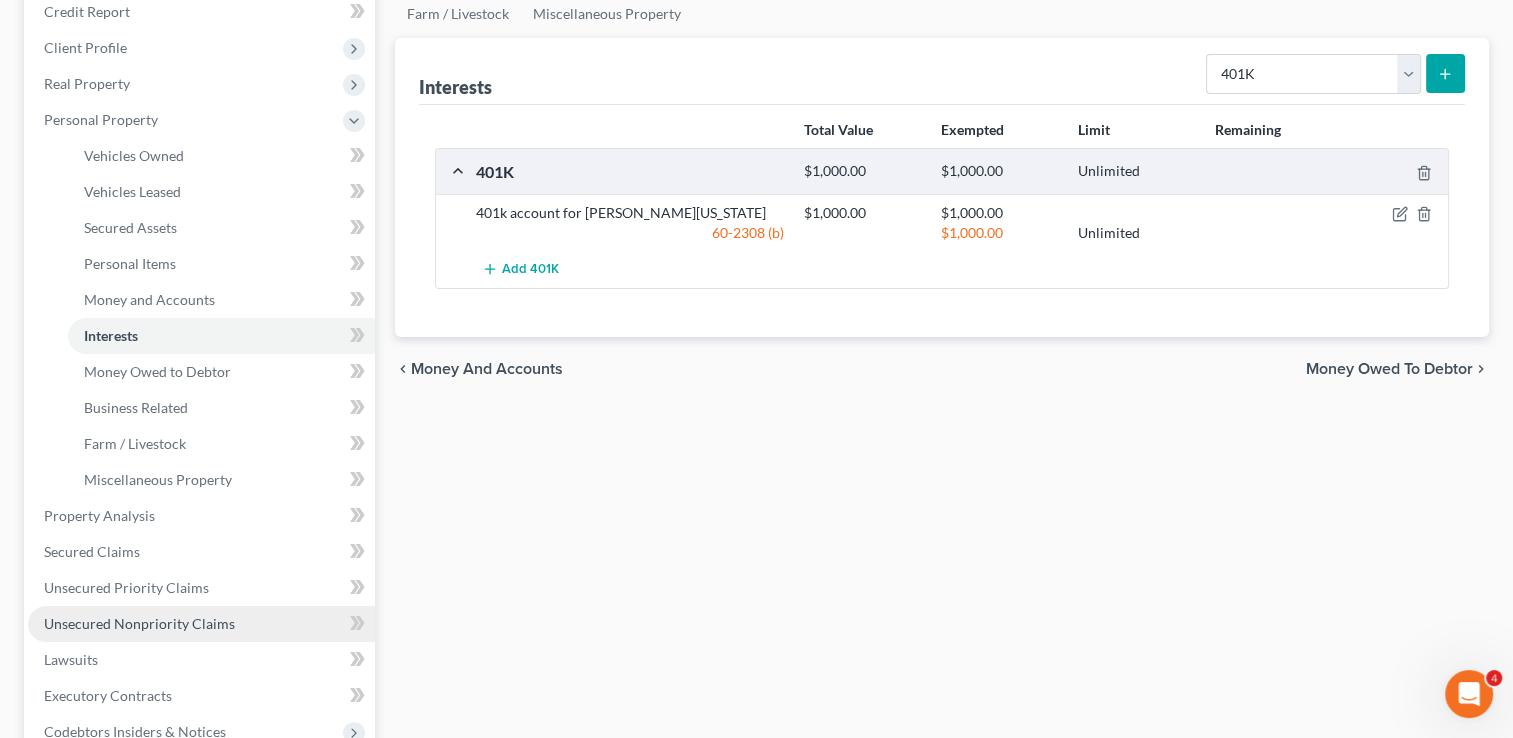 click on "Unsecured Nonpriority Claims" at bounding box center [139, 623] 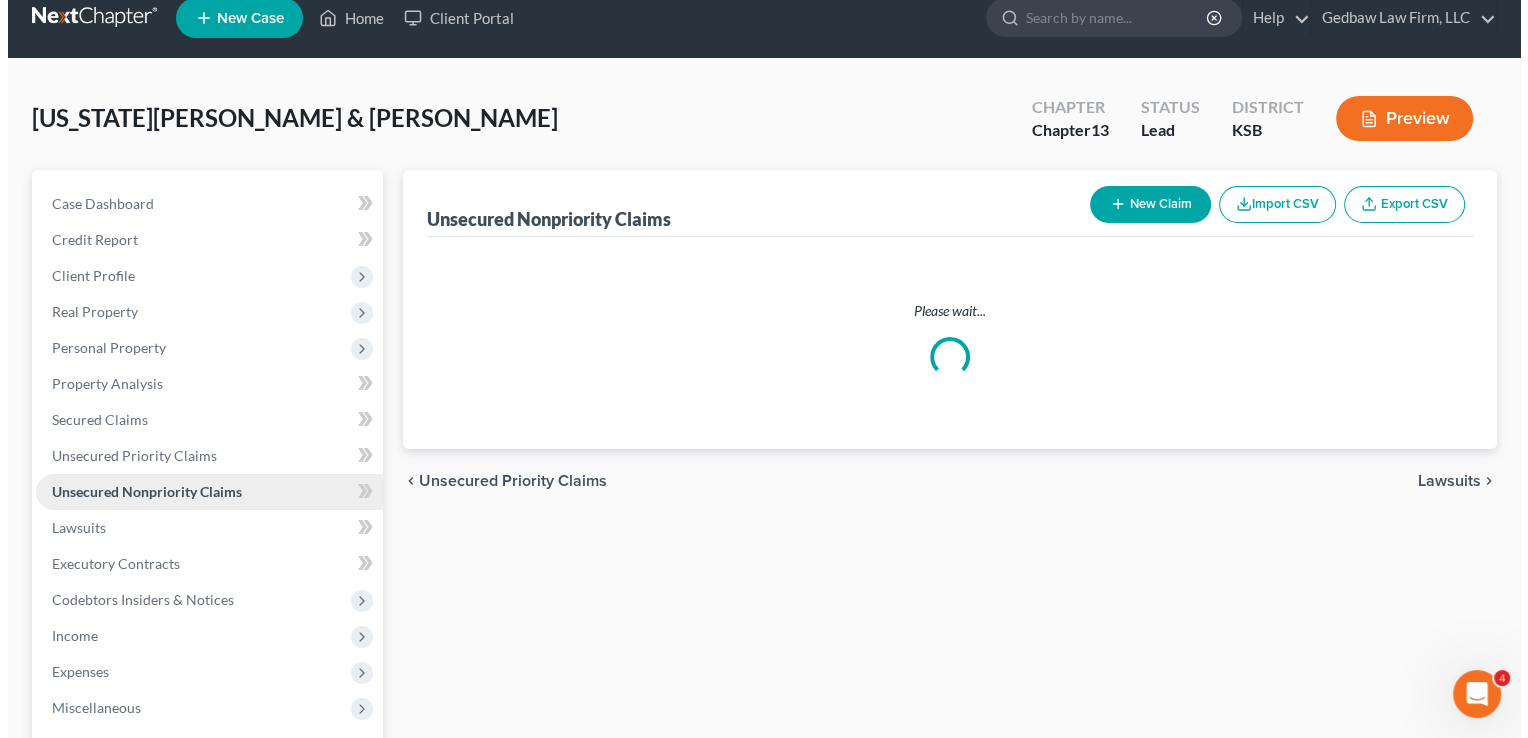 scroll, scrollTop: 0, scrollLeft: 0, axis: both 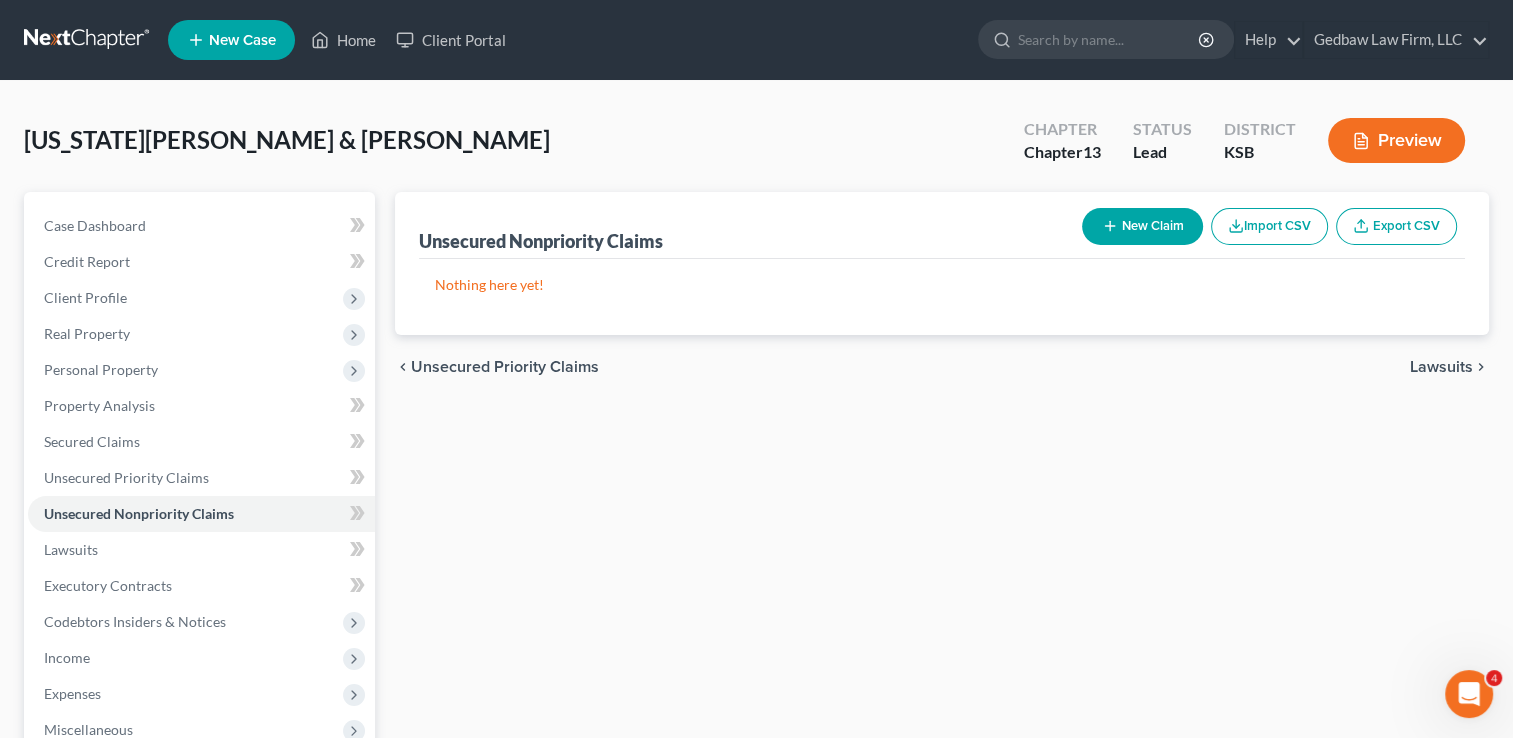 click on "New Claim" at bounding box center [1142, 226] 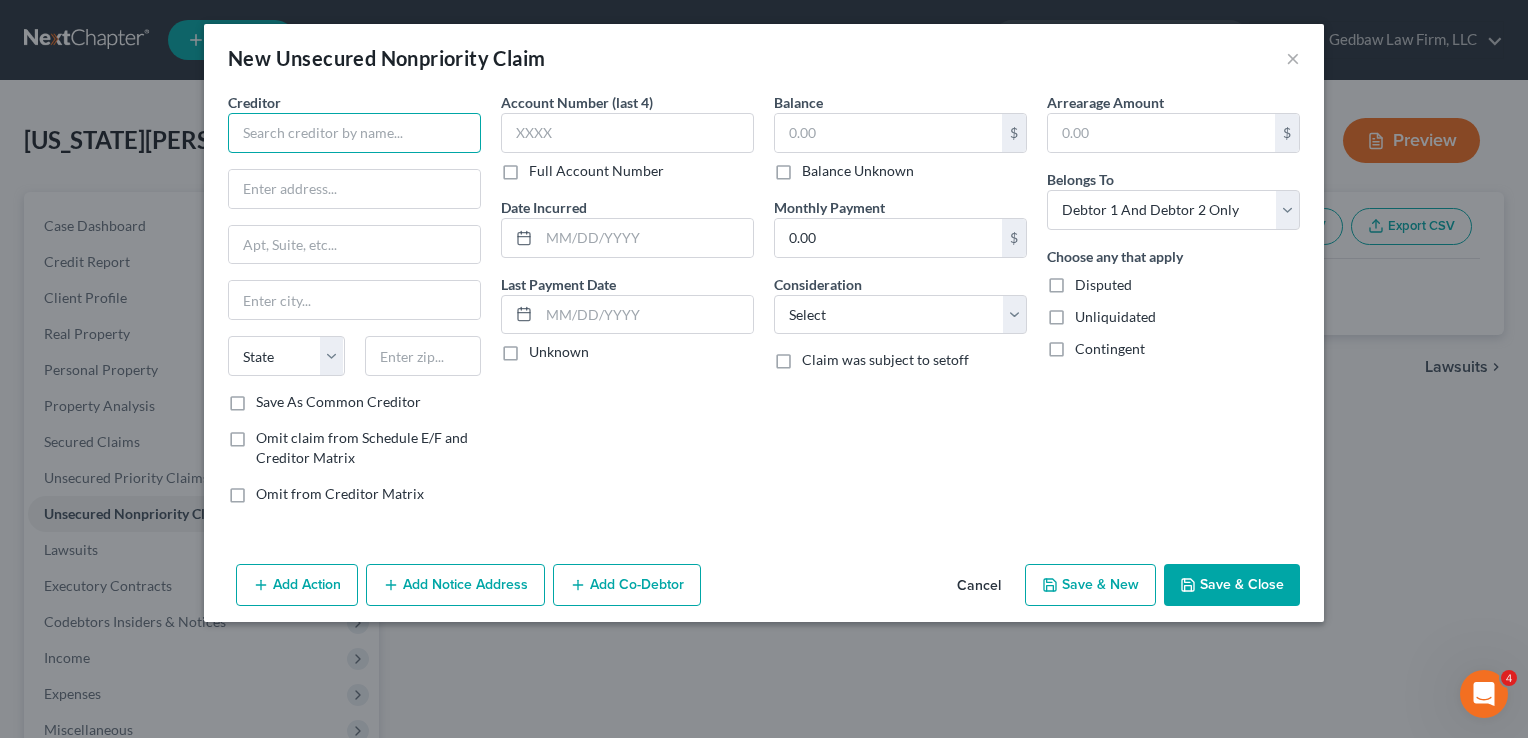 click at bounding box center [354, 133] 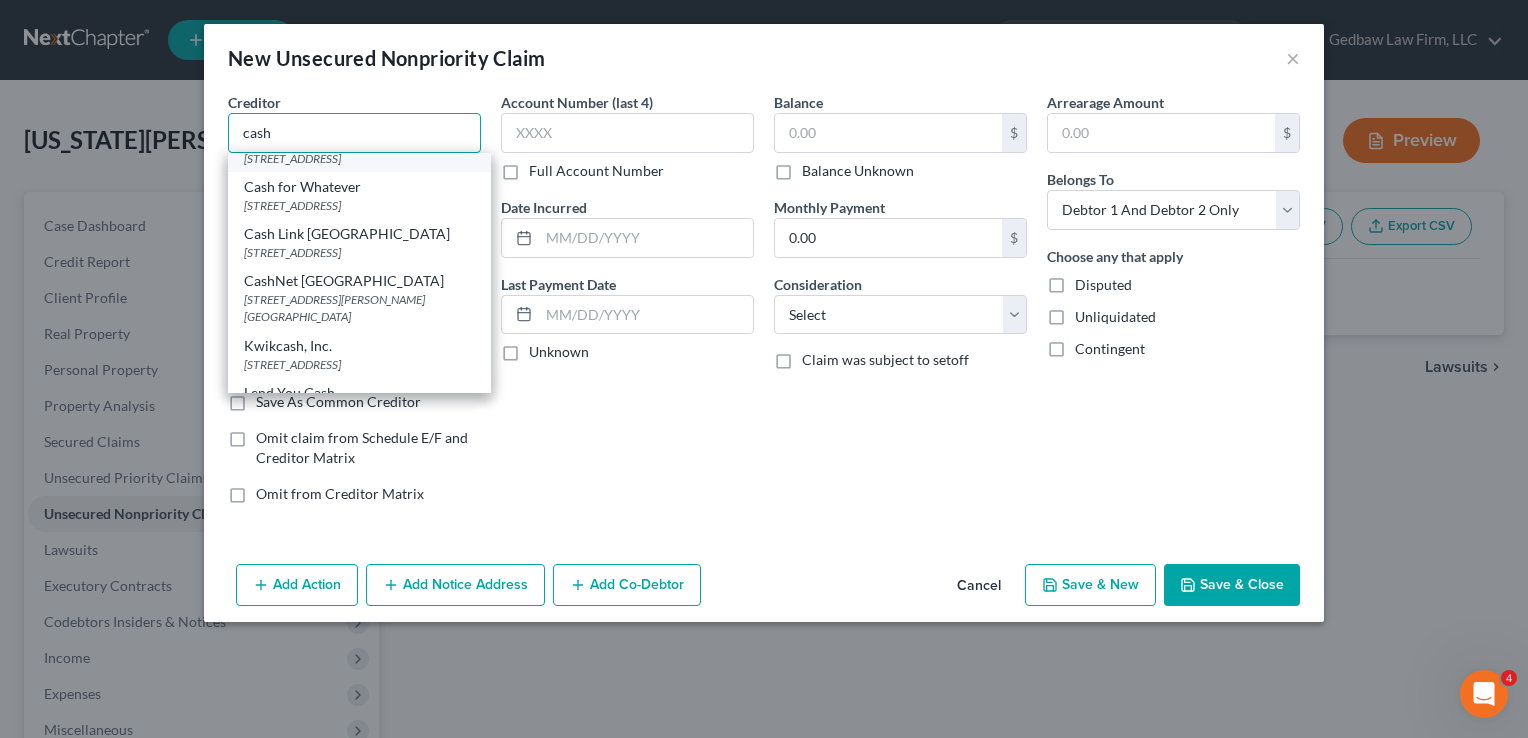 scroll, scrollTop: 100, scrollLeft: 0, axis: vertical 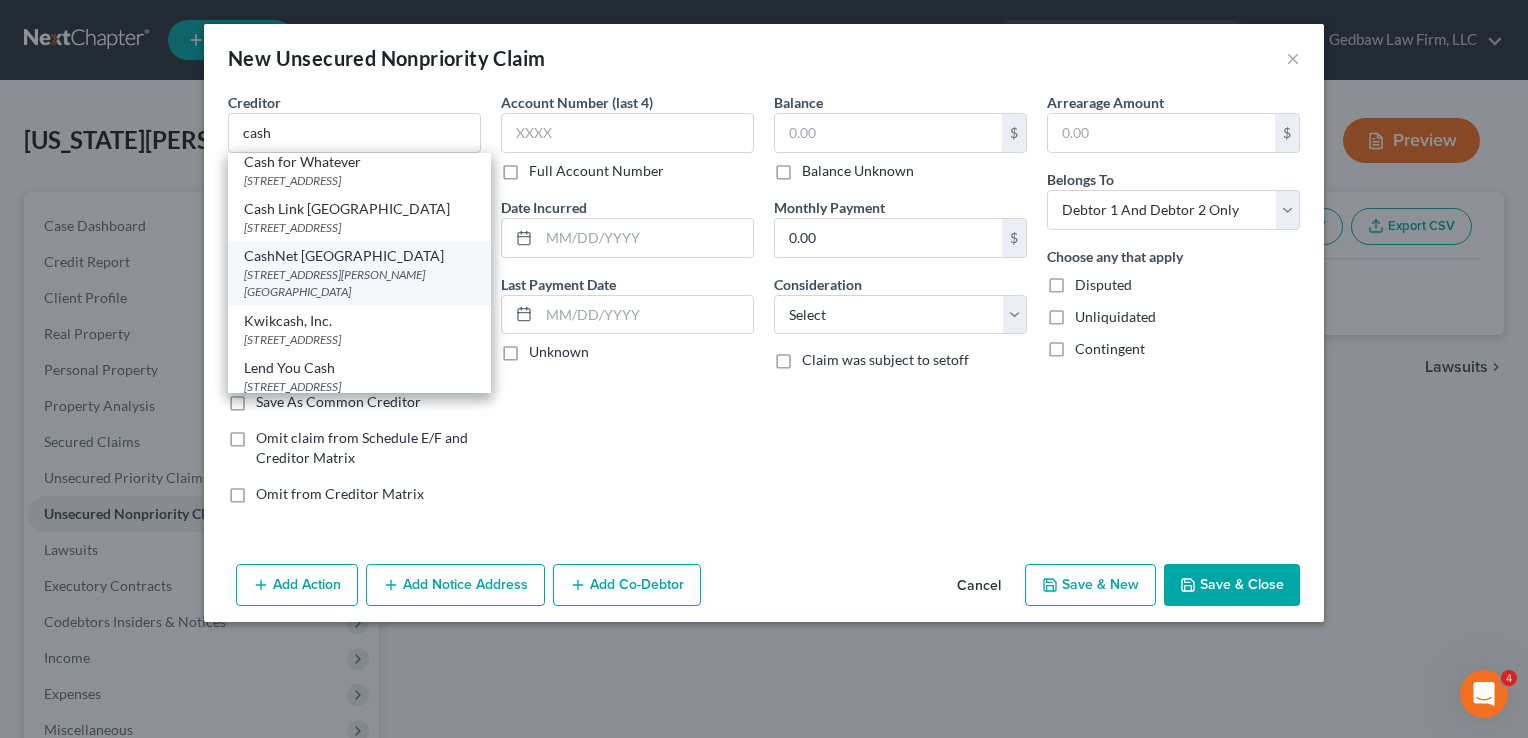 click on "[STREET_ADDRESS][PERSON_NAME] [GEOGRAPHIC_DATA]" at bounding box center (359, 283) 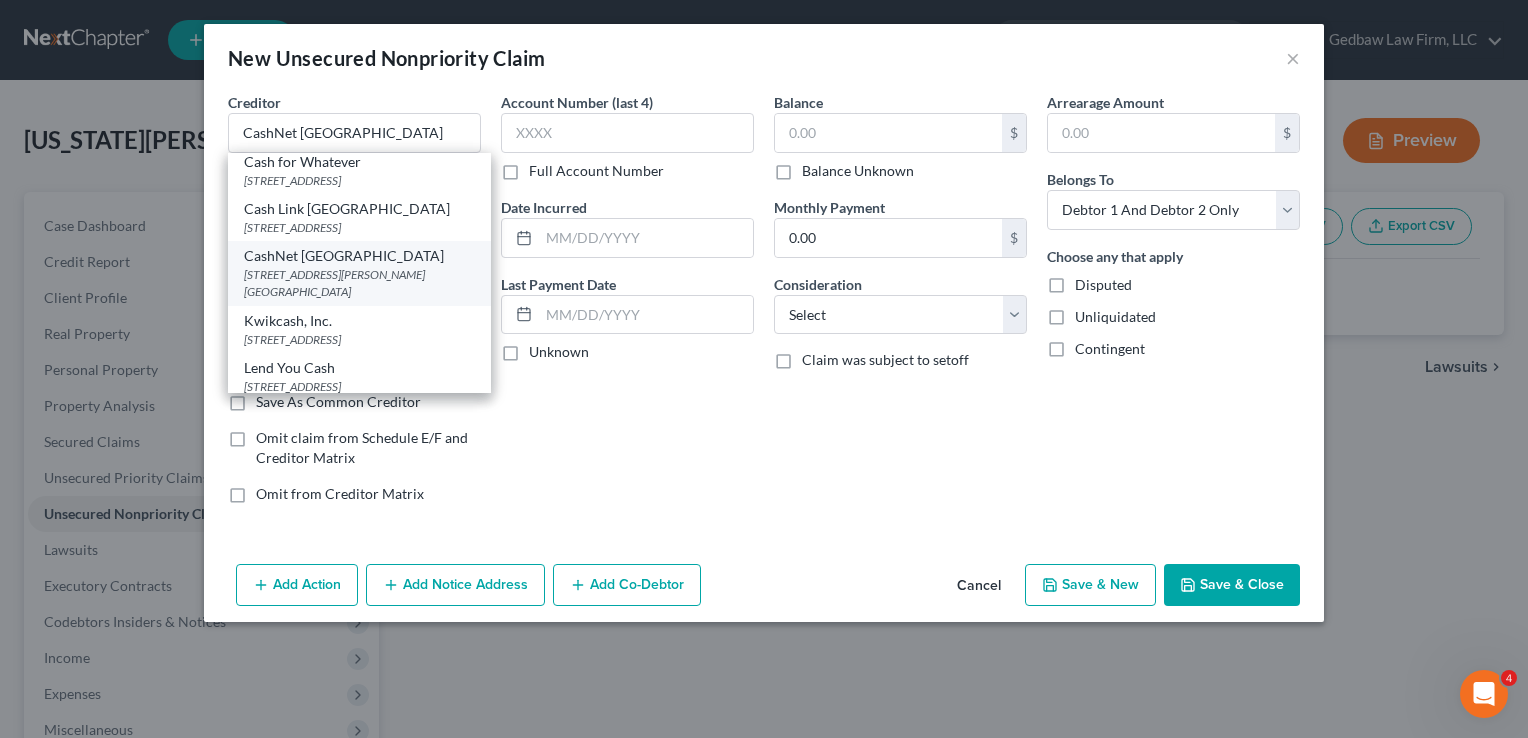 type on "[STREET_ADDRESS][PERSON_NAME]" 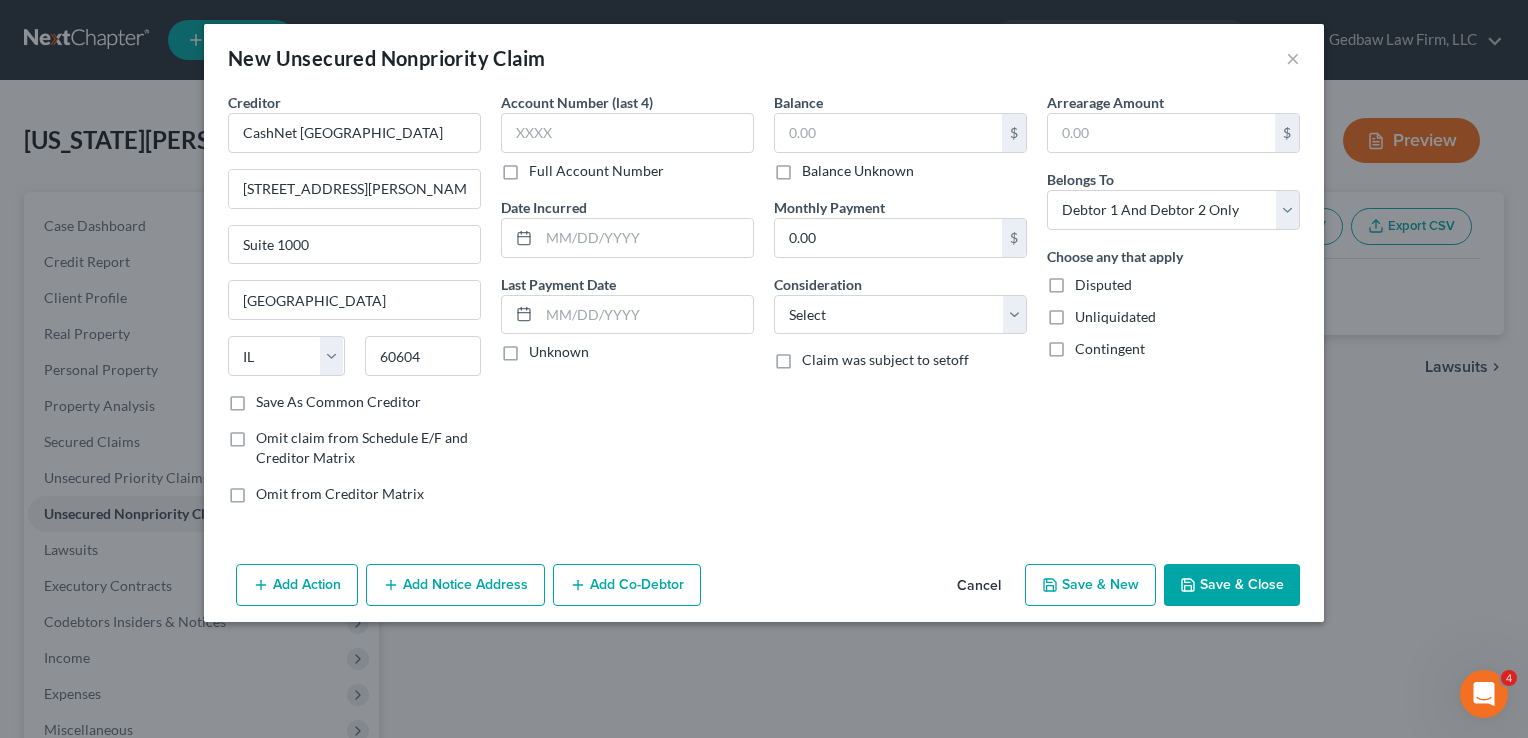 scroll, scrollTop: 0, scrollLeft: 0, axis: both 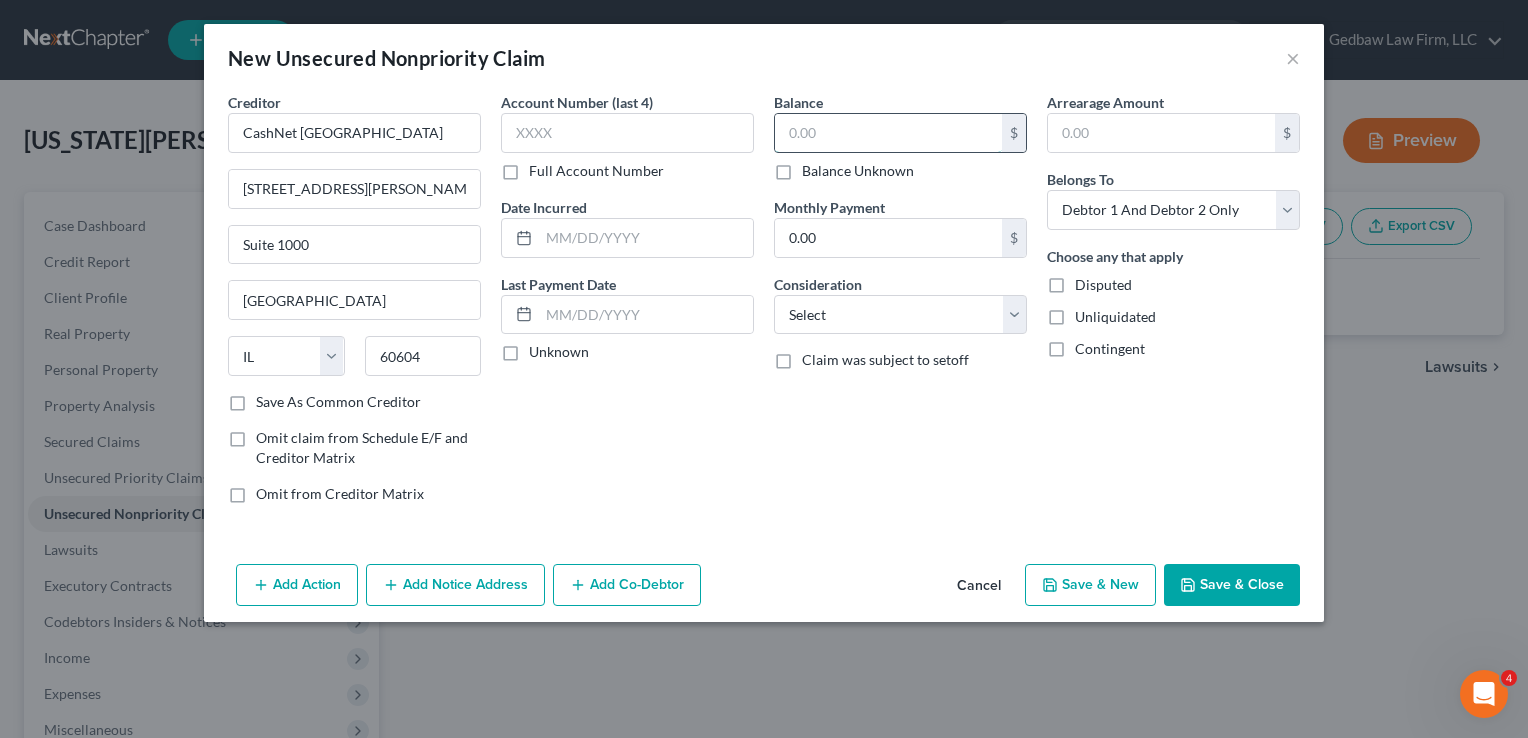 click at bounding box center [888, 133] 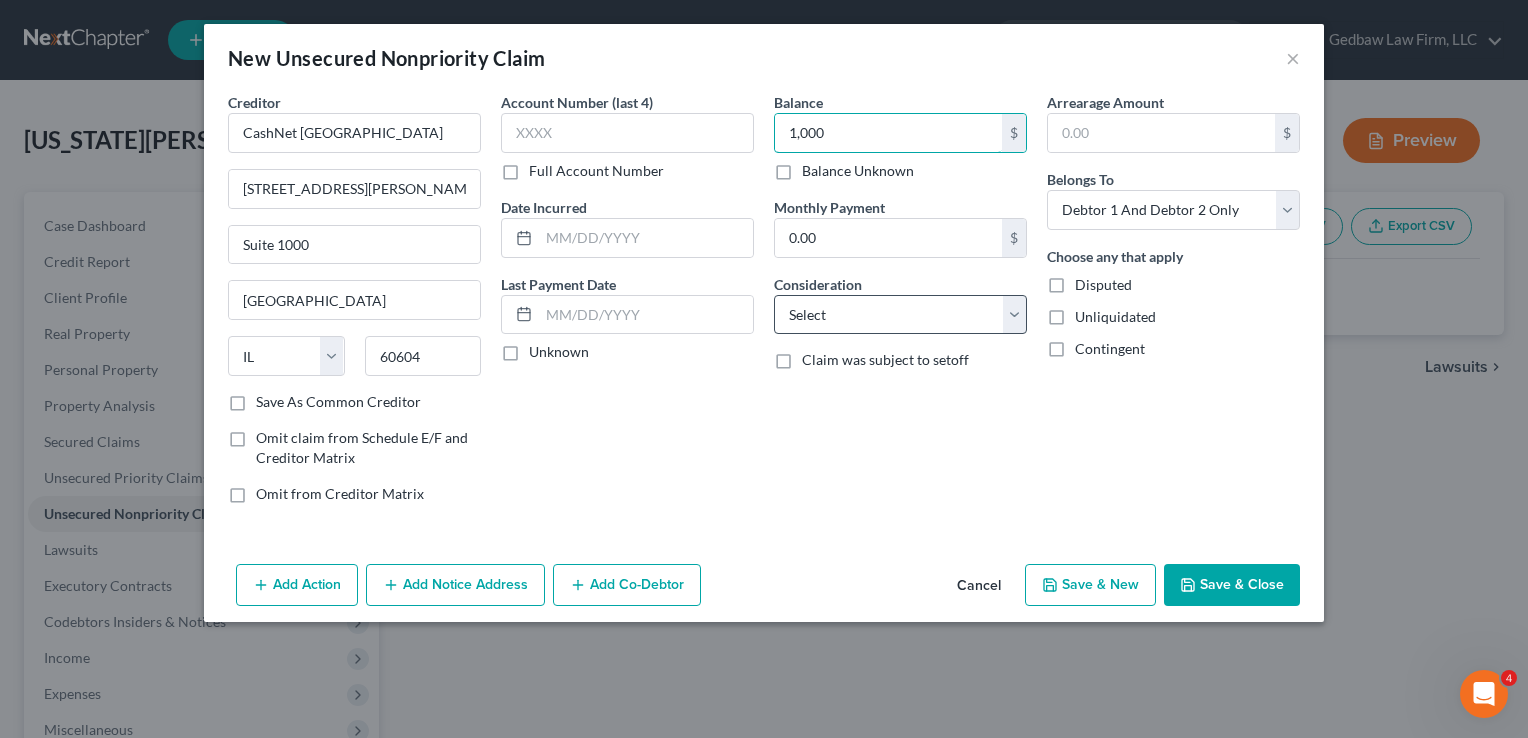 type on "1,000" 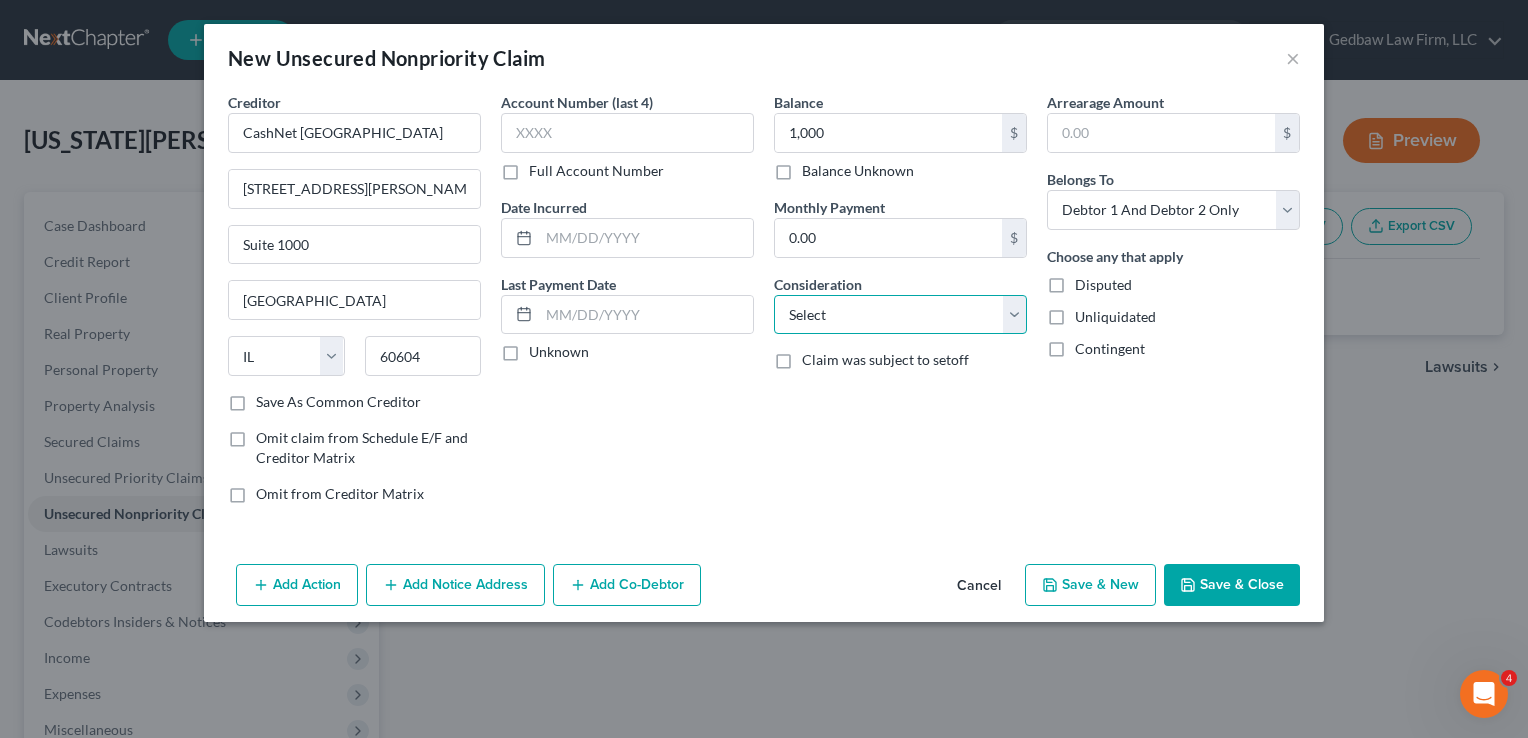 click on "Select Cable / Satellite Services Collection Agency Credit Card Debt Debt Counseling / Attorneys Deficiency Balance Domestic Support Obligations Home / Car Repairs Income Taxes Judgment Liens Medical Services Monies Loaned / Advanced Mortgage Obligation From Divorce Or Separation Obligation To Pensions Other Overdrawn Bank Account Promised To Help Pay Creditors Student Loans Suppliers And Vendors Telephone / Internet Services Utility Services" at bounding box center [900, 315] 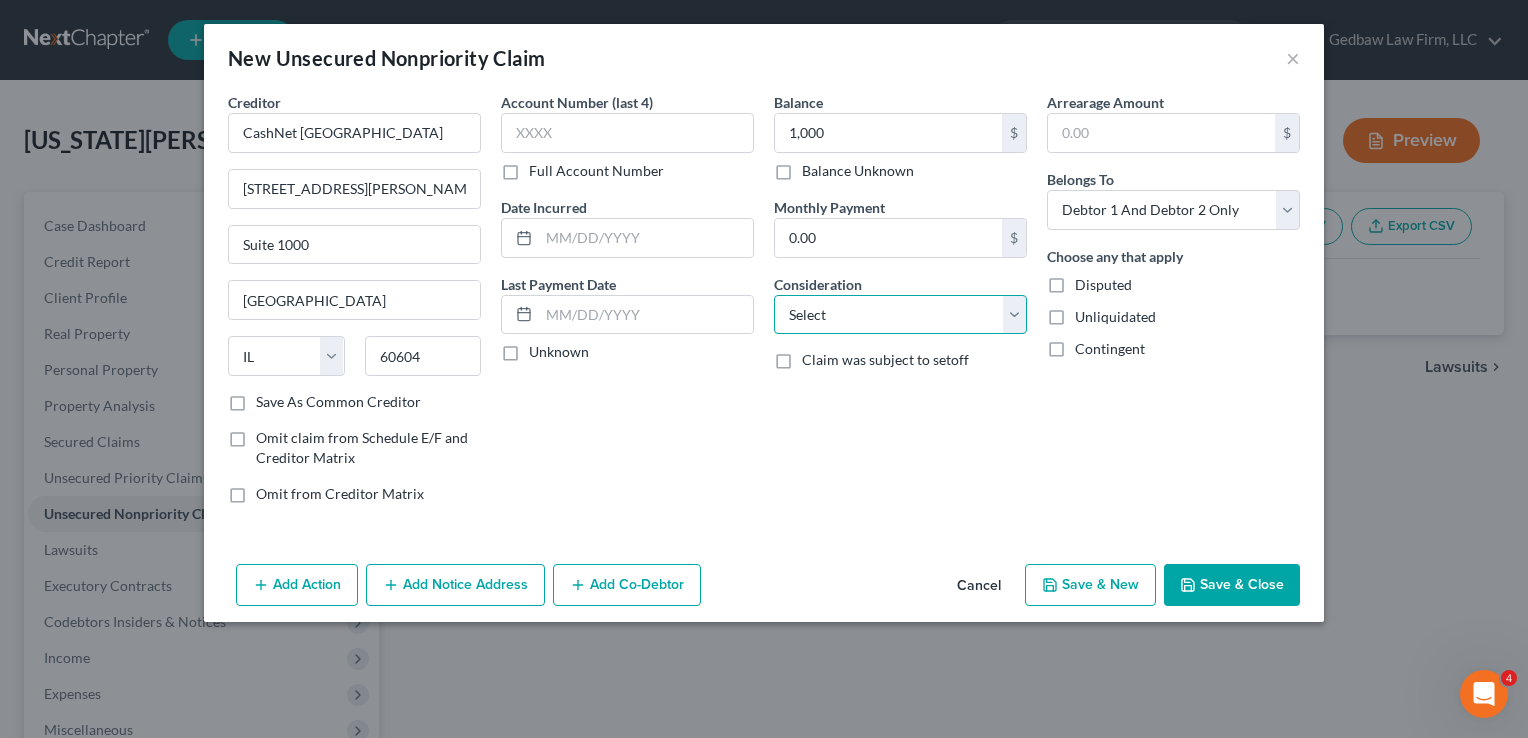 select on "10" 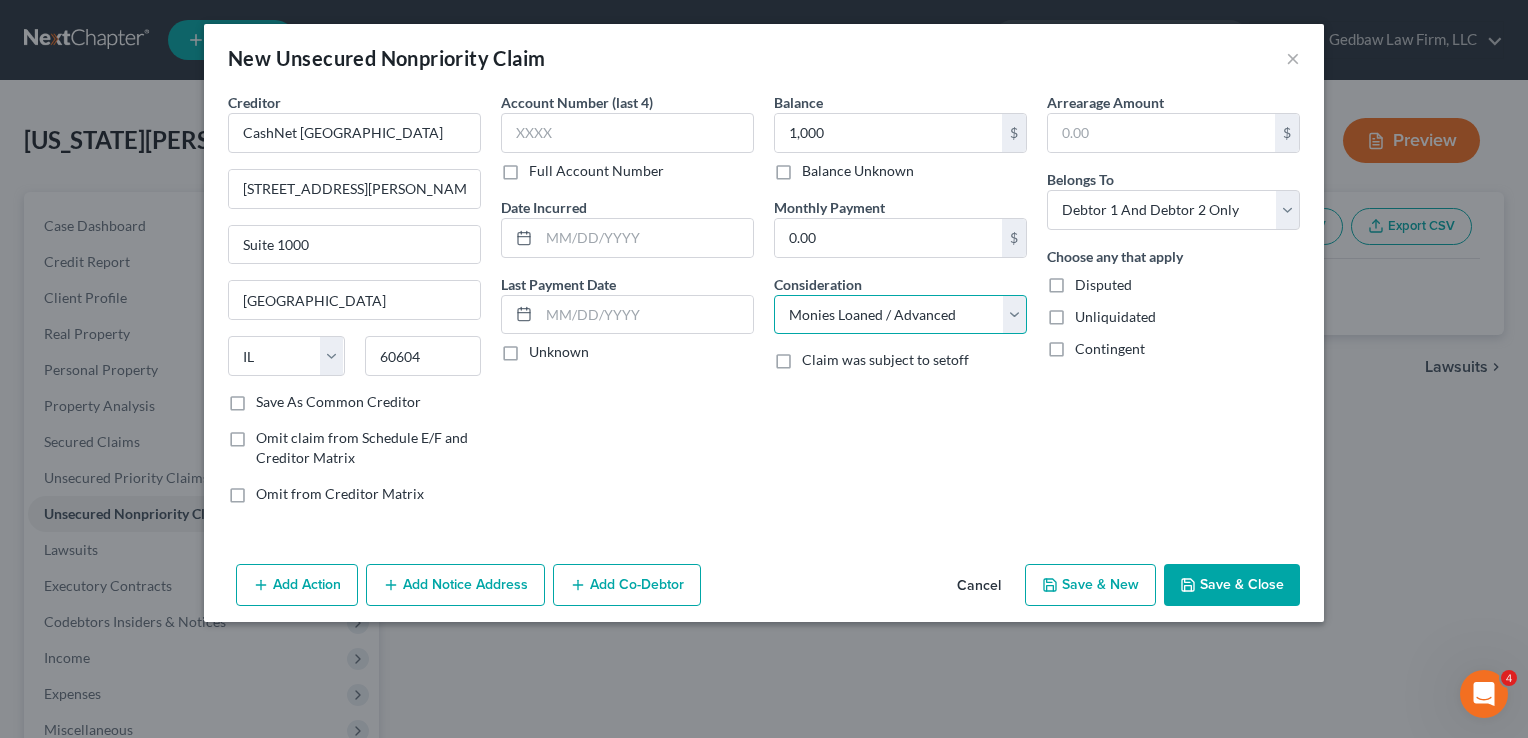 click on "Select Cable / Satellite Services Collection Agency Credit Card Debt Debt Counseling / Attorneys Deficiency Balance Domestic Support Obligations Home / Car Repairs Income Taxes Judgment Liens Medical Services Monies Loaned / Advanced Mortgage Obligation From Divorce Or Separation Obligation To Pensions Other Overdrawn Bank Account Promised To Help Pay Creditors Student Loans Suppliers And Vendors Telephone / Internet Services Utility Services" at bounding box center (900, 315) 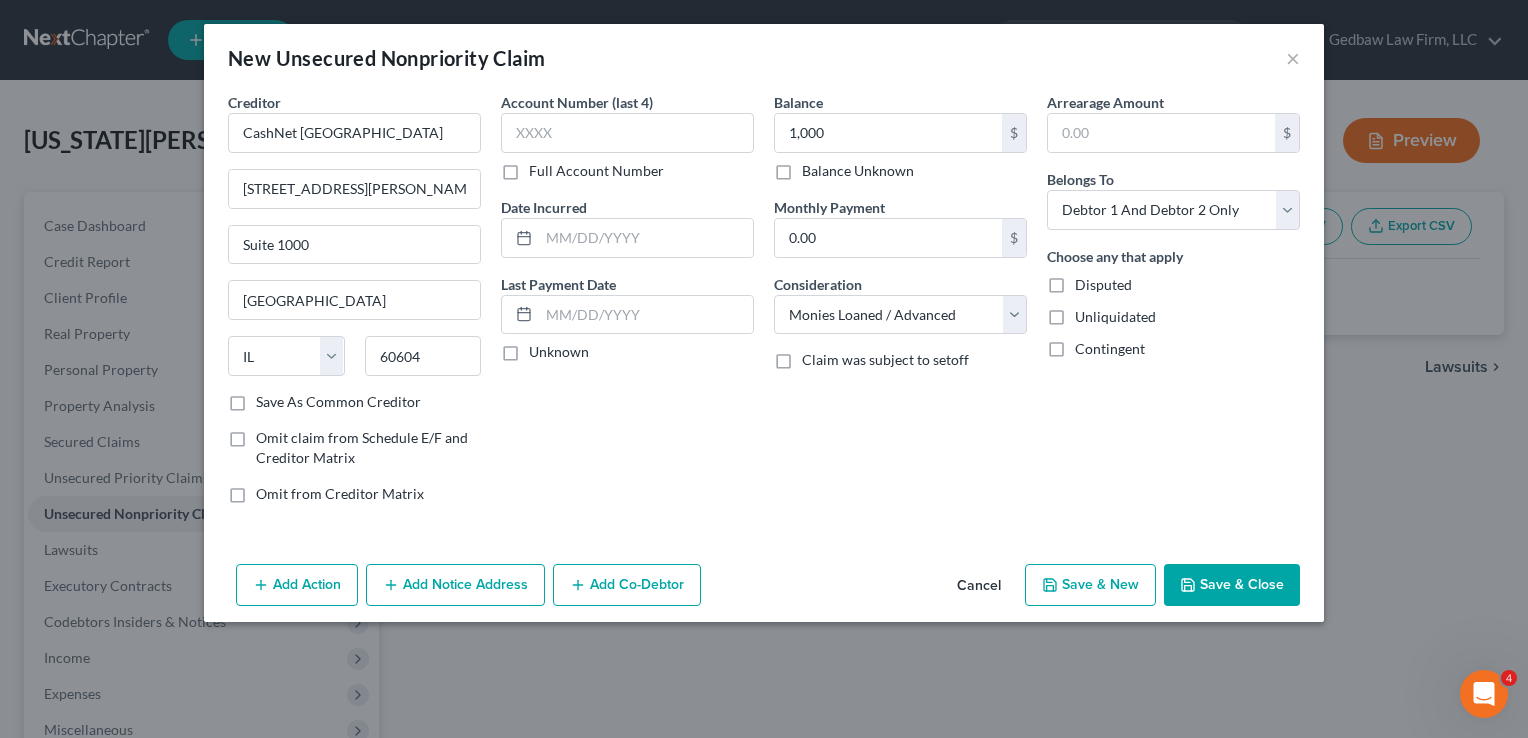 click on "Save & Close" at bounding box center (1232, 585) 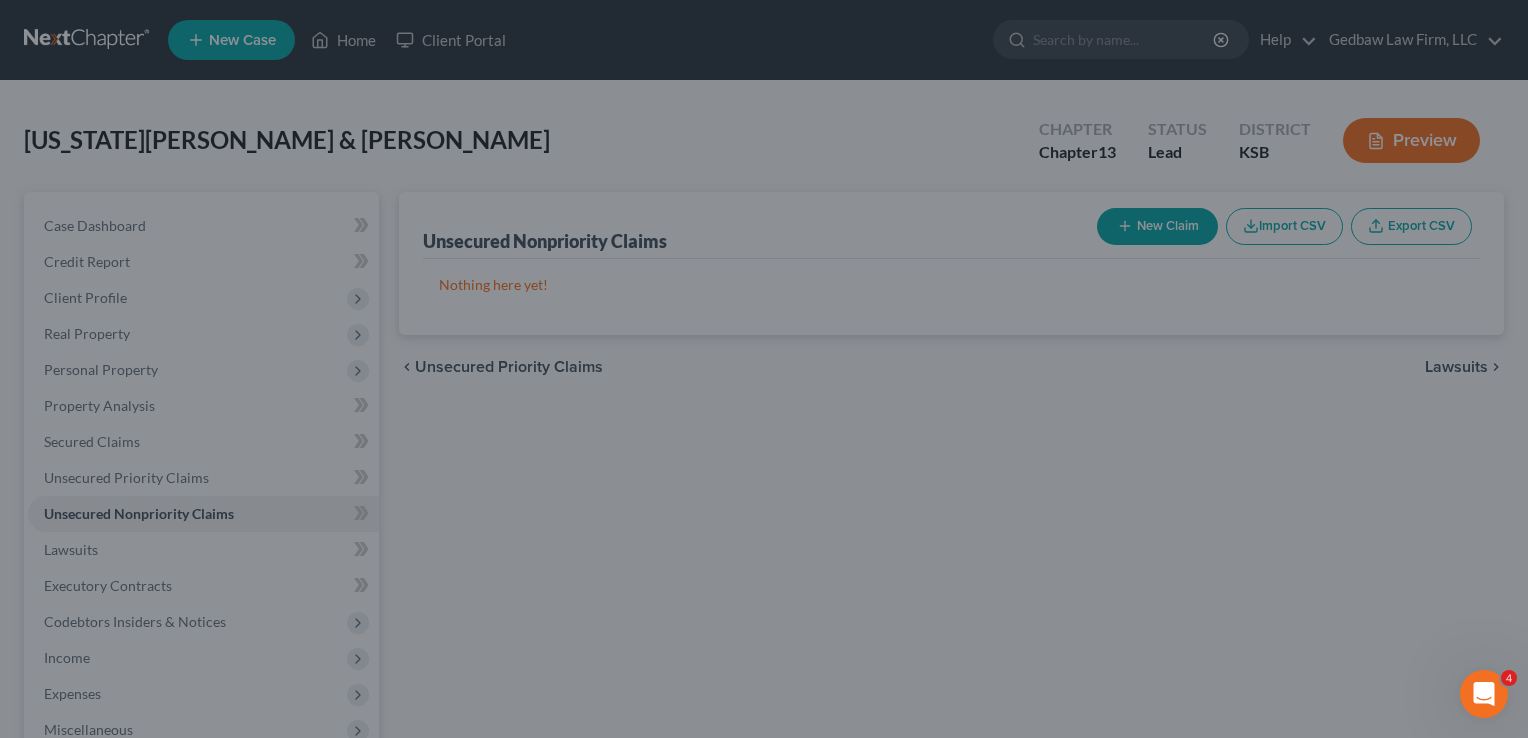 type on "1,000.00" 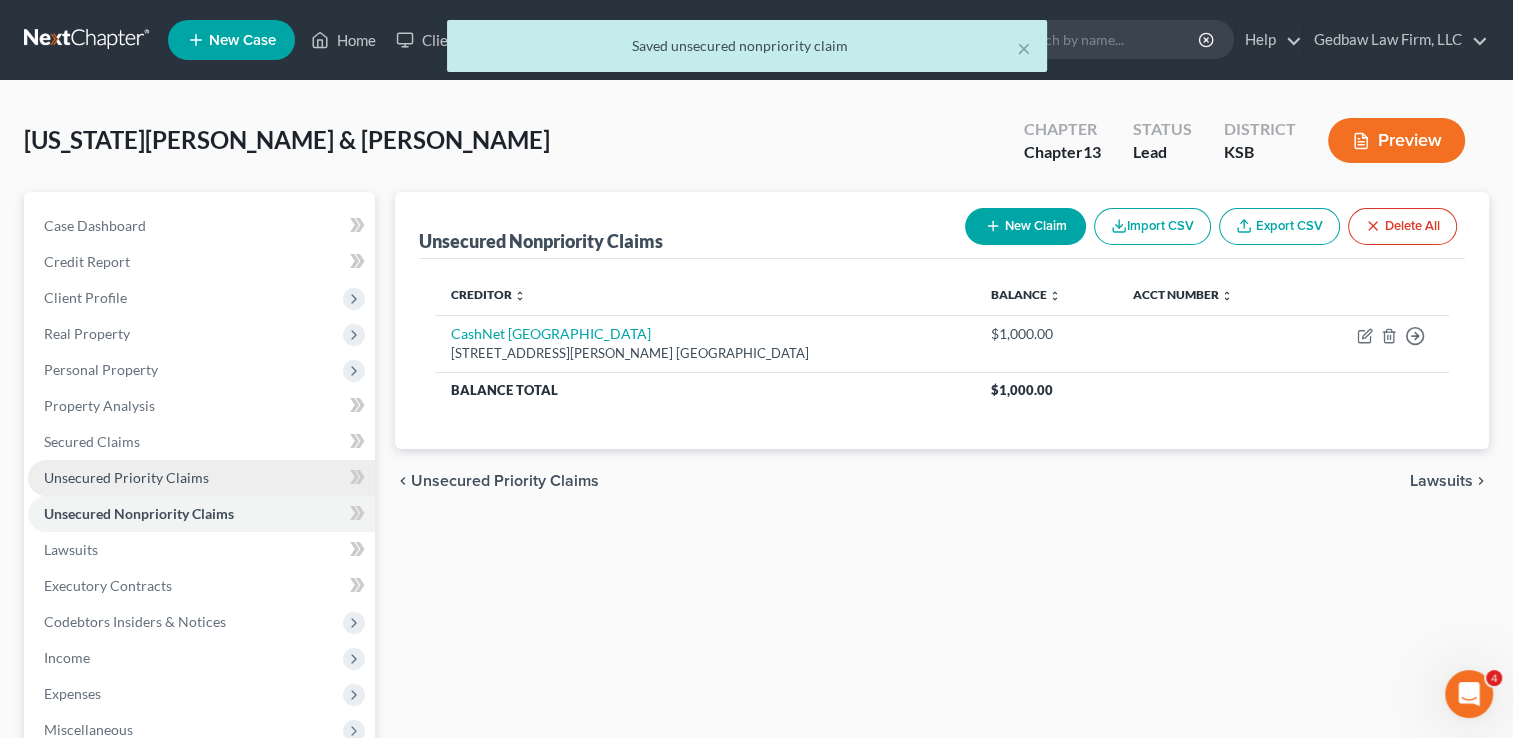 click on "Unsecured Priority Claims" at bounding box center [126, 477] 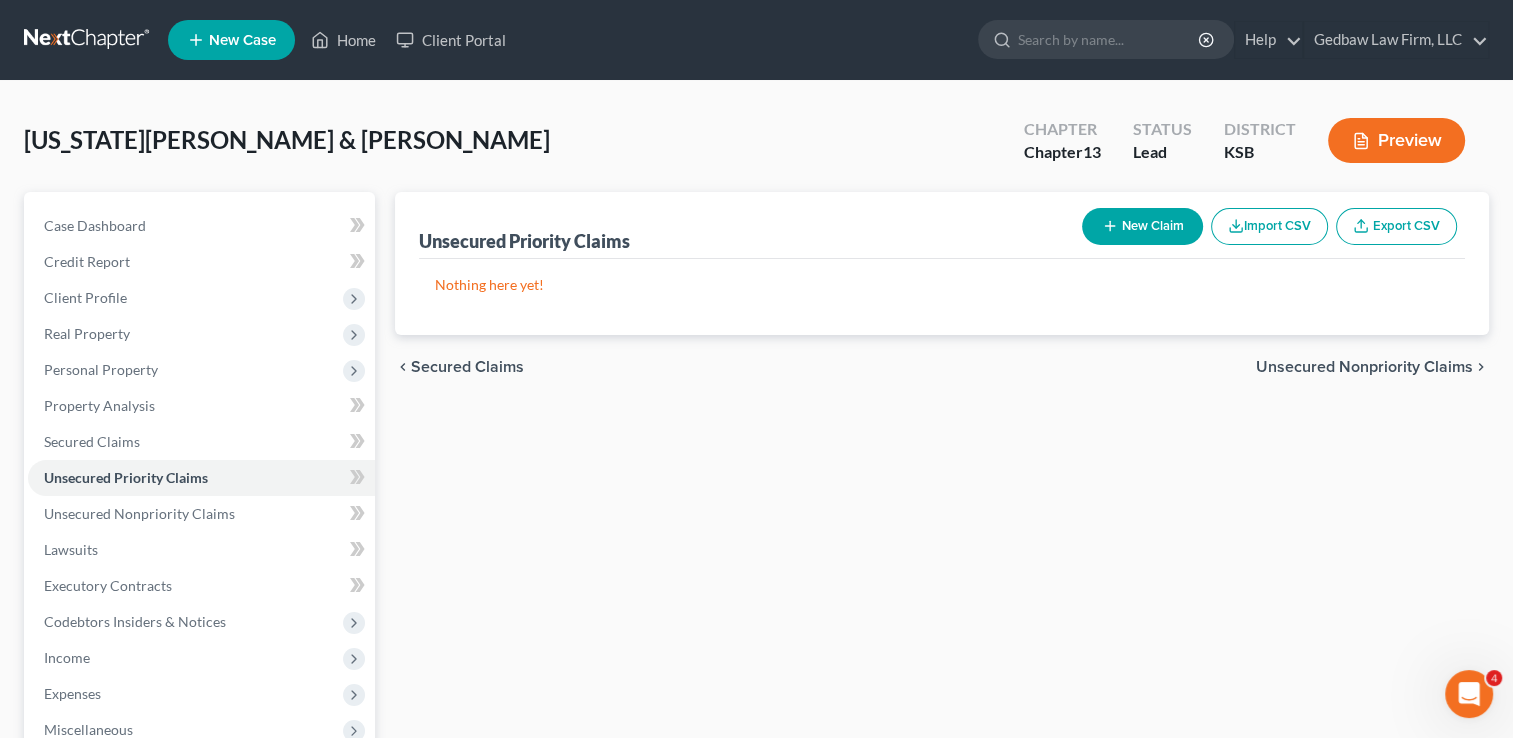click on "New Claim" at bounding box center (1142, 226) 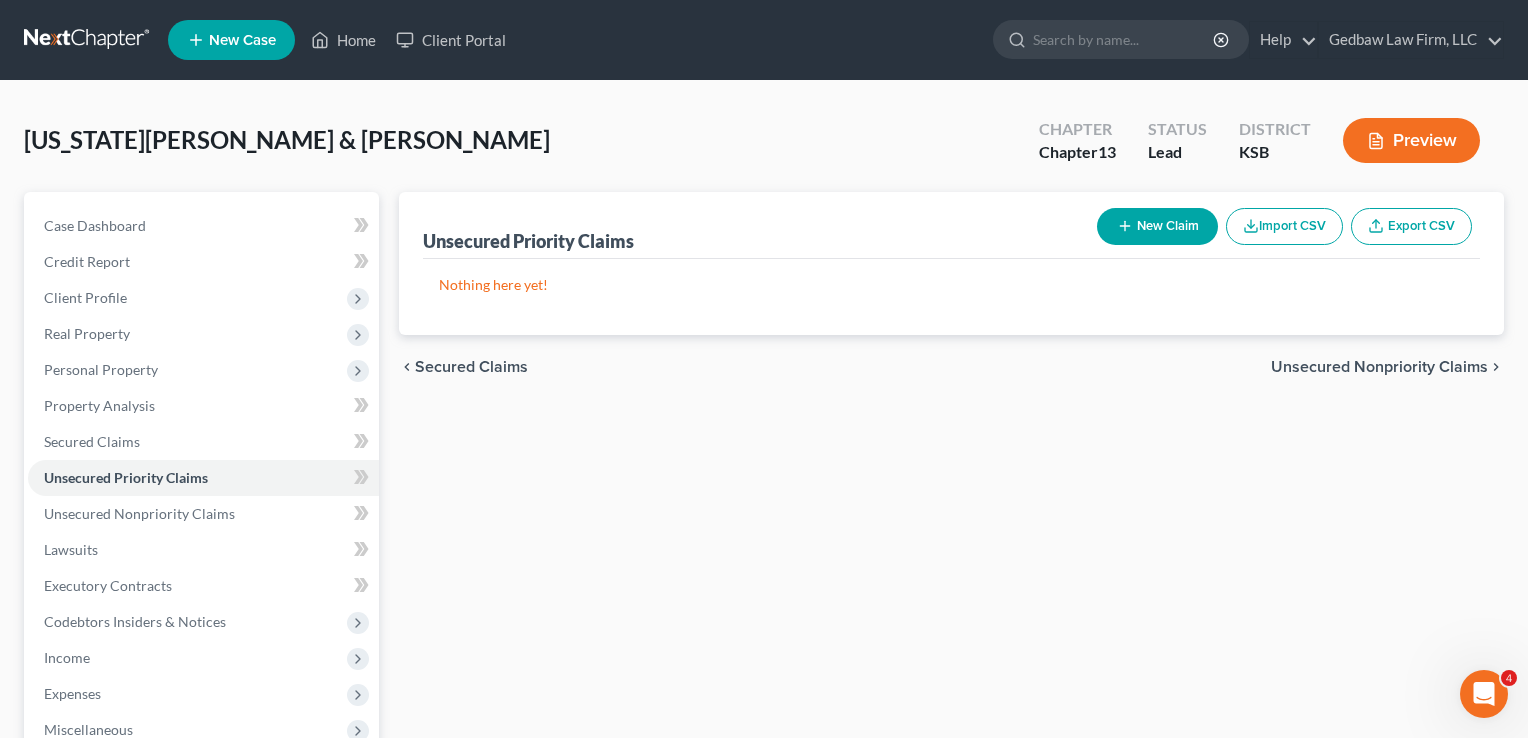 select on "2" 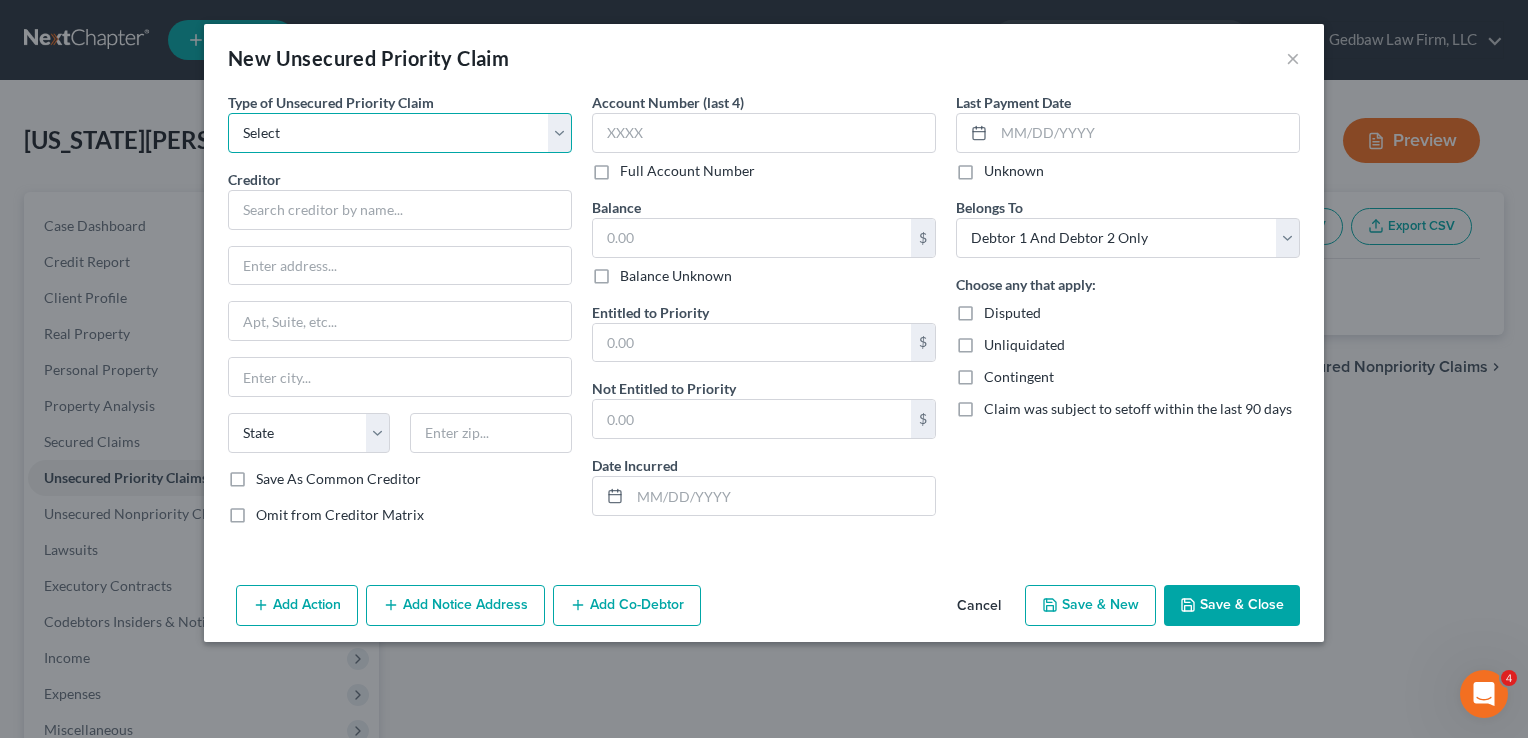 click on "Select Taxes & Other Government Units Domestic Support Obligations Extensions of credit in an involuntary case Wages, Salaries, Commissions Contributions to employee benefits Certain farmers and fisherman Deposits by individuals Commitments to maintain capitals Claims for death or injury while intoxicated Other" at bounding box center [400, 133] 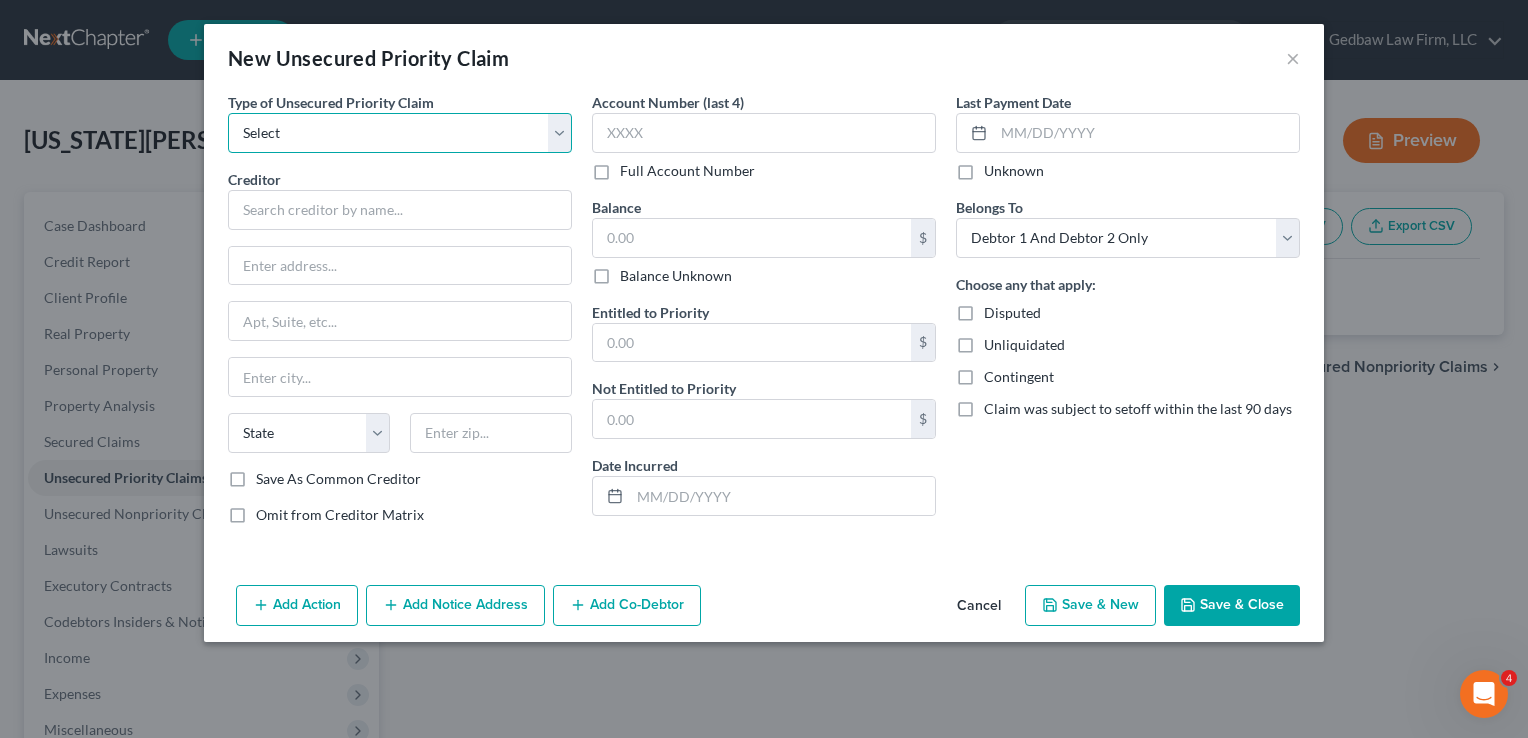 select on "0" 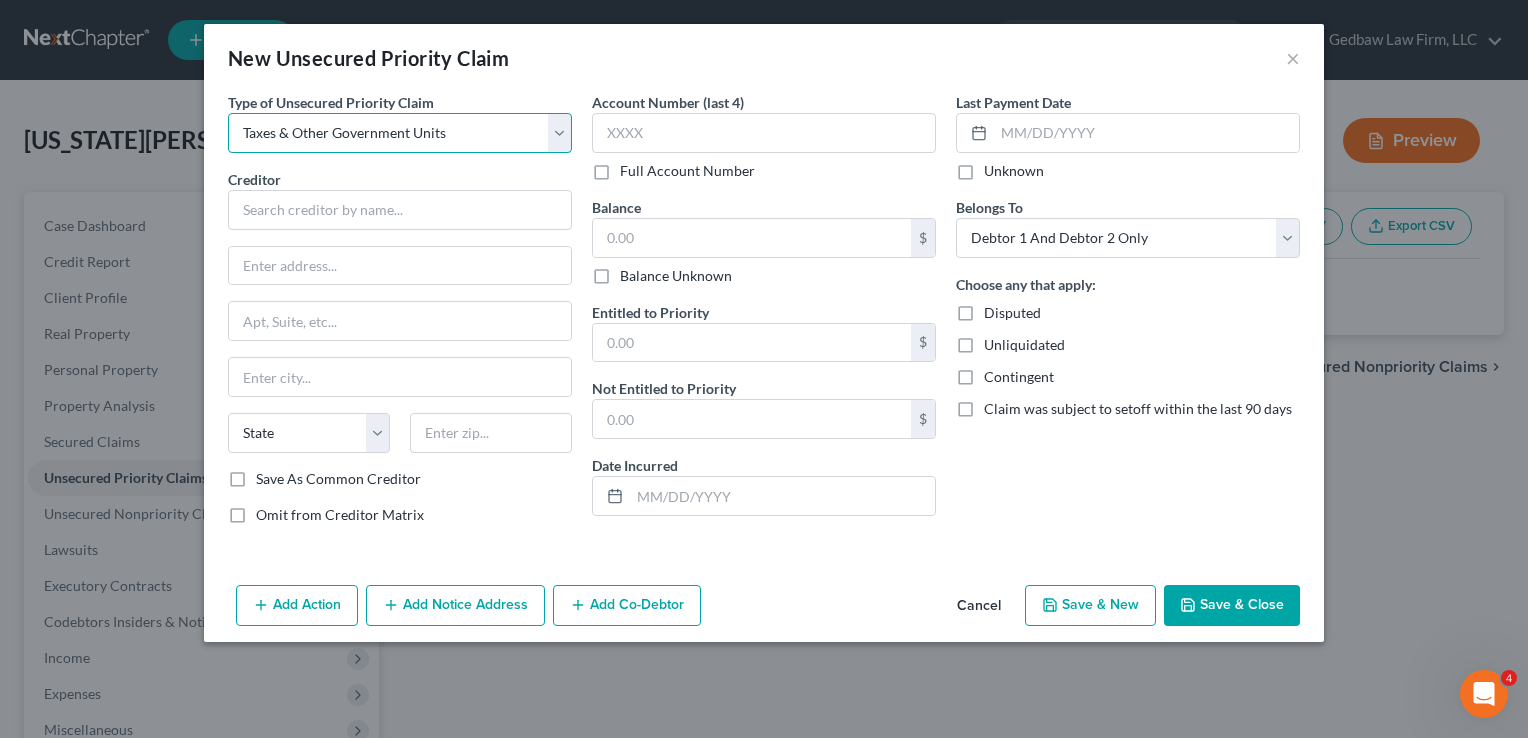 click on "Select Taxes & Other Government Units Domestic Support Obligations Extensions of credit in an involuntary case Wages, Salaries, Commissions Contributions to employee benefits Certain farmers and fisherman Deposits by individuals Commitments to maintain capitals Claims for death or injury while intoxicated Other" at bounding box center (400, 133) 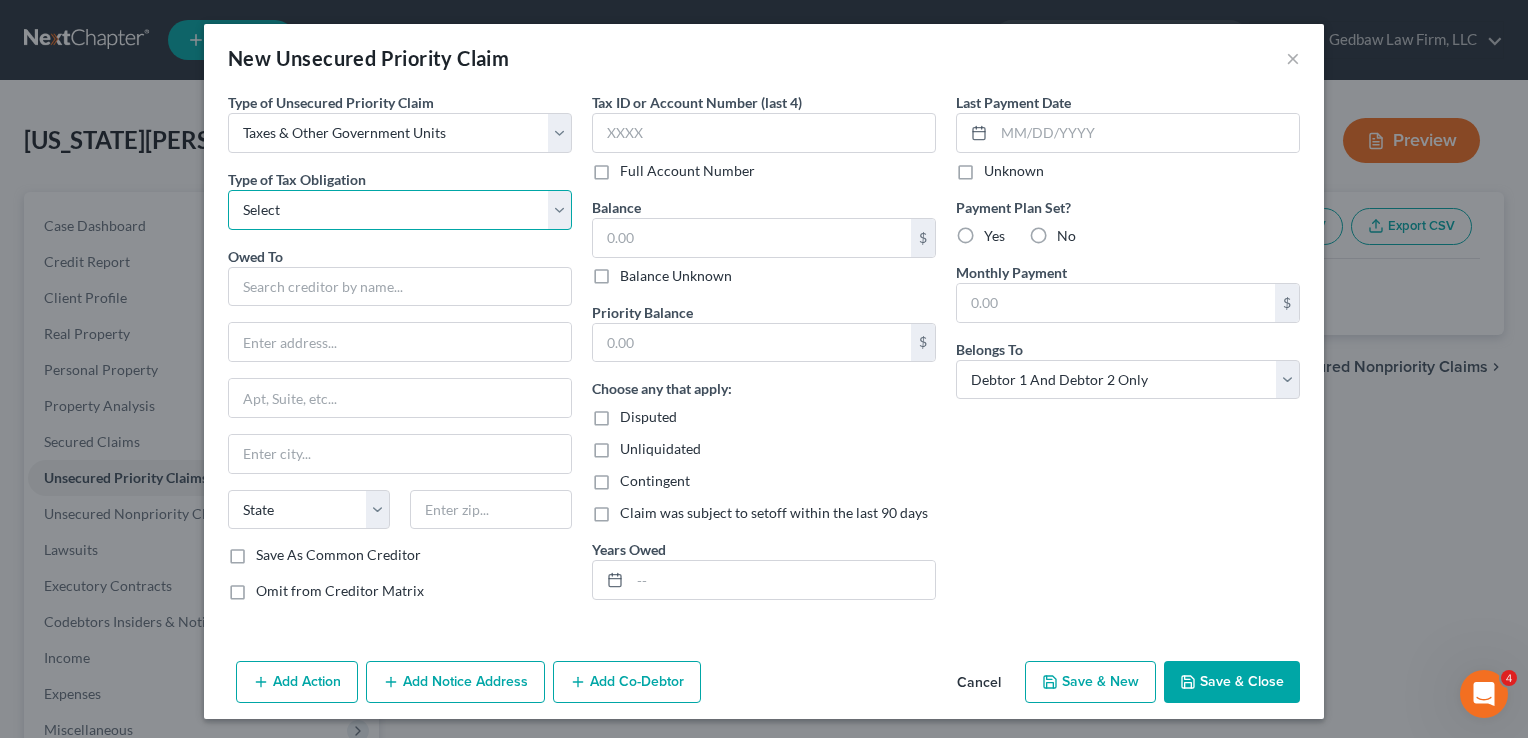 click on "Select Federal City State Franchise Tax Board Other" at bounding box center (400, 210) 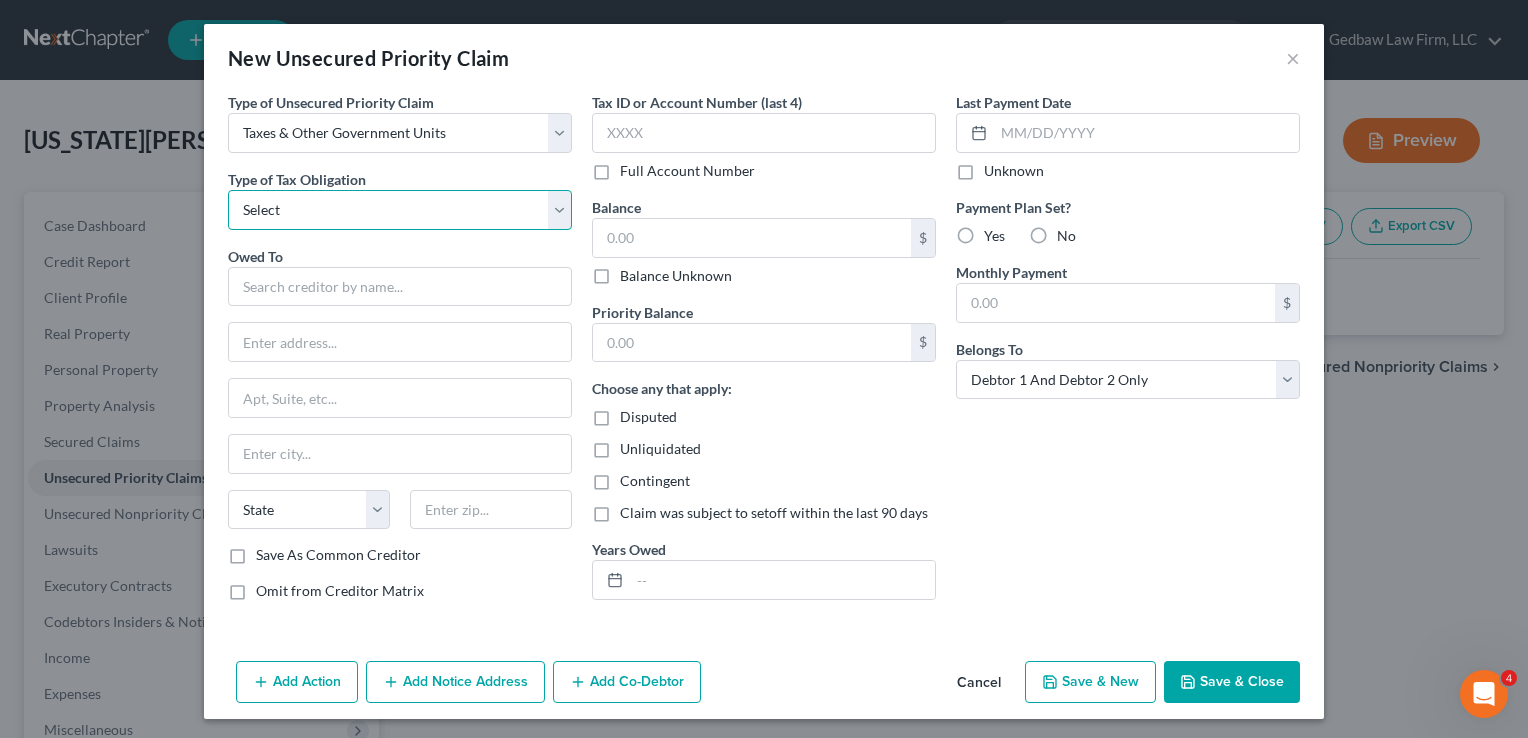 select on "2" 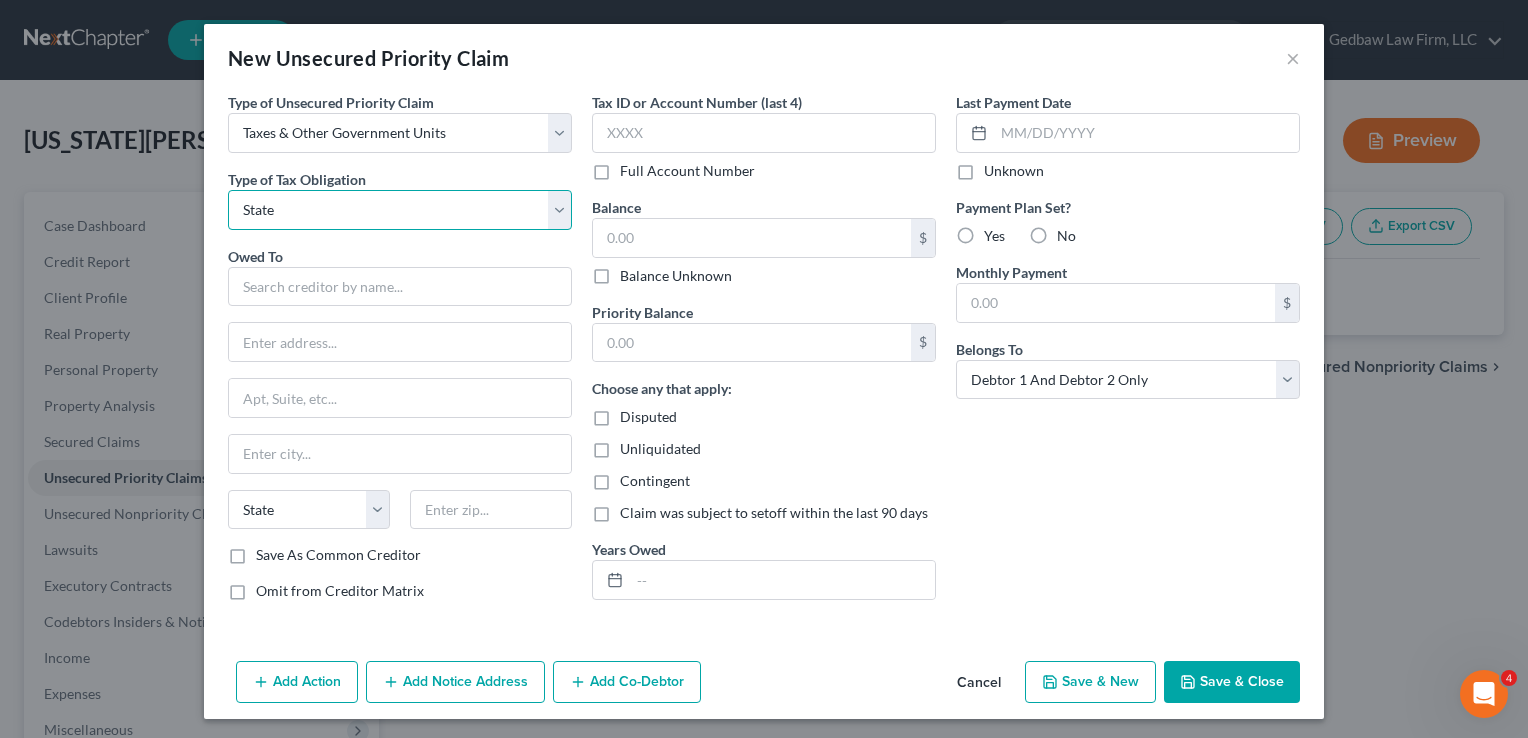 click on "Select Federal City State Franchise Tax Board Other" at bounding box center [400, 210] 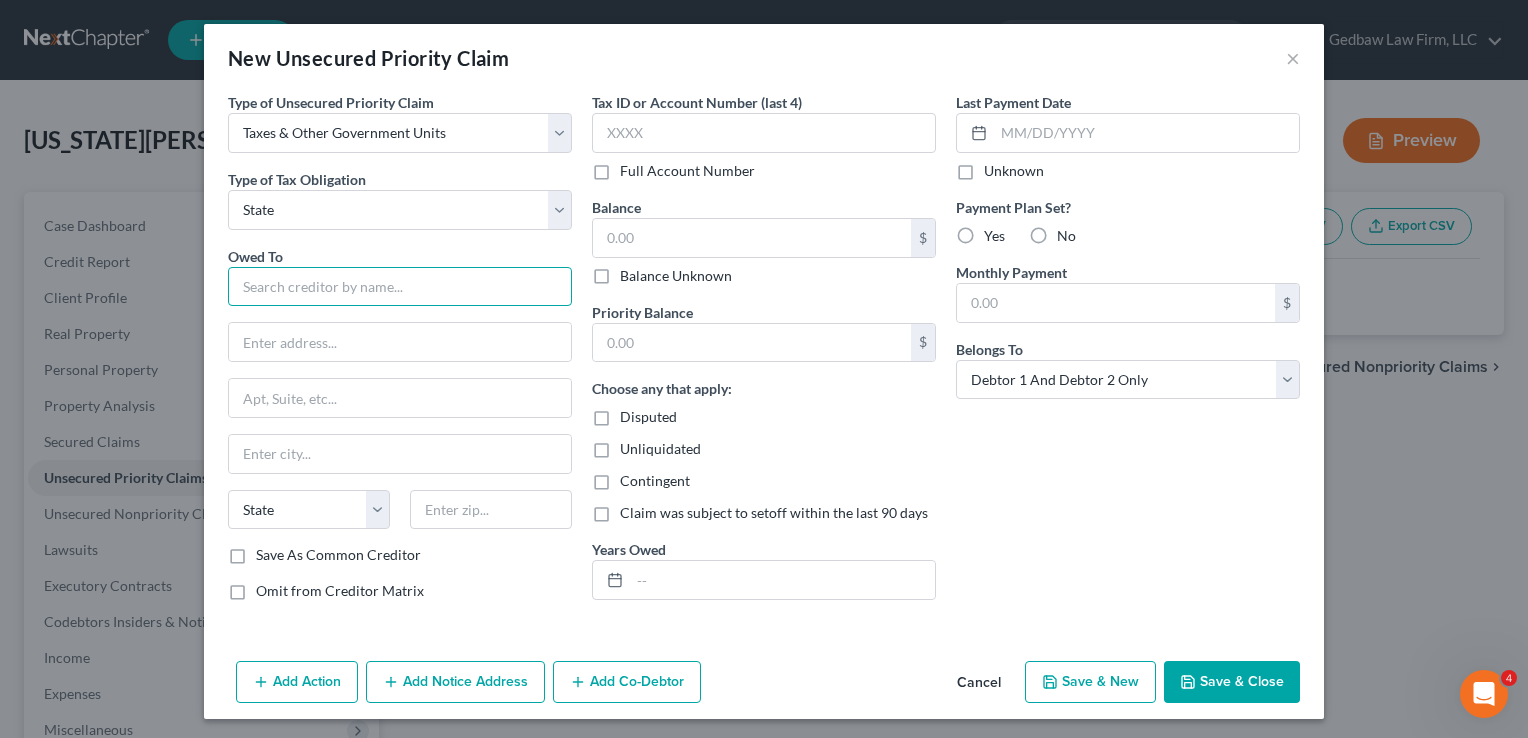 click at bounding box center [400, 287] 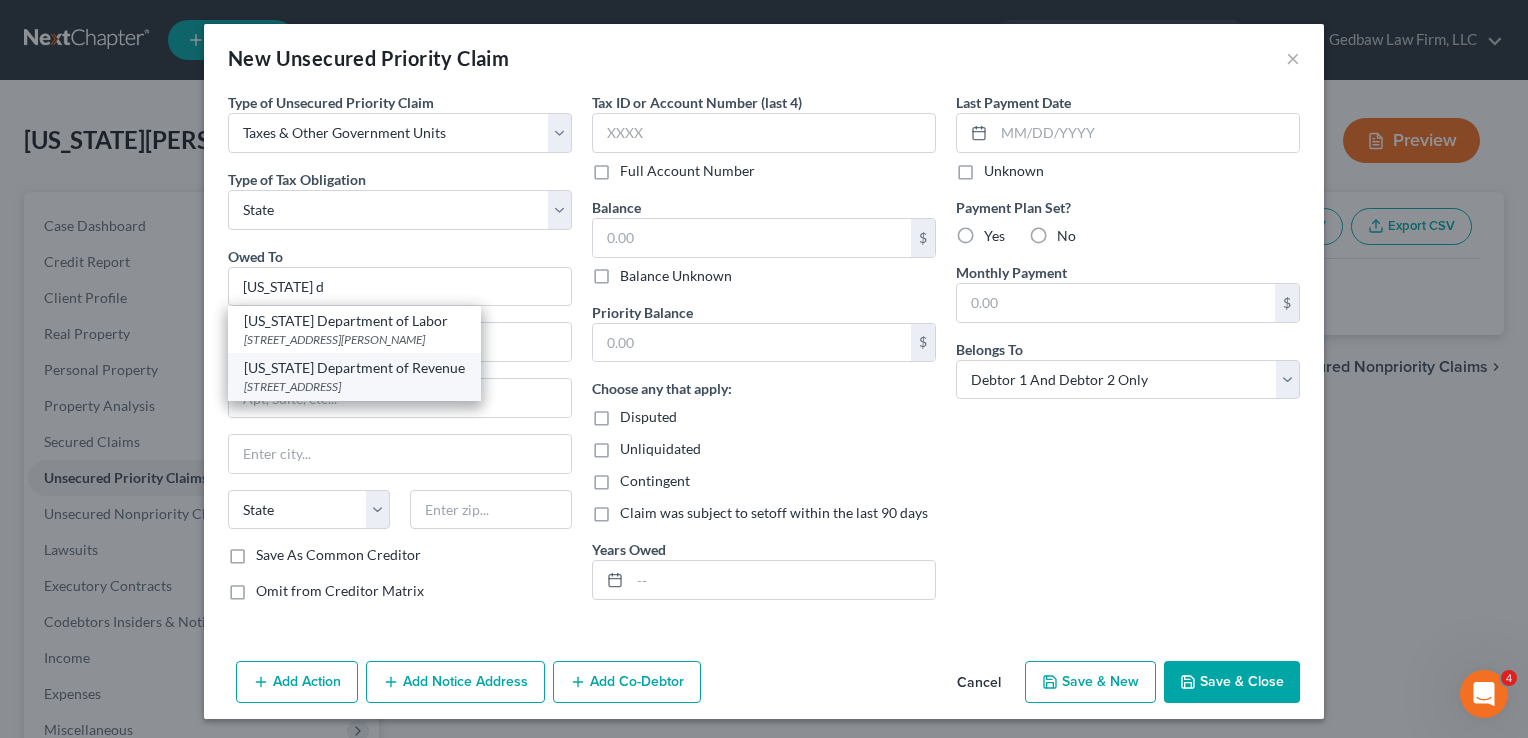 click on "[STREET_ADDRESS]" at bounding box center [354, 386] 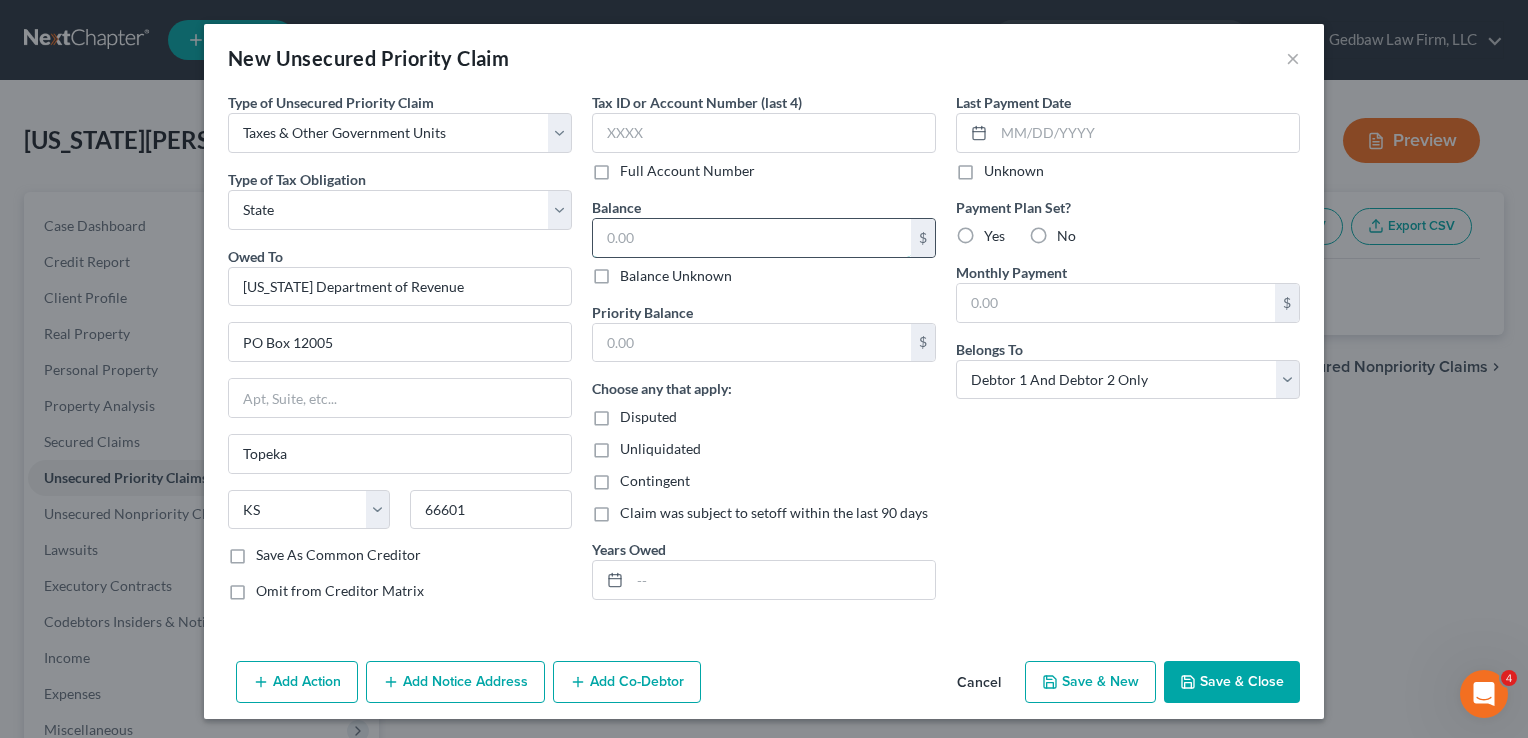 click at bounding box center [752, 238] 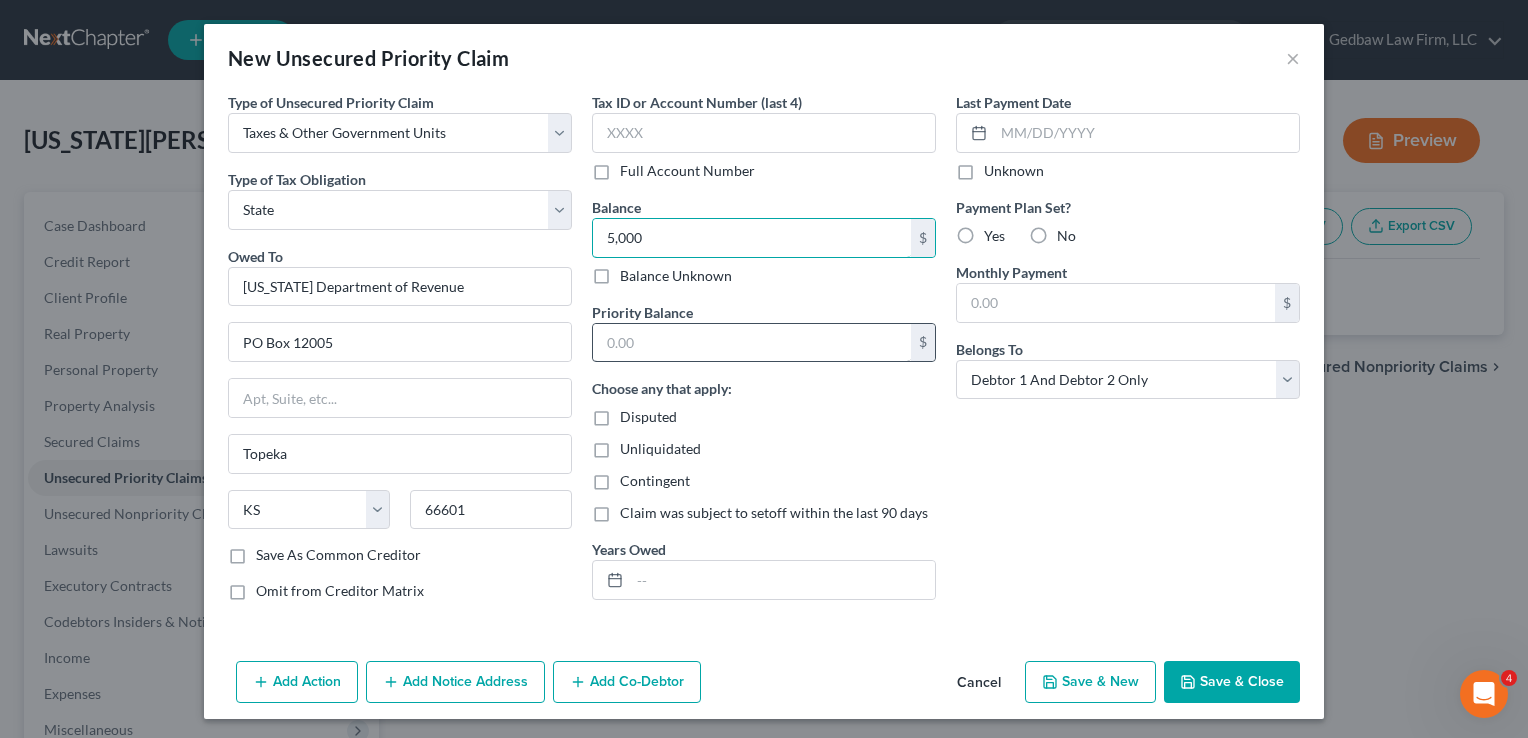 type on "5,000" 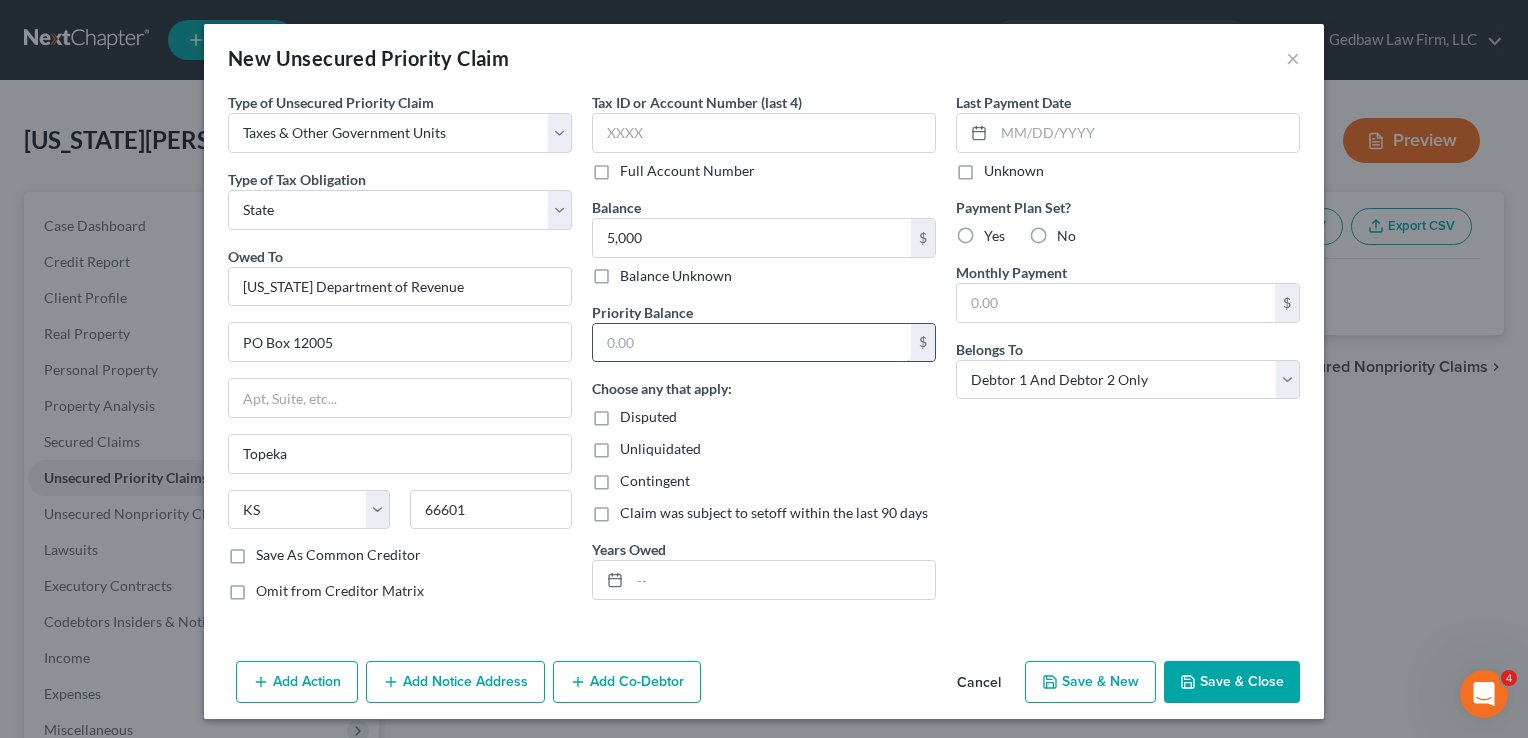 click at bounding box center (752, 343) 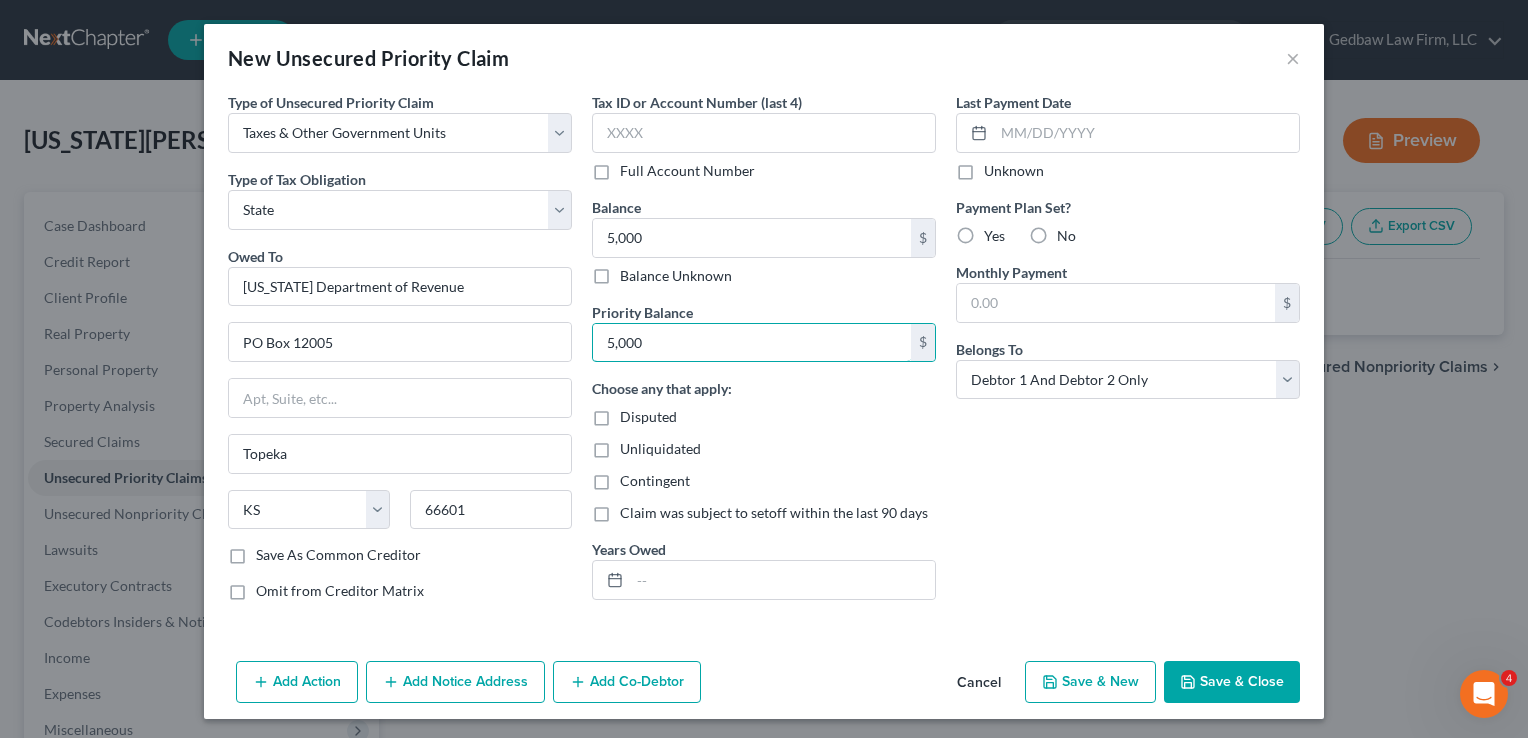 scroll, scrollTop: 2, scrollLeft: 0, axis: vertical 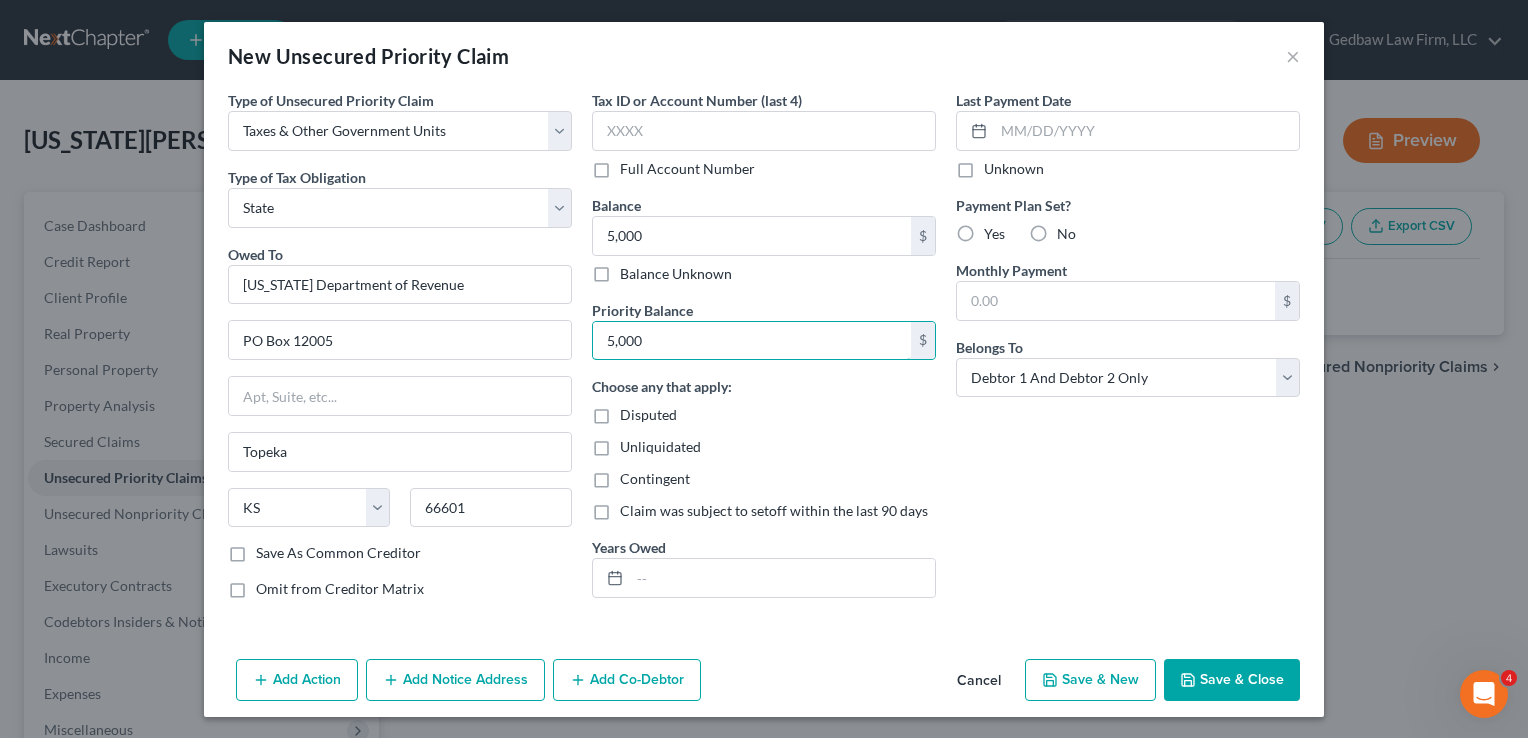 type on "5,000" 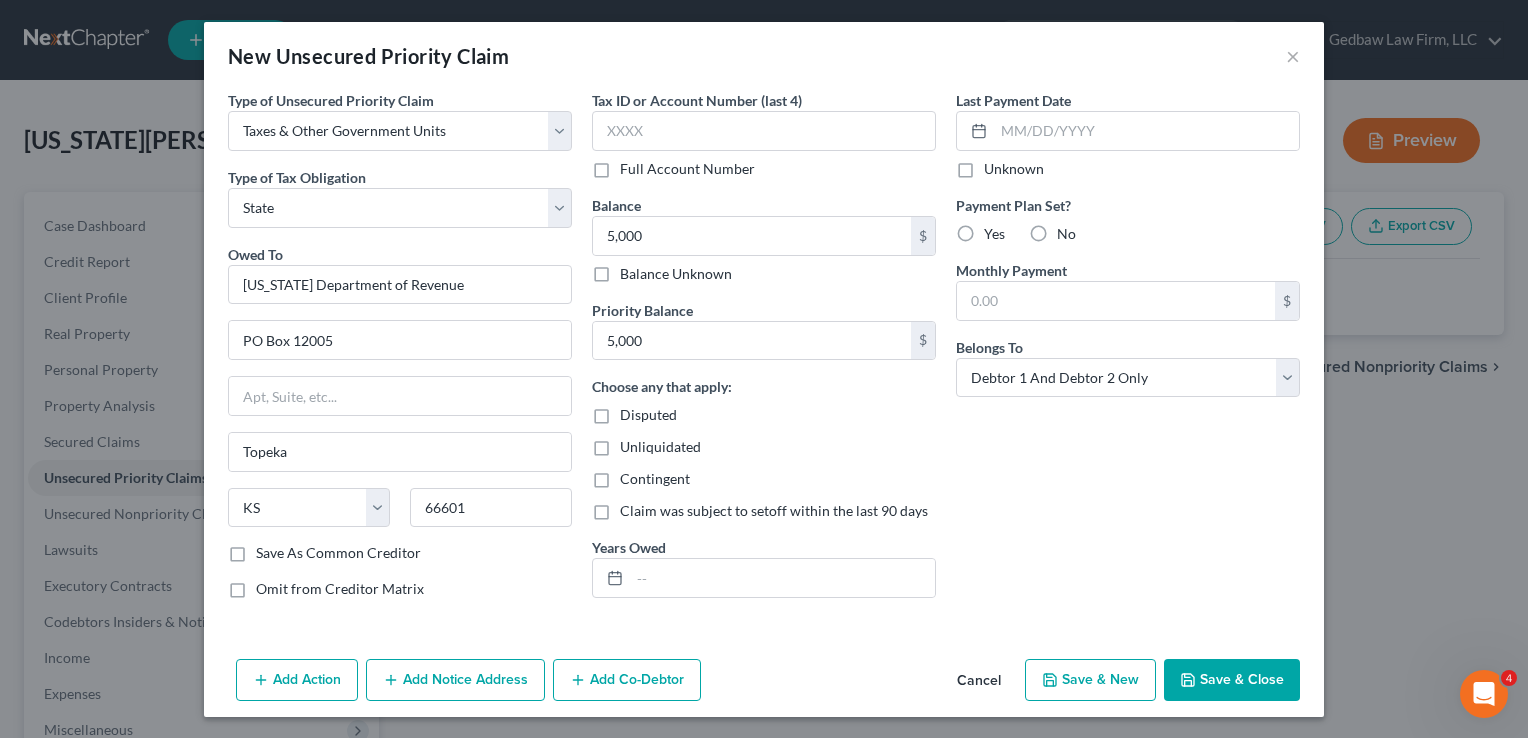 click on "Save & New" at bounding box center [1090, 680] 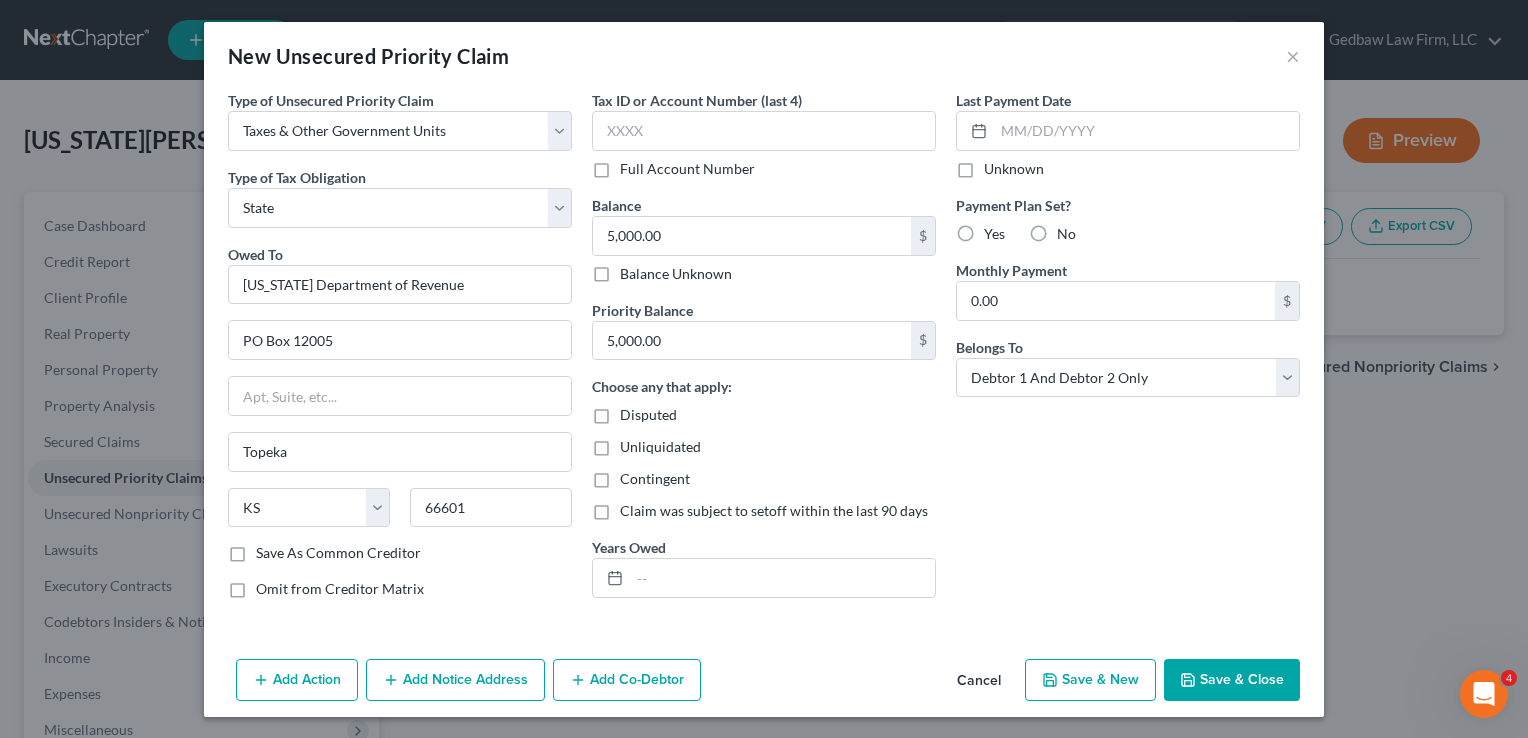 select on "2" 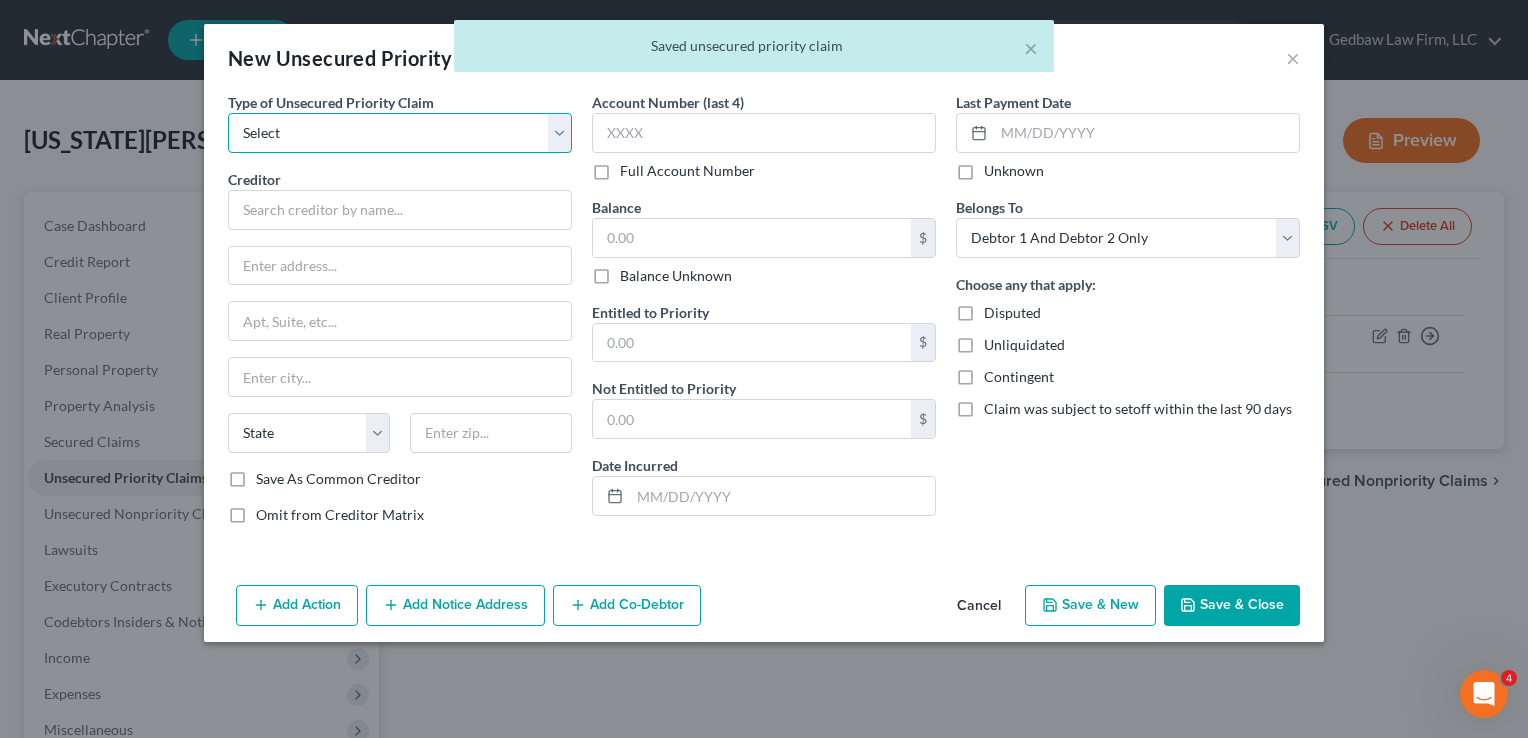 click on "Select Taxes & Other Government Units Domestic Support Obligations Extensions of credit in an involuntary case Wages, Salaries, Commissions Contributions to employee benefits Certain farmers and fisherman Deposits by individuals Commitments to maintain capitals Claims for death or injury while intoxicated Other" at bounding box center [400, 133] 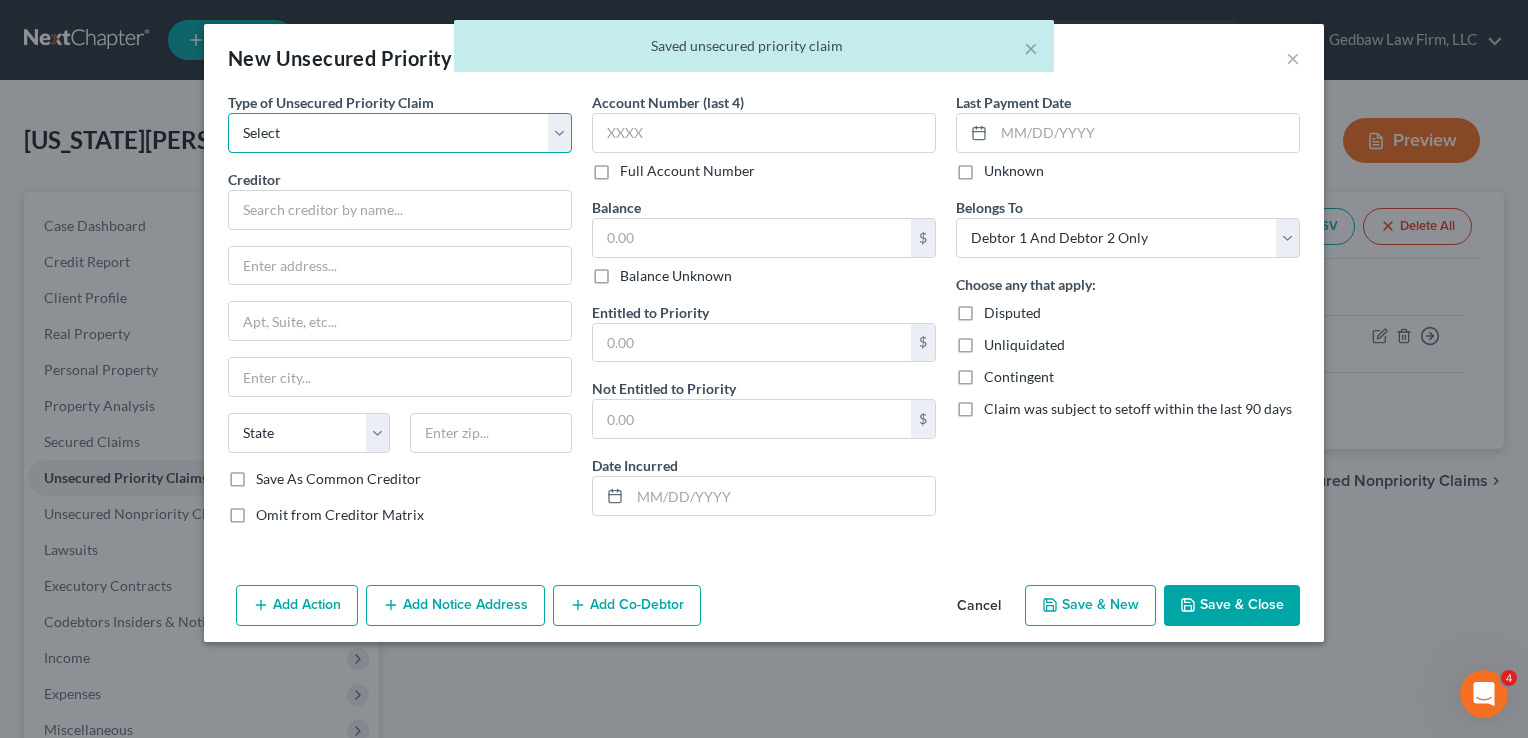 select on "0" 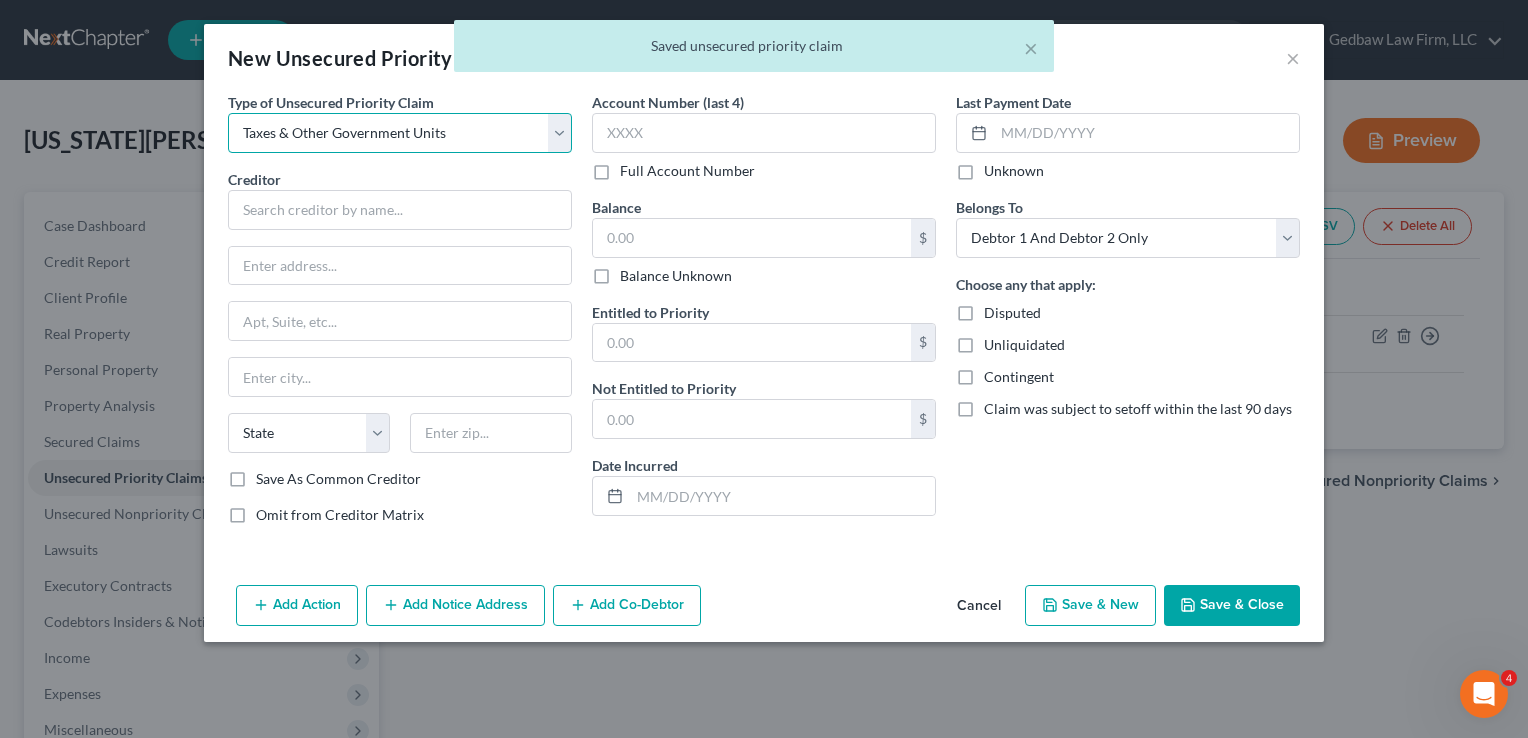click on "Select Taxes & Other Government Units Domestic Support Obligations Extensions of credit in an involuntary case Wages, Salaries, Commissions Contributions to employee benefits Certain farmers and fisherman Deposits by individuals Commitments to maintain capitals Claims for death or injury while intoxicated Other" at bounding box center (400, 133) 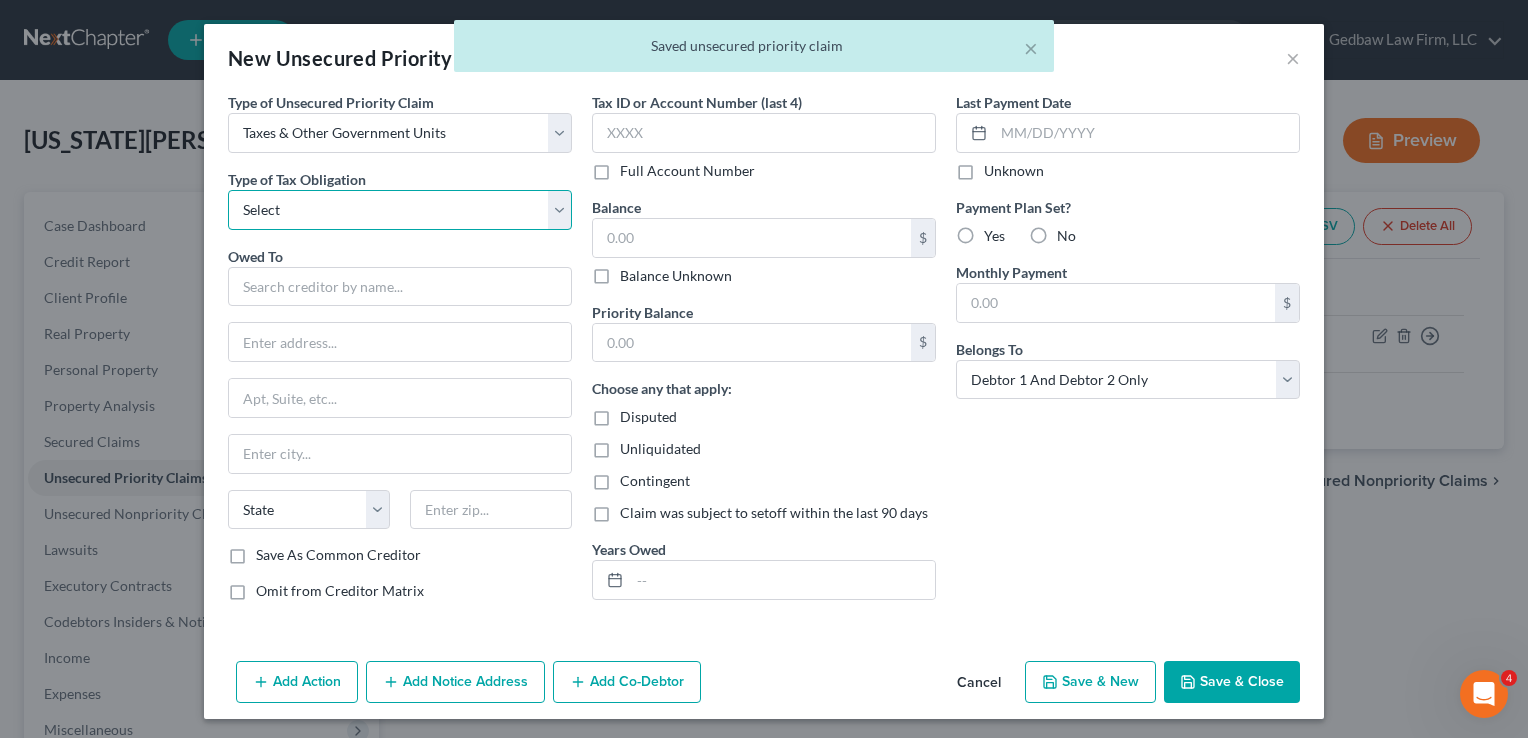 click on "Select Federal City State Franchise Tax Board Other" at bounding box center (400, 210) 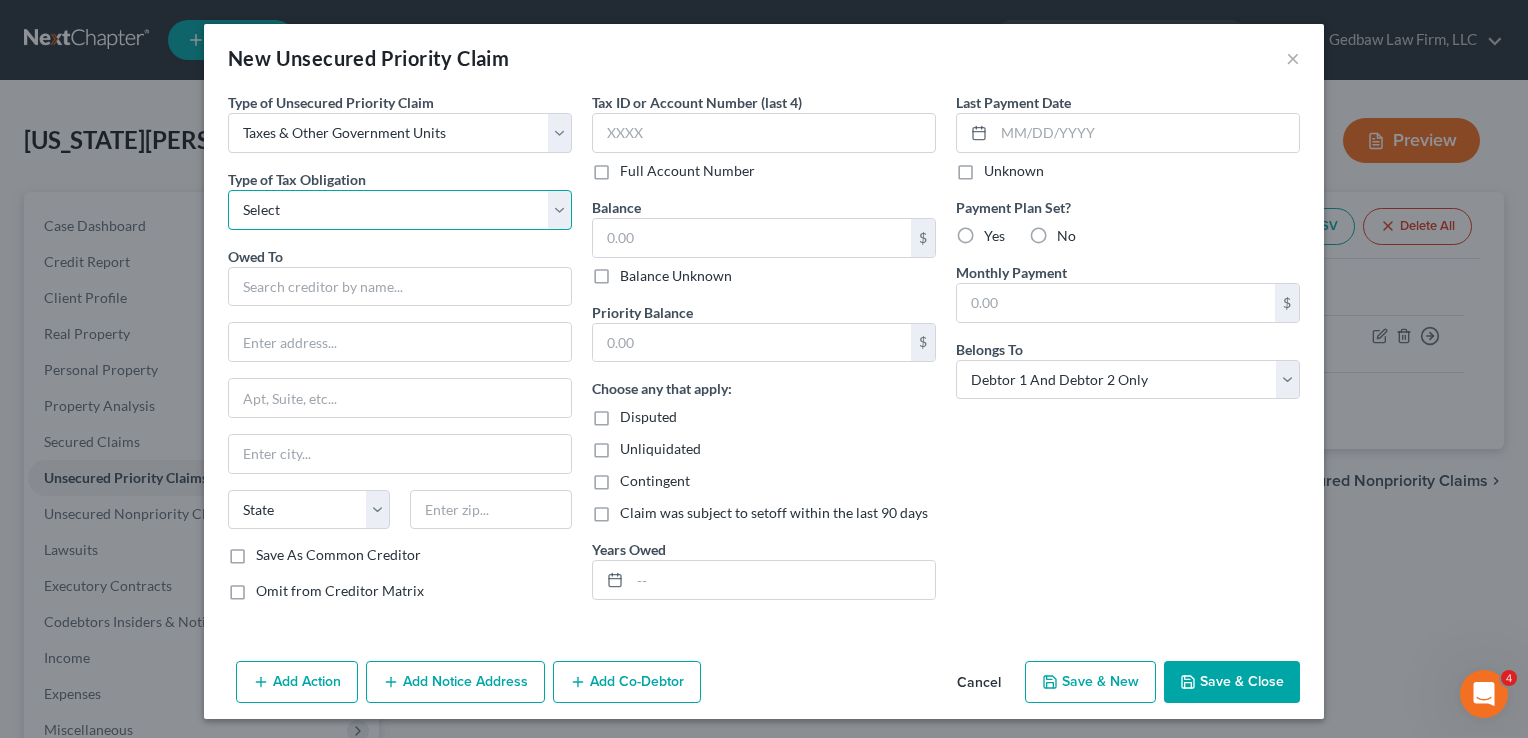 select on "0" 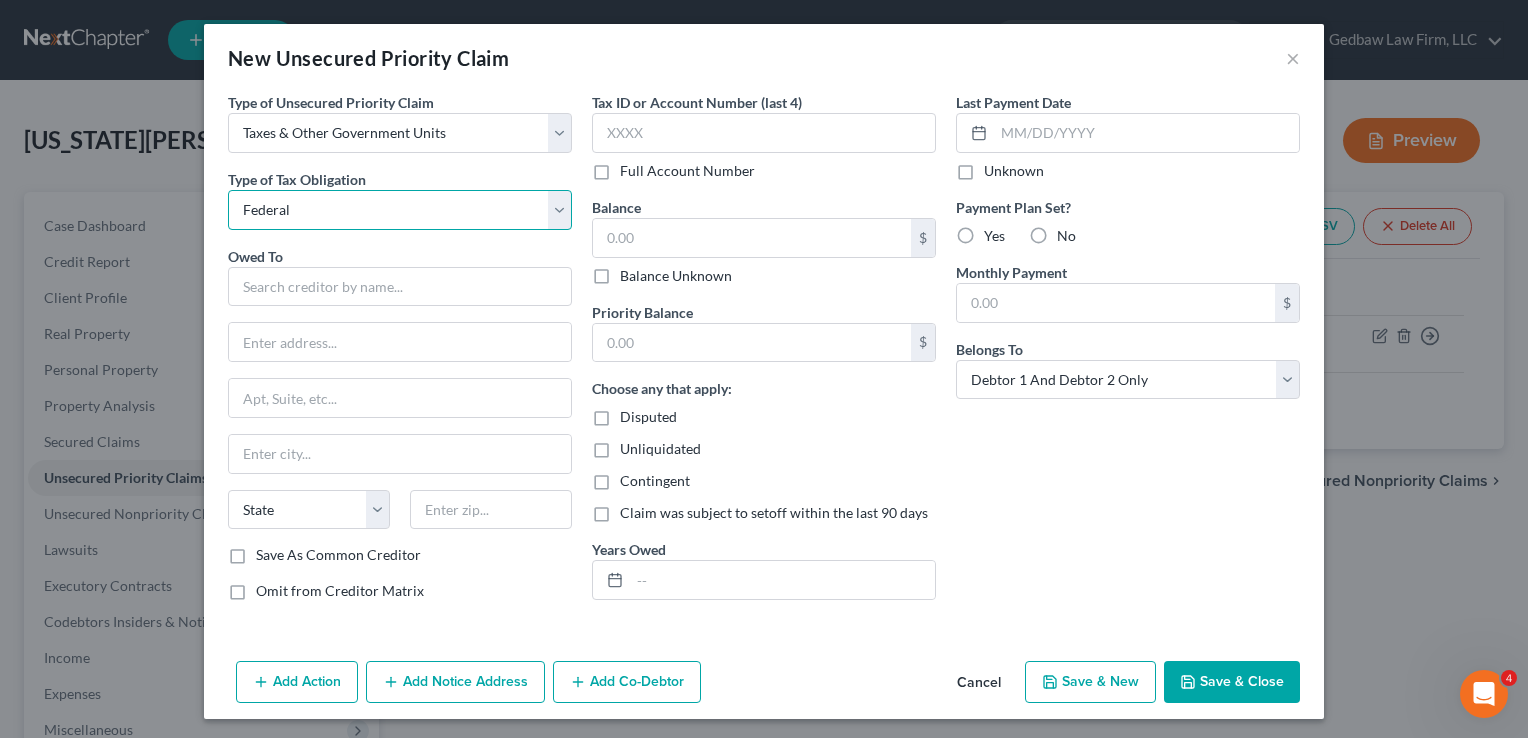 click on "Select Federal City State Franchise Tax Board Other" at bounding box center (400, 210) 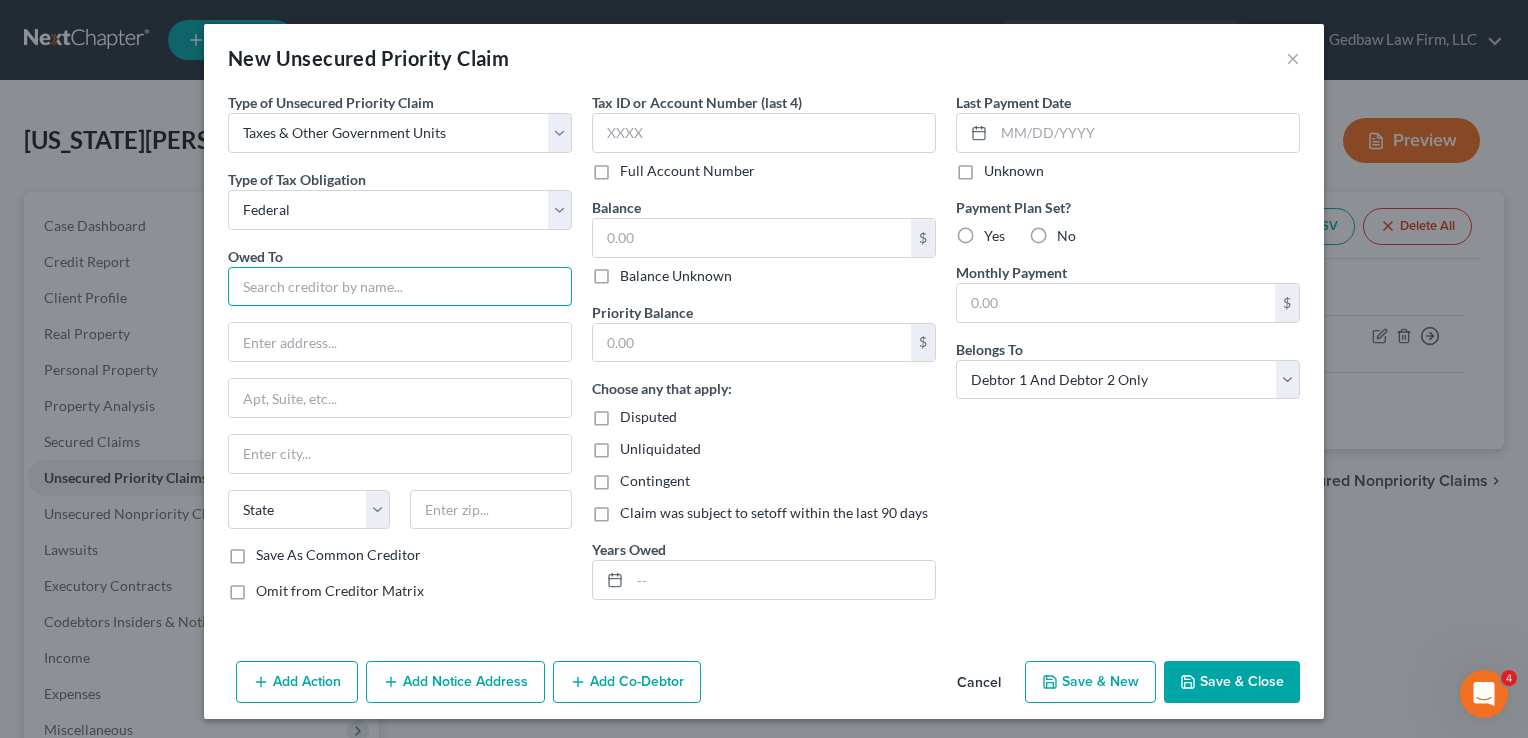 click at bounding box center [400, 287] 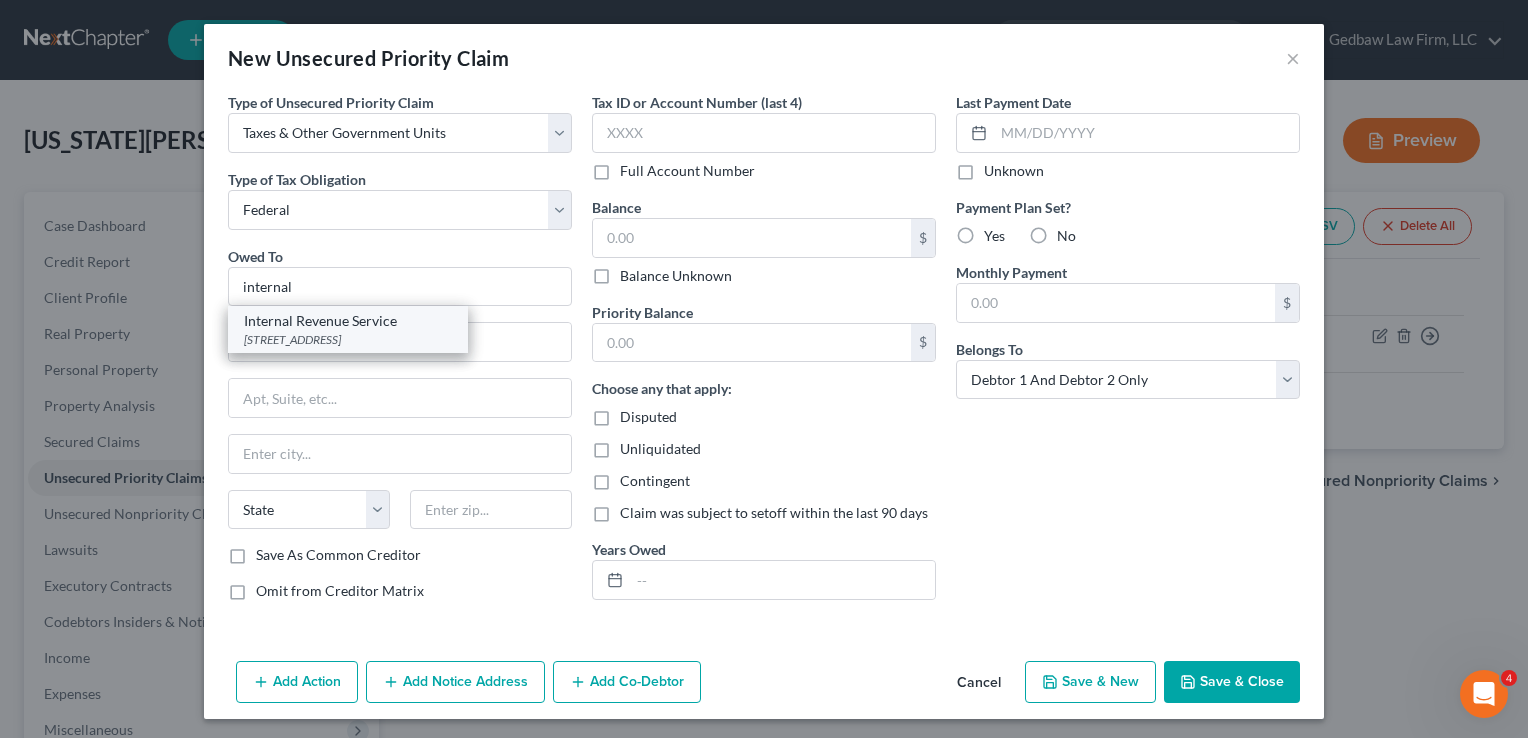 click on "Internal Revenue Service" at bounding box center (348, 321) 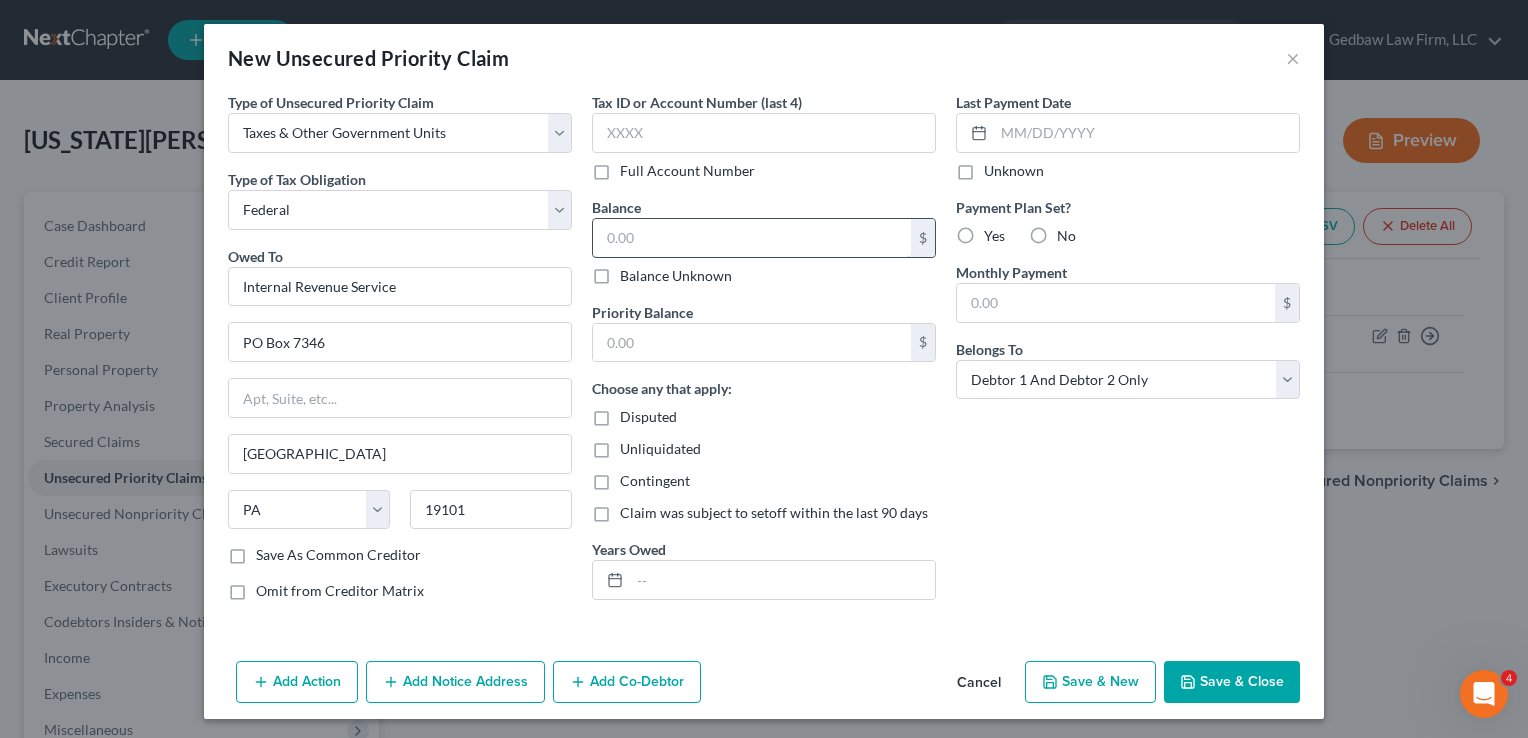 click at bounding box center (752, 238) 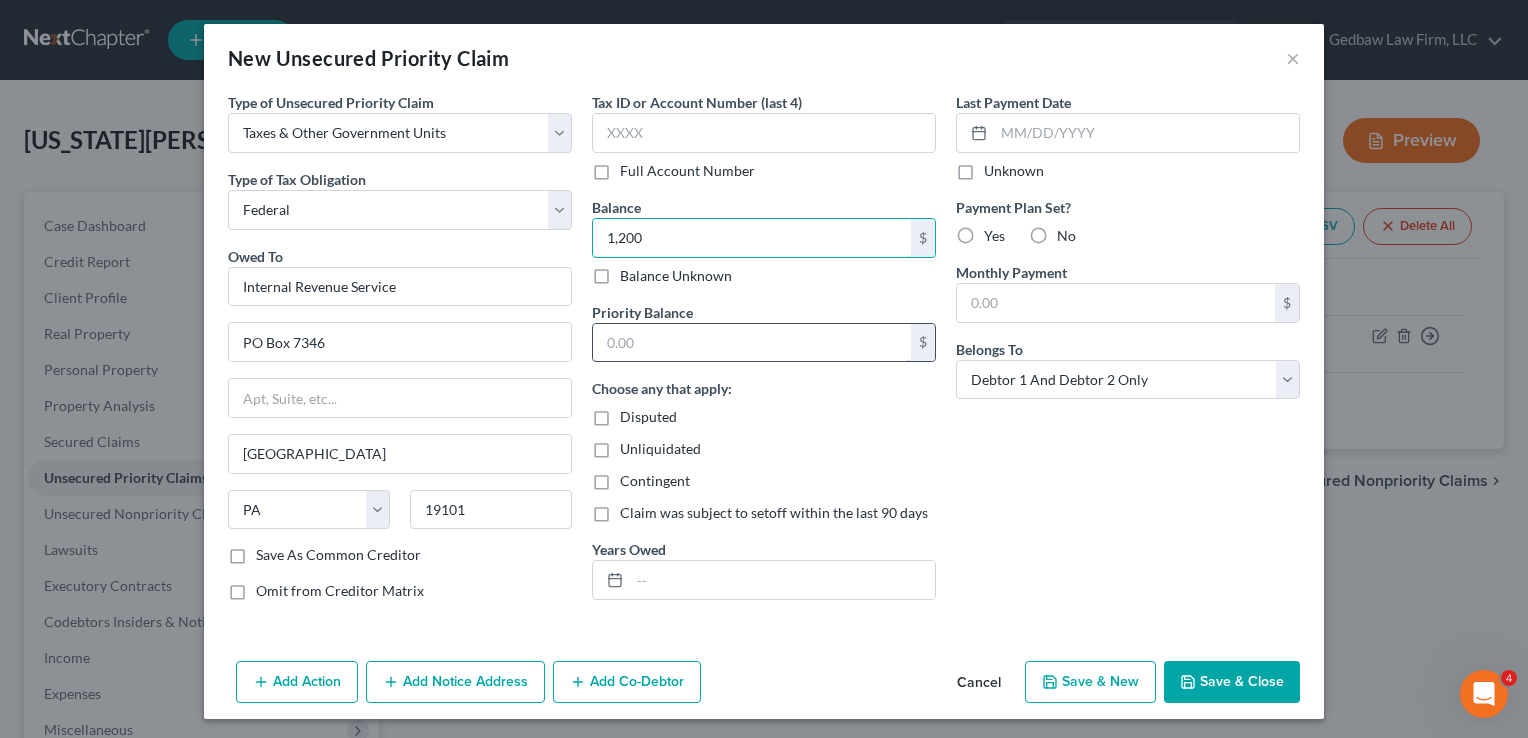 type on "1,200" 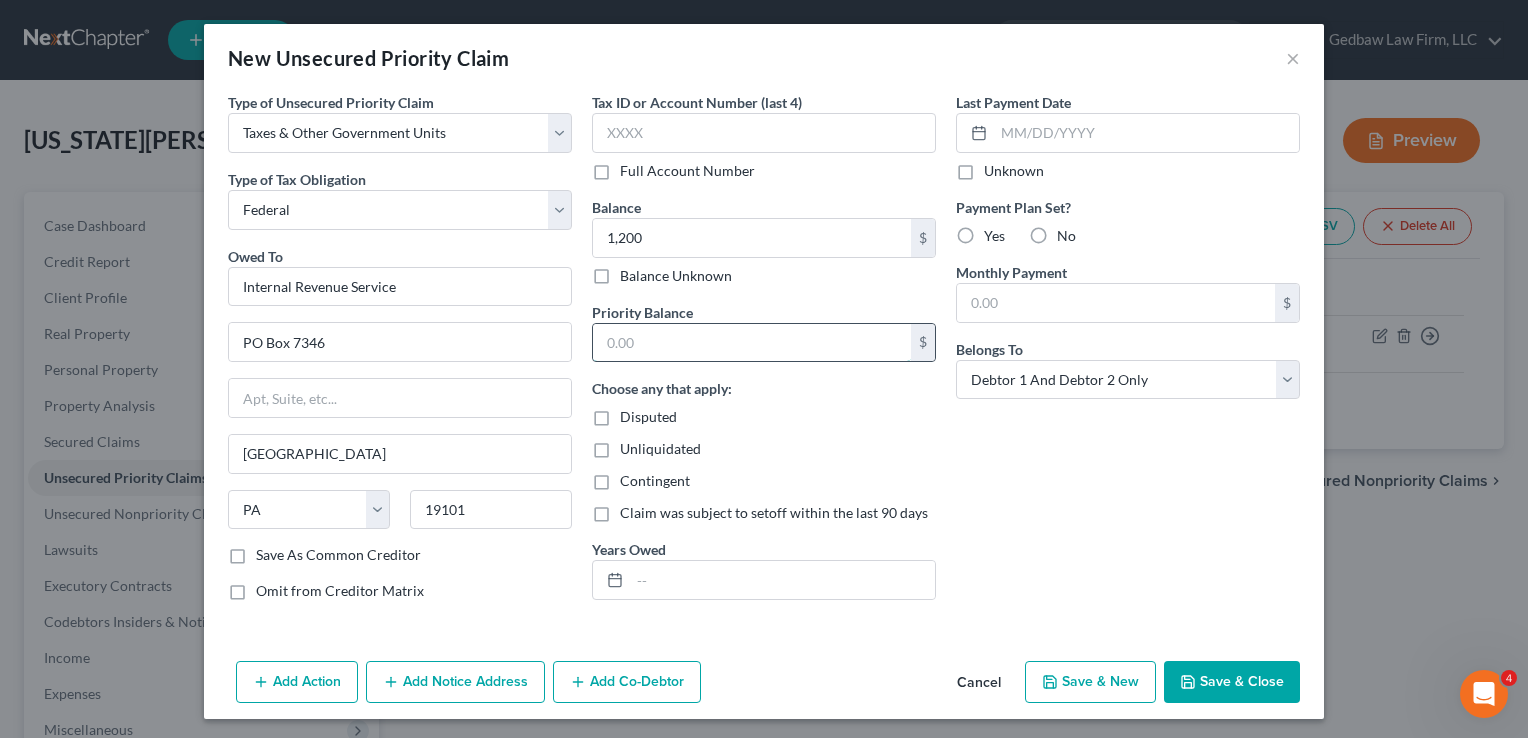 click at bounding box center (752, 343) 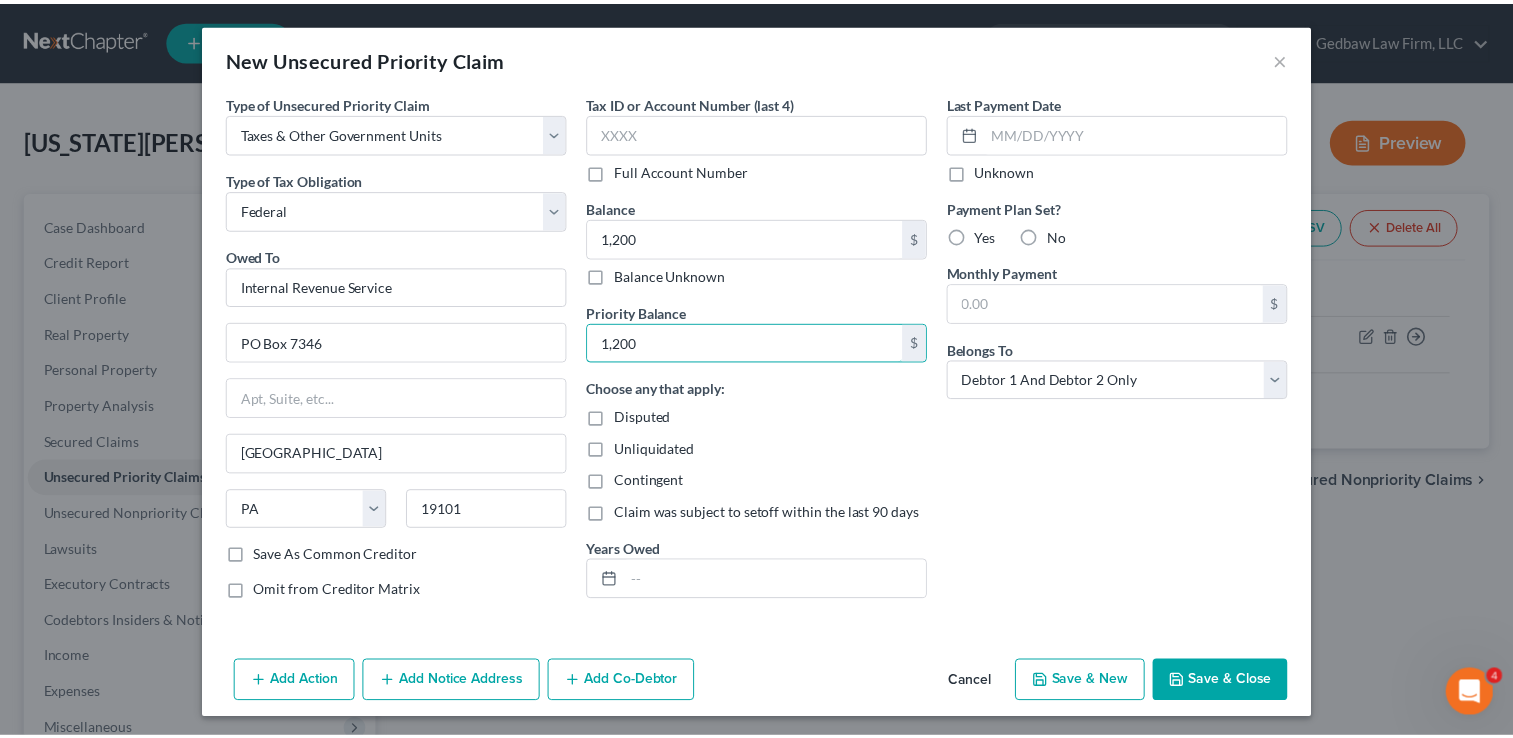 scroll, scrollTop: 2, scrollLeft: 0, axis: vertical 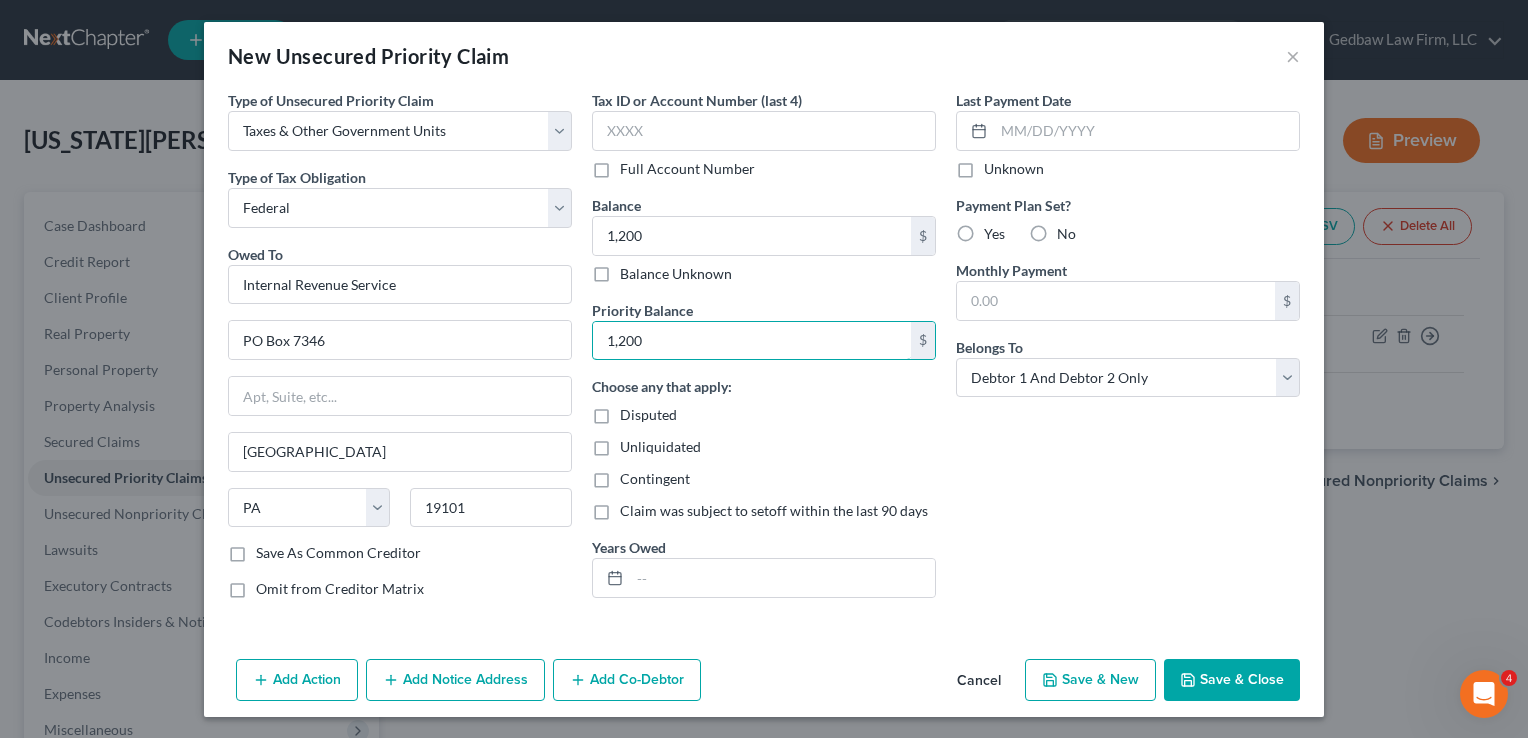 type on "1,200" 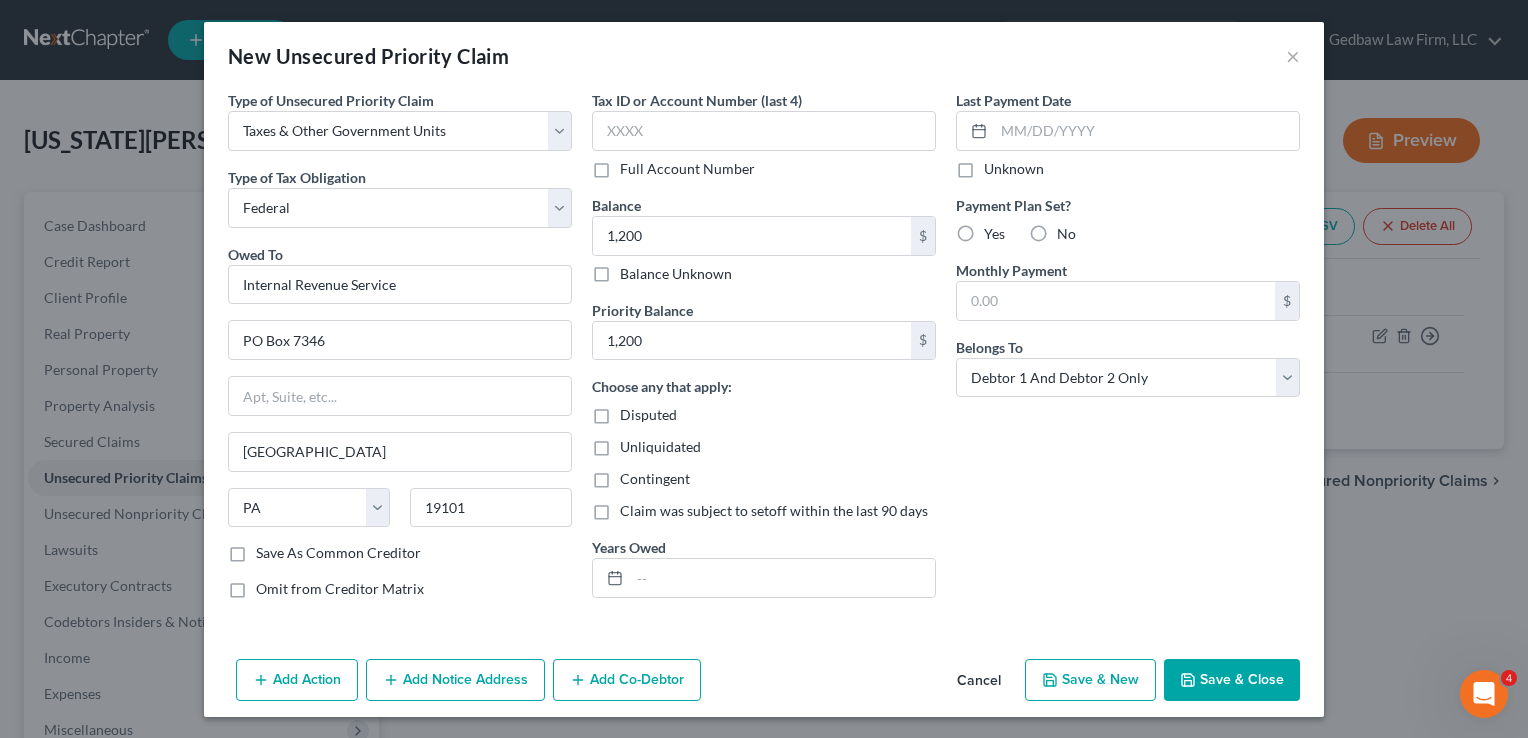 click on "Save & Close" at bounding box center [1232, 680] 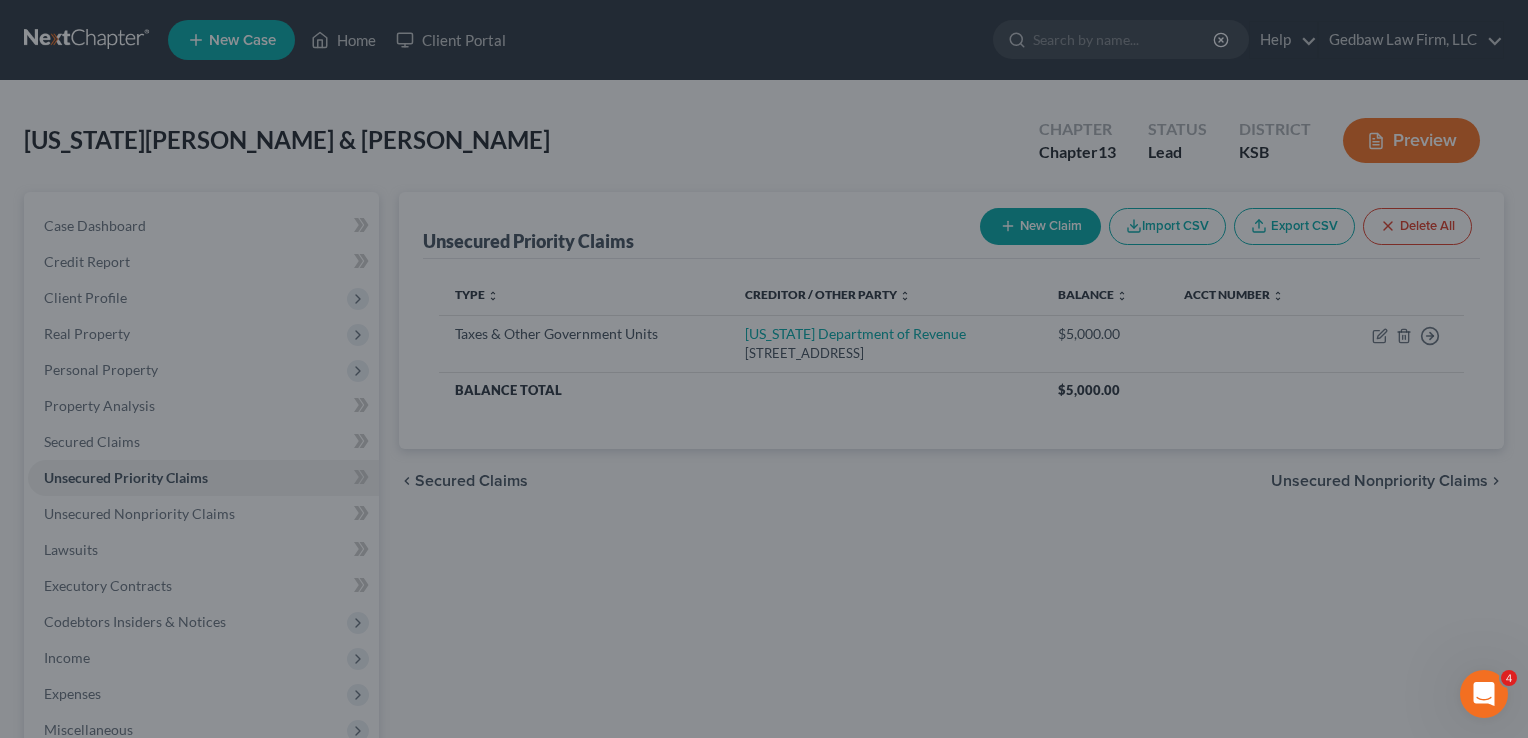 type on "1,200.00" 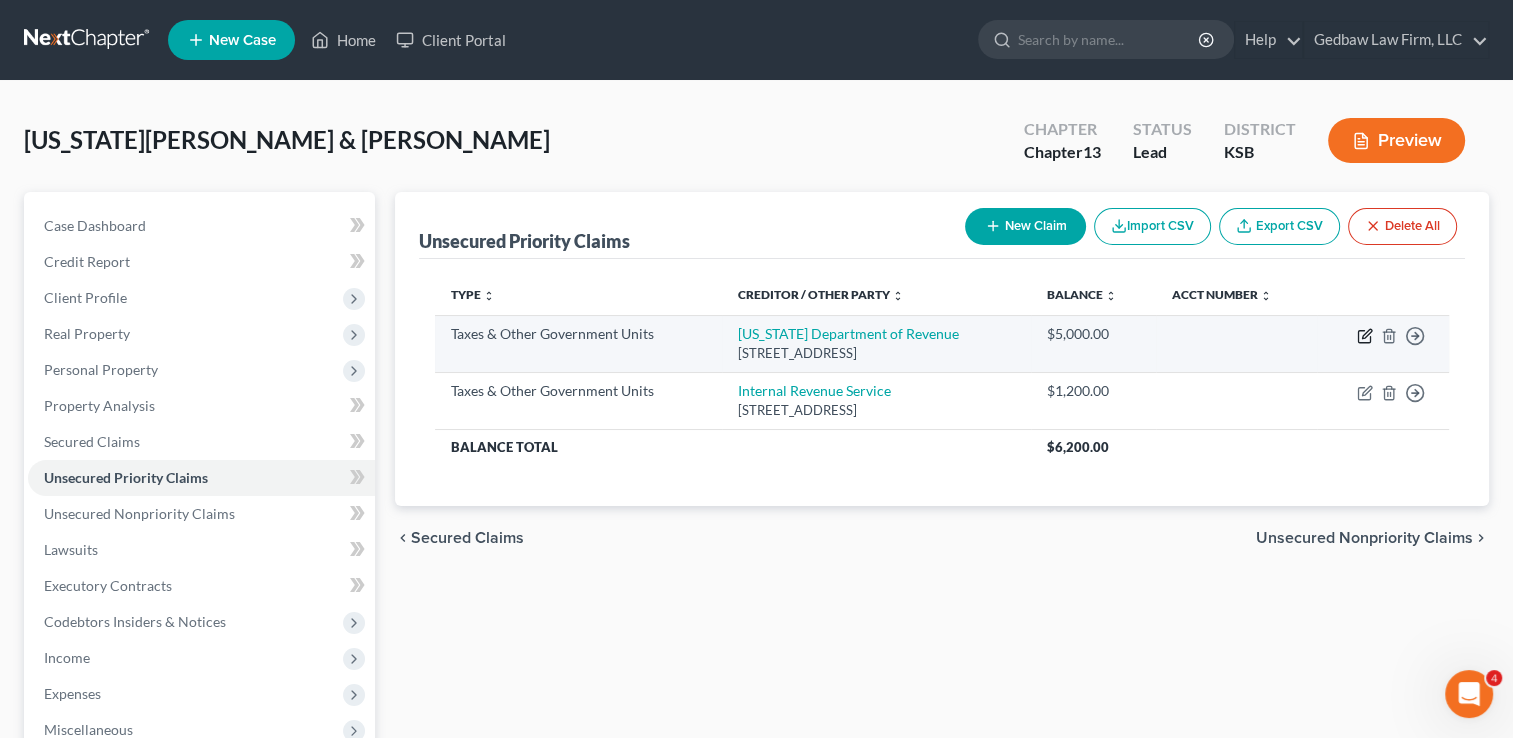 click 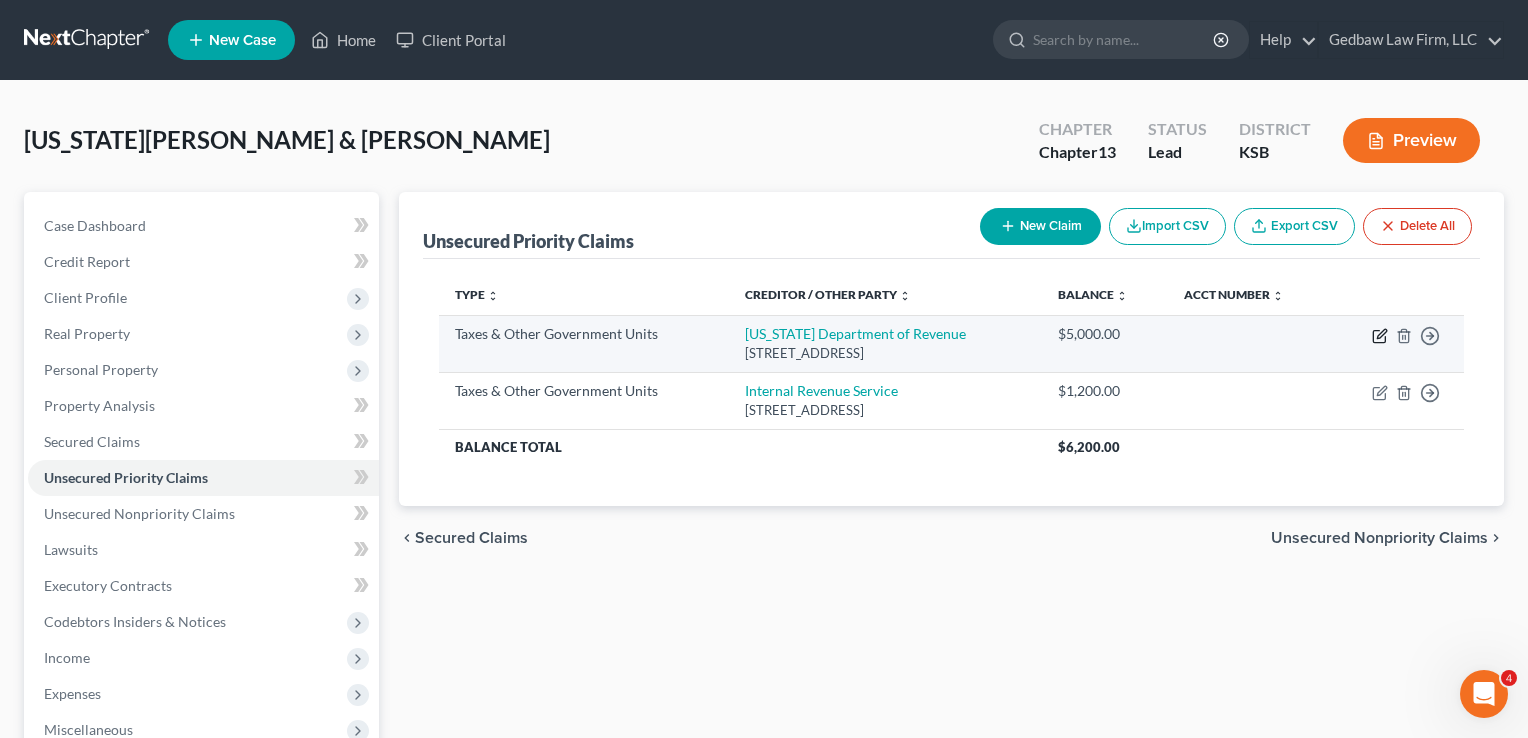 select on "2" 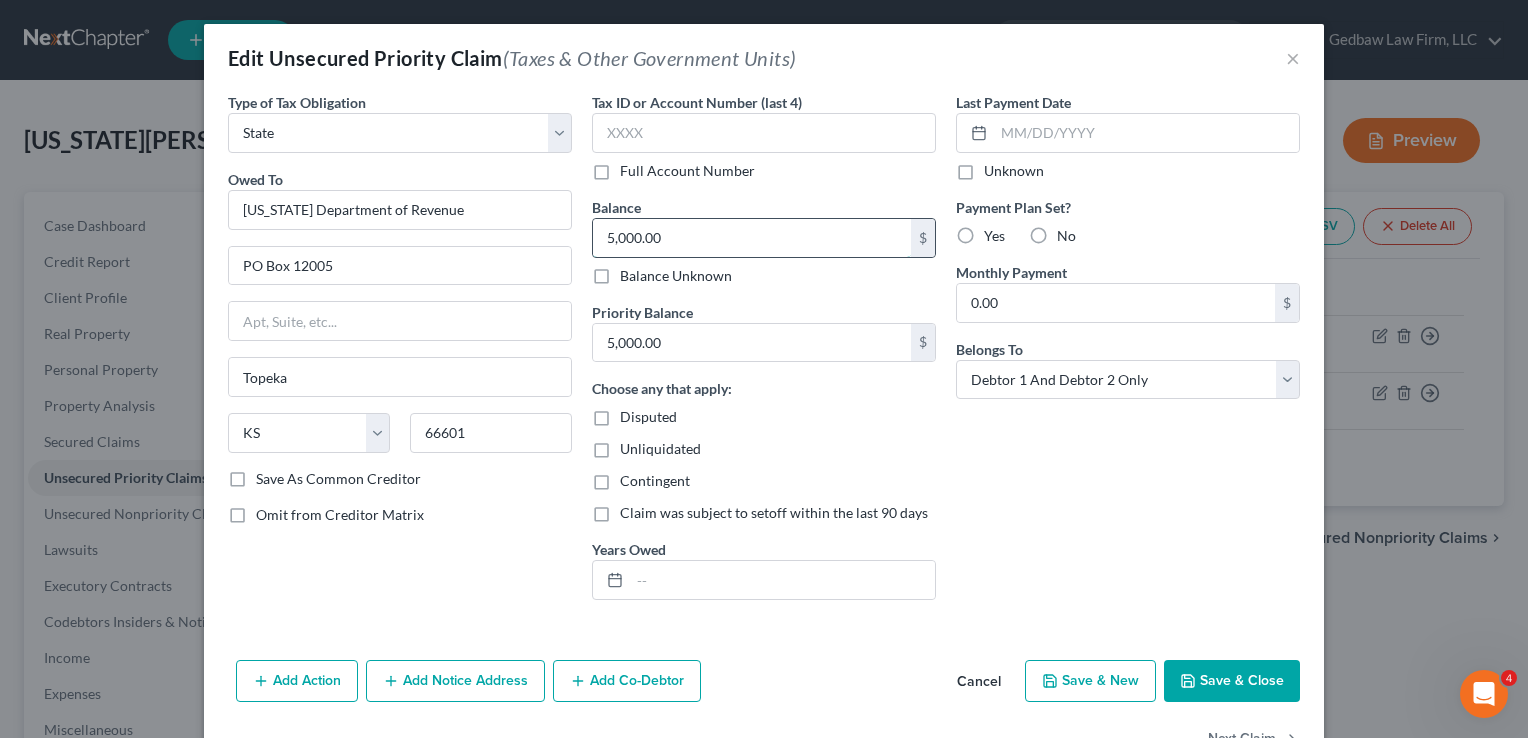 click on "5,000.00" at bounding box center [752, 238] 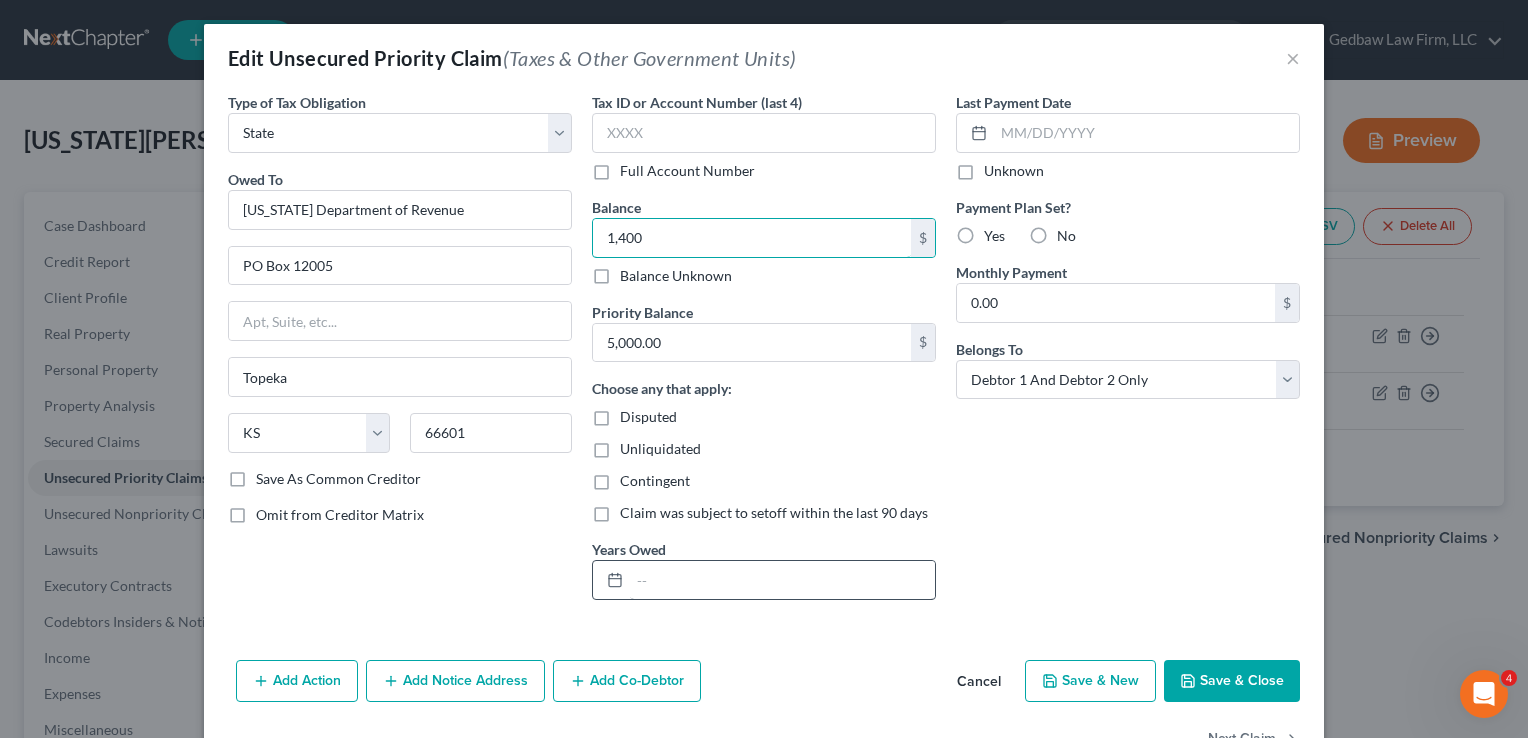 type on "1,400" 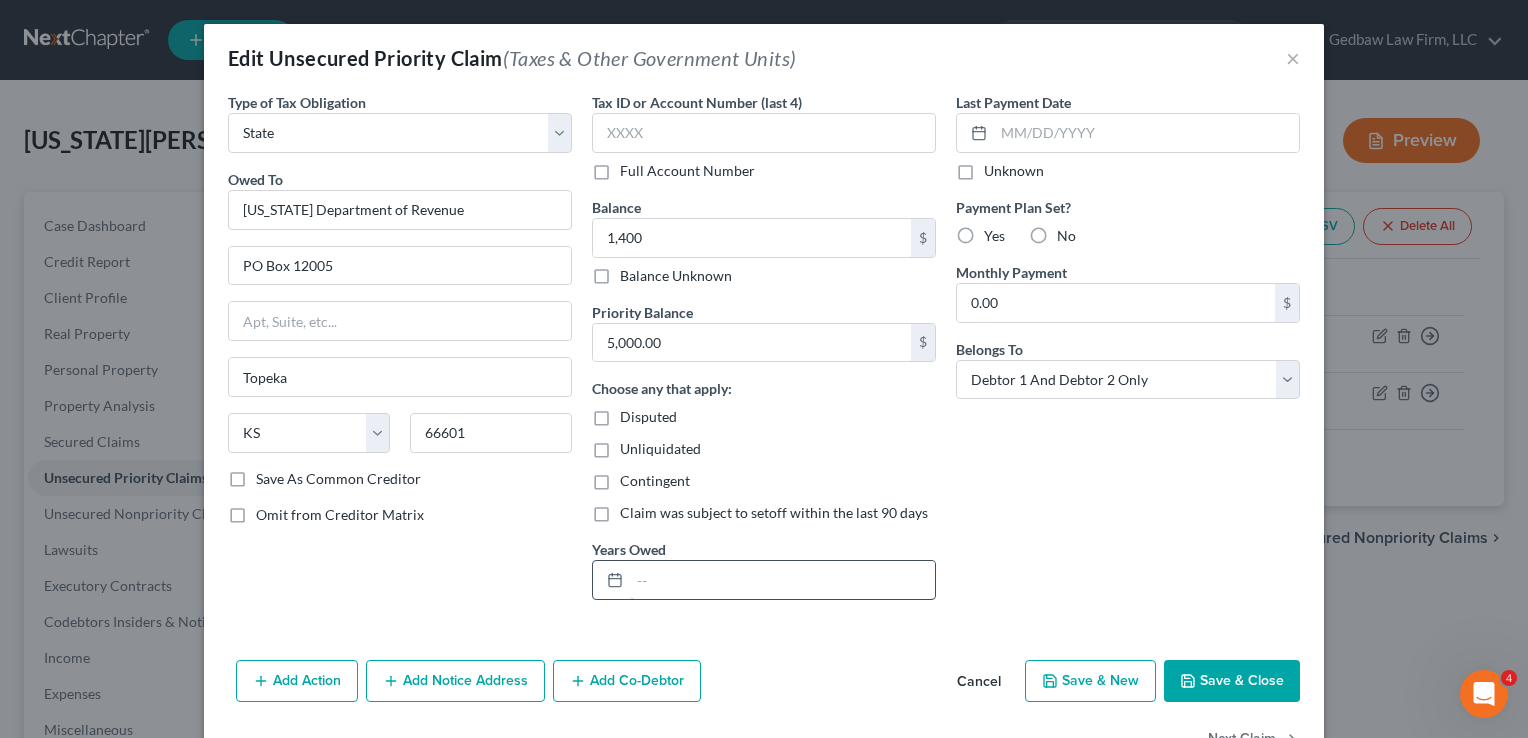 click at bounding box center [782, 580] 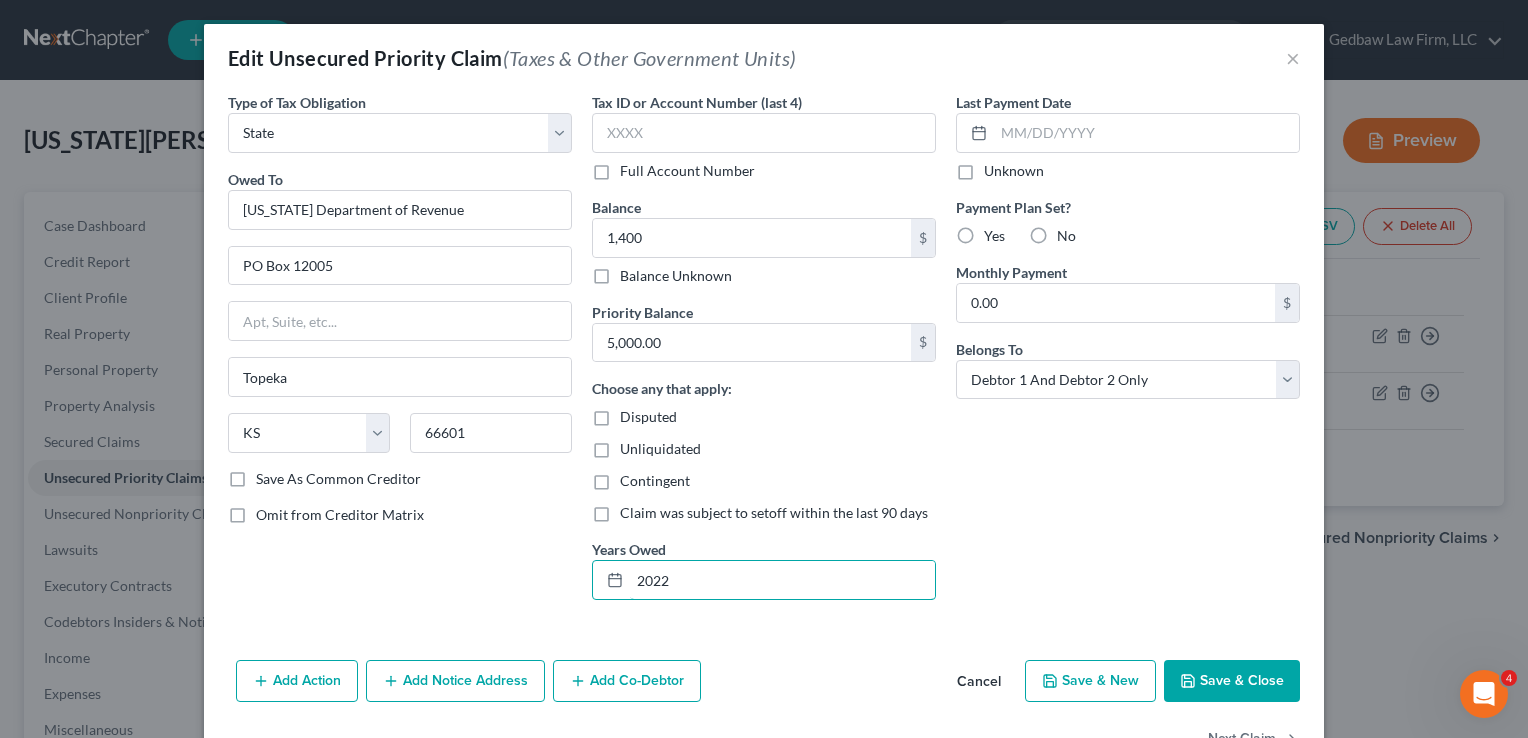 type on "2022" 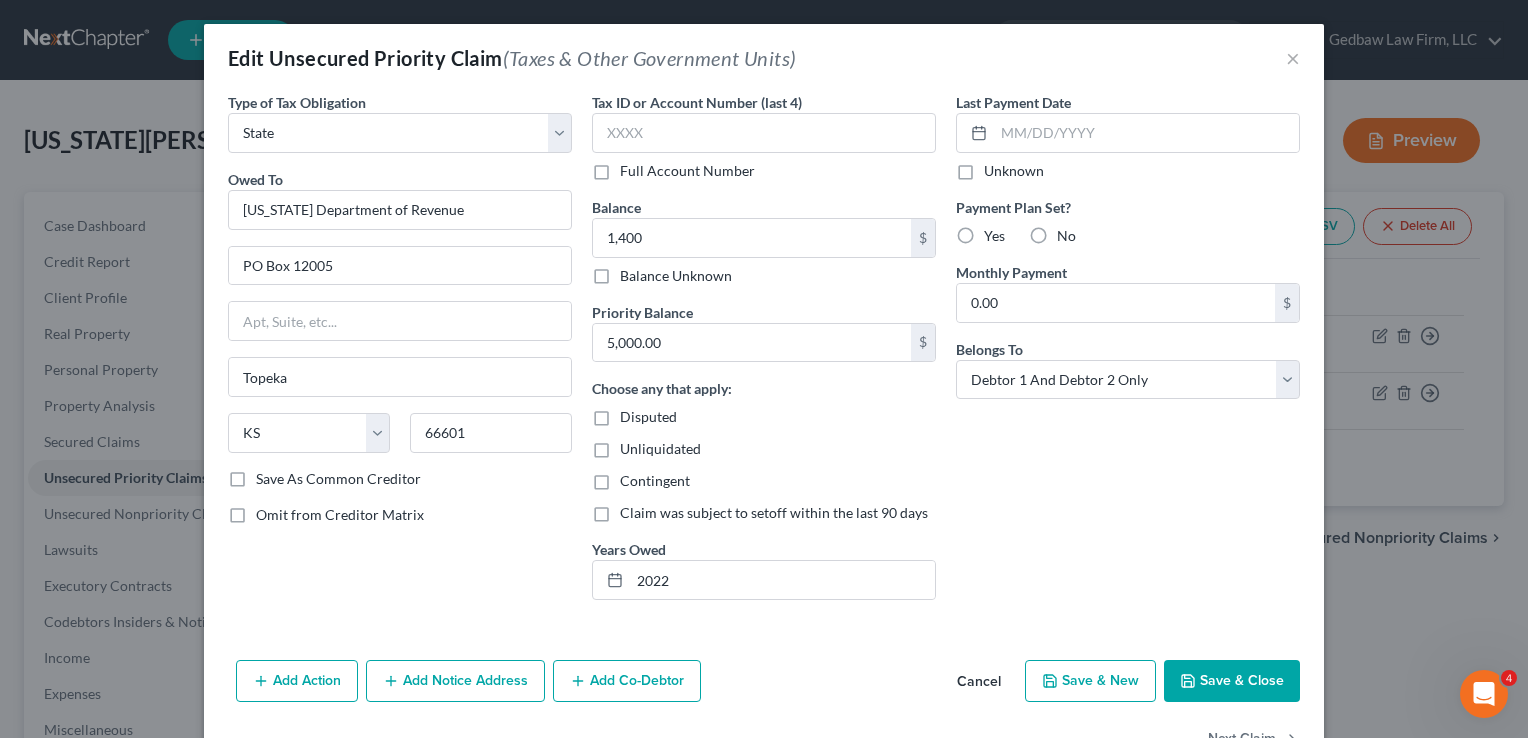 click on "Last Payment Date         Unknown Payment Plan Set? Yes No Monthly Payment 0.00 $
Belongs To
*
Select Debtor 1 Only Debtor 2 Only Debtor 1 And Debtor 2 Only At Least One Of The Debtors And Another Community Property" at bounding box center (1128, 354) 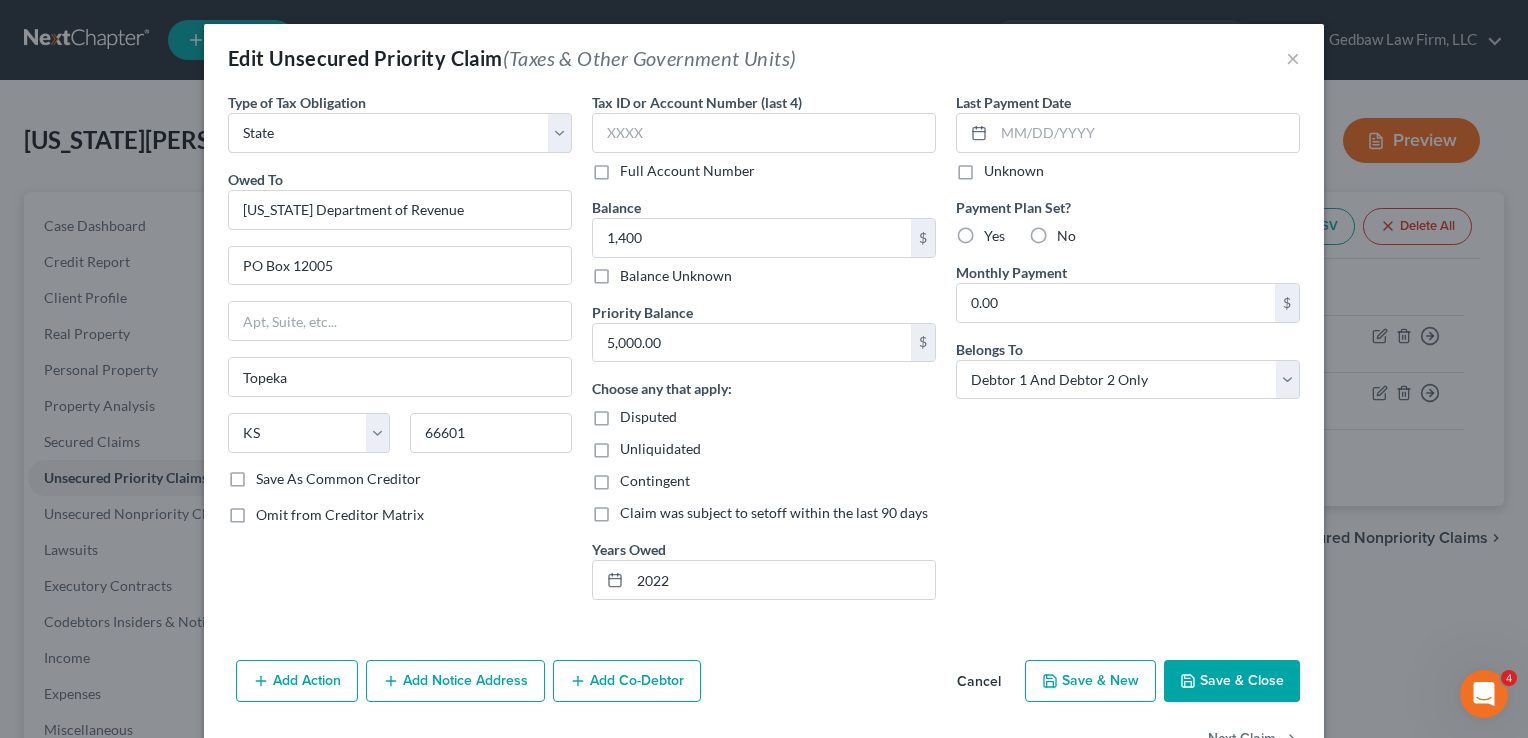 click on "Save & Close" at bounding box center [1232, 681] 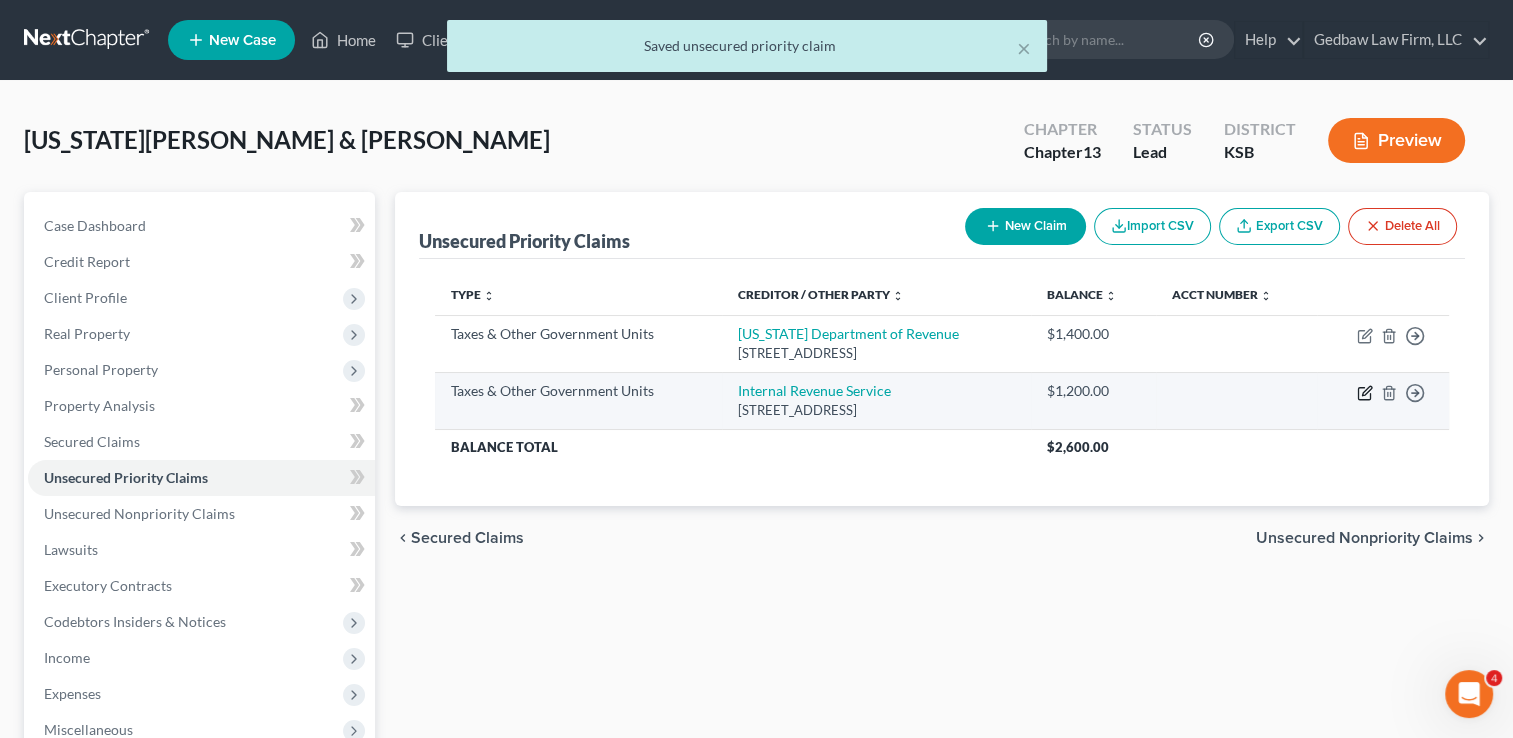 click 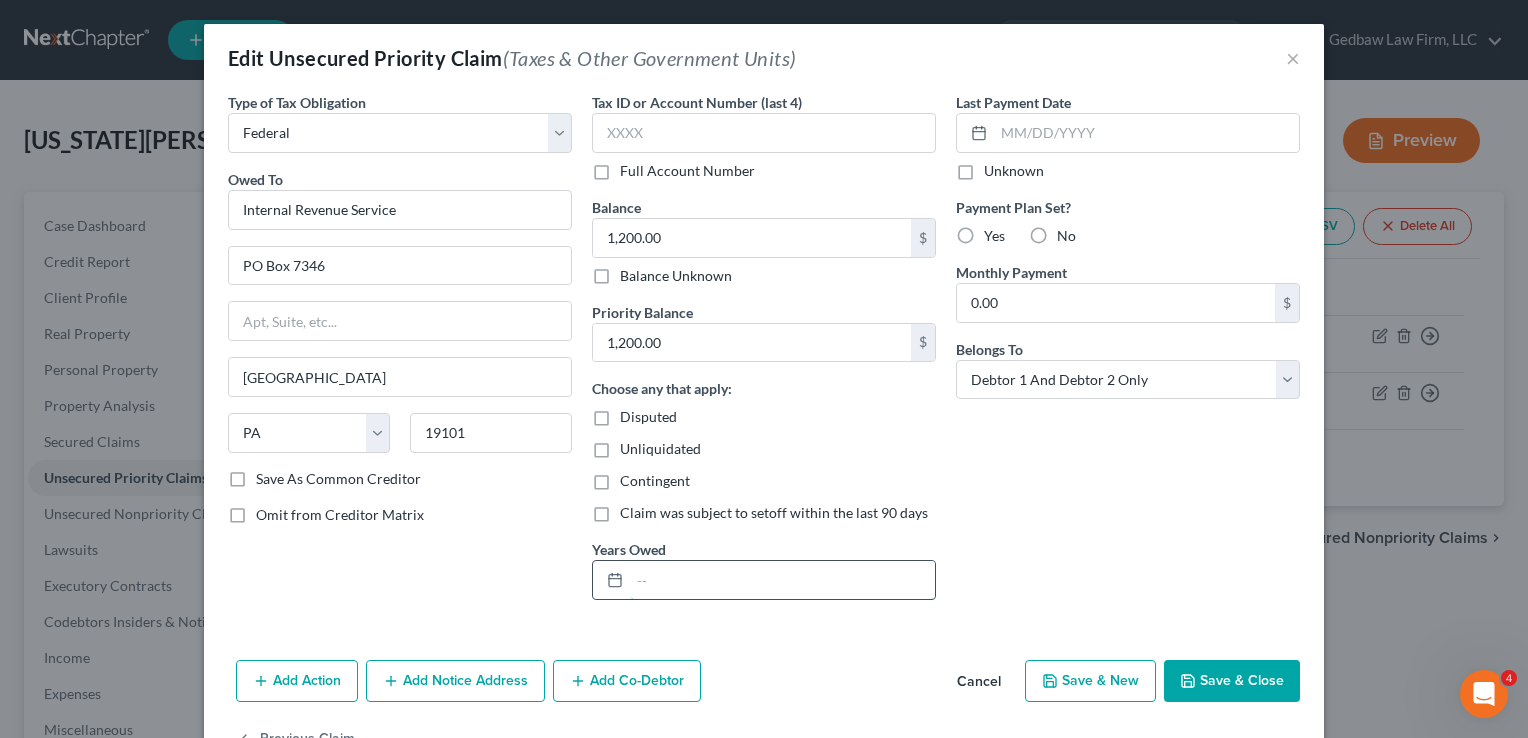 click at bounding box center [782, 580] 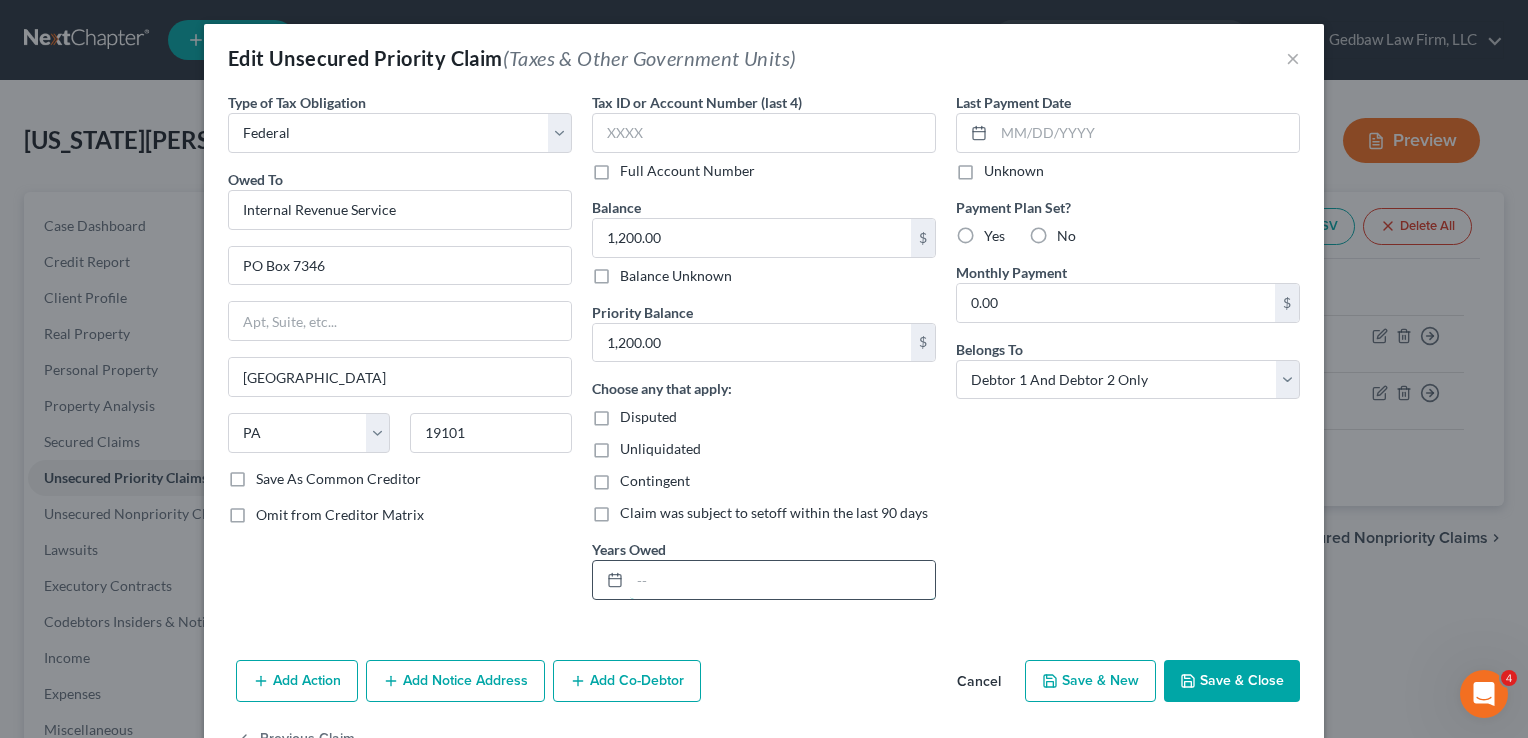 type on "2022" 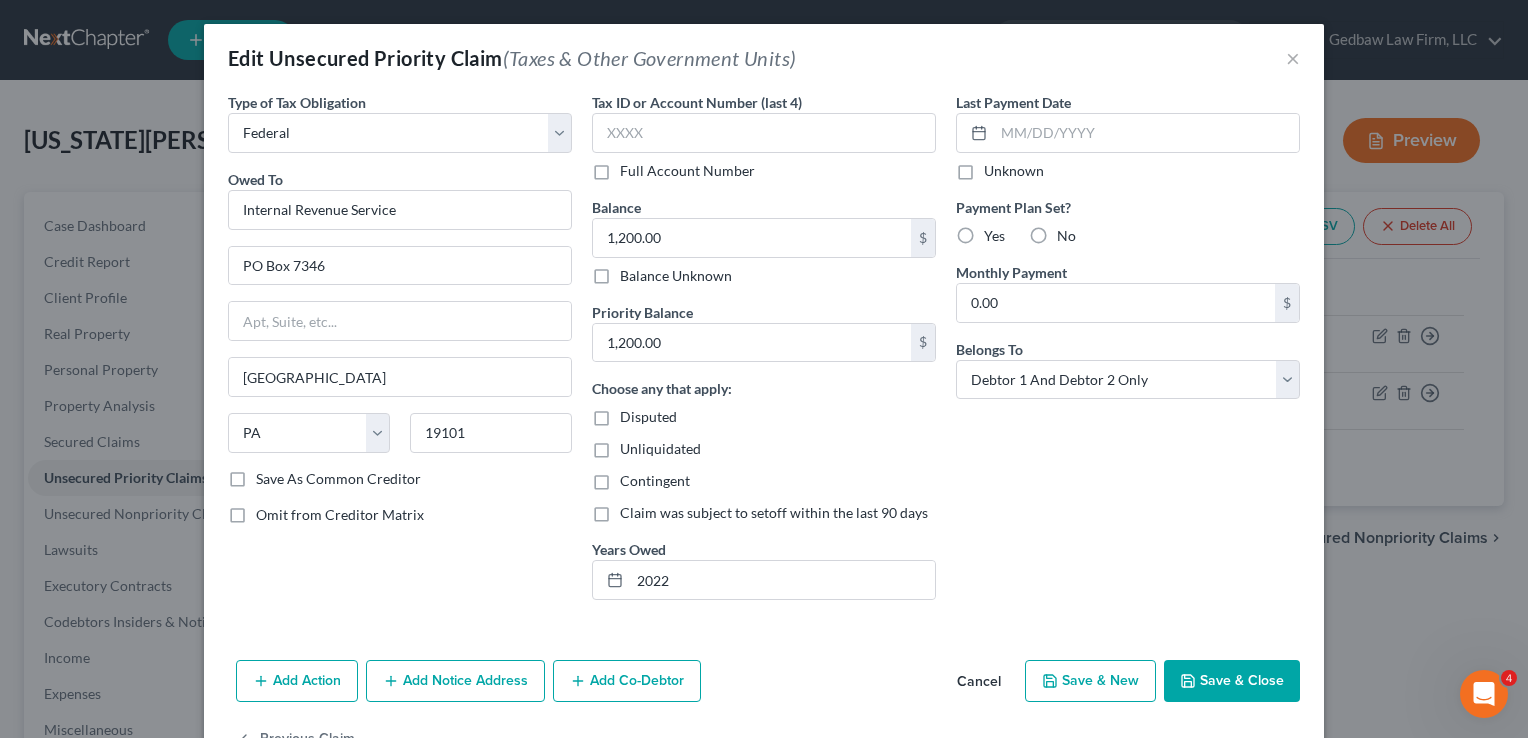 click on "Save & Close" at bounding box center (1232, 681) 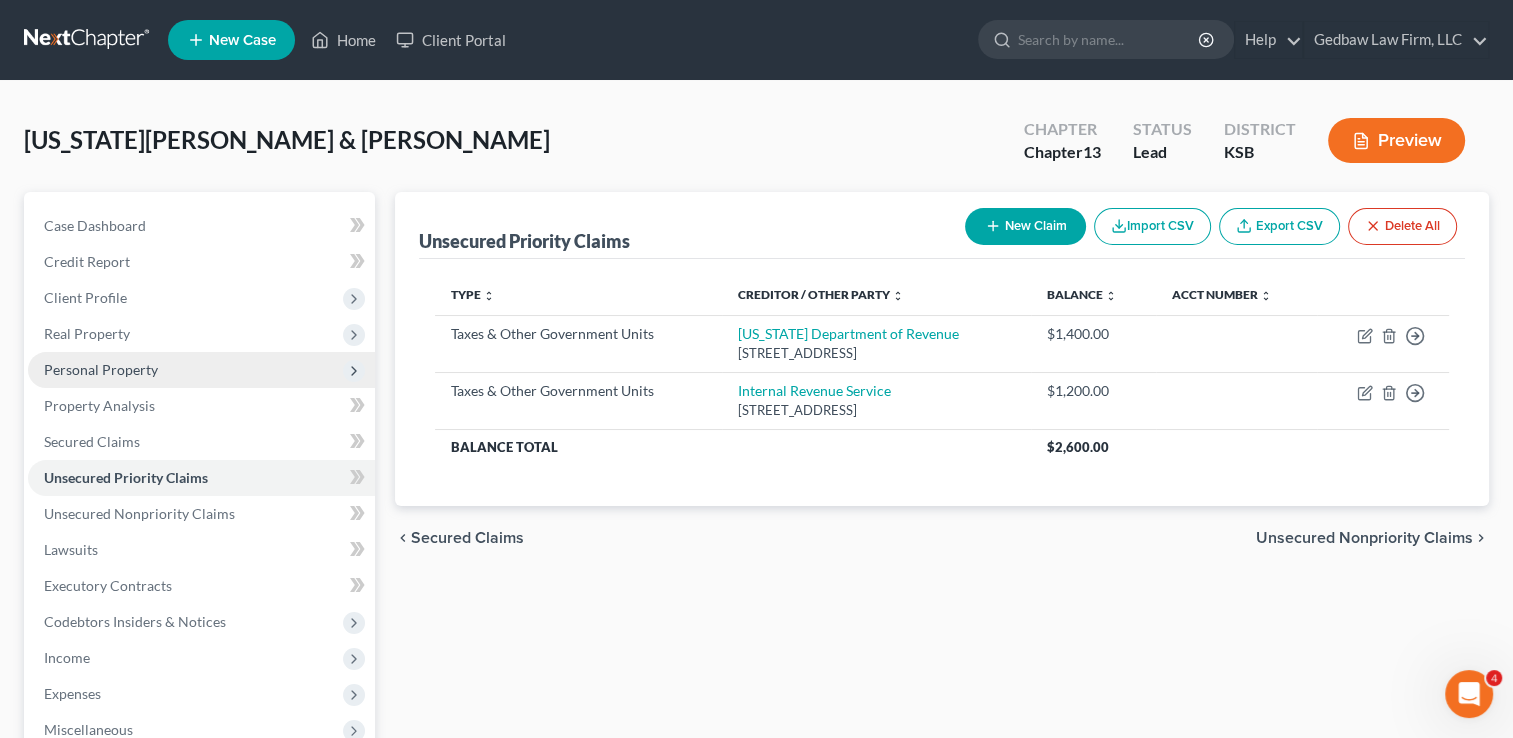 click on "Personal Property" at bounding box center (101, 369) 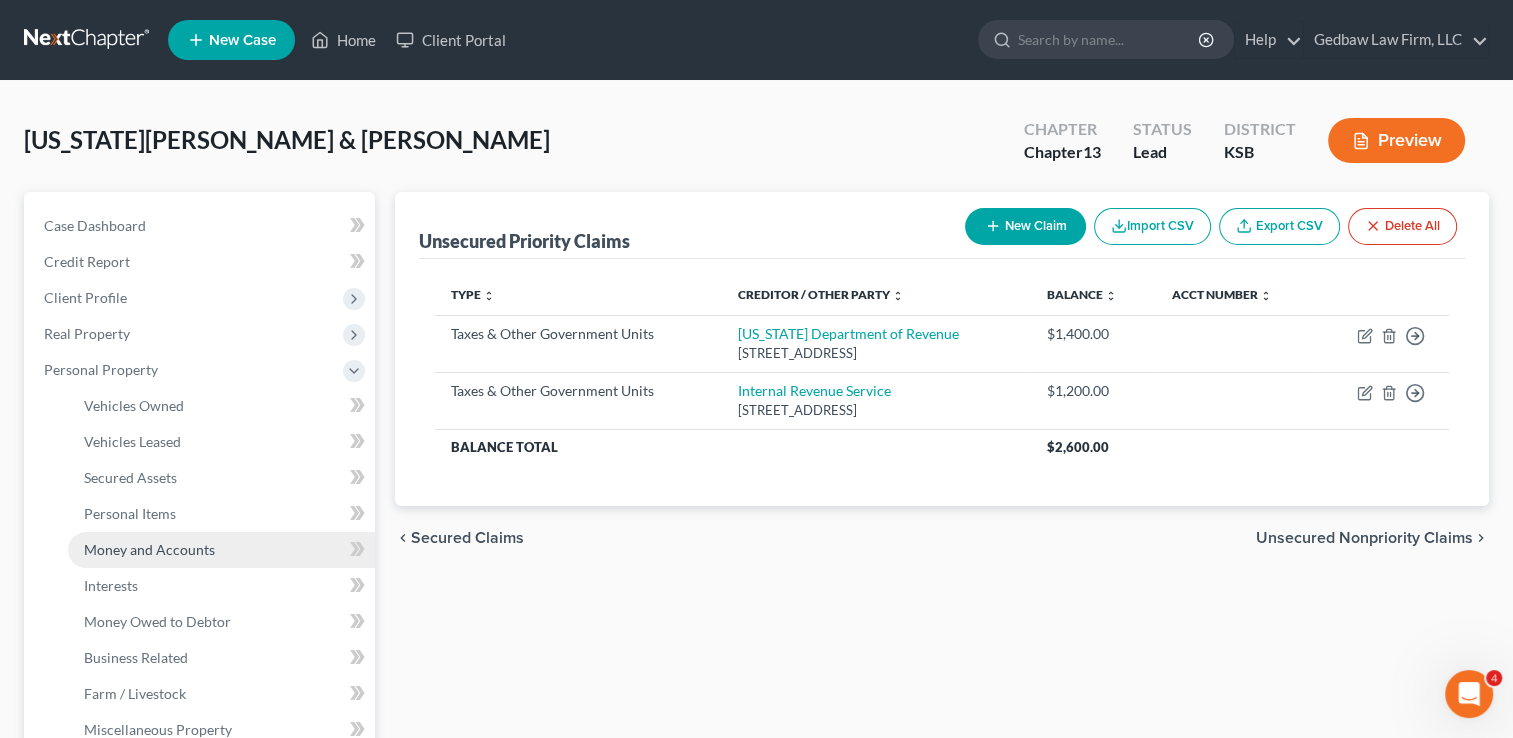 click on "Money and Accounts" at bounding box center (149, 549) 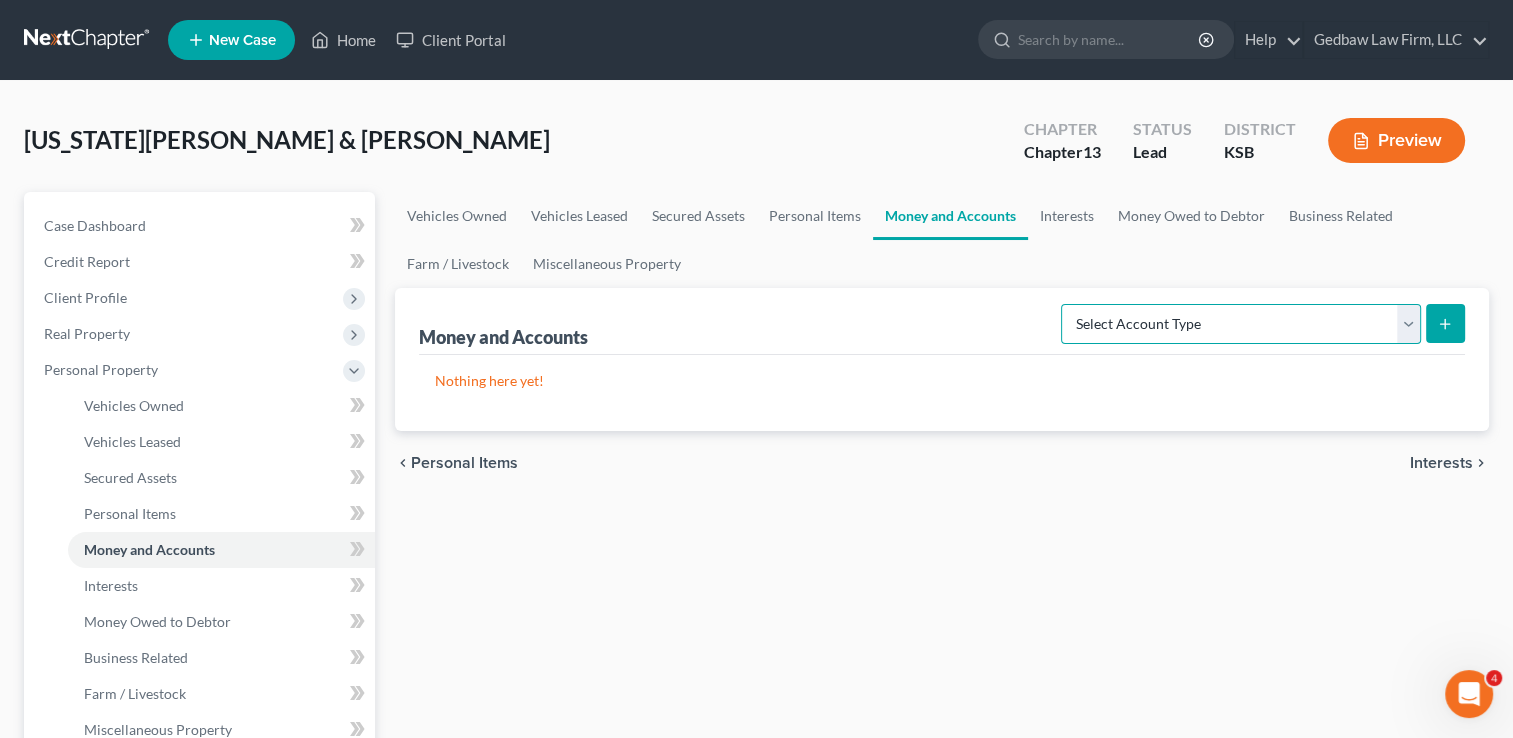 click on "Select Account Type Brokerage Cash on Hand Certificates of Deposit Checking Account Money Market Other (Credit Union, Health Savings Account, etc) Safe Deposit Box Savings Account Security Deposits or Prepayments" at bounding box center [1241, 324] 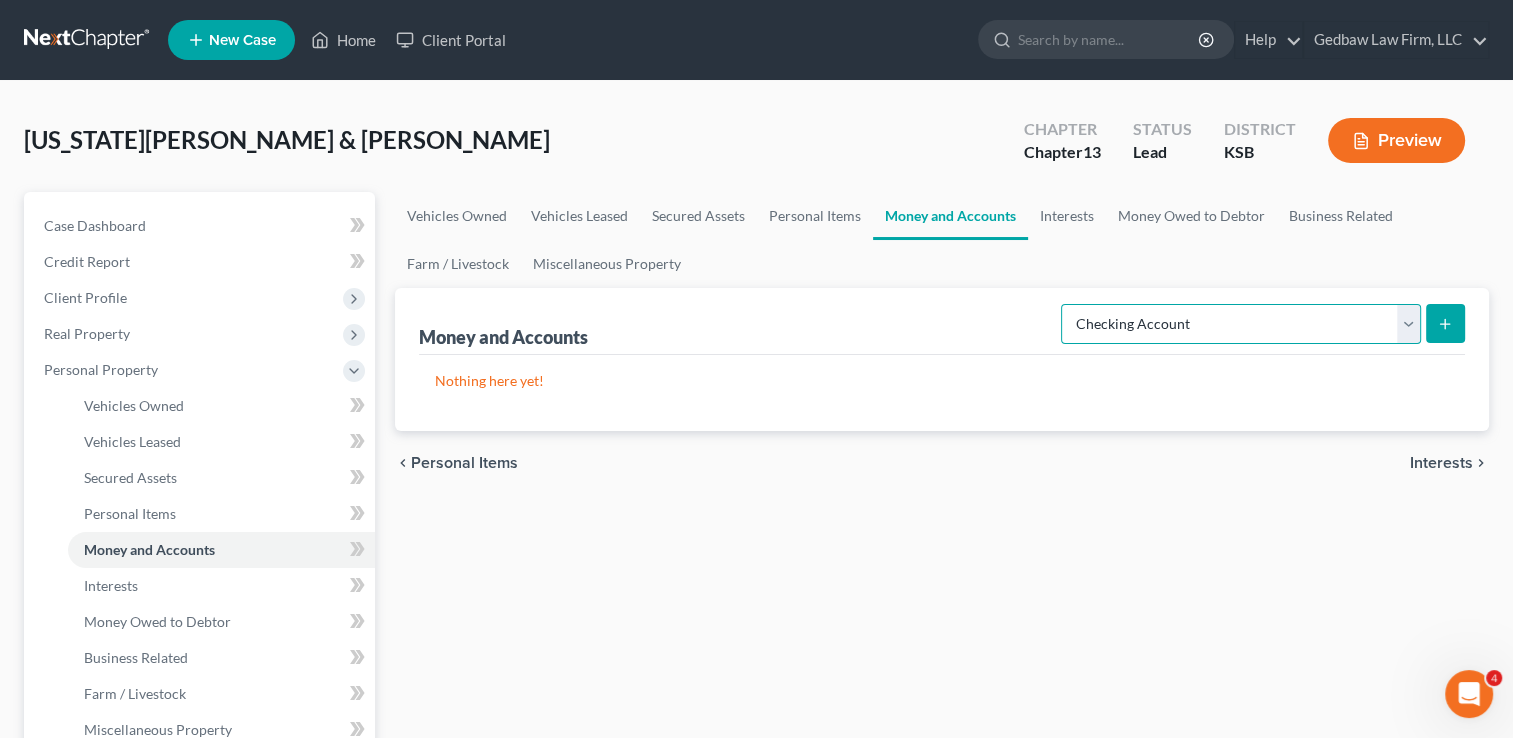 click on "Select Account Type Brokerage Cash on Hand Certificates of Deposit Checking Account Money Market Other (Credit Union, Health Savings Account, etc) Safe Deposit Box Savings Account Security Deposits or Prepayments" at bounding box center (1241, 324) 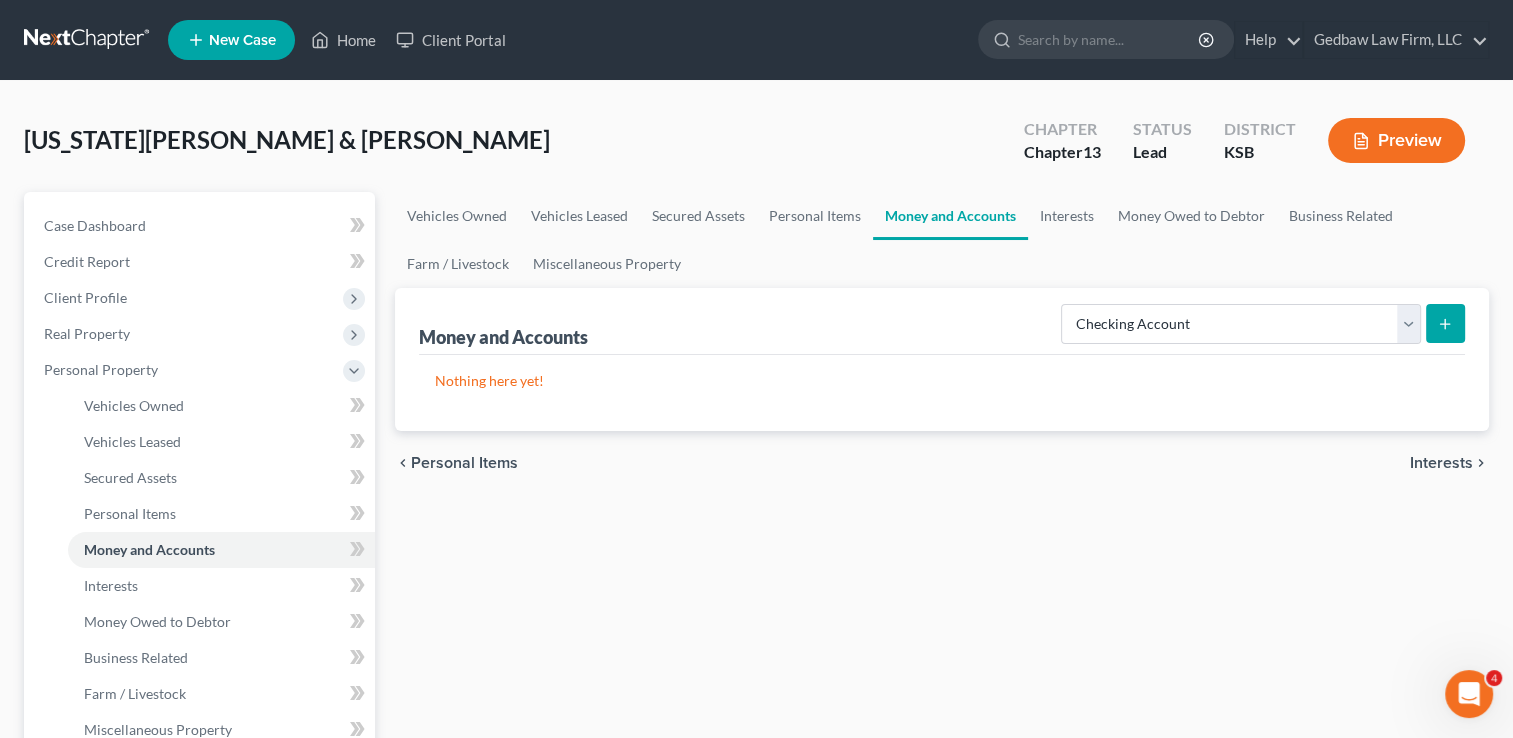 click at bounding box center (1445, 323) 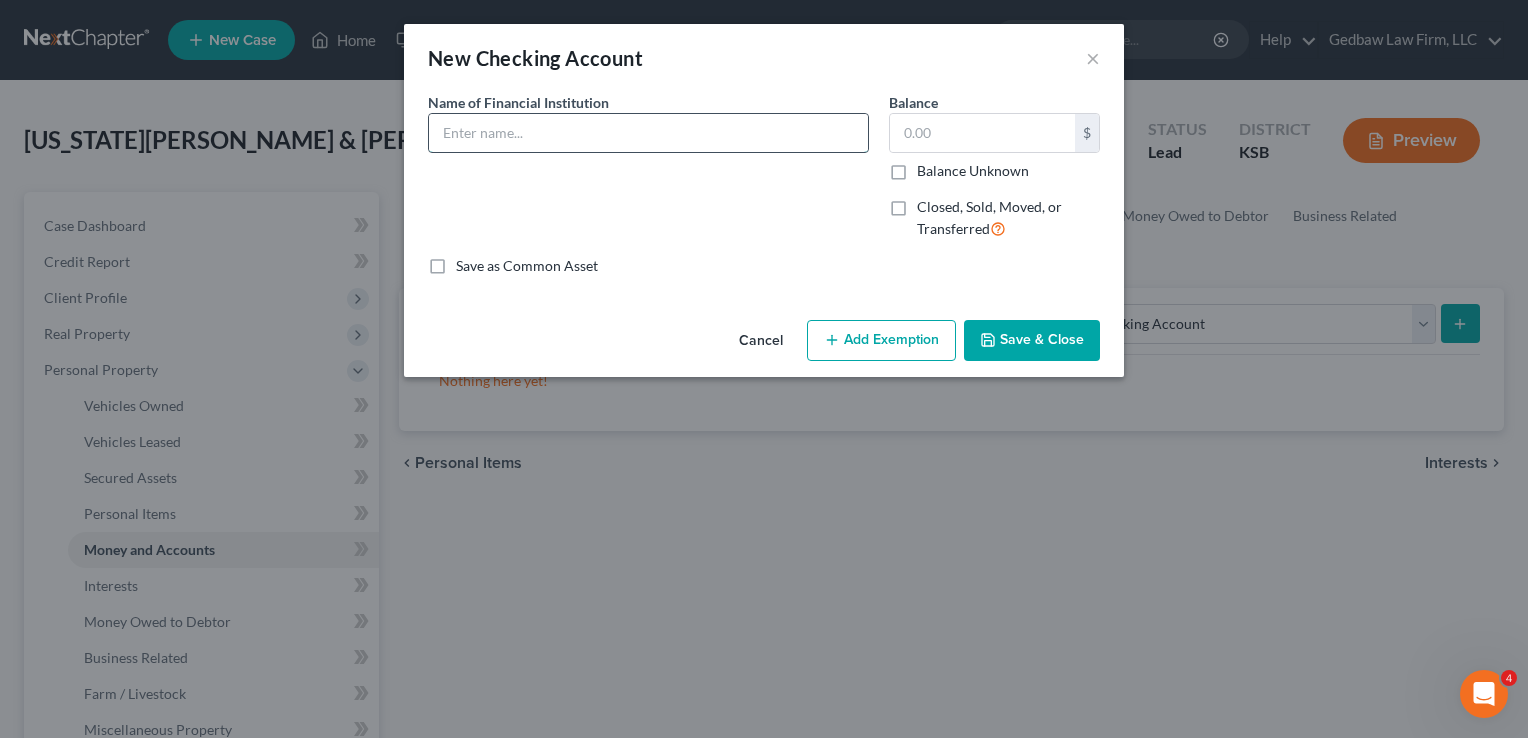 click at bounding box center (648, 133) 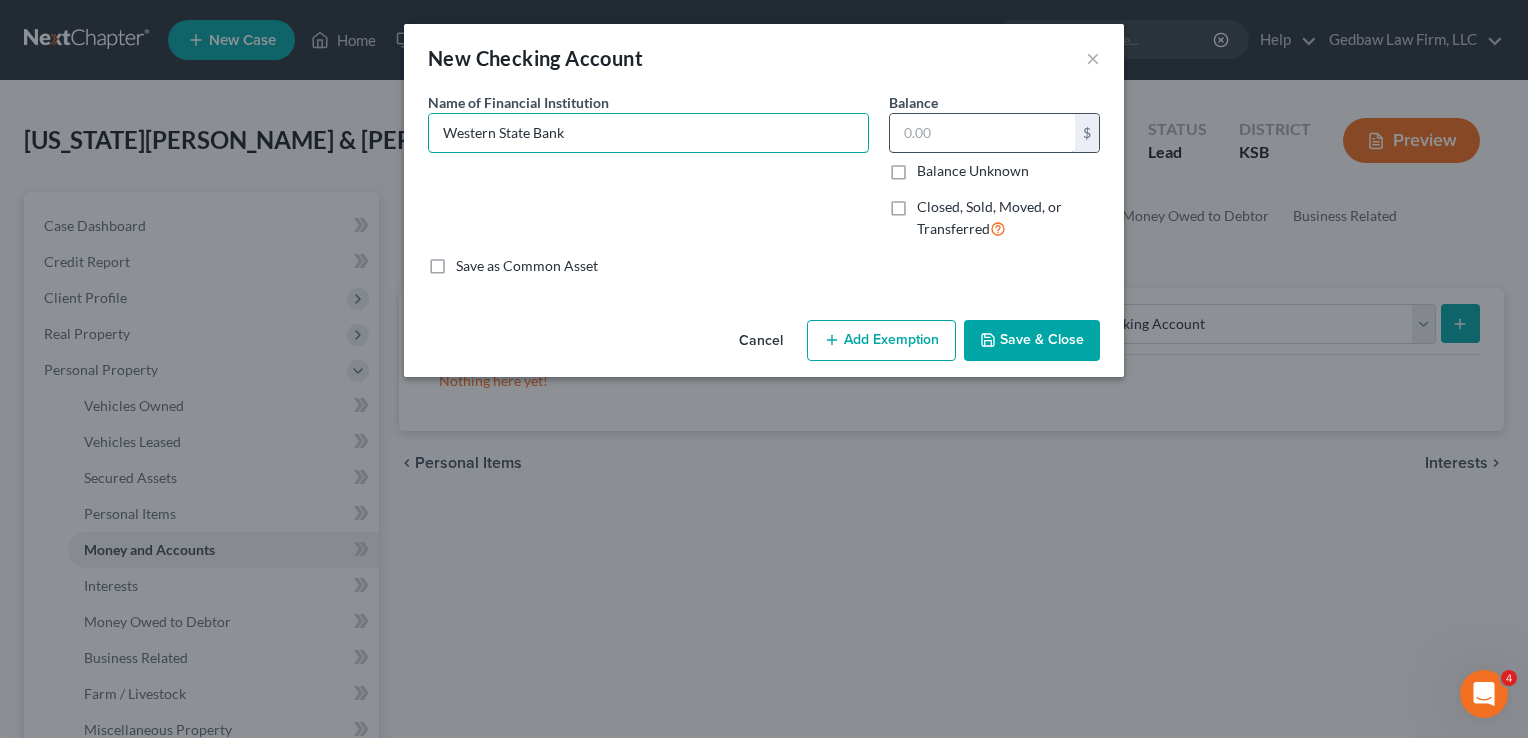 type on "Western State Bank" 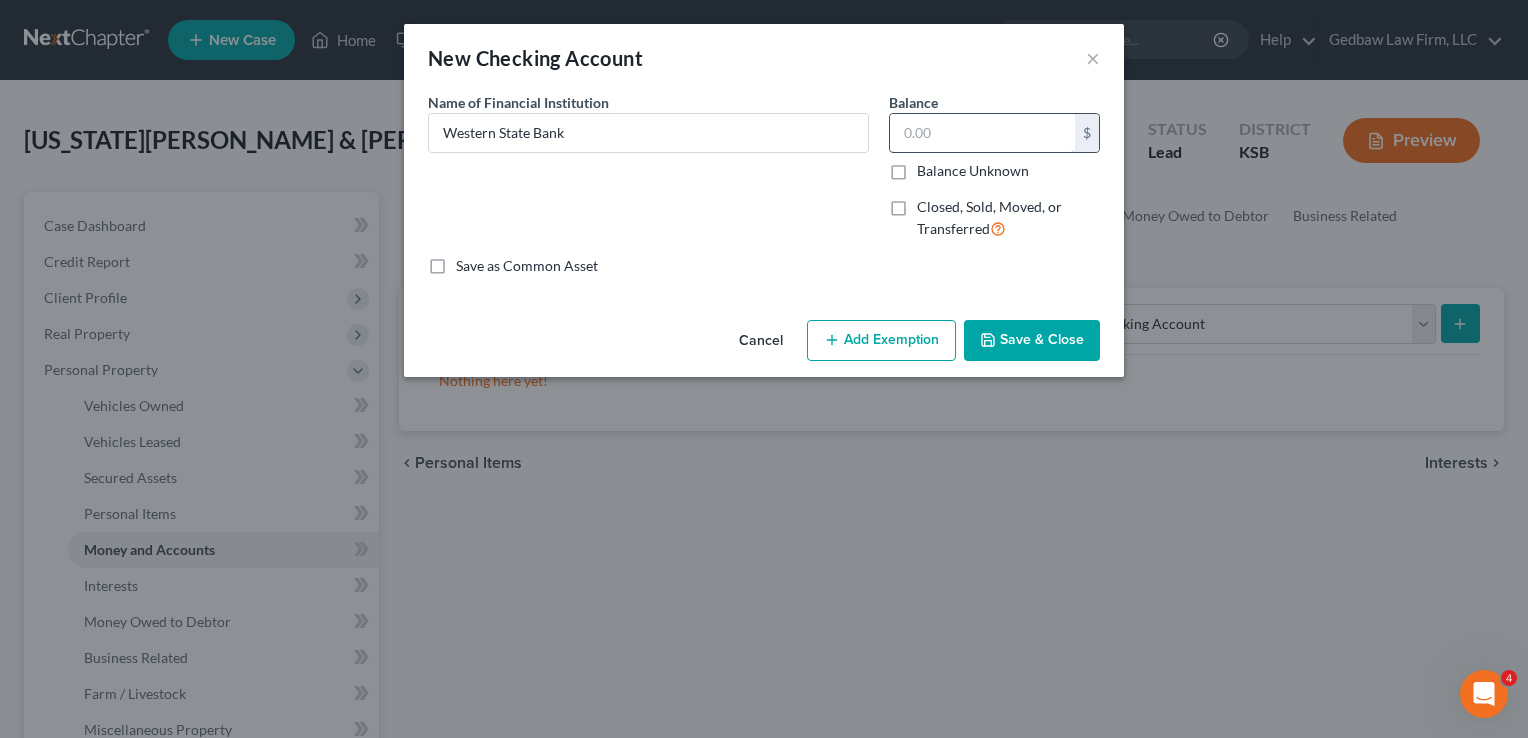 click at bounding box center (982, 133) 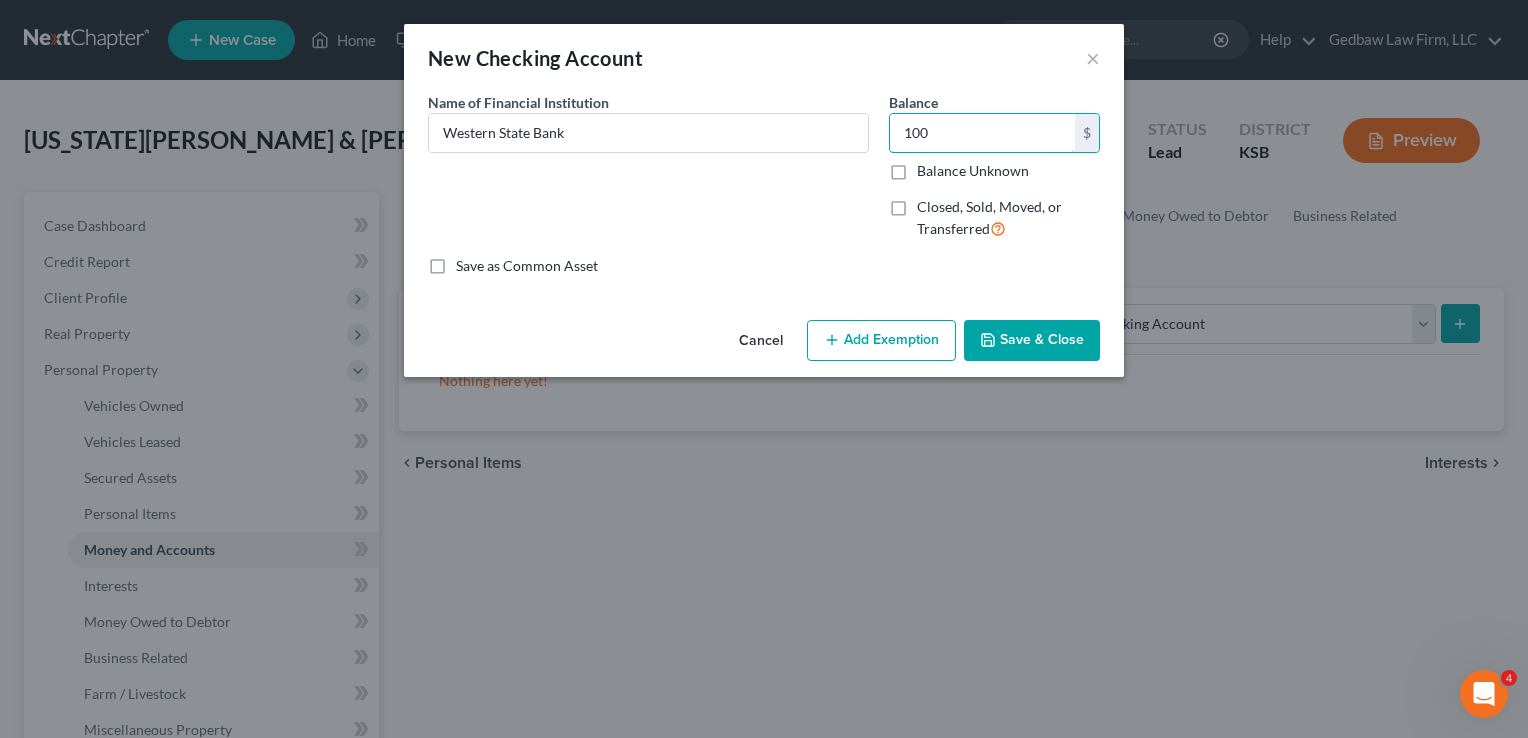 type on "100" 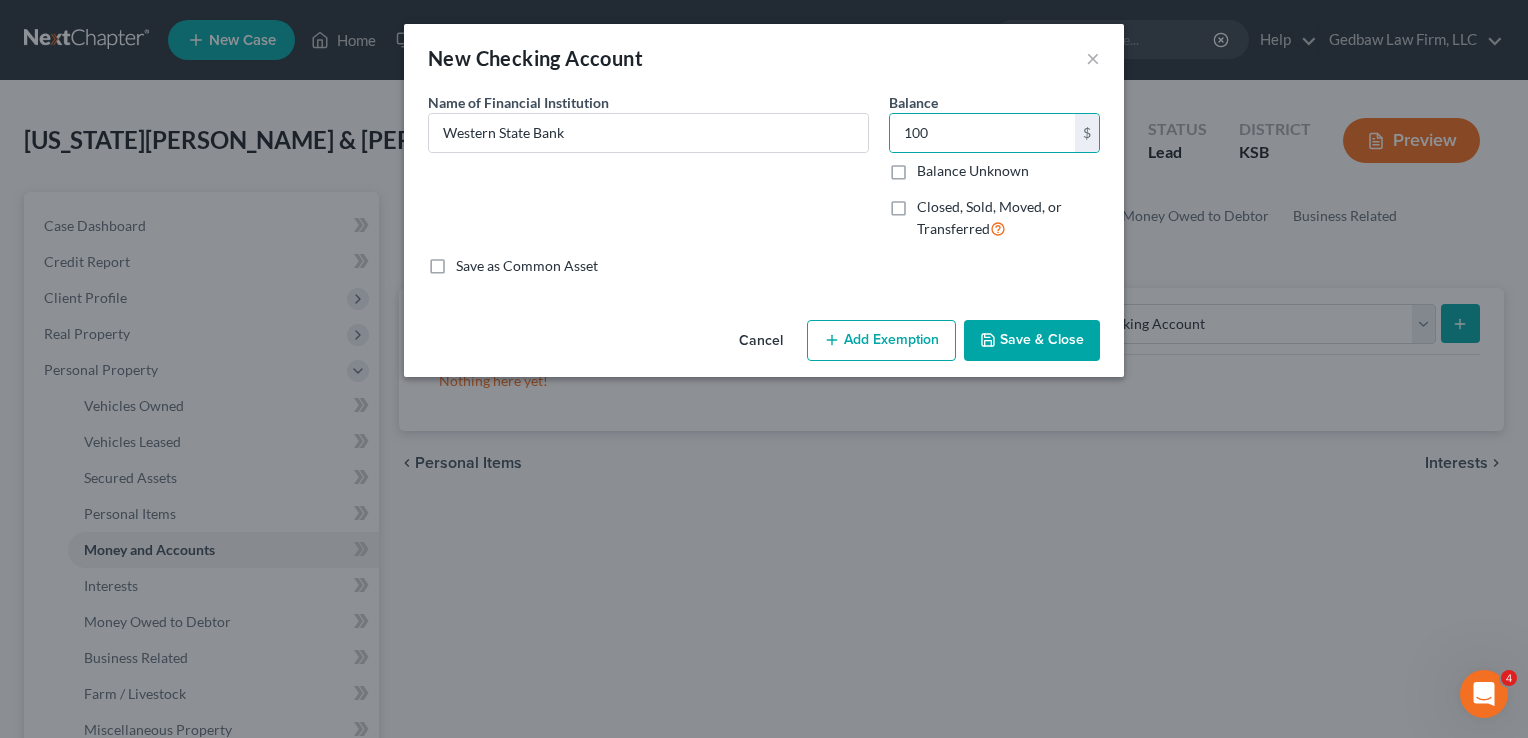 click on "Save & Close" at bounding box center (1032, 341) 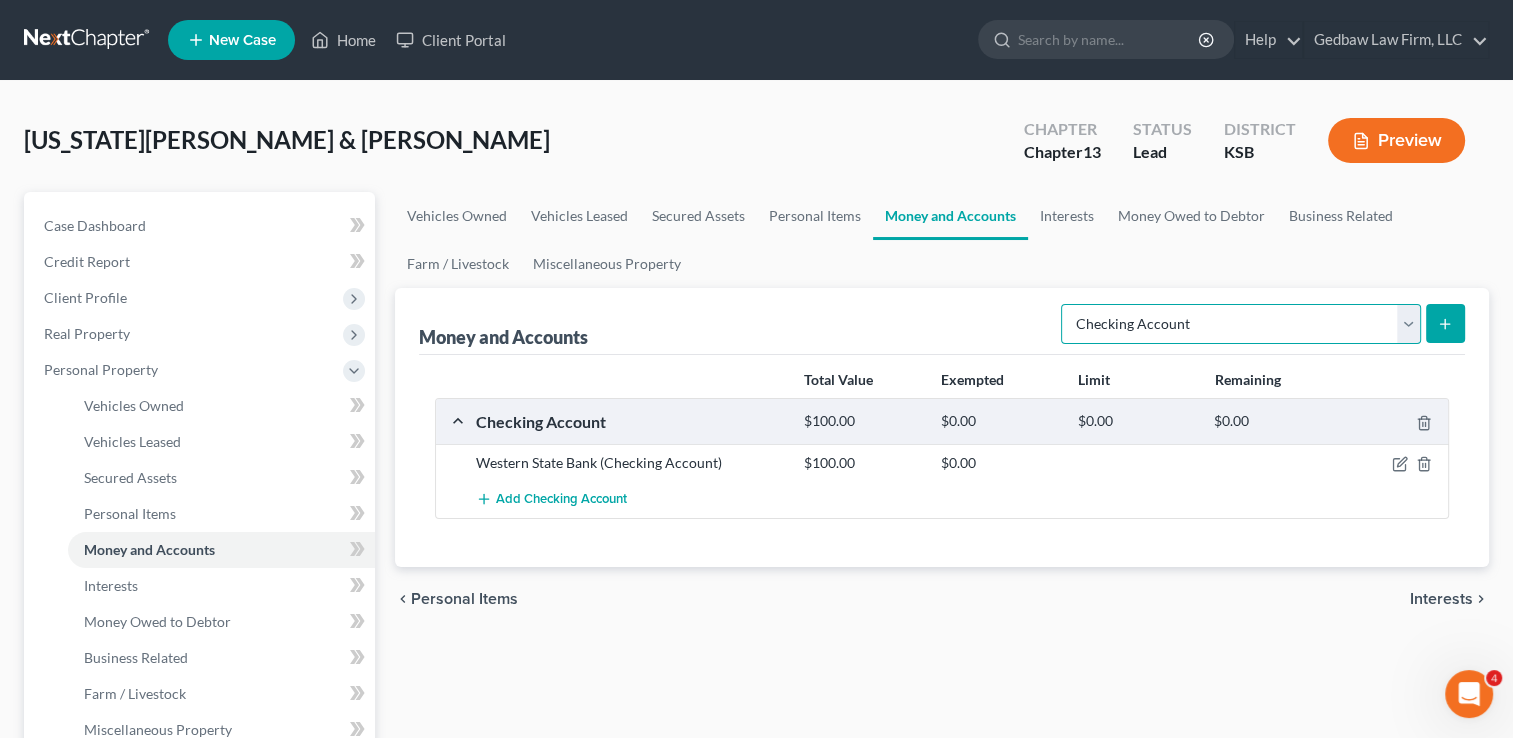 click on "Select Account Type Brokerage Cash on Hand Certificates of Deposit Checking Account Money Market Other (Credit Union, Health Savings Account, etc) Safe Deposit Box Savings Account Security Deposits or Prepayments" at bounding box center [1241, 324] 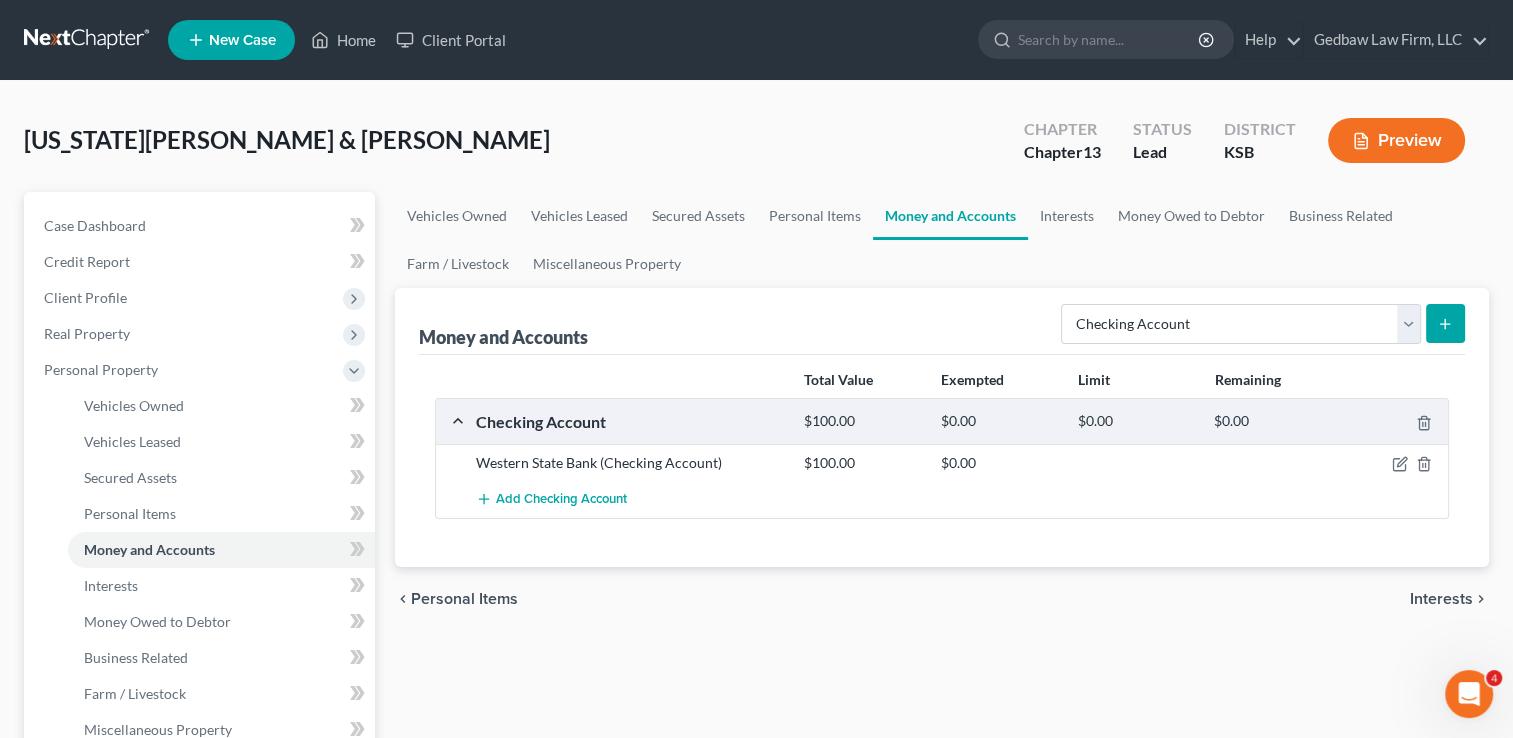 click at bounding box center (1445, 323) 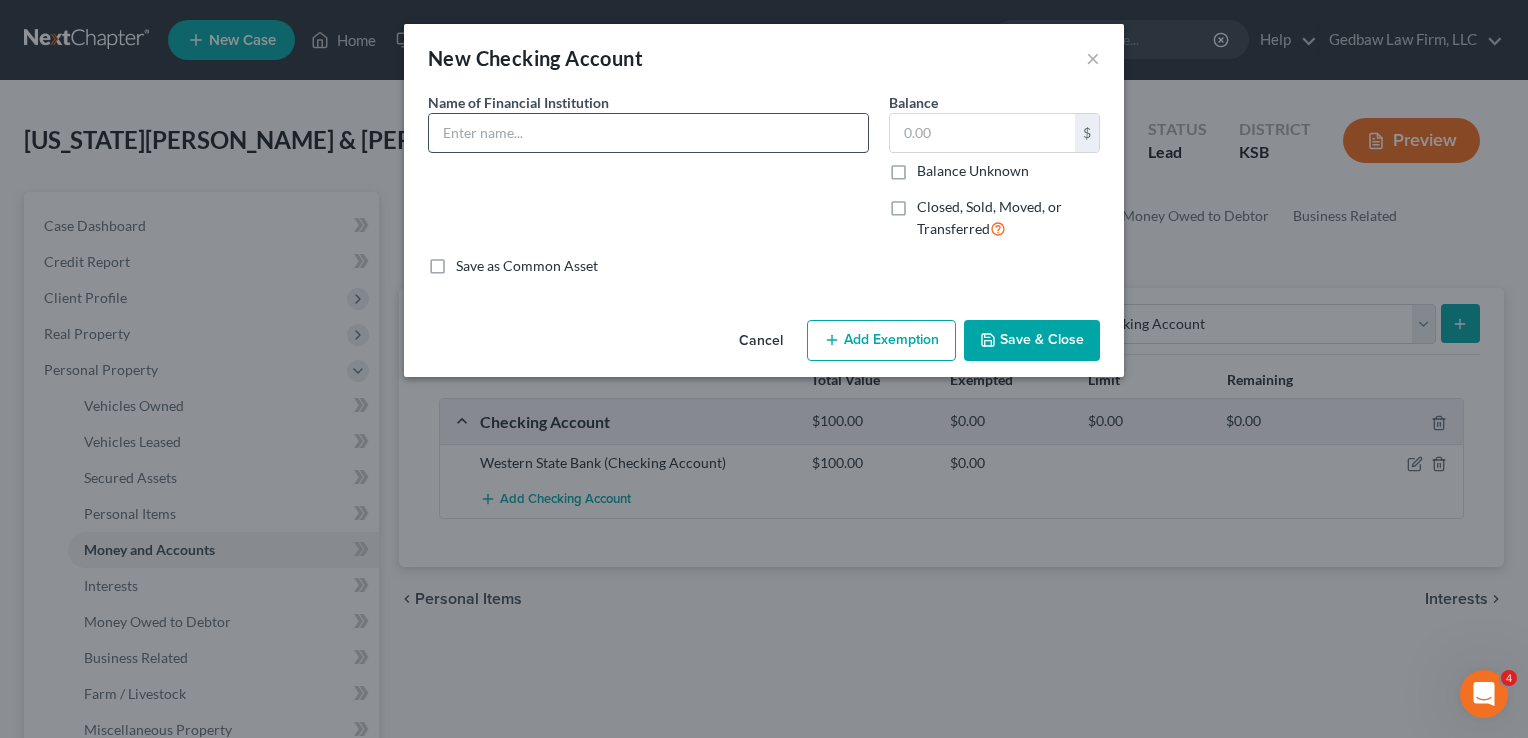 click at bounding box center (648, 133) 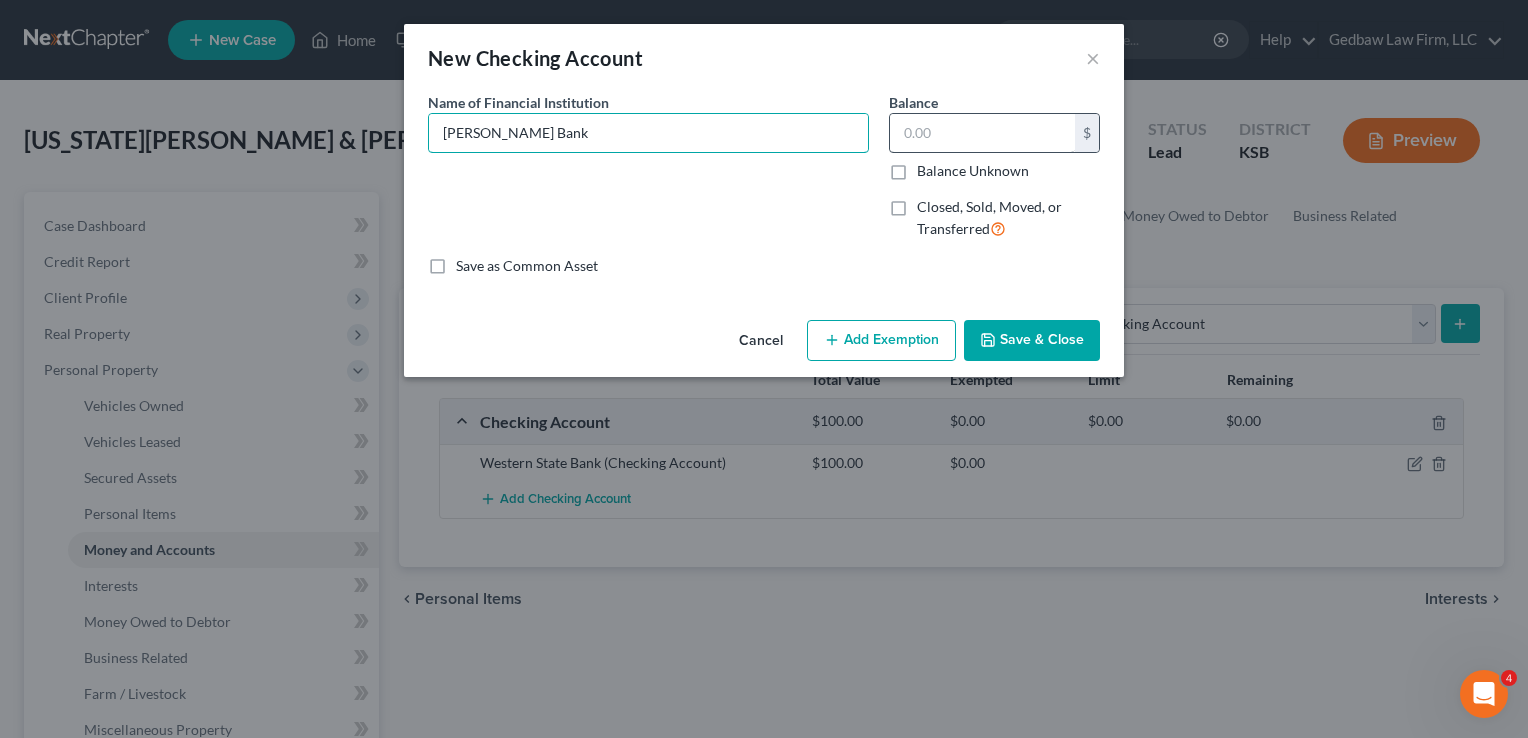 type on "[PERSON_NAME] Bank" 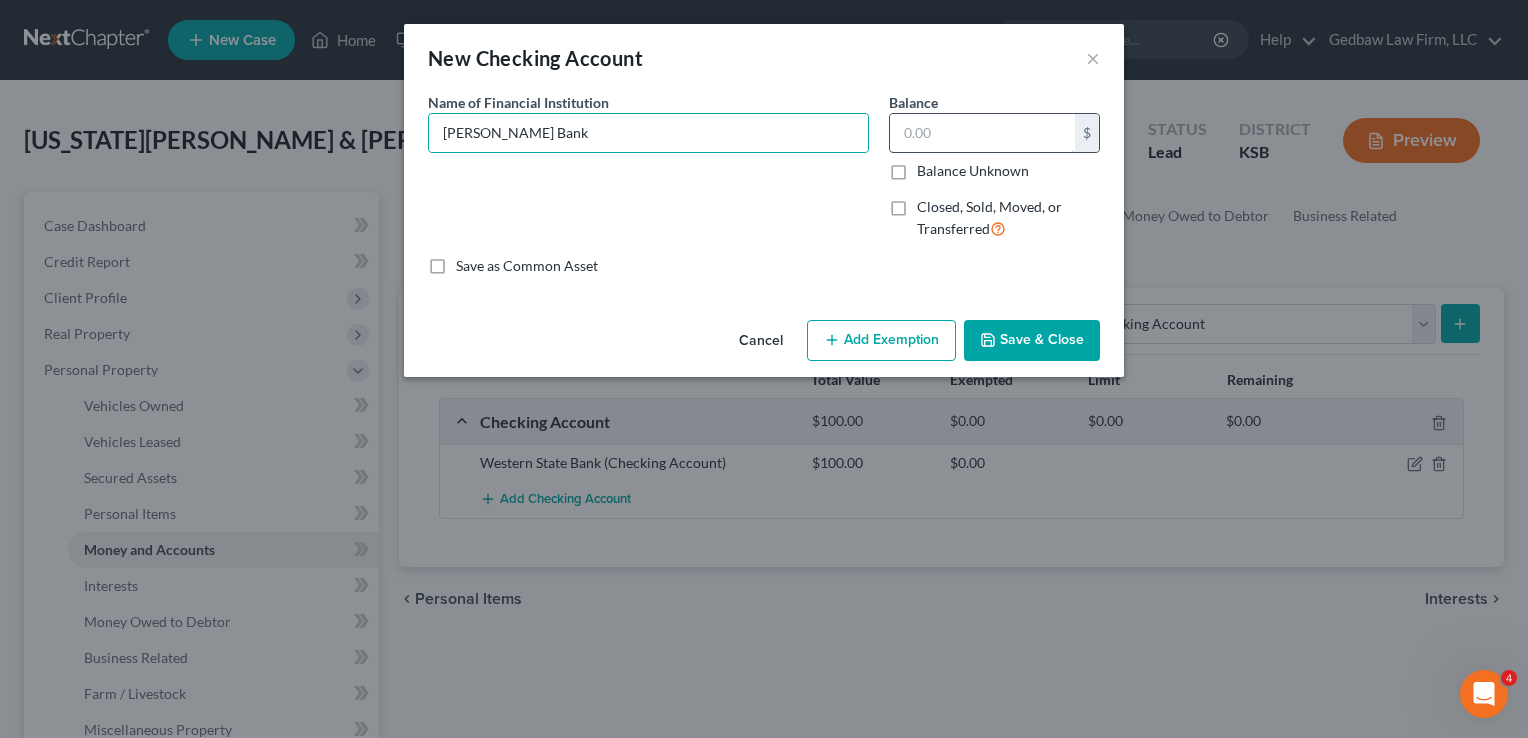 click at bounding box center (982, 133) 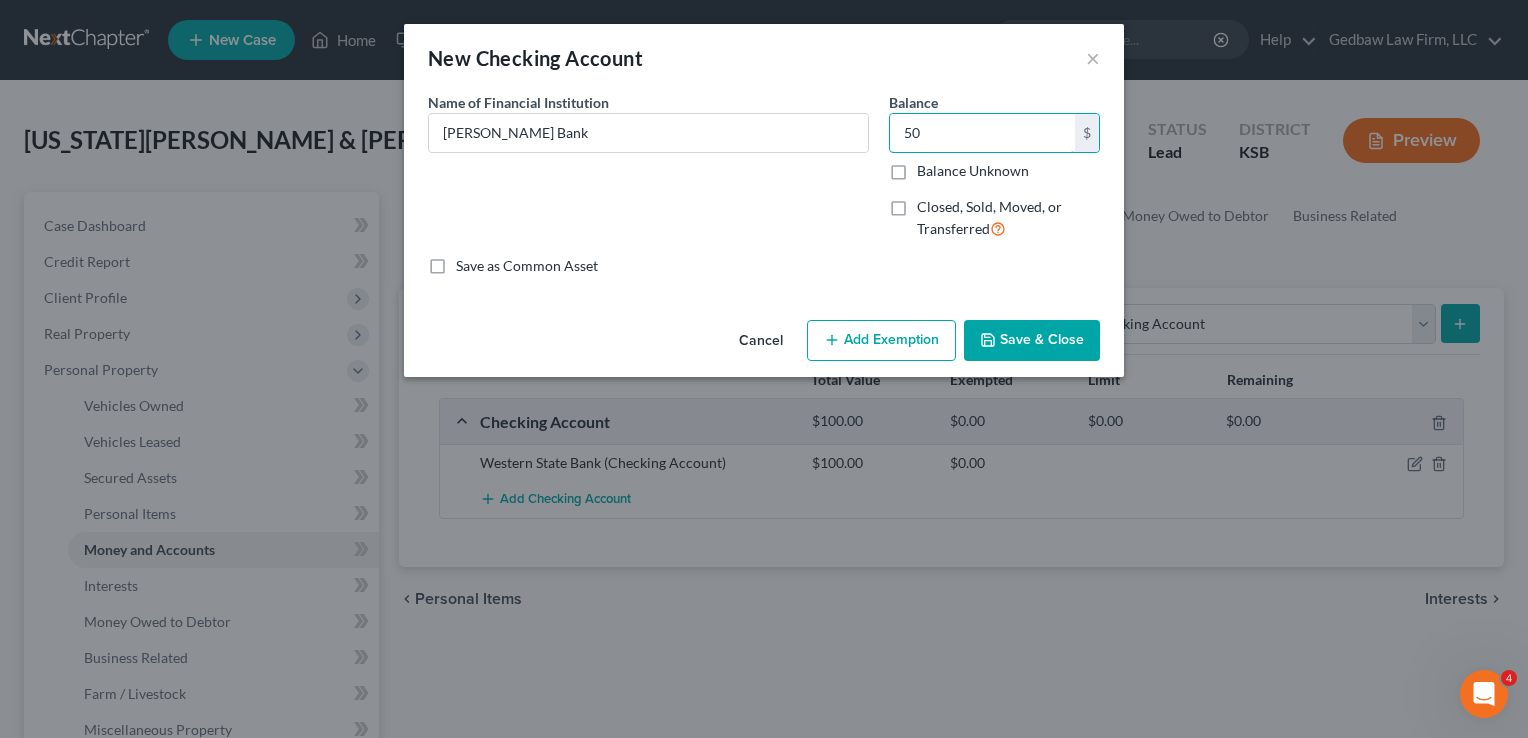 type on "50" 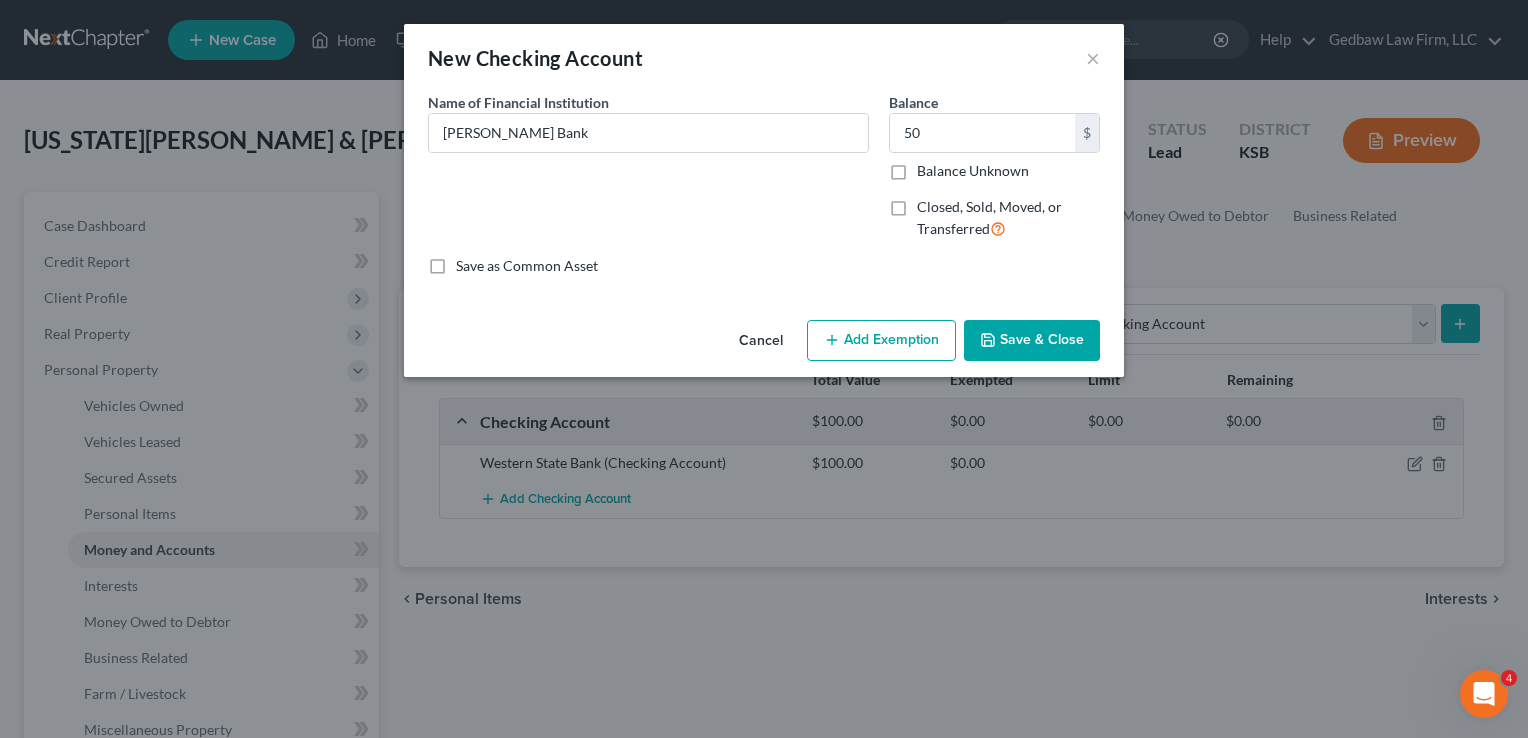 click on "Save & Close" at bounding box center (1032, 341) 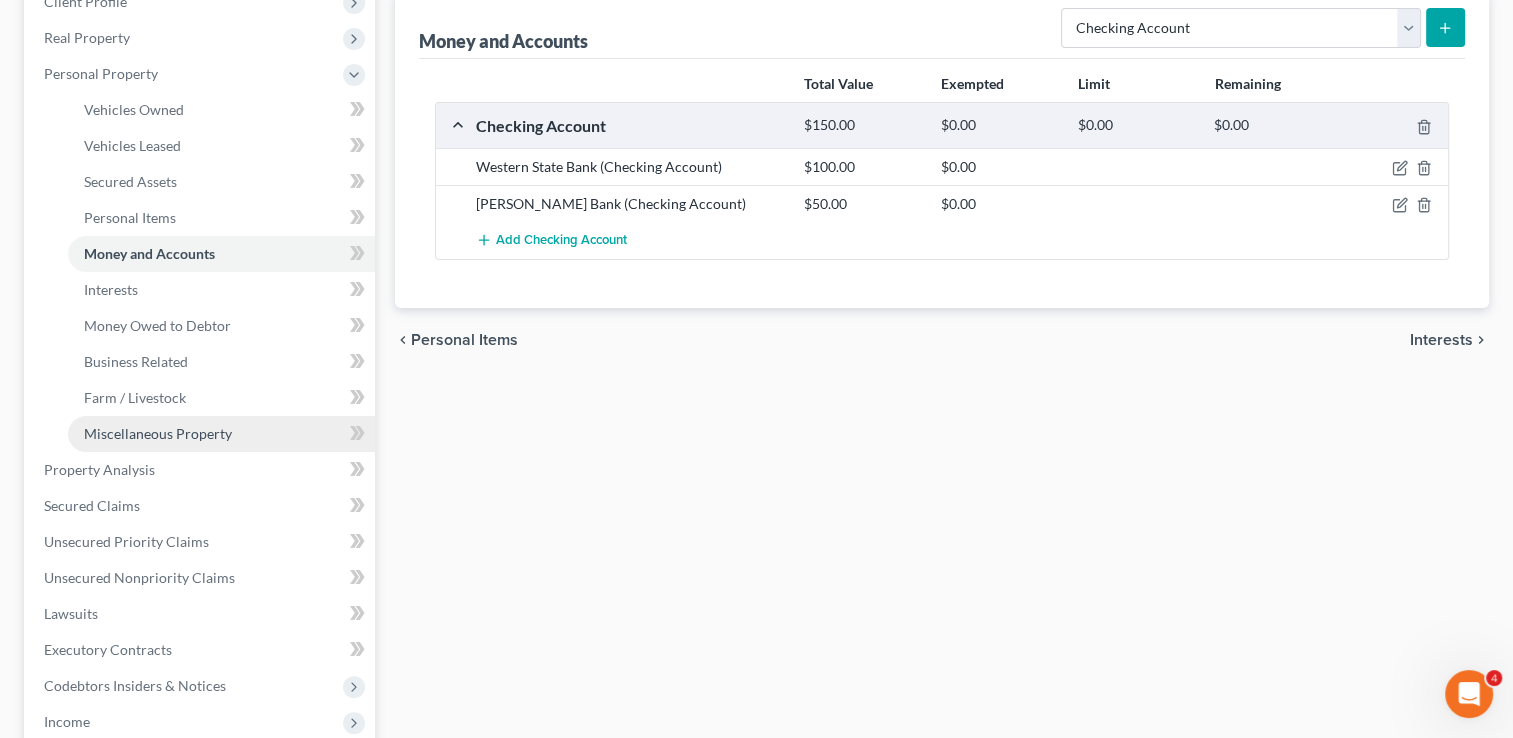 scroll, scrollTop: 300, scrollLeft: 0, axis: vertical 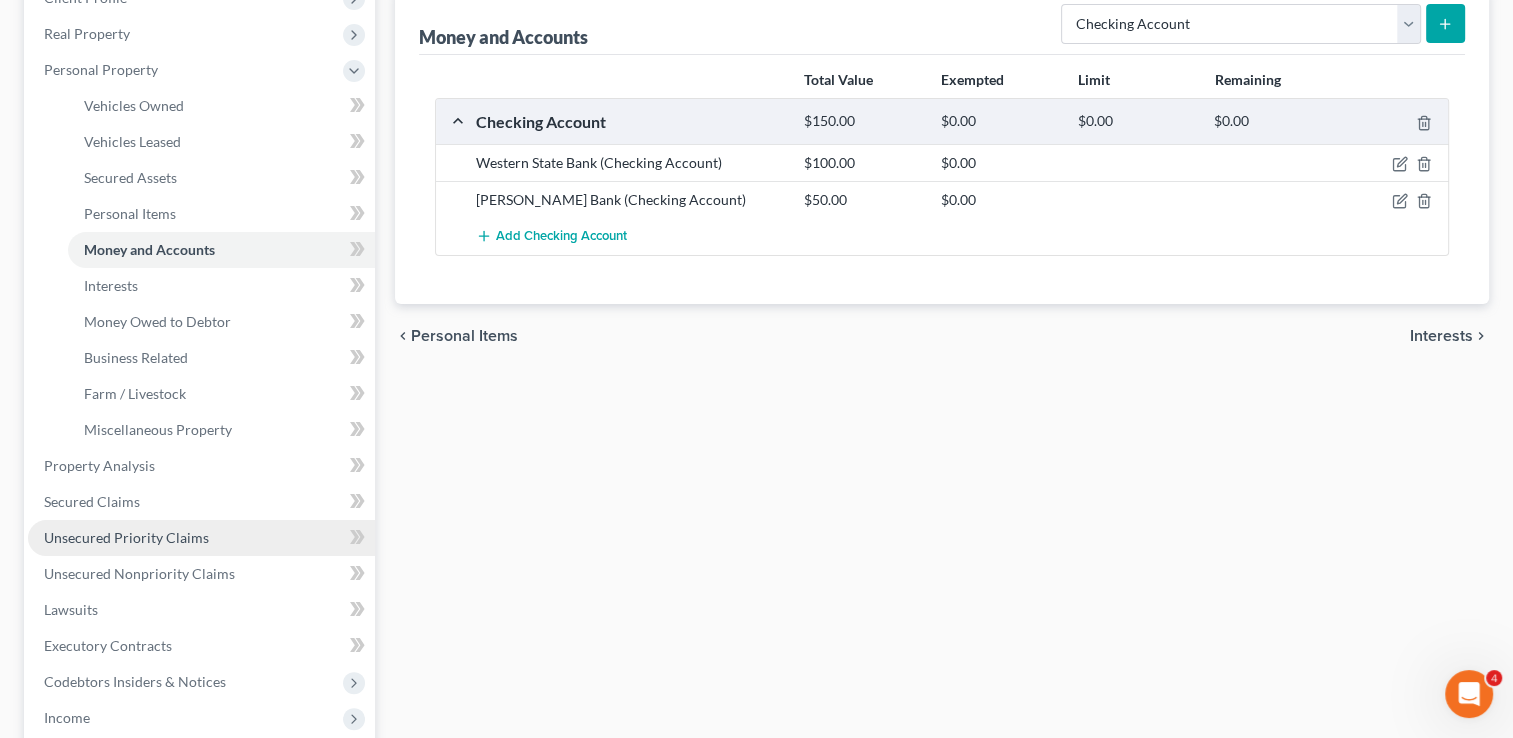 click on "Unsecured Priority Claims" at bounding box center (126, 537) 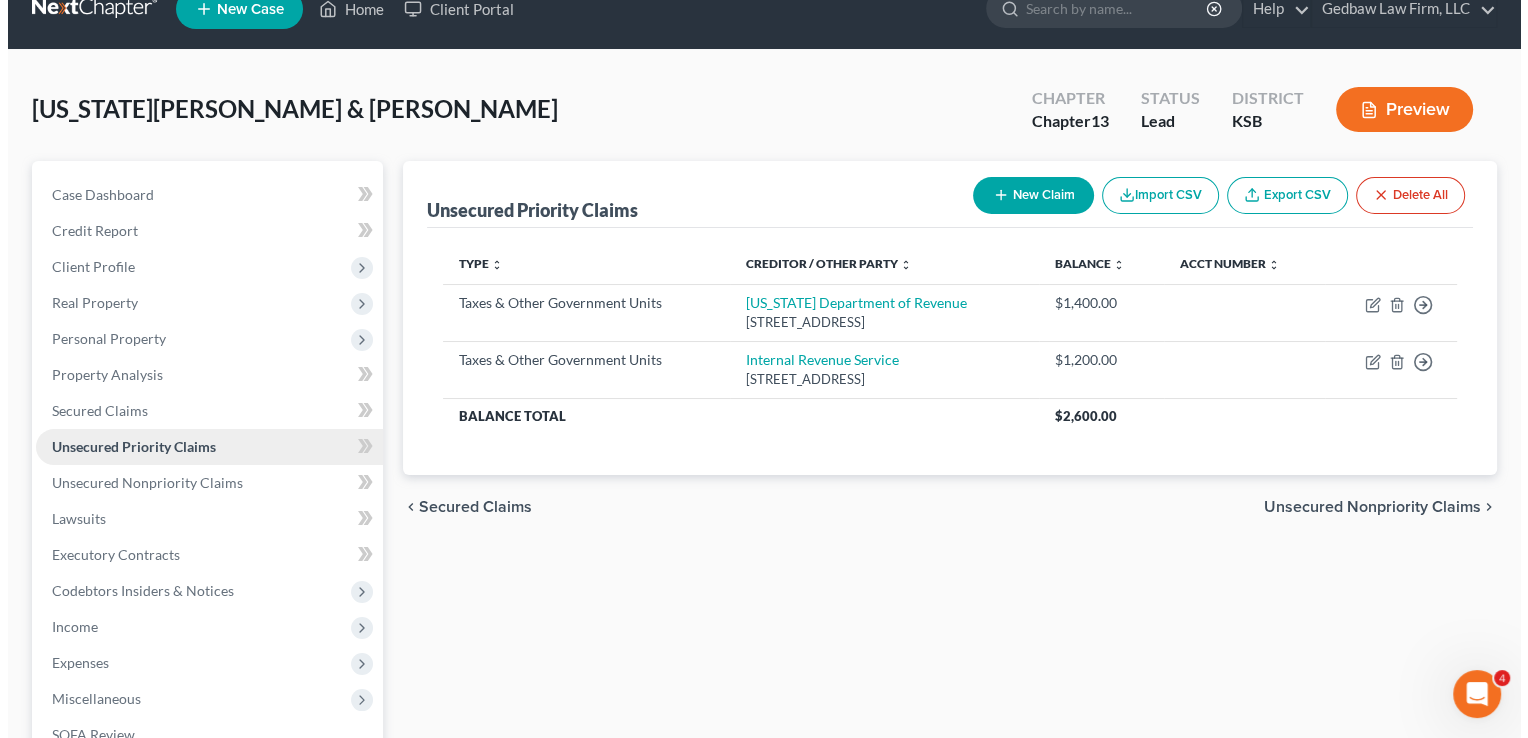 scroll, scrollTop: 0, scrollLeft: 0, axis: both 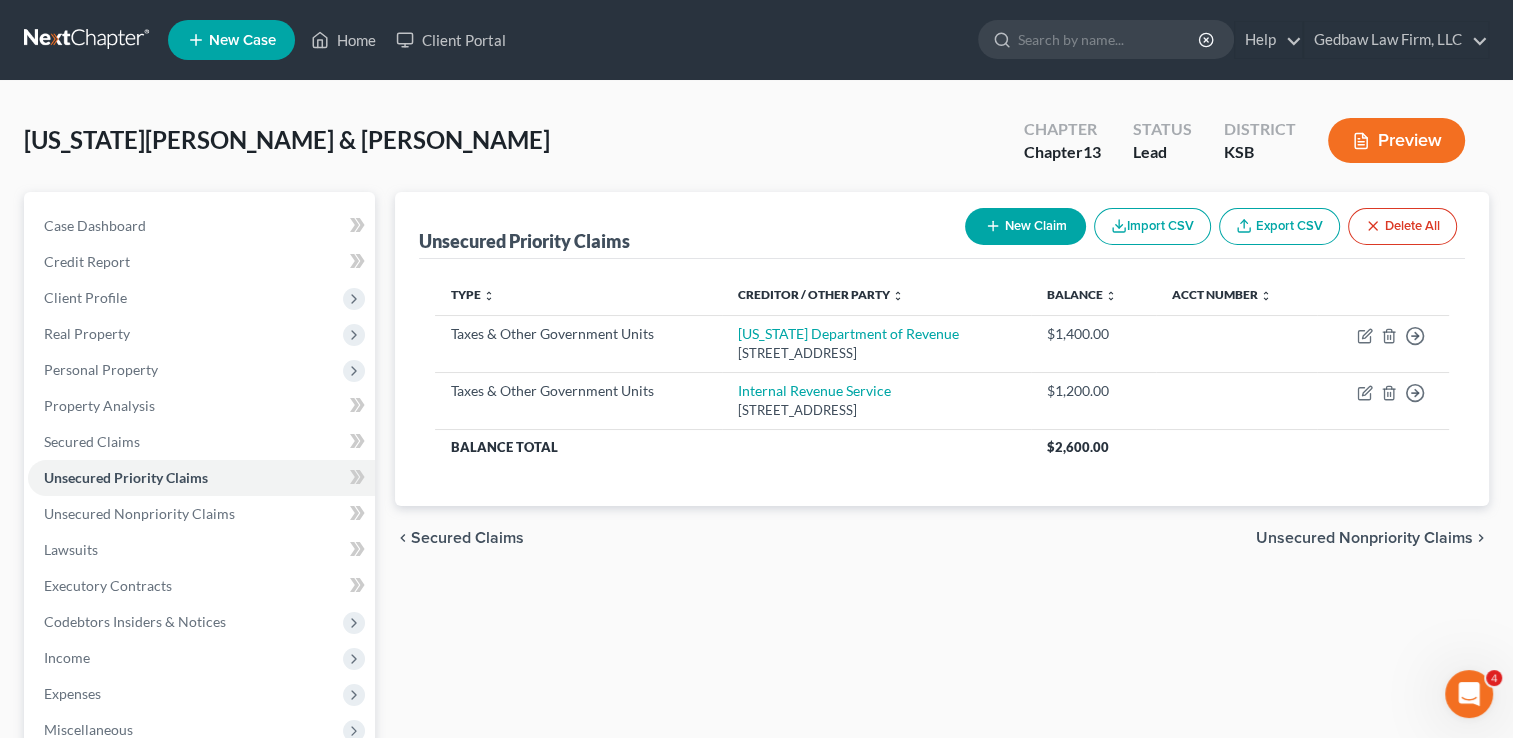 click on "New Claim" at bounding box center (1025, 226) 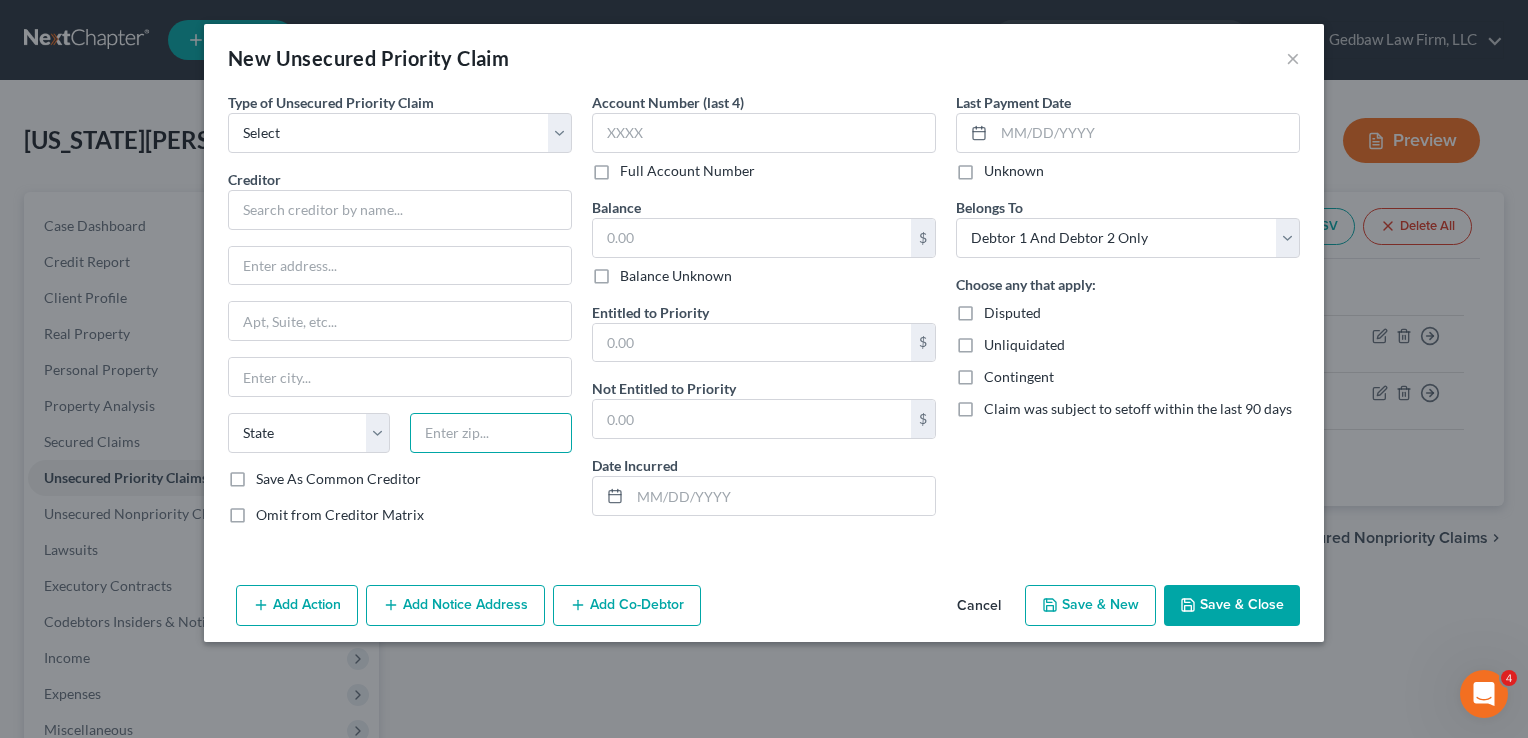 click at bounding box center [491, 433] 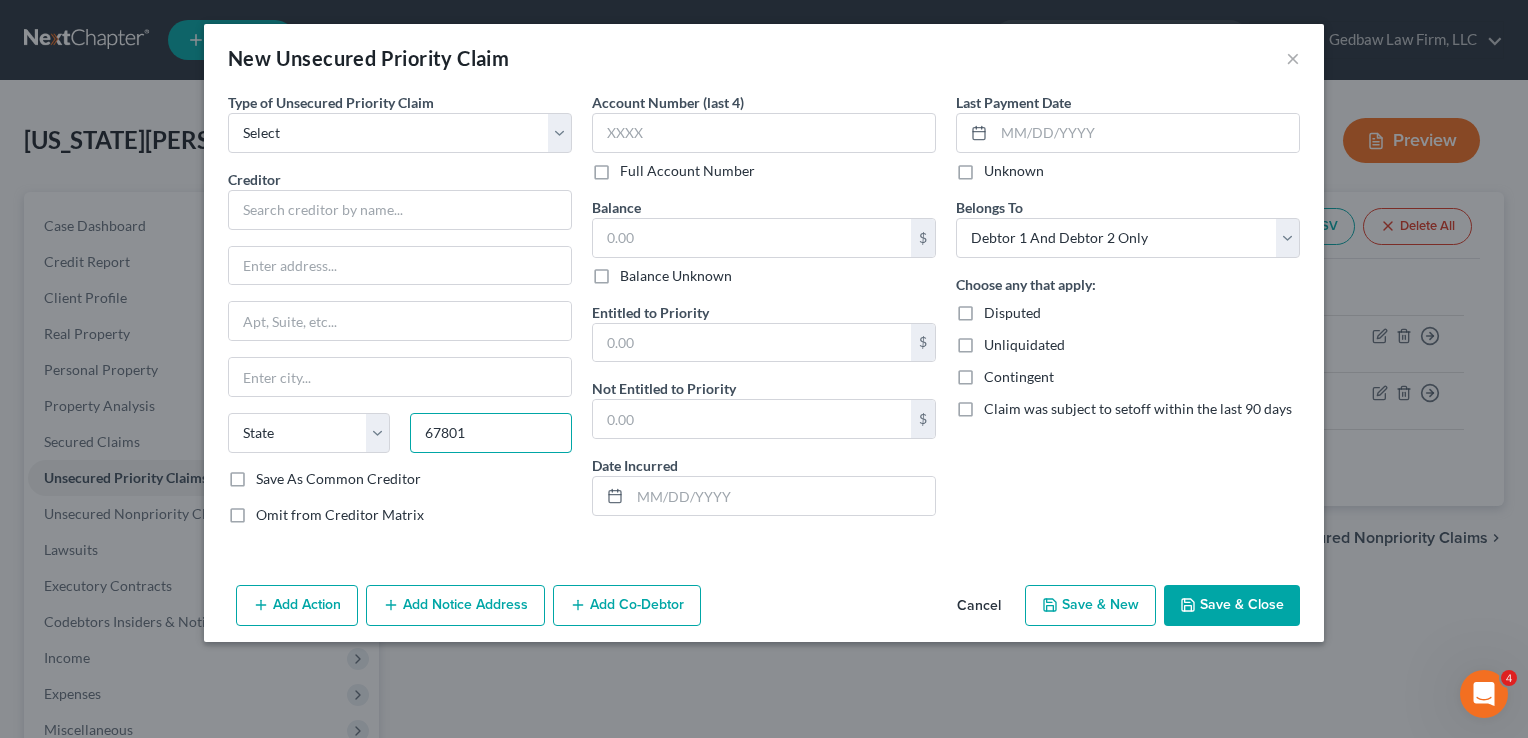 type on "67801" 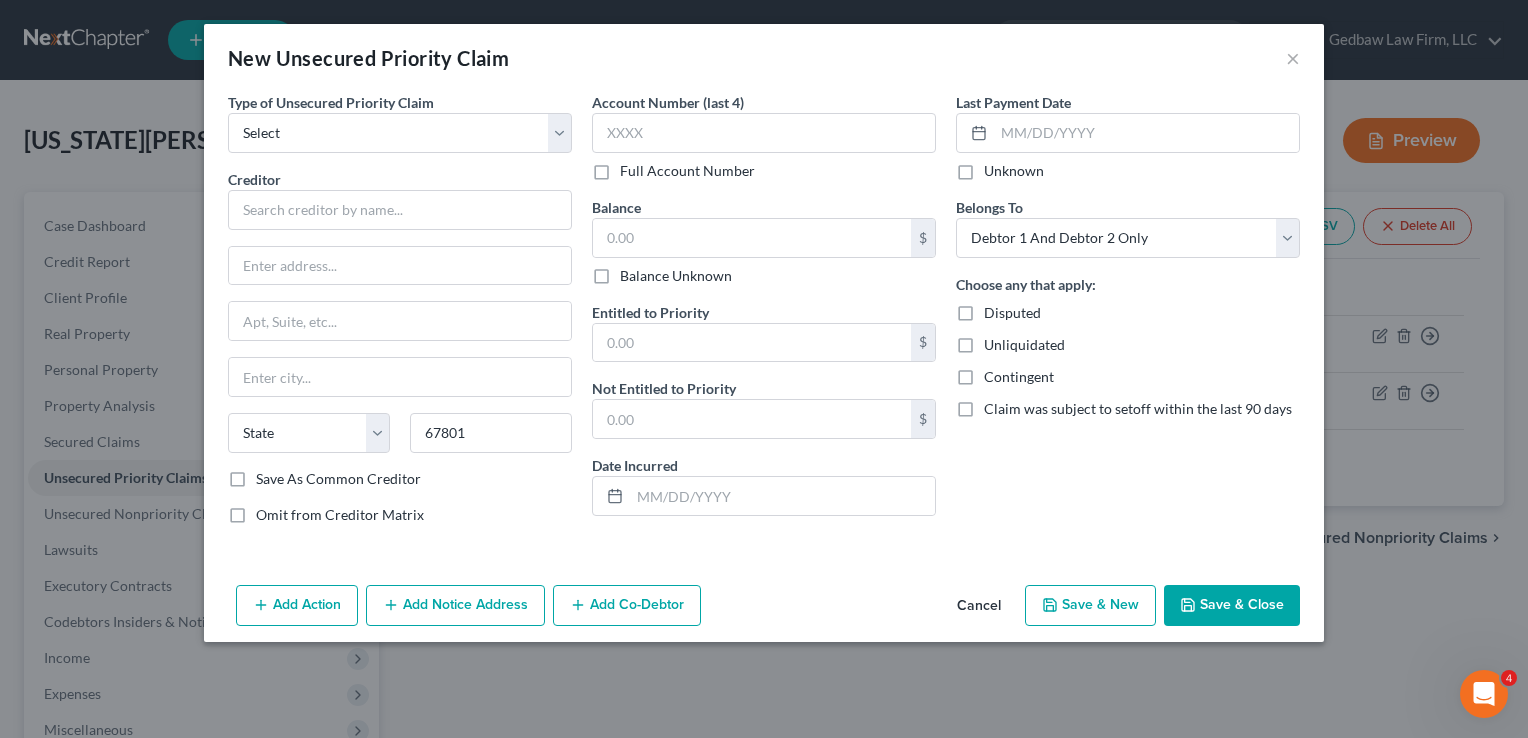 type on "[GEOGRAPHIC_DATA]" 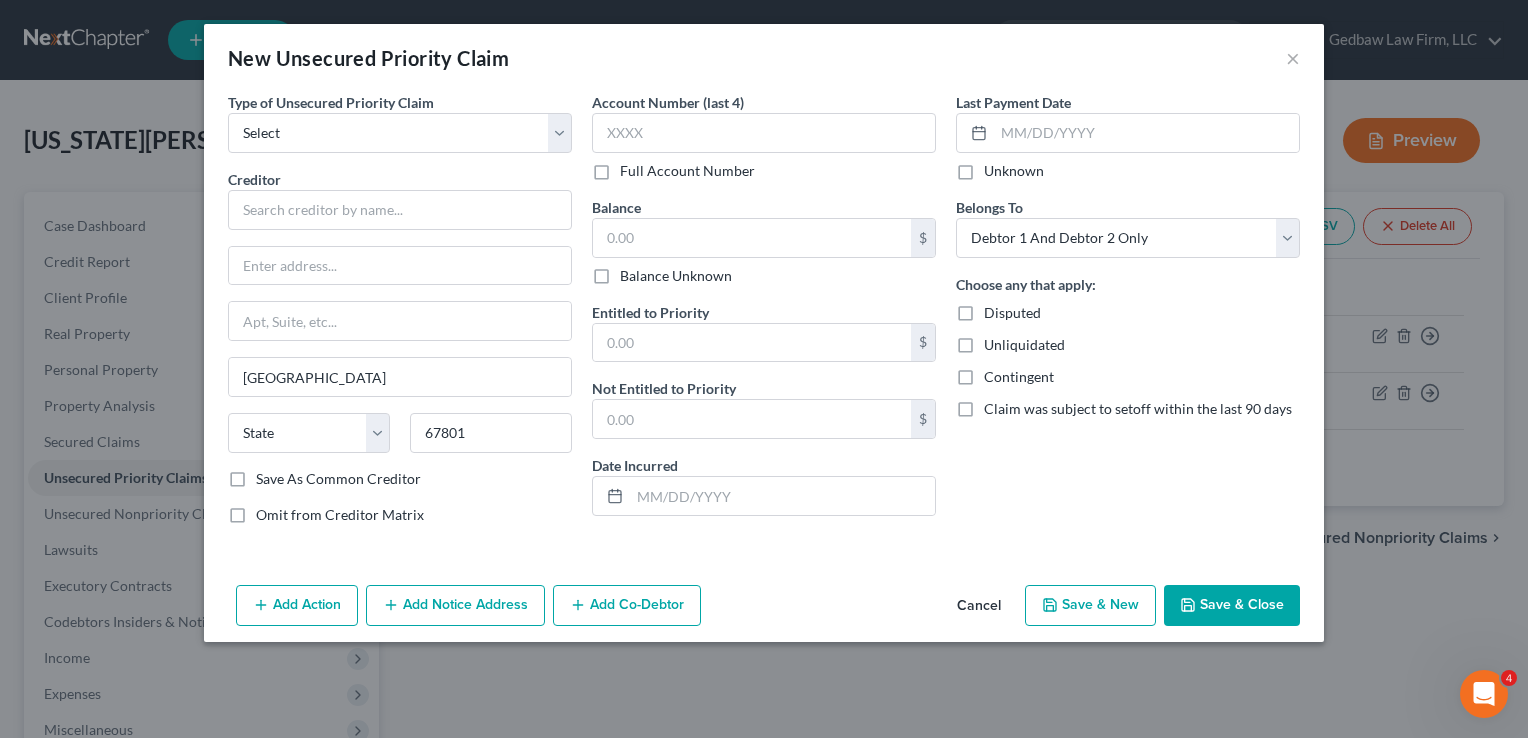 select on "17" 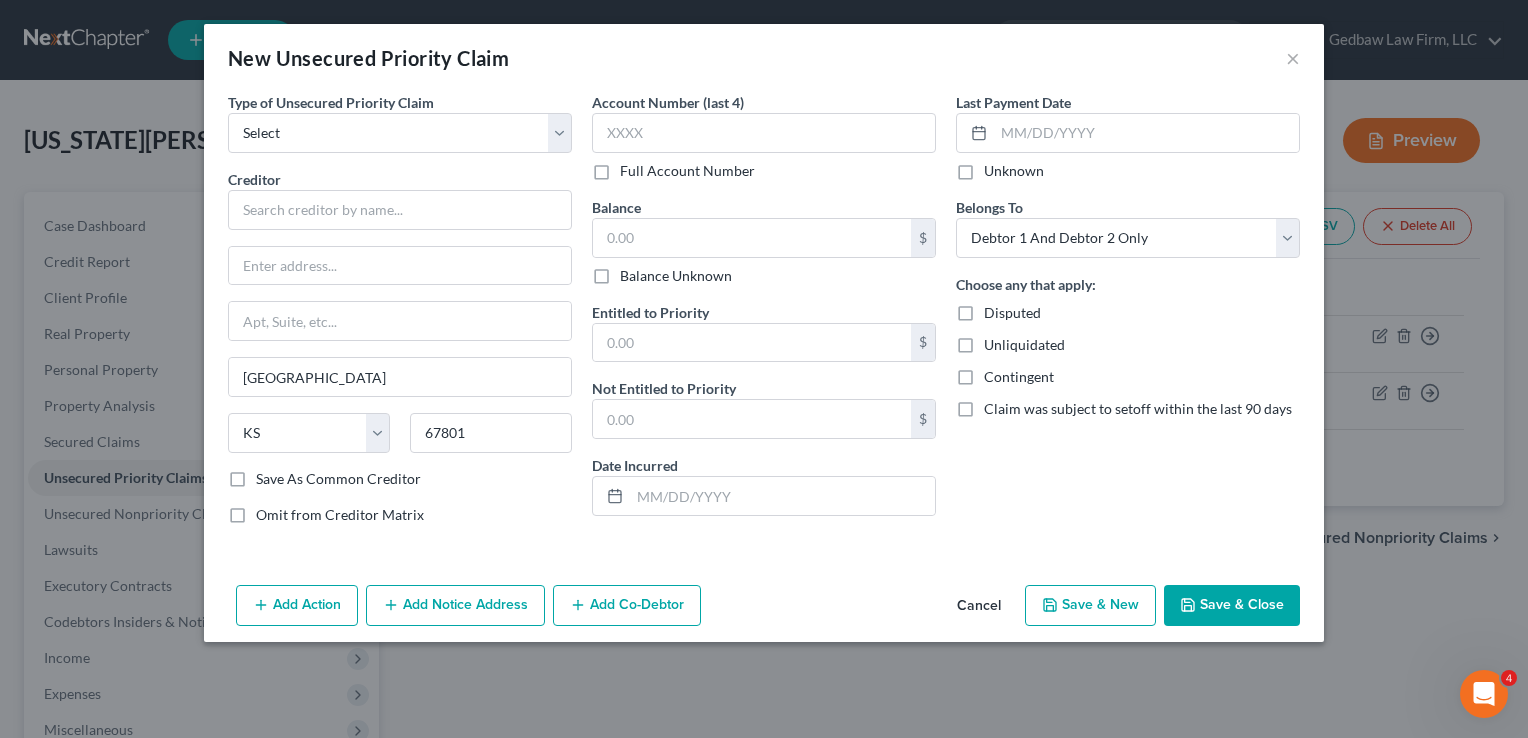 click on "Omit from Creditor Matrix" at bounding box center [400, 515] 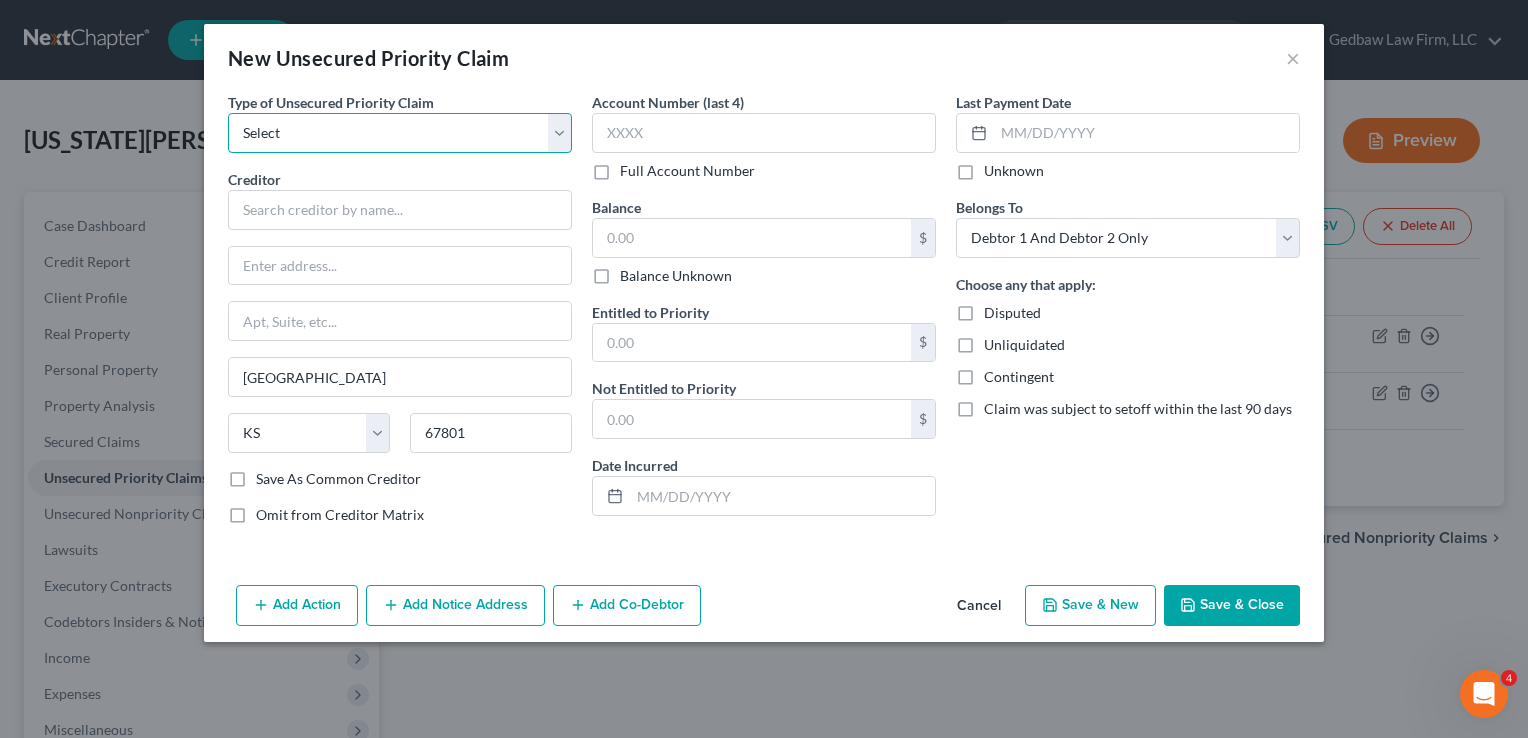 click on "Select Taxes & Other Government Units Domestic Support Obligations Extensions of credit in an involuntary case Wages, Salaries, Commissions Contributions to employee benefits Certain farmers and fisherman Deposits by individuals Commitments to maintain capitals Claims for death or injury while intoxicated Other" at bounding box center (400, 133) 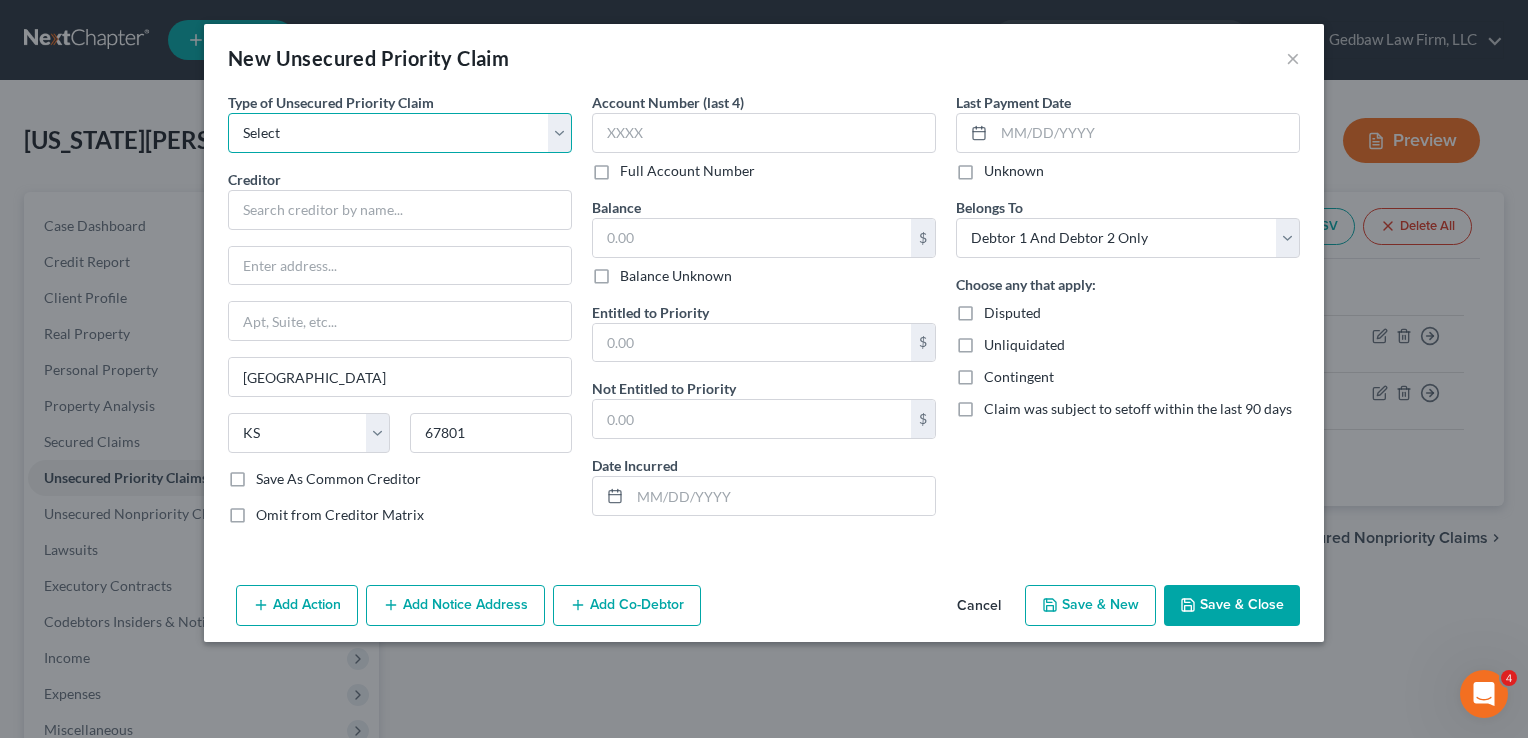select on "1" 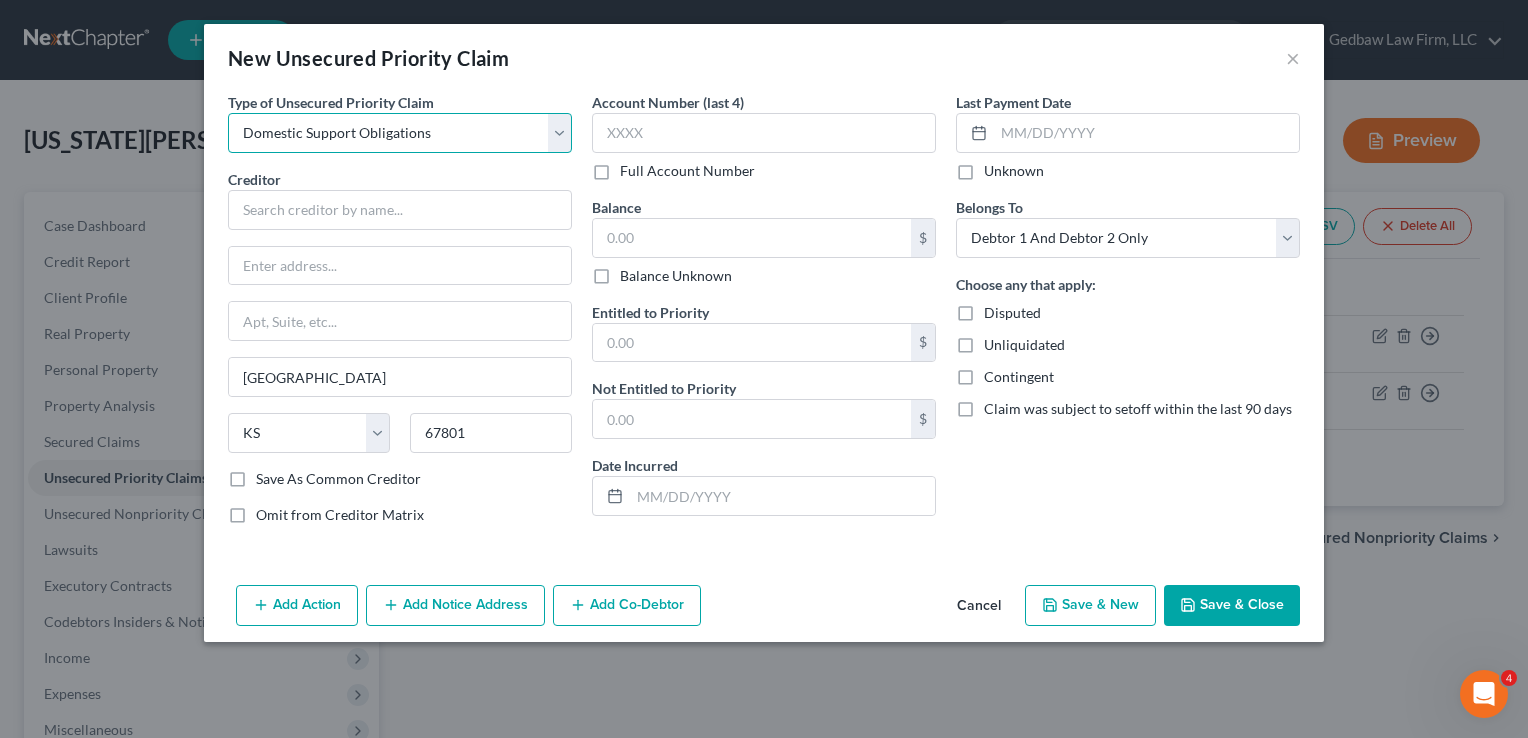 click on "Select Taxes & Other Government Units Domestic Support Obligations Extensions of credit in an involuntary case Wages, Salaries, Commissions Contributions to employee benefits Certain farmers and fisherman Deposits by individuals Commitments to maintain capitals Claims for death or injury while intoxicated Other" at bounding box center (400, 133) 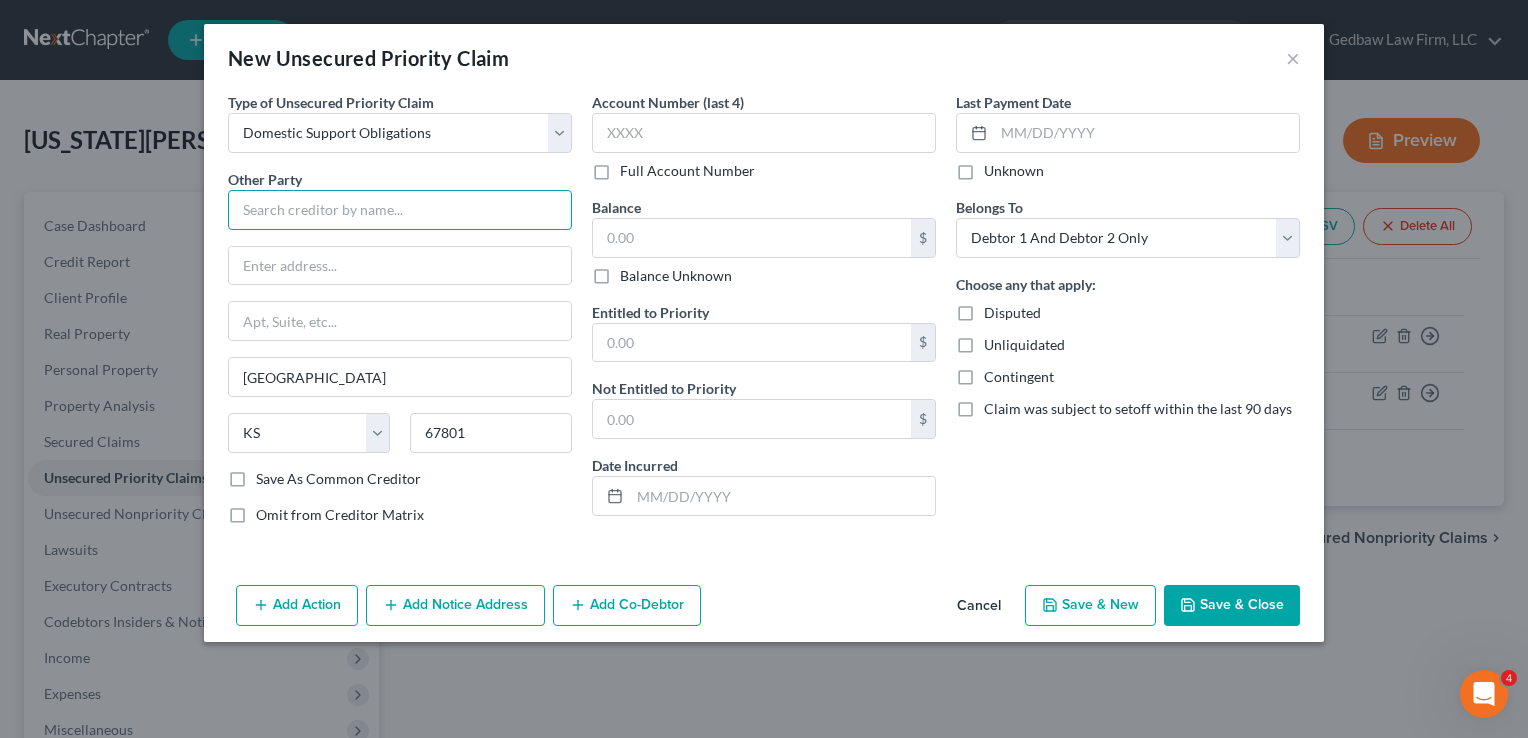 click at bounding box center [400, 210] 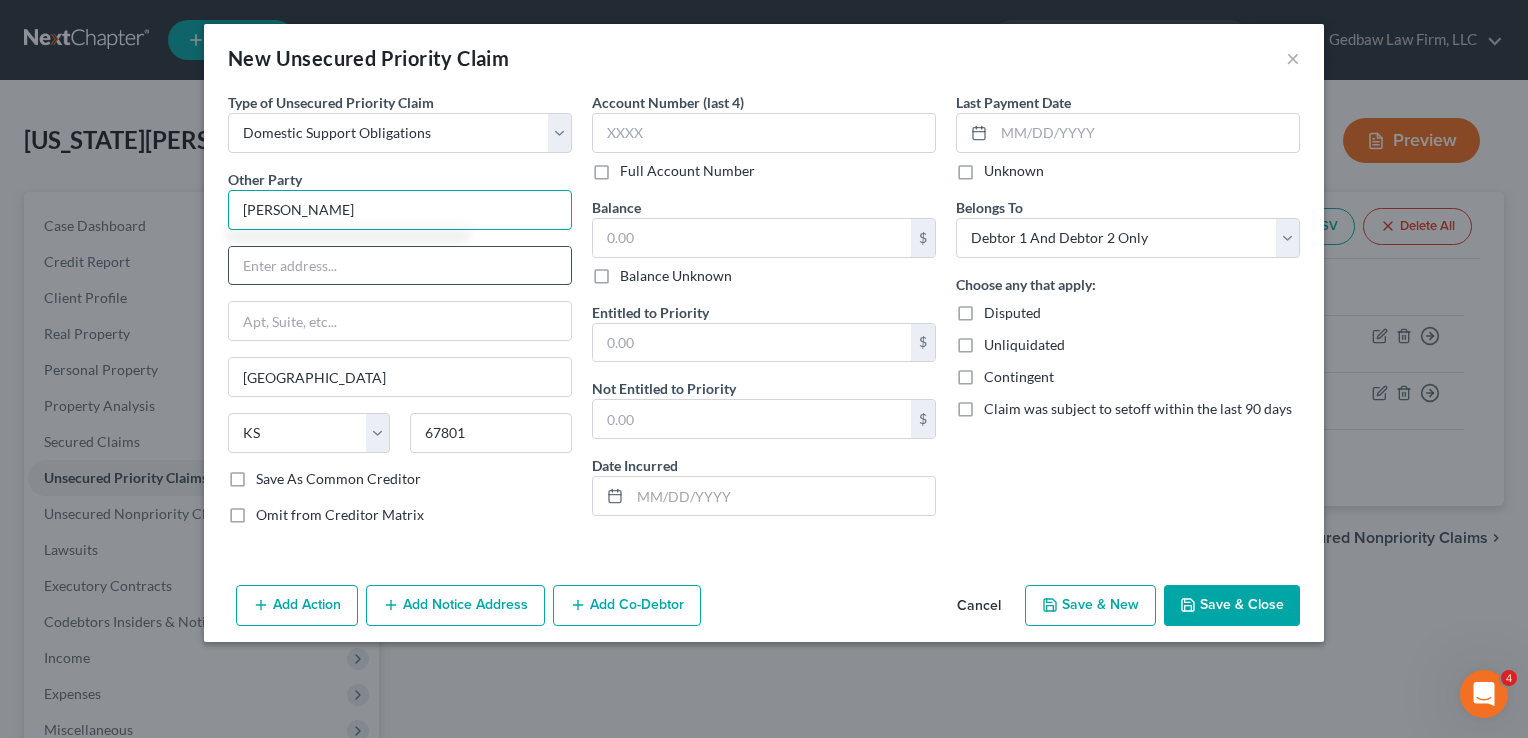 type on "[PERSON_NAME]" 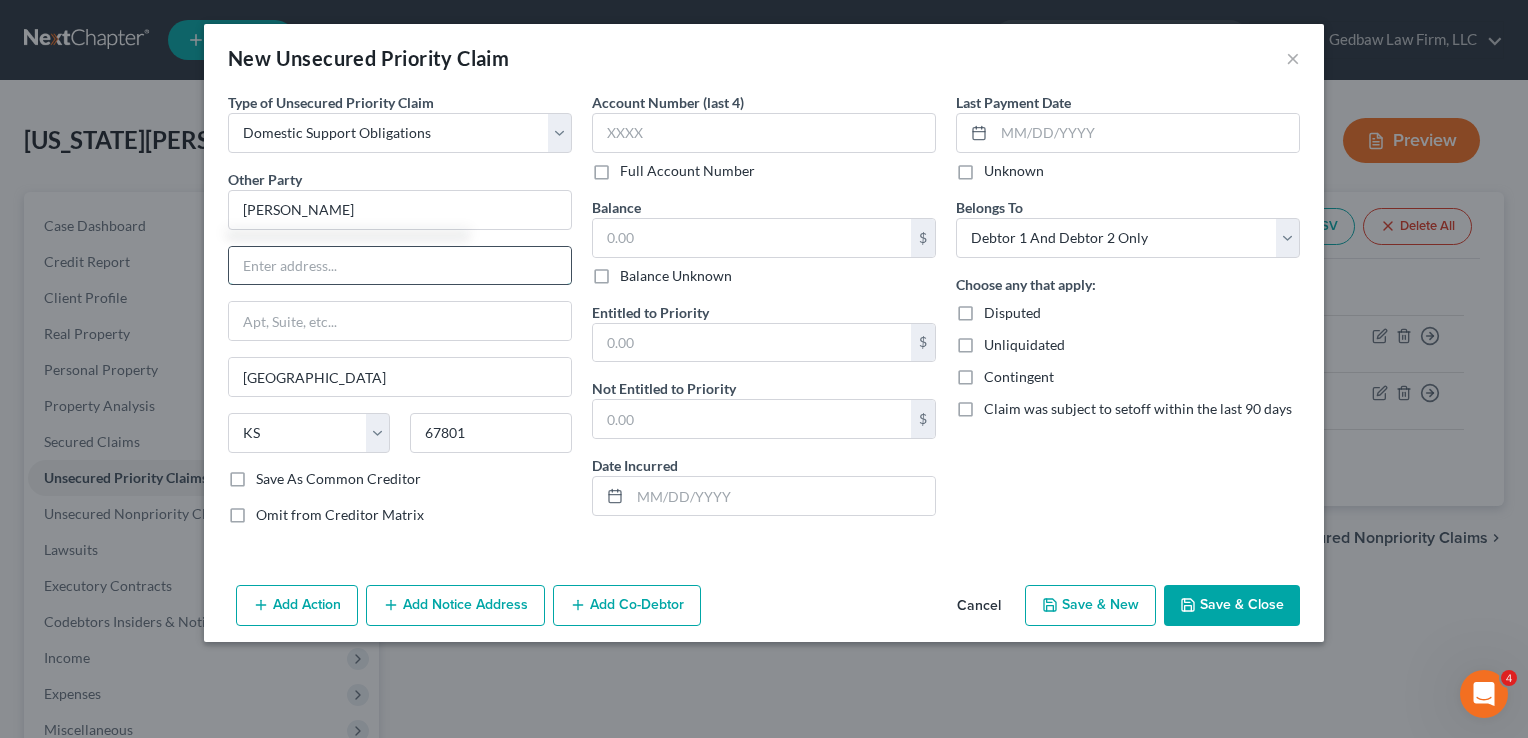 click at bounding box center [400, 266] 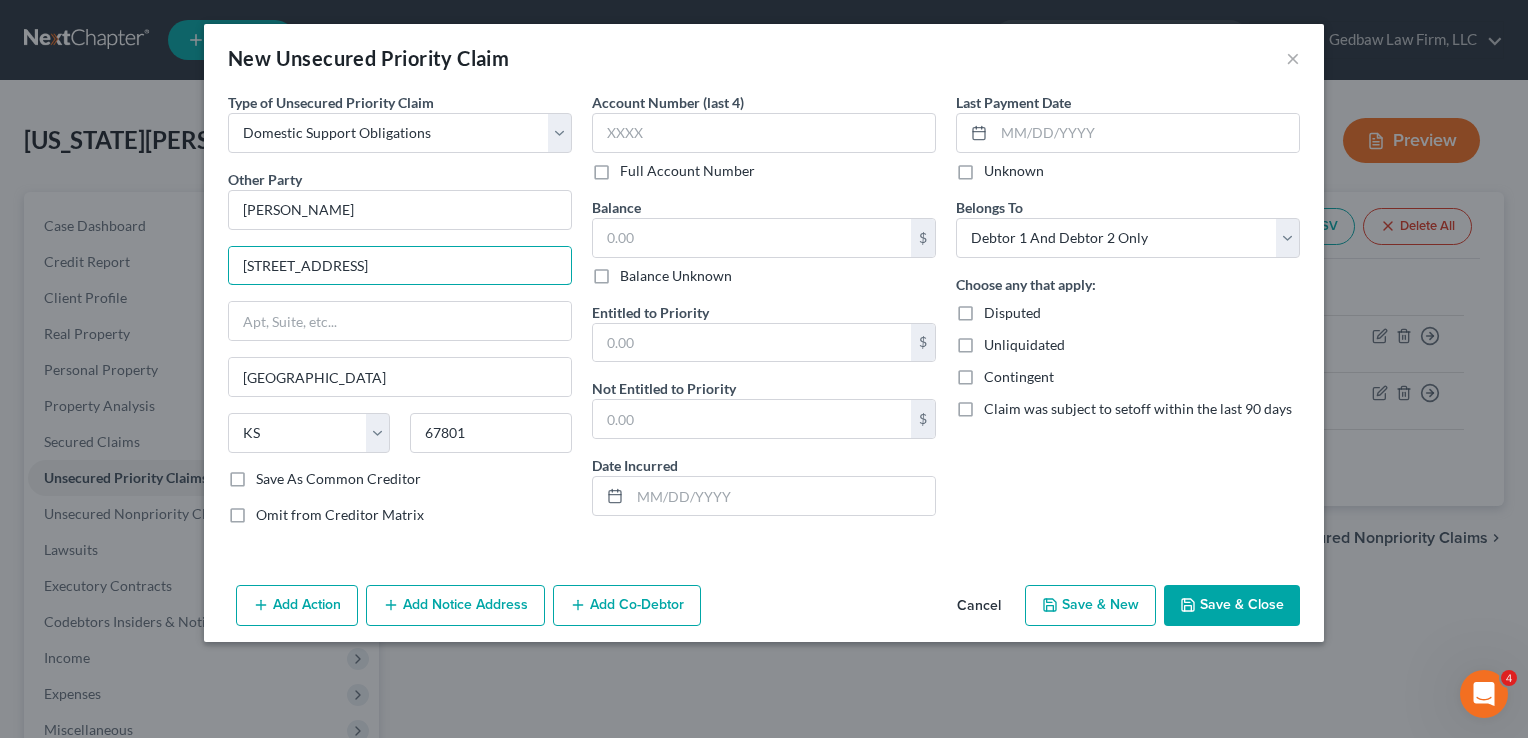 type on "[STREET_ADDRESS]" 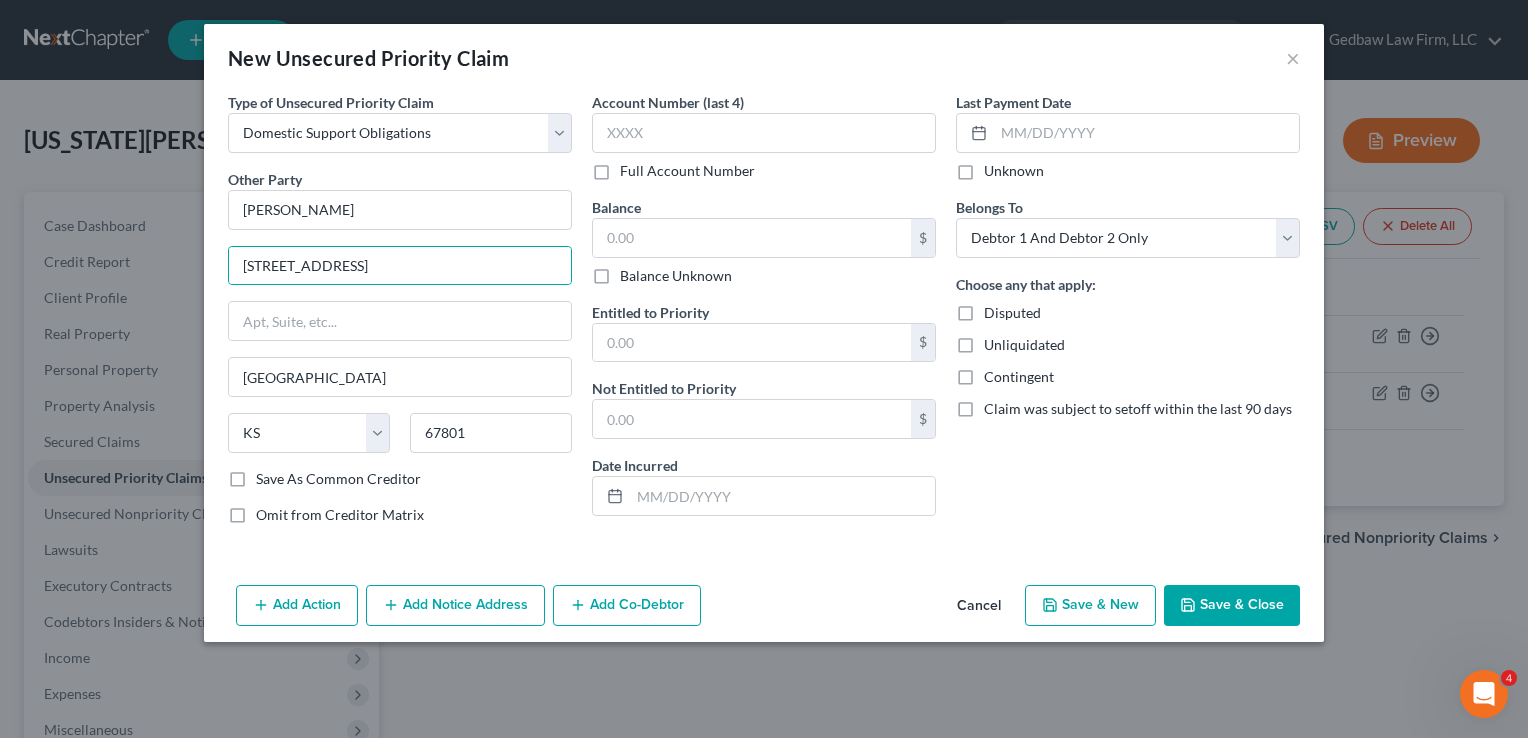 click on "Omit from Creditor Matrix" at bounding box center (400, 515) 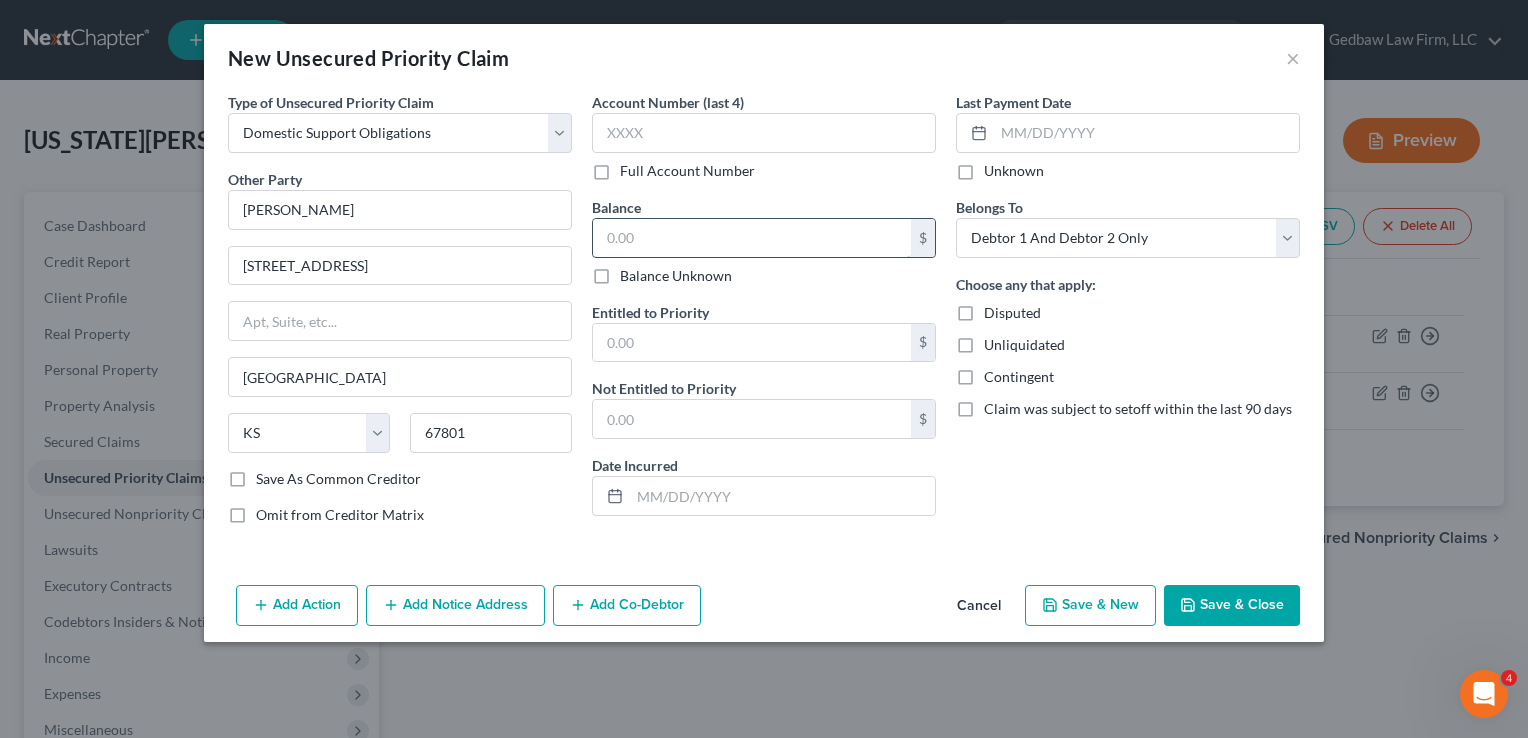click at bounding box center (752, 238) 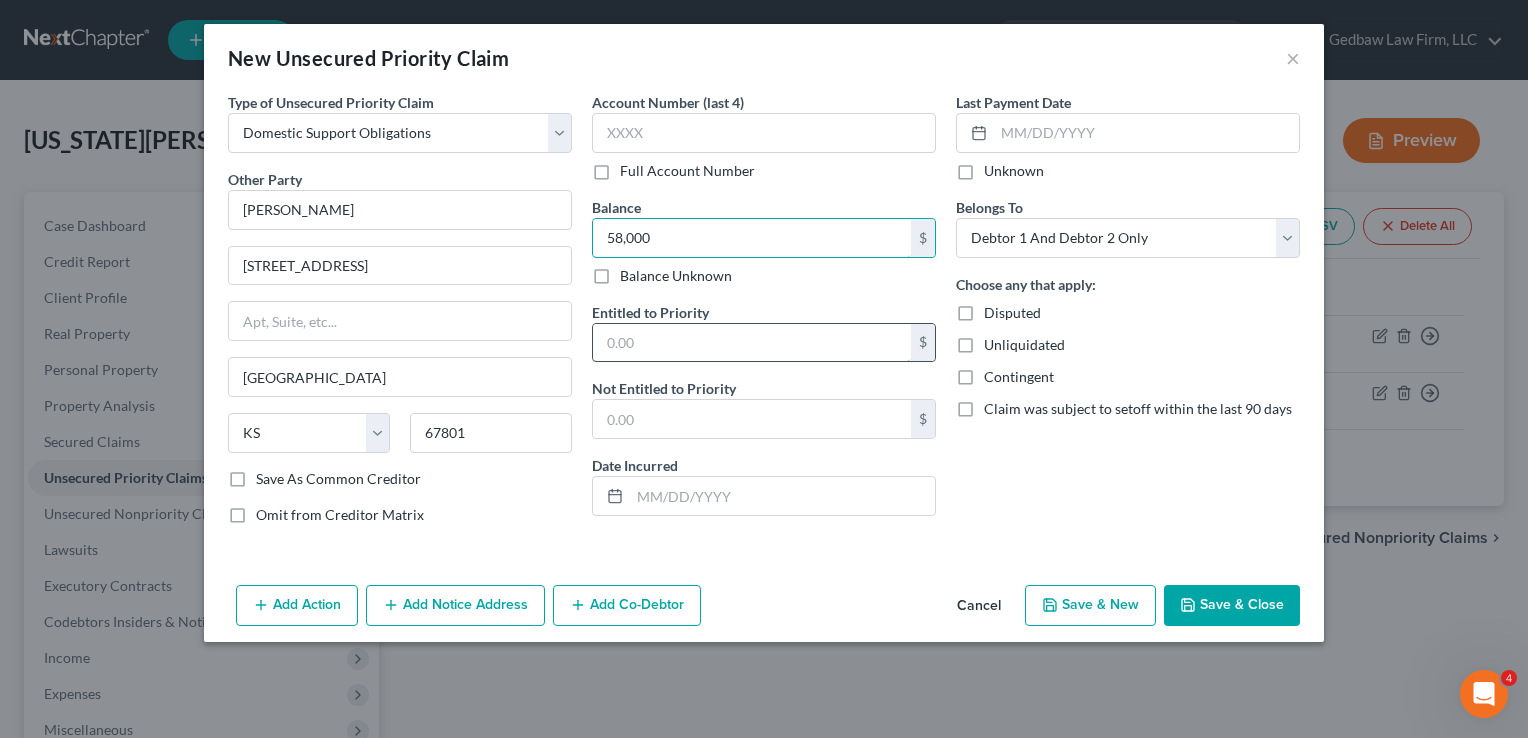 type on "58,000" 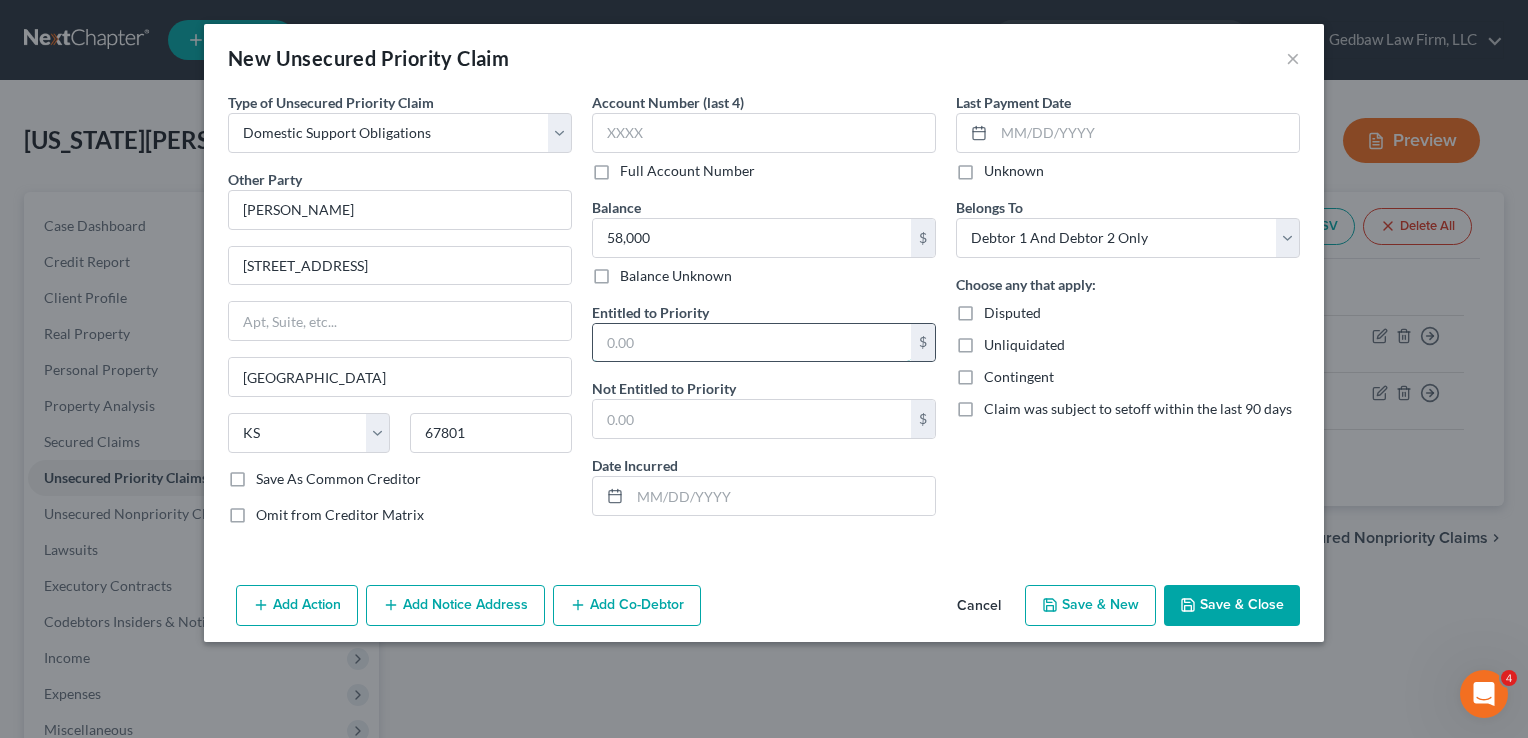 click at bounding box center [752, 343] 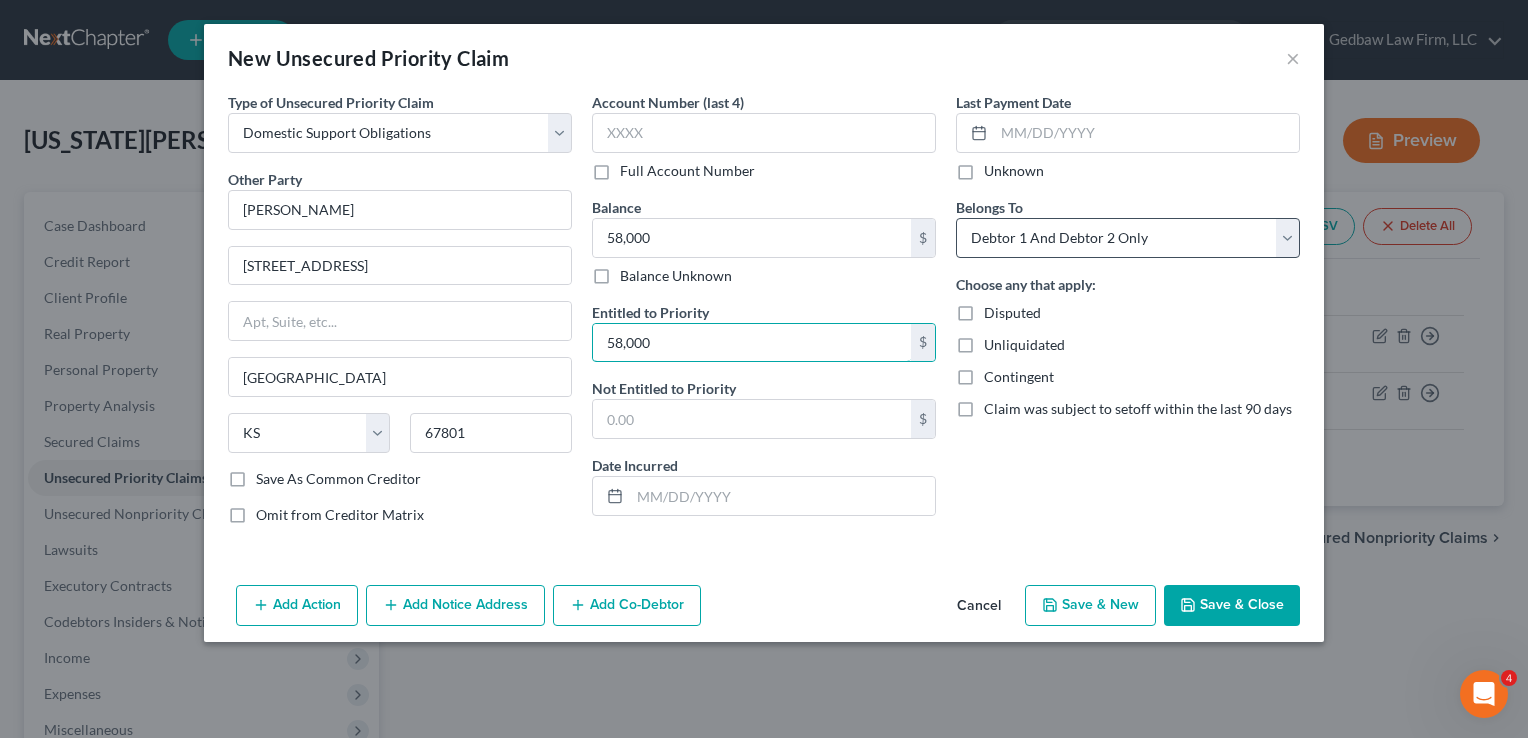 type on "58,000" 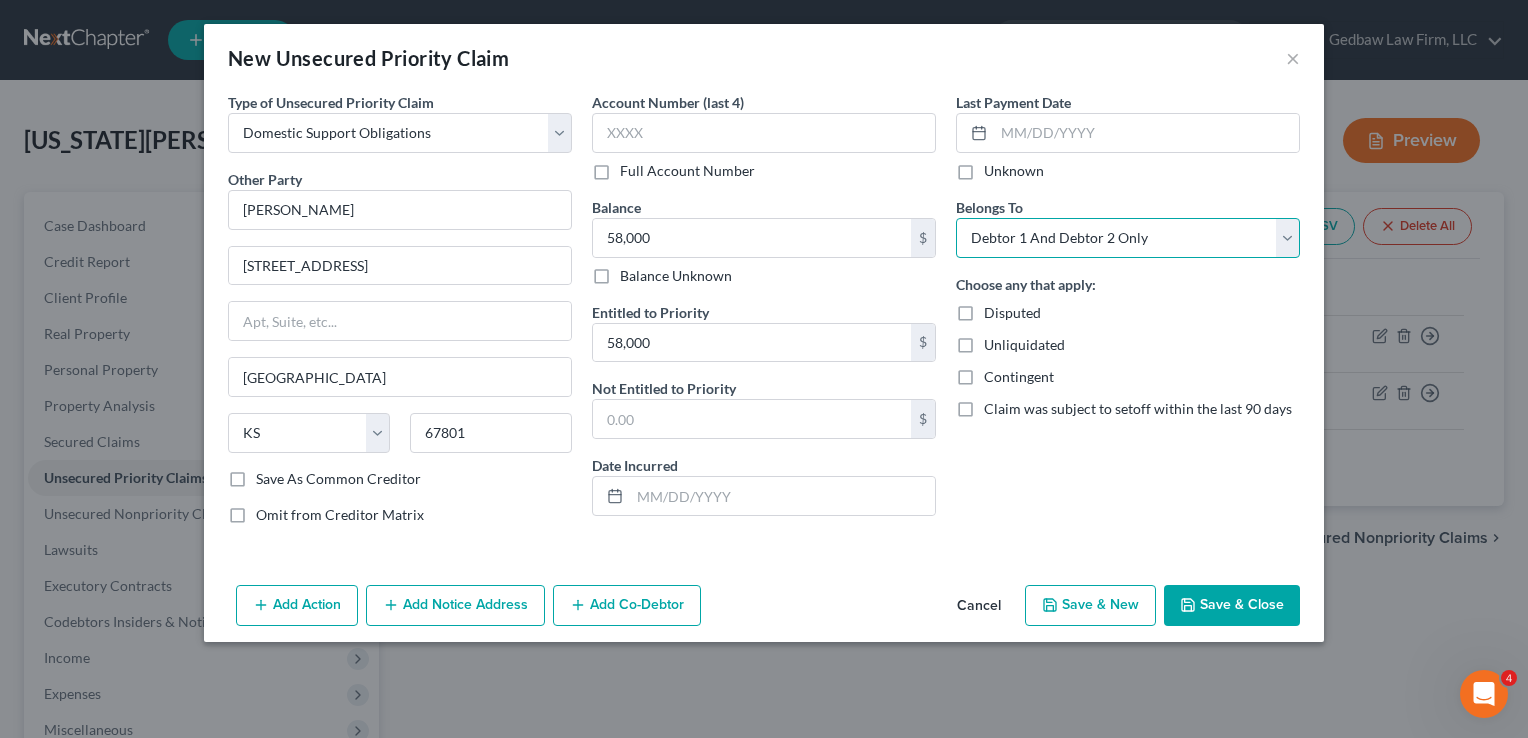 click on "Select Debtor 1 Only Debtor 2 Only Debtor 1 And Debtor 2 Only At Least One Of The Debtors And Another Community Property" at bounding box center [1128, 238] 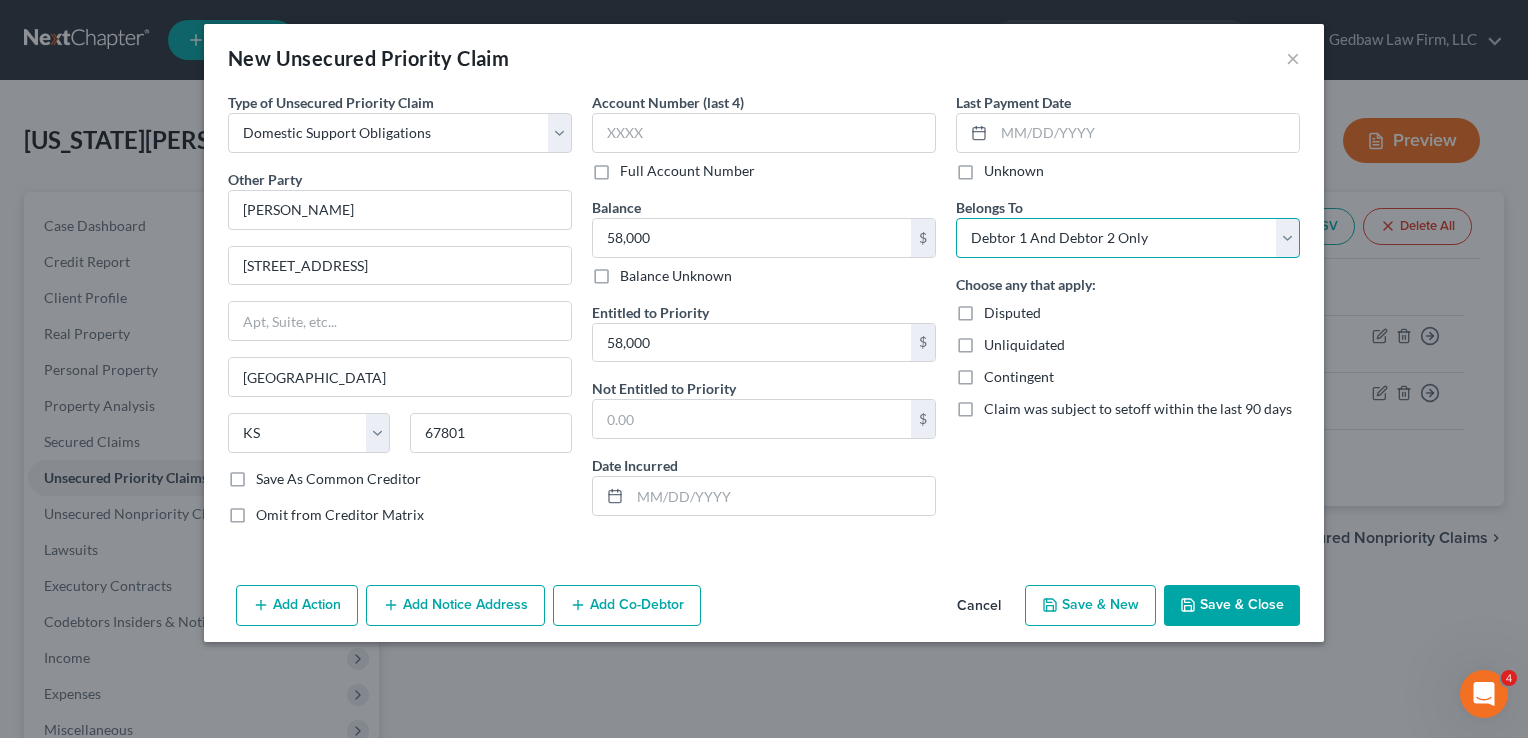 select on "1" 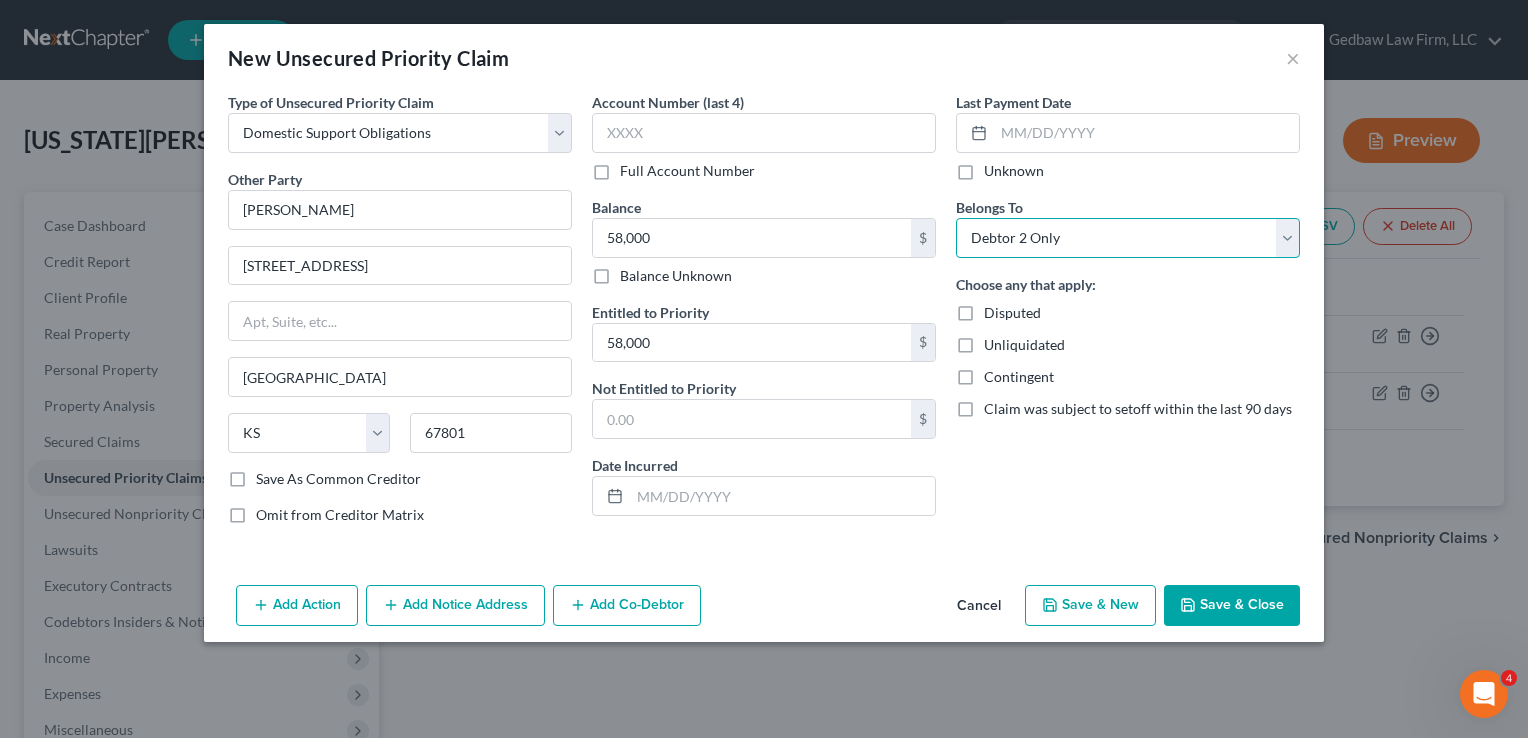 click on "Select Debtor 1 Only Debtor 2 Only Debtor 1 And Debtor 2 Only At Least One Of The Debtors And Another Community Property" at bounding box center (1128, 238) 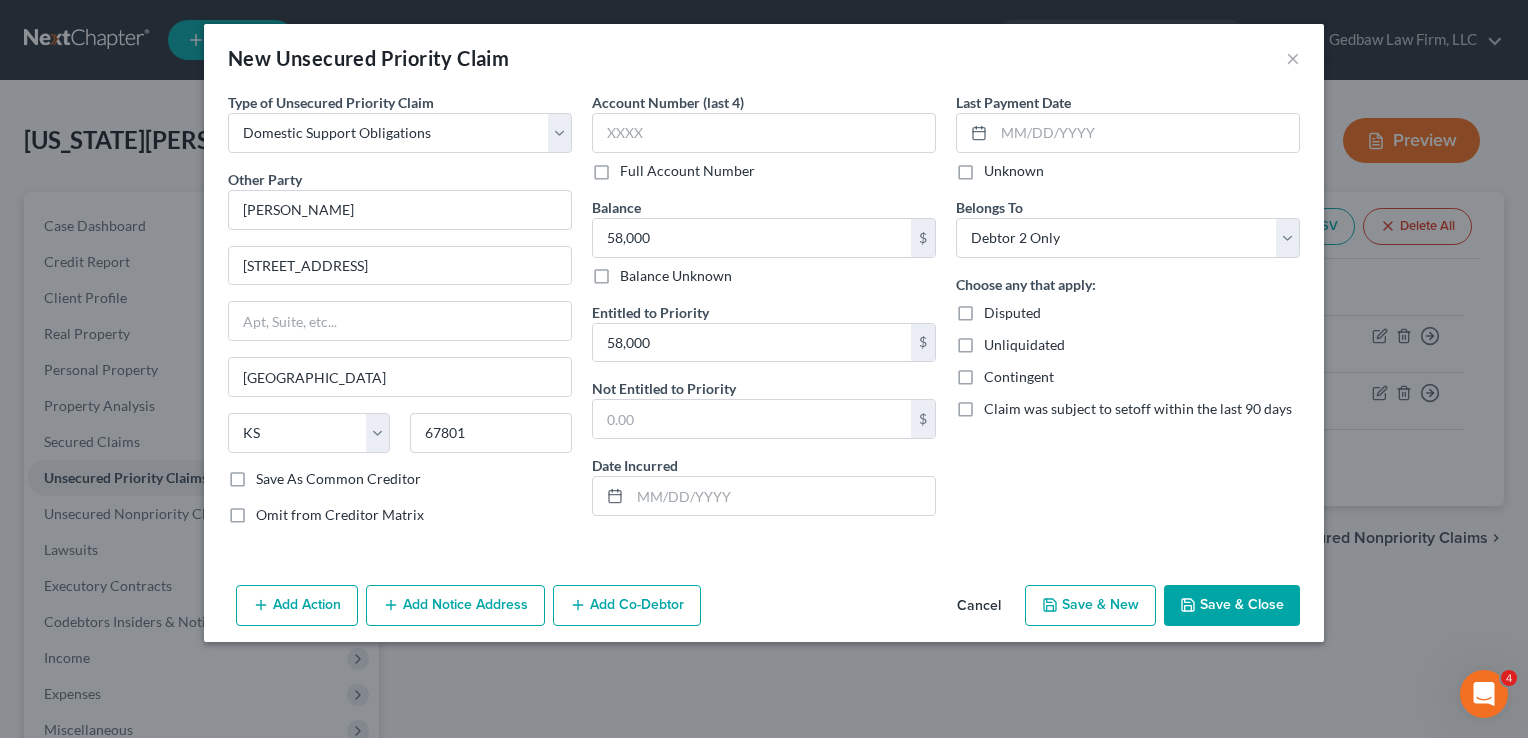 click on "Last Payment Date         Unknown
Belongs To
*
Select Debtor 1 Only Debtor 2 Only Debtor 1 And Debtor 2 Only At Least One Of The Debtors And Another Community Property Choose any that apply: Disputed Unliquidated Contingent Claim was subject to setoff within the last 90 days" at bounding box center (1128, 316) 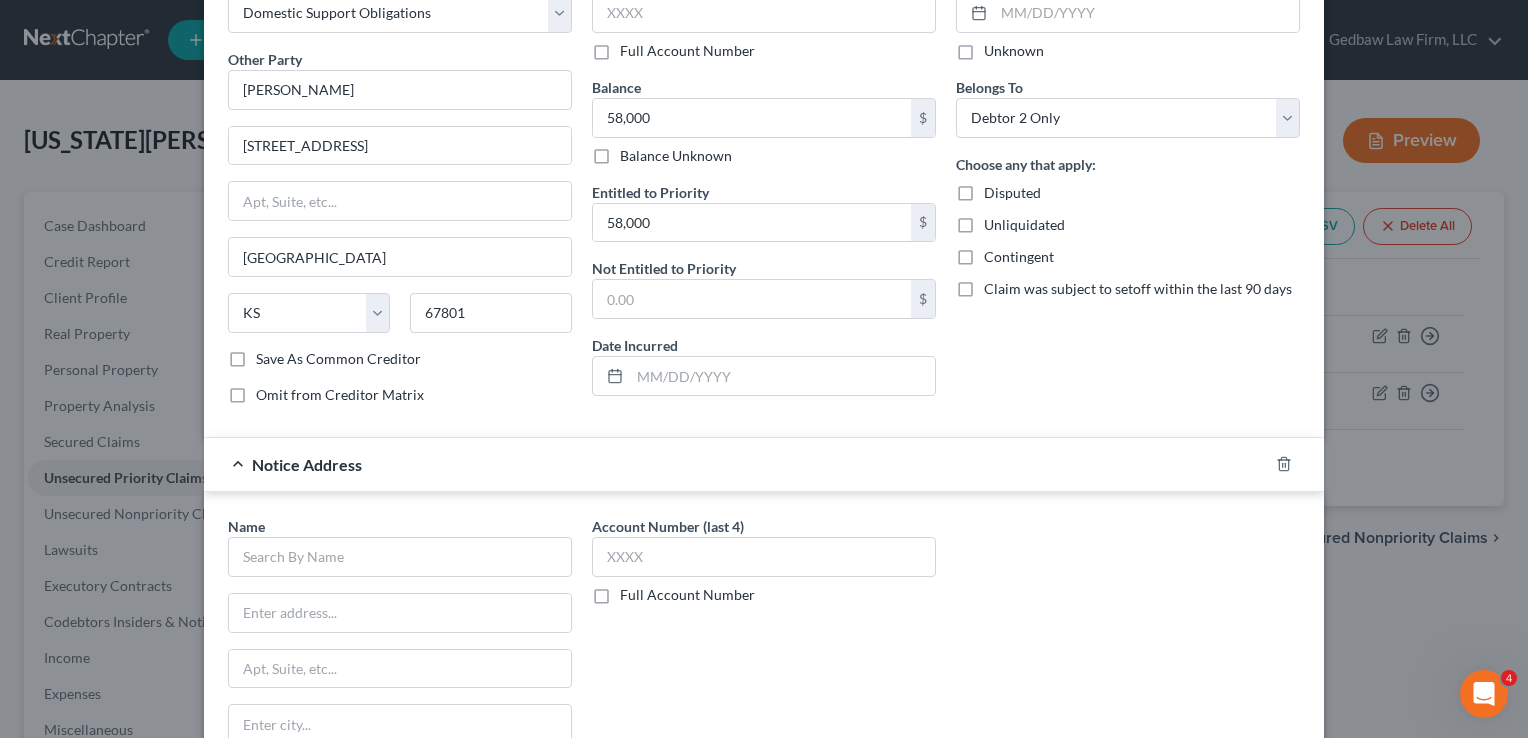 scroll, scrollTop: 150, scrollLeft: 0, axis: vertical 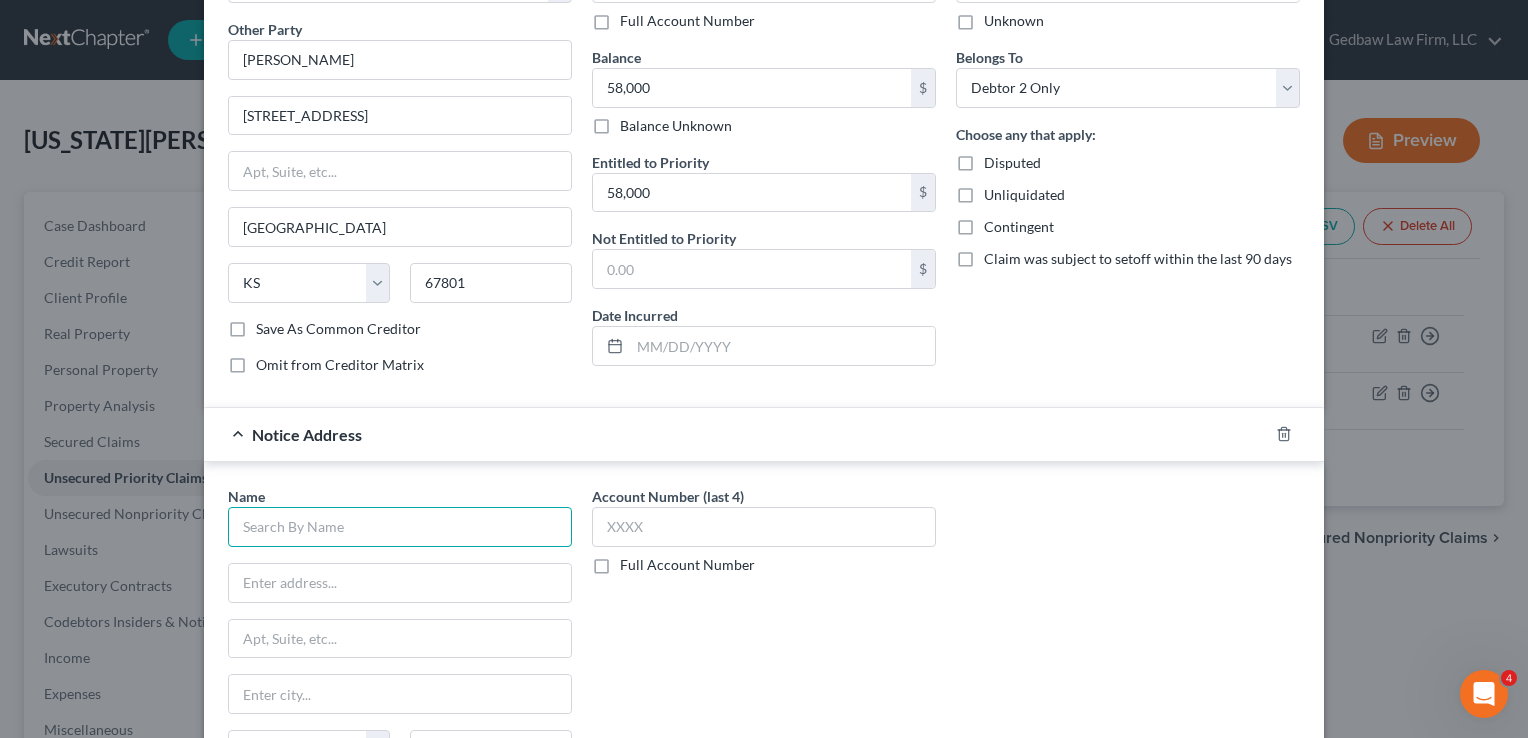 click at bounding box center (400, 527) 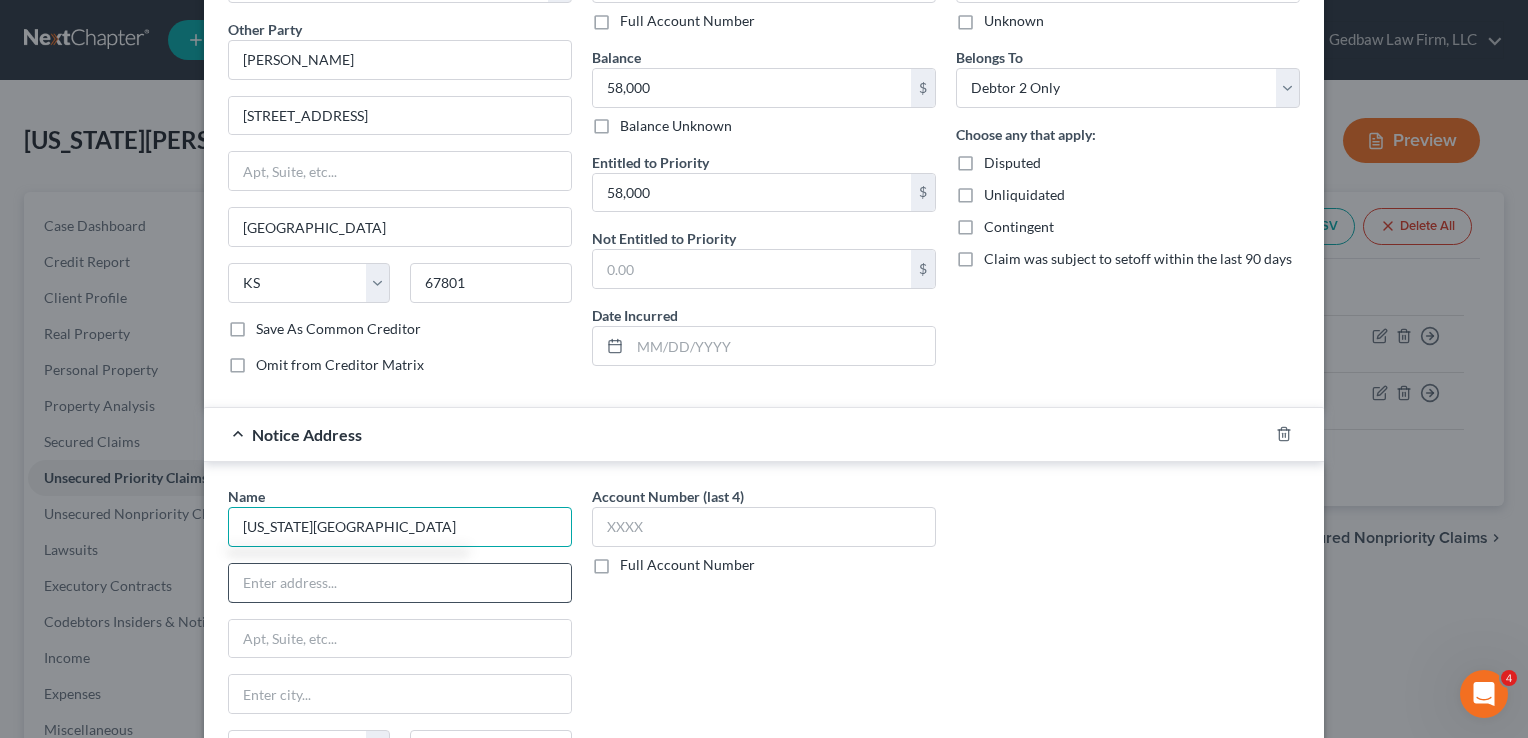 type on "[US_STATE][GEOGRAPHIC_DATA]" 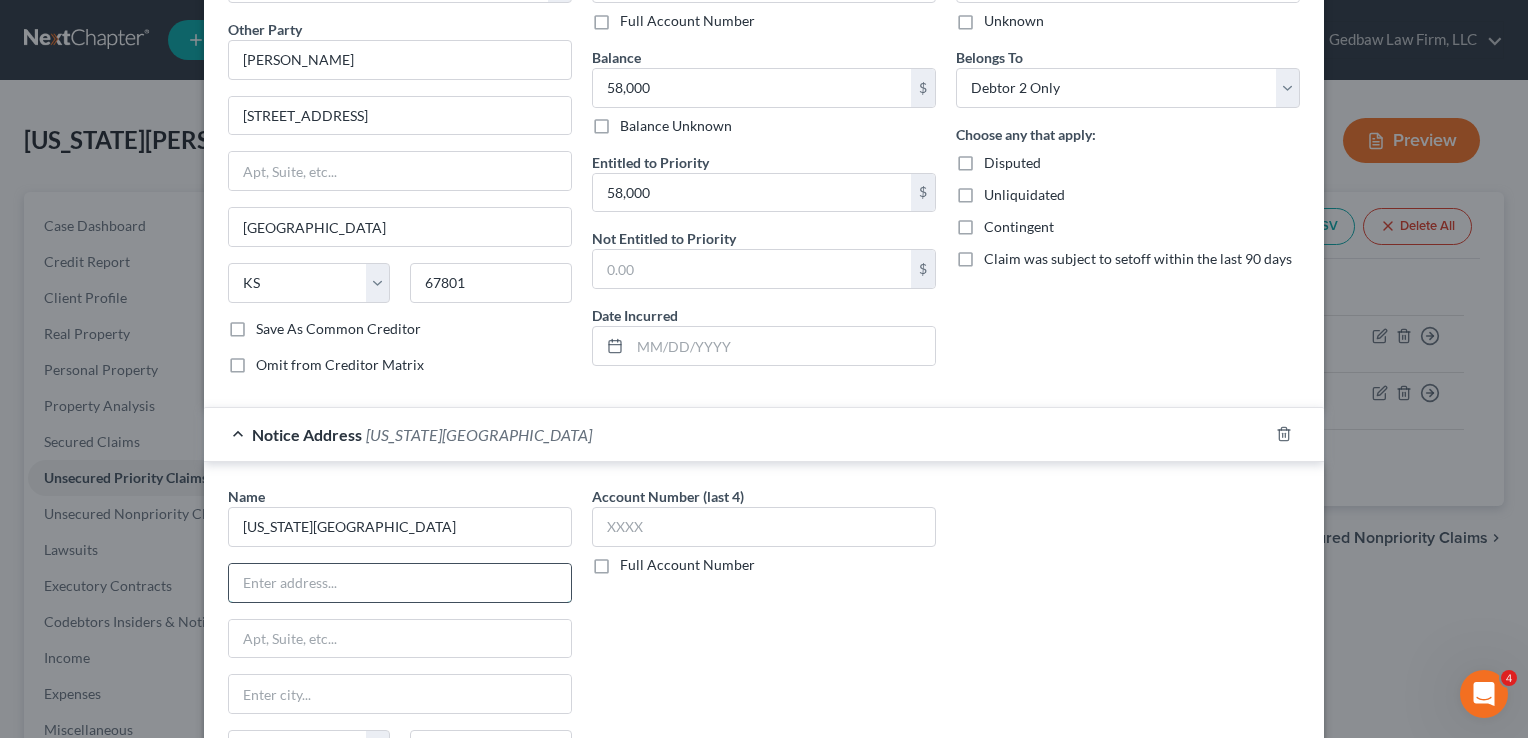 click at bounding box center [400, 583] 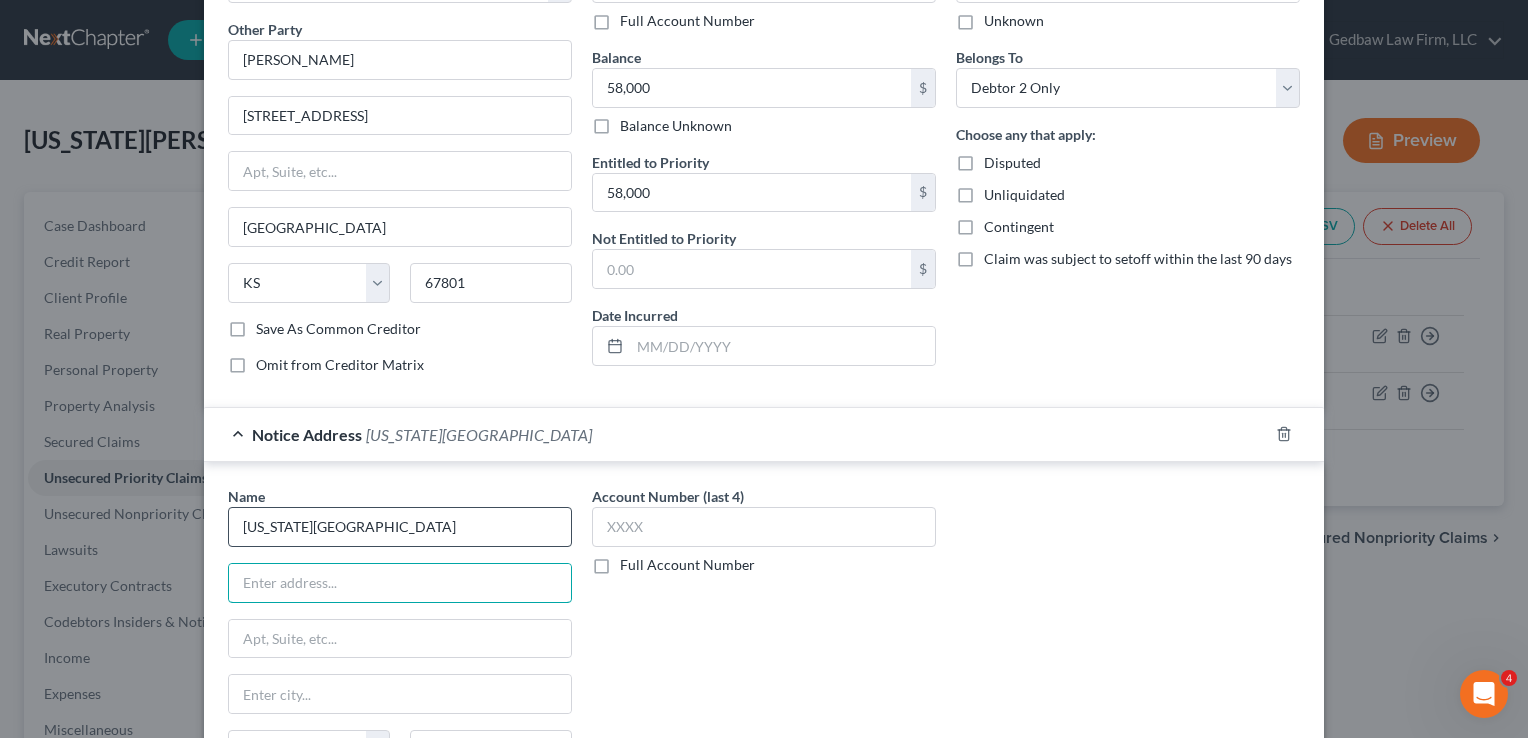paste on "P.O. Box 758599" 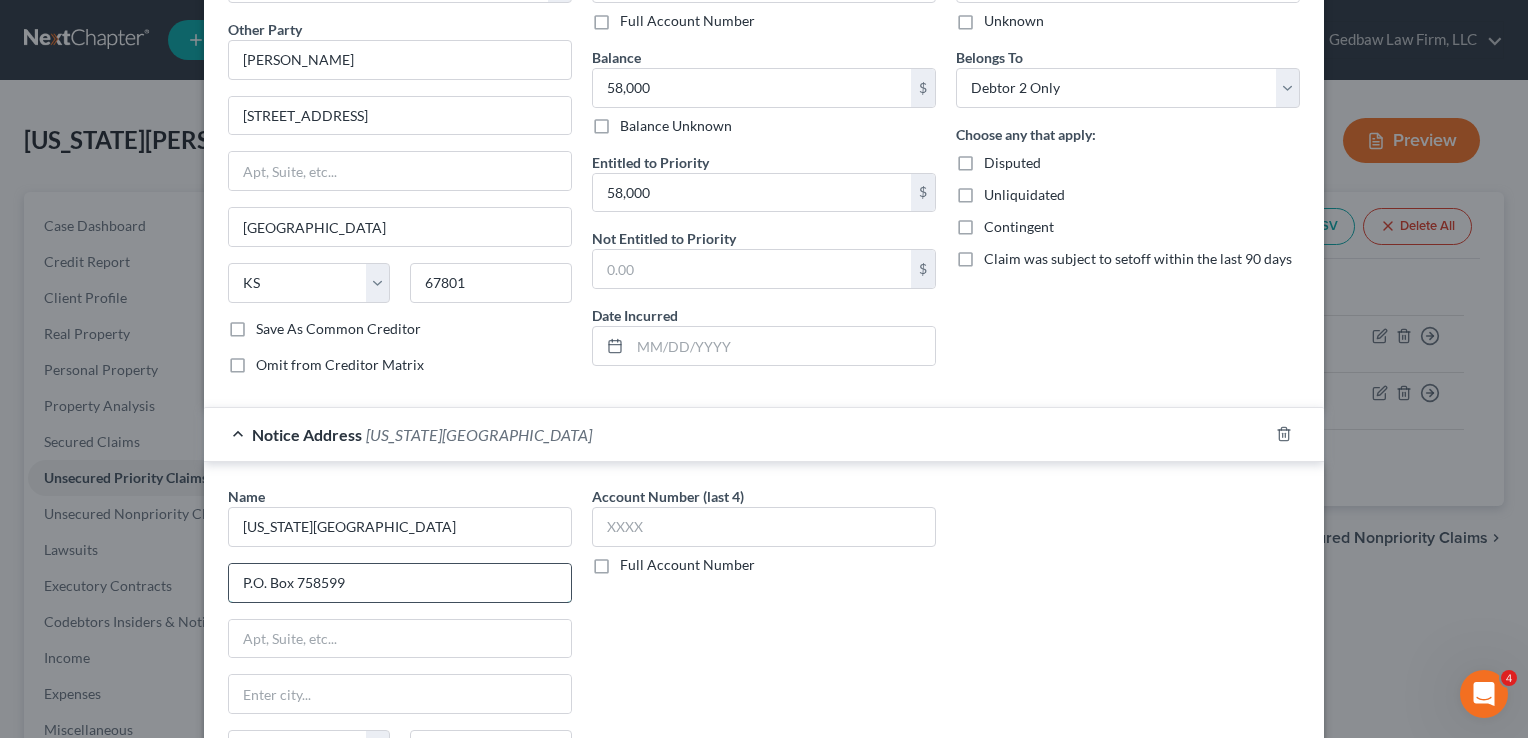 click on "P.O. Box 758599" at bounding box center [400, 583] 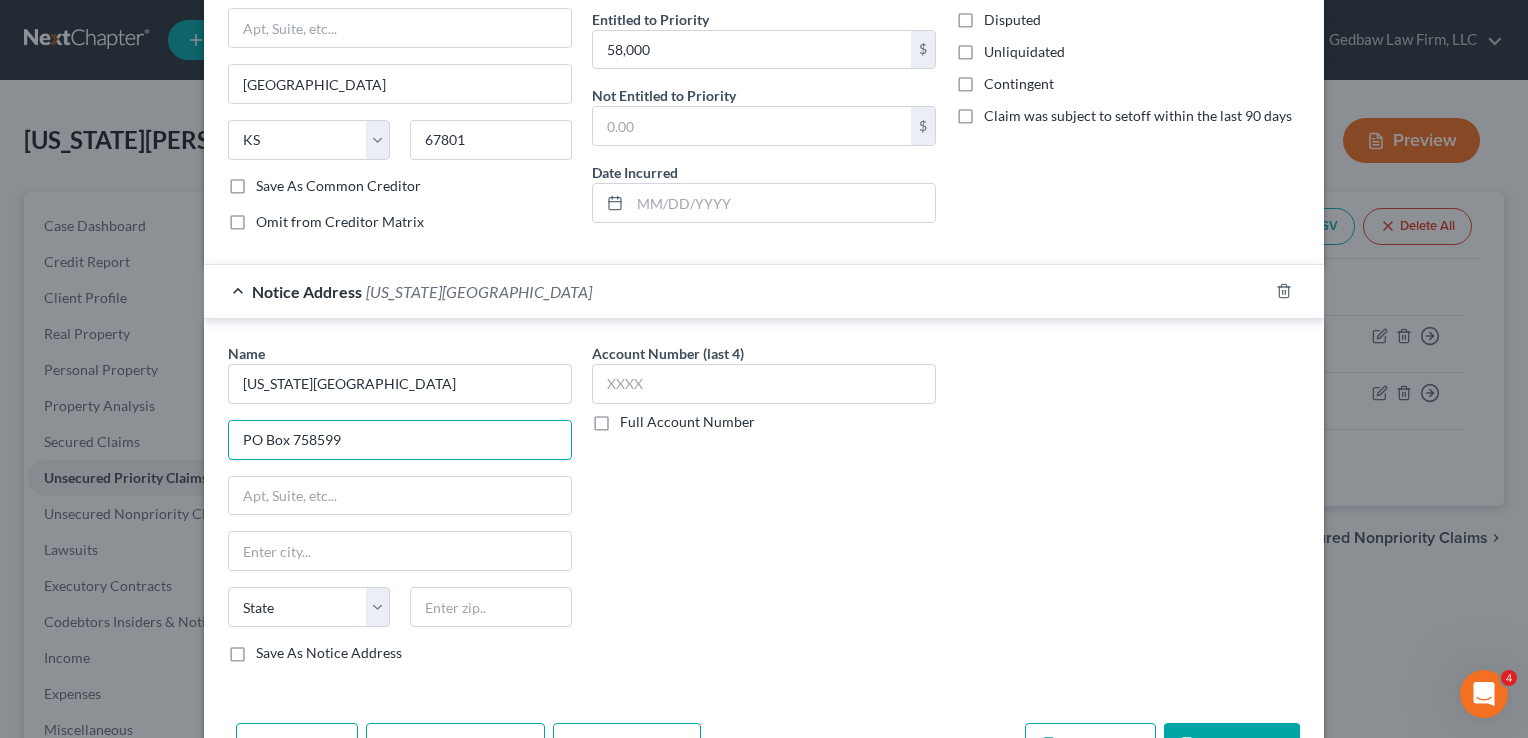 scroll, scrollTop: 300, scrollLeft: 0, axis: vertical 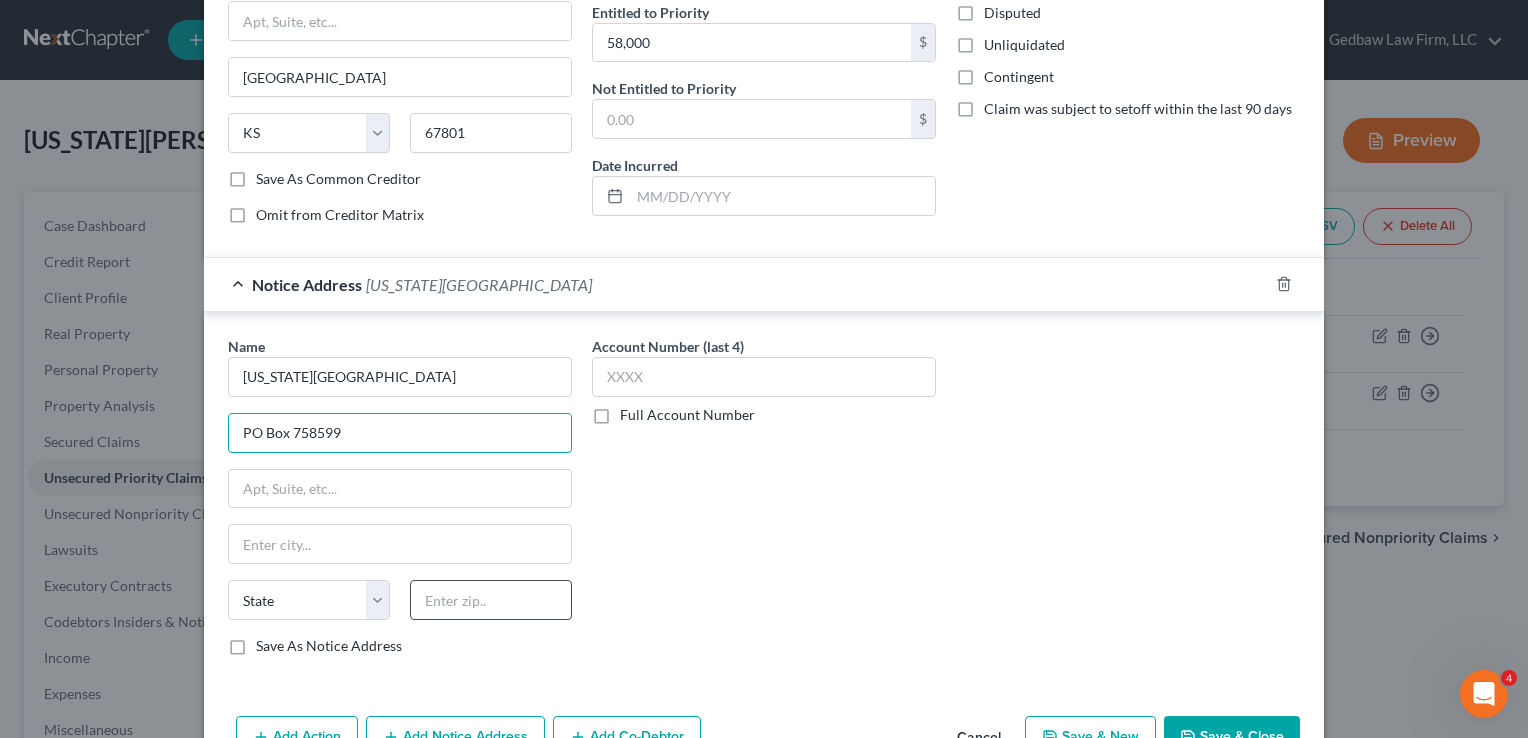 type on "PO Box 758599" 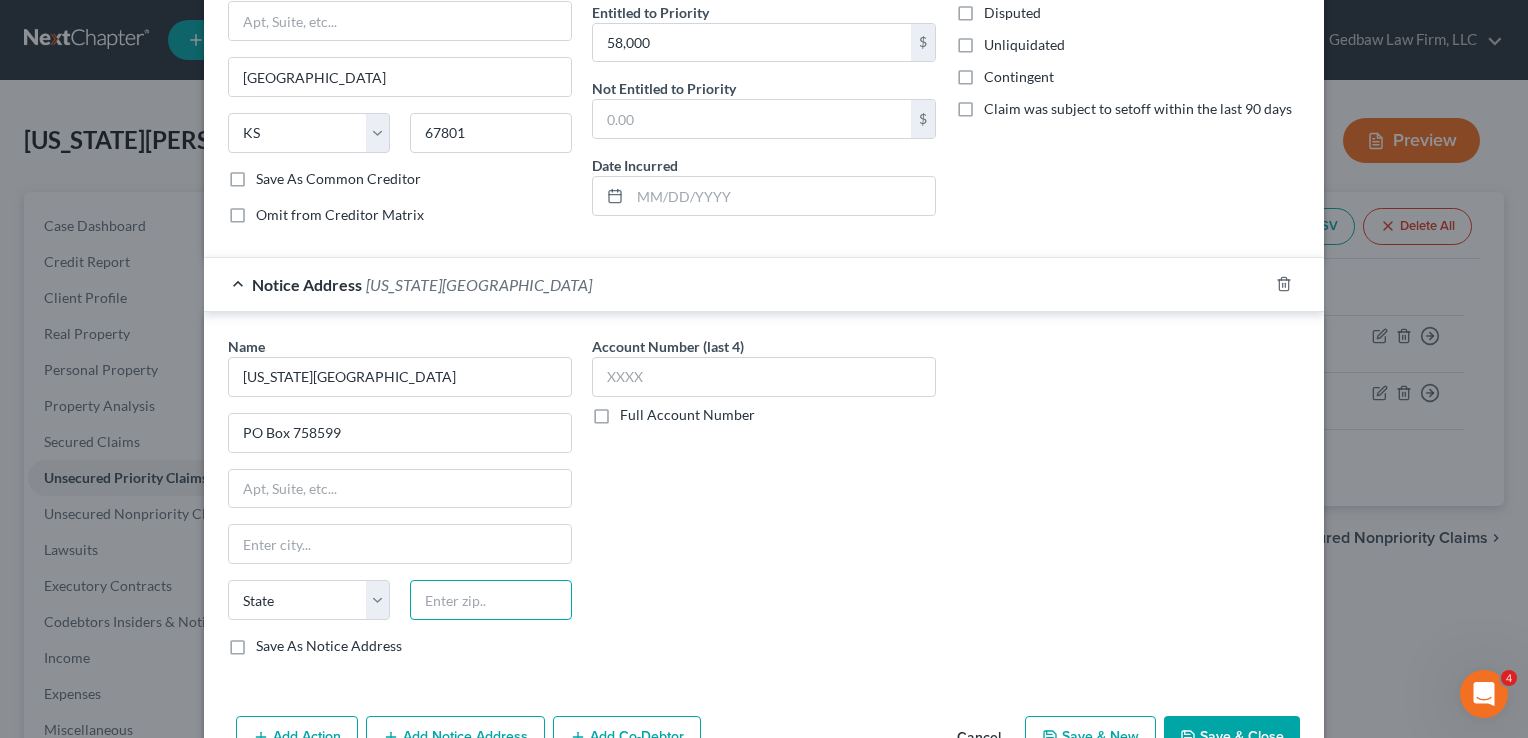 click at bounding box center [491, 600] 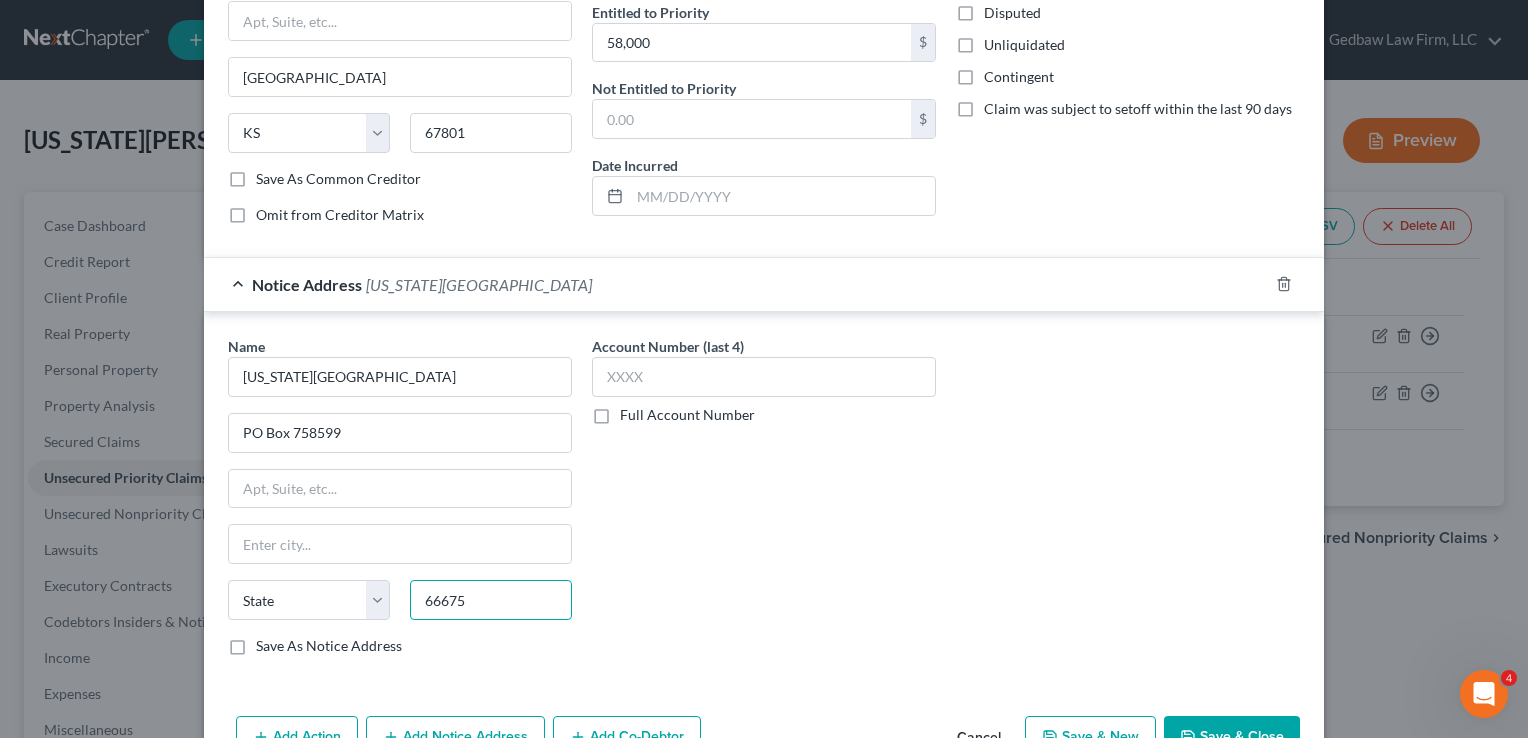 type on "66675" 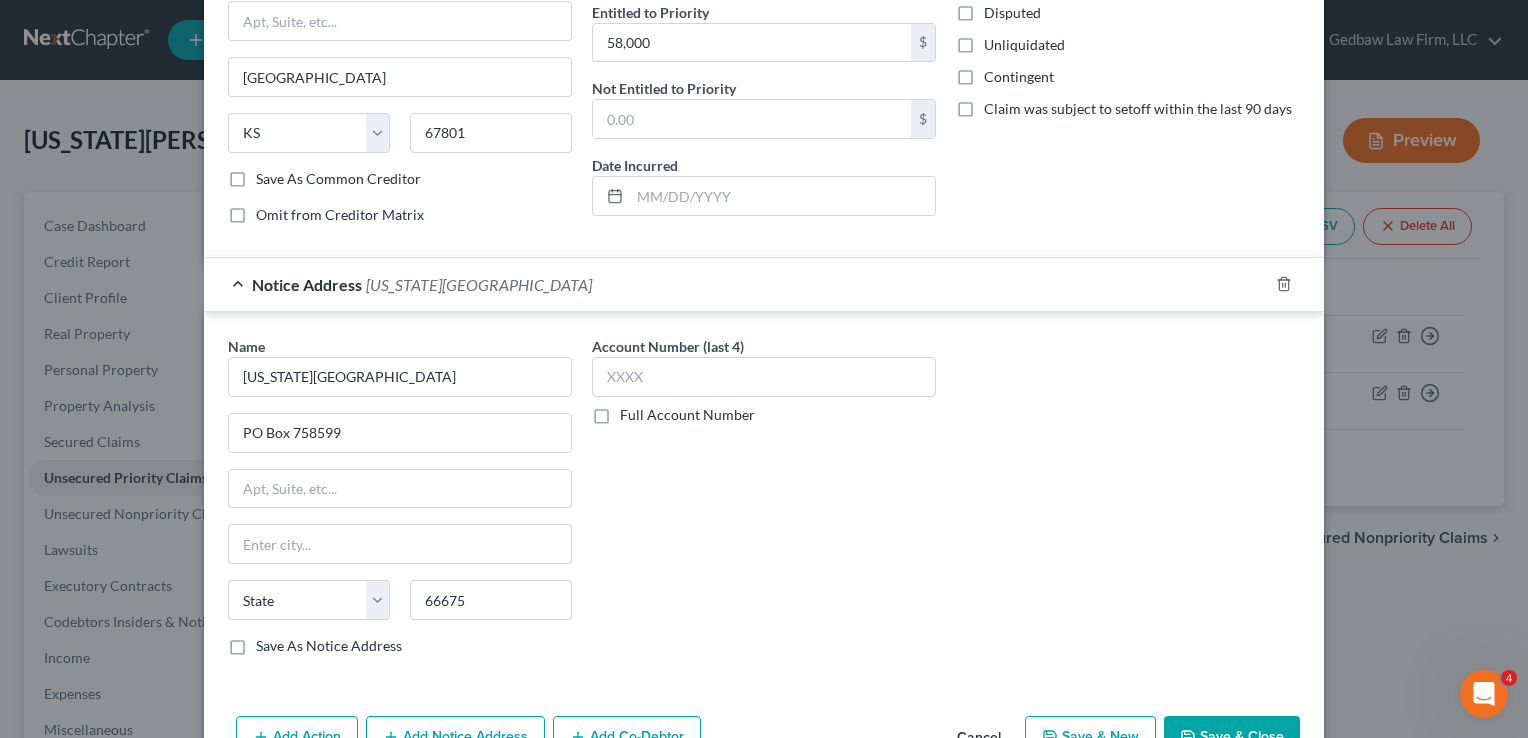 click on "Account Number (last 4)
Full Account Number" at bounding box center [764, 504] 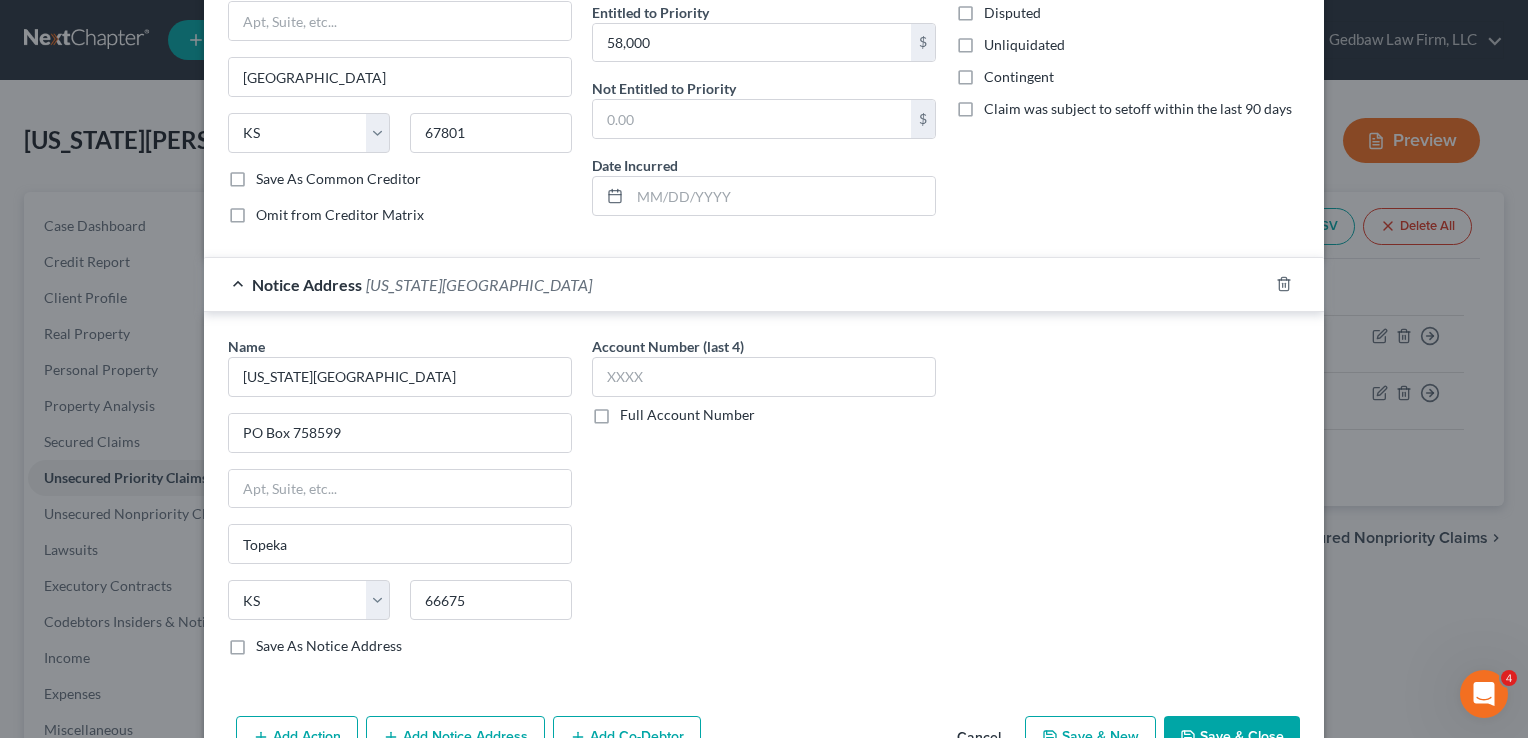 click on "Save As Notice Address" at bounding box center (329, 646) 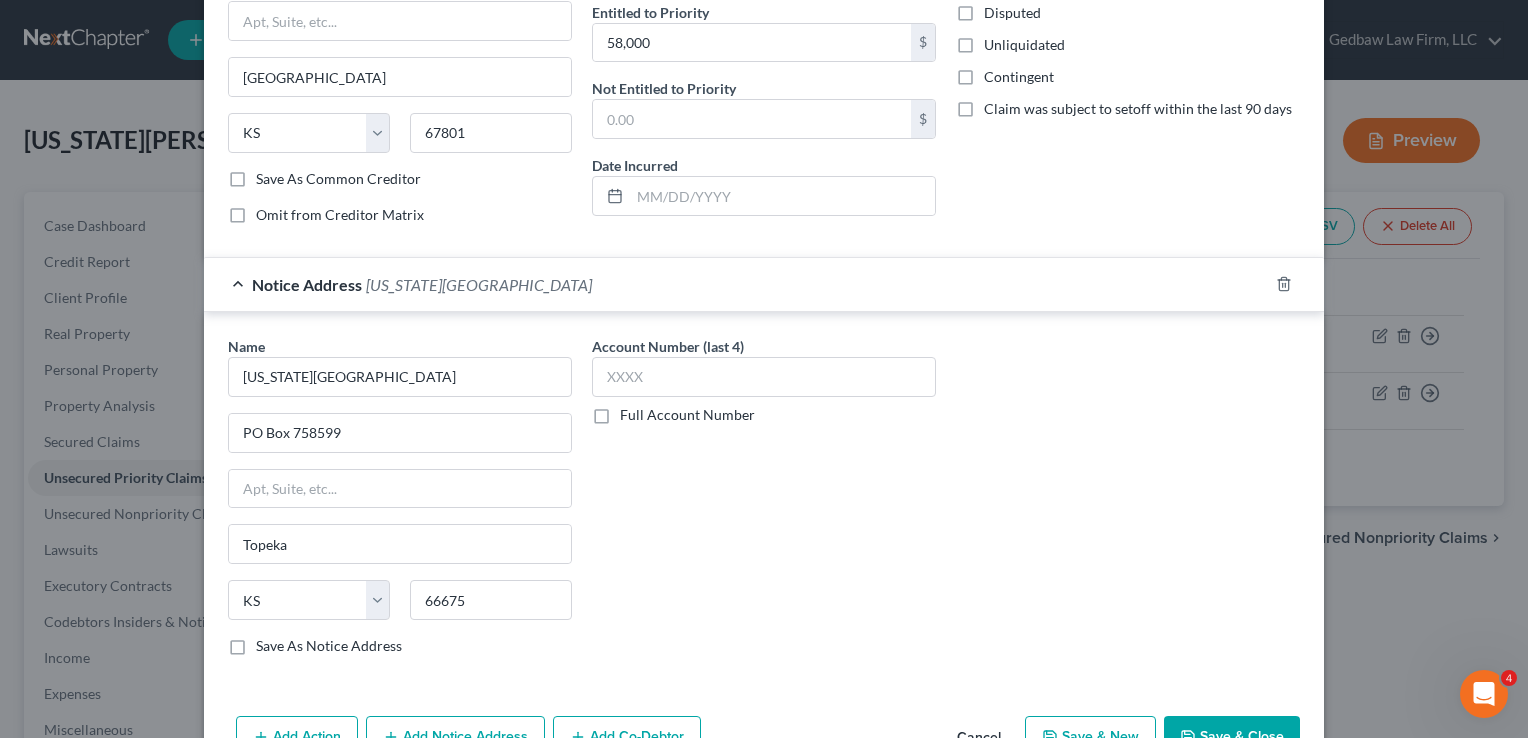 click on "Save As Notice Address" at bounding box center (270, 642) 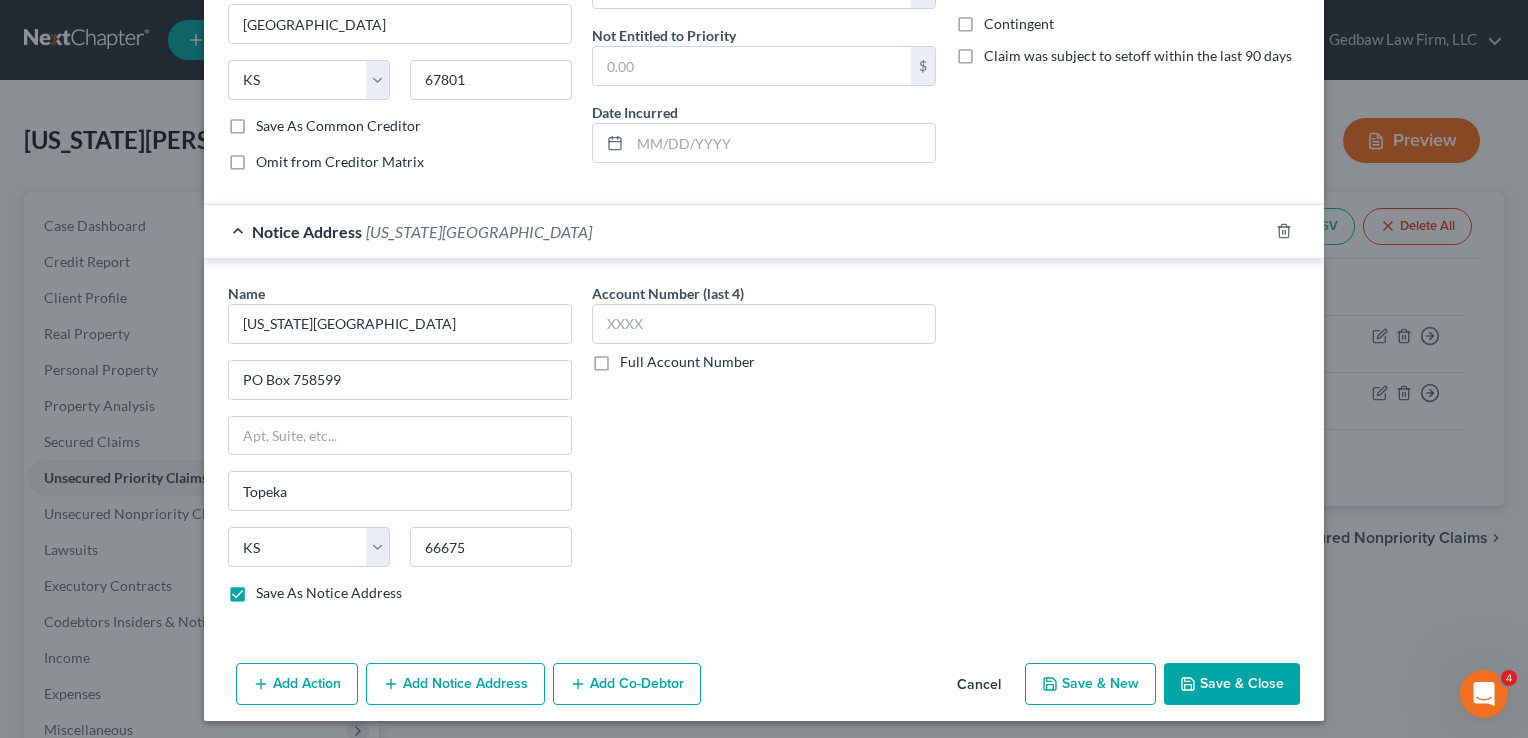 scroll, scrollTop: 354, scrollLeft: 0, axis: vertical 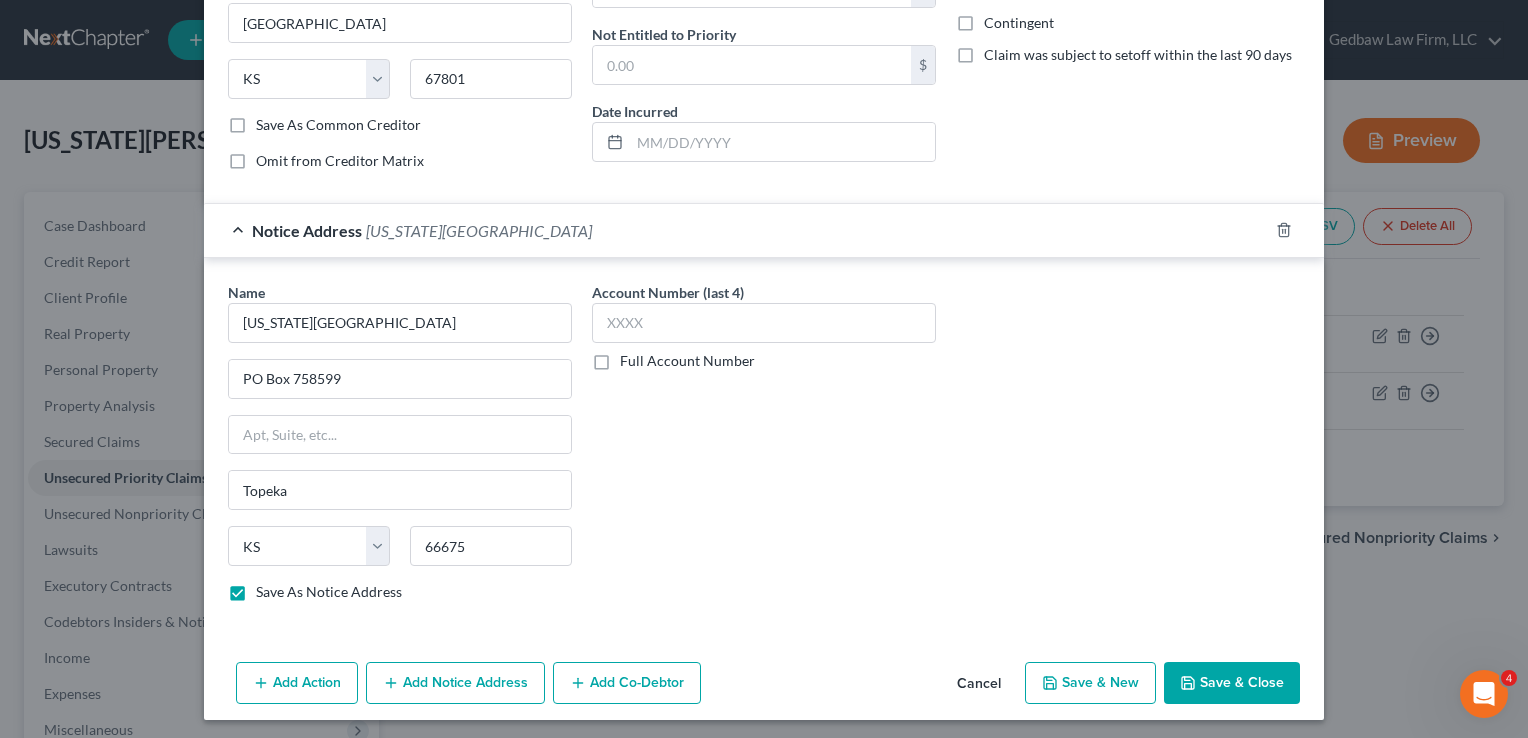 click on "Save & Close" at bounding box center [1232, 683] 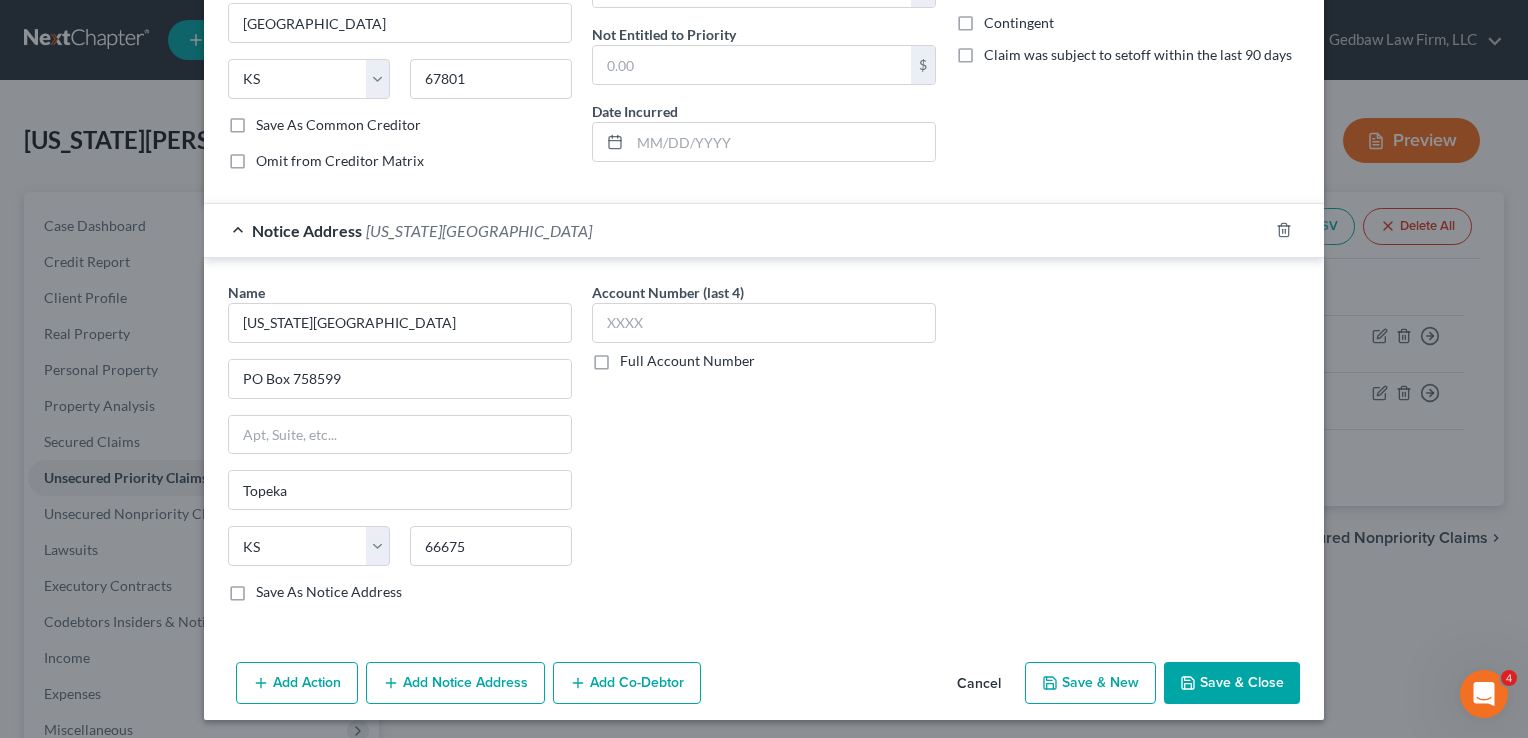 checkbox on "false" 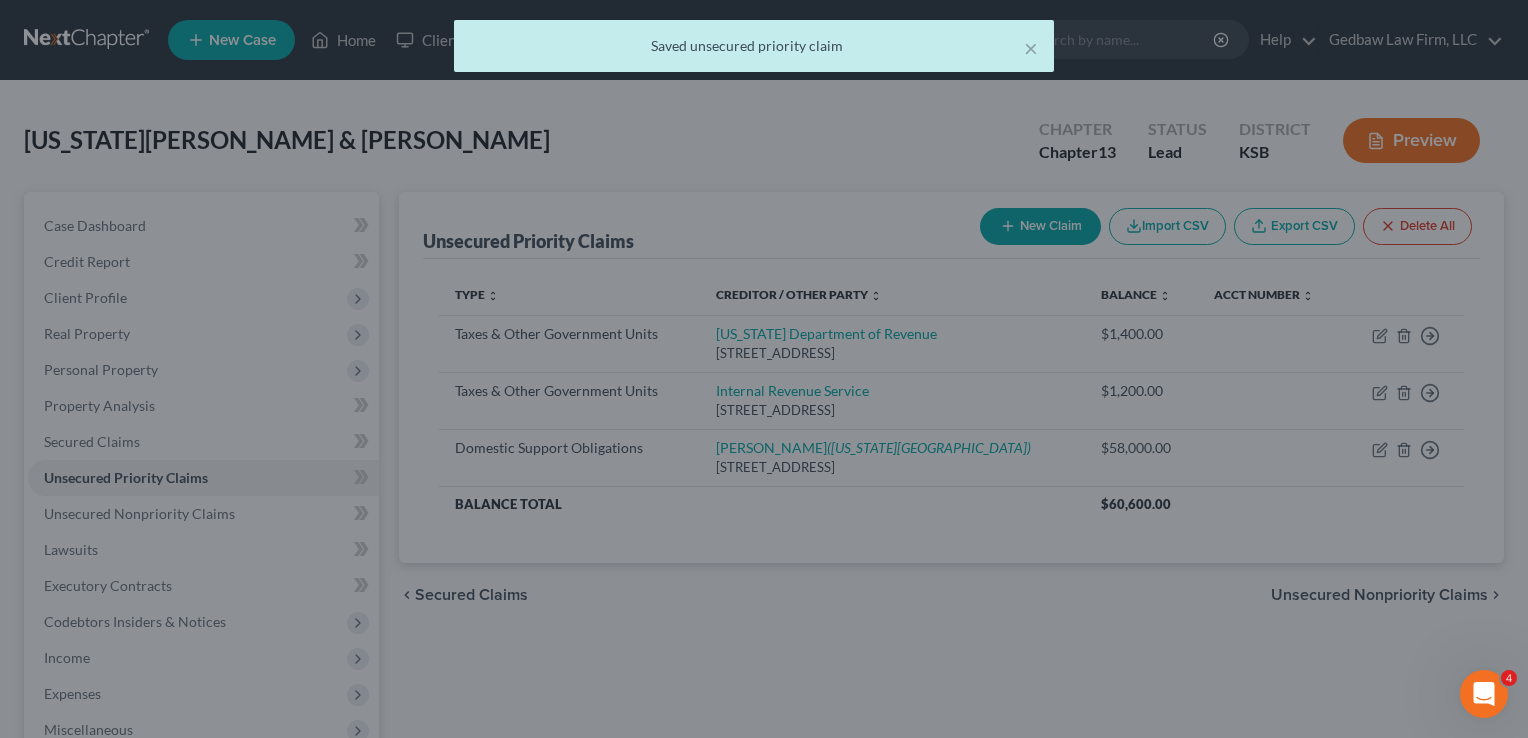 scroll, scrollTop: 0, scrollLeft: 0, axis: both 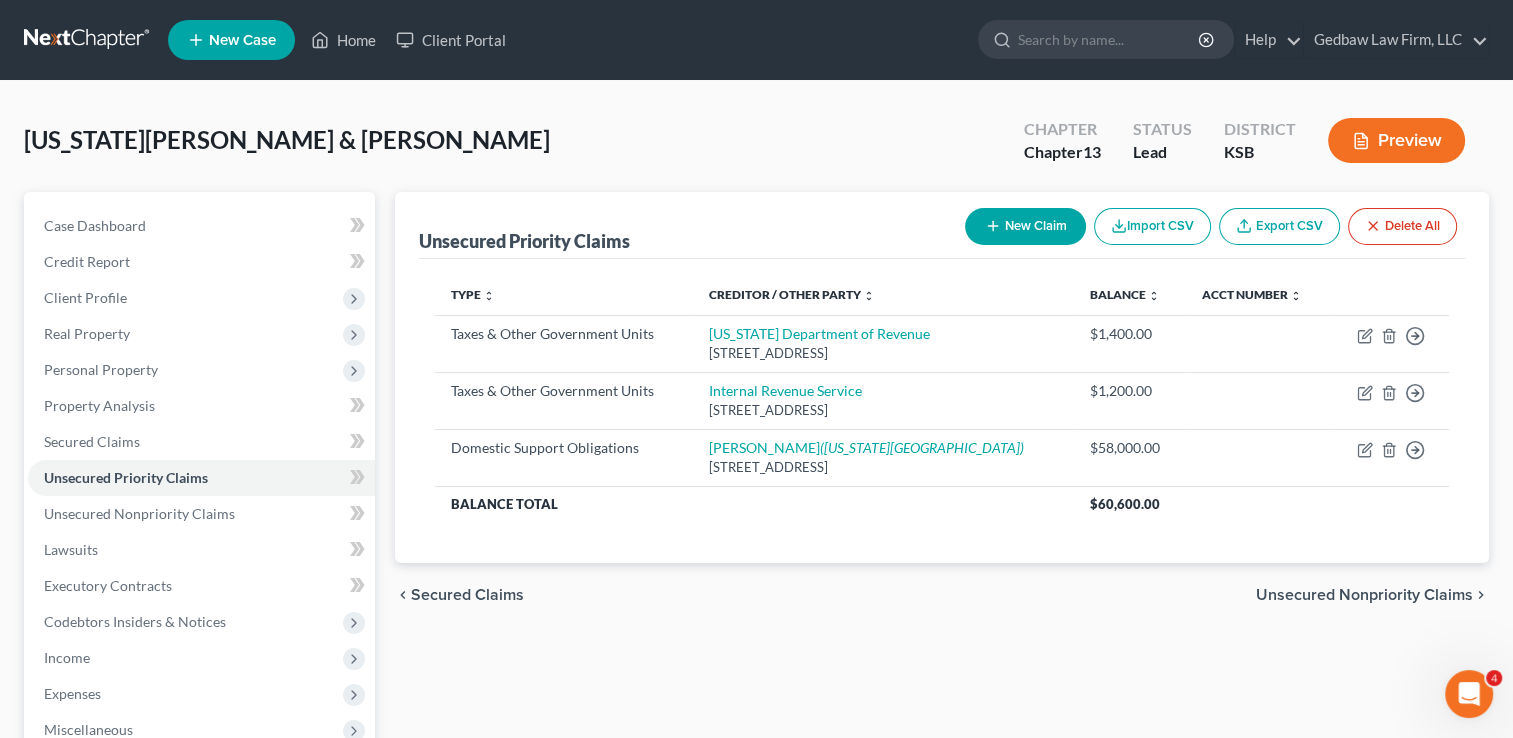 click on "Unsecured Nonpriority Claims" at bounding box center [1364, 595] 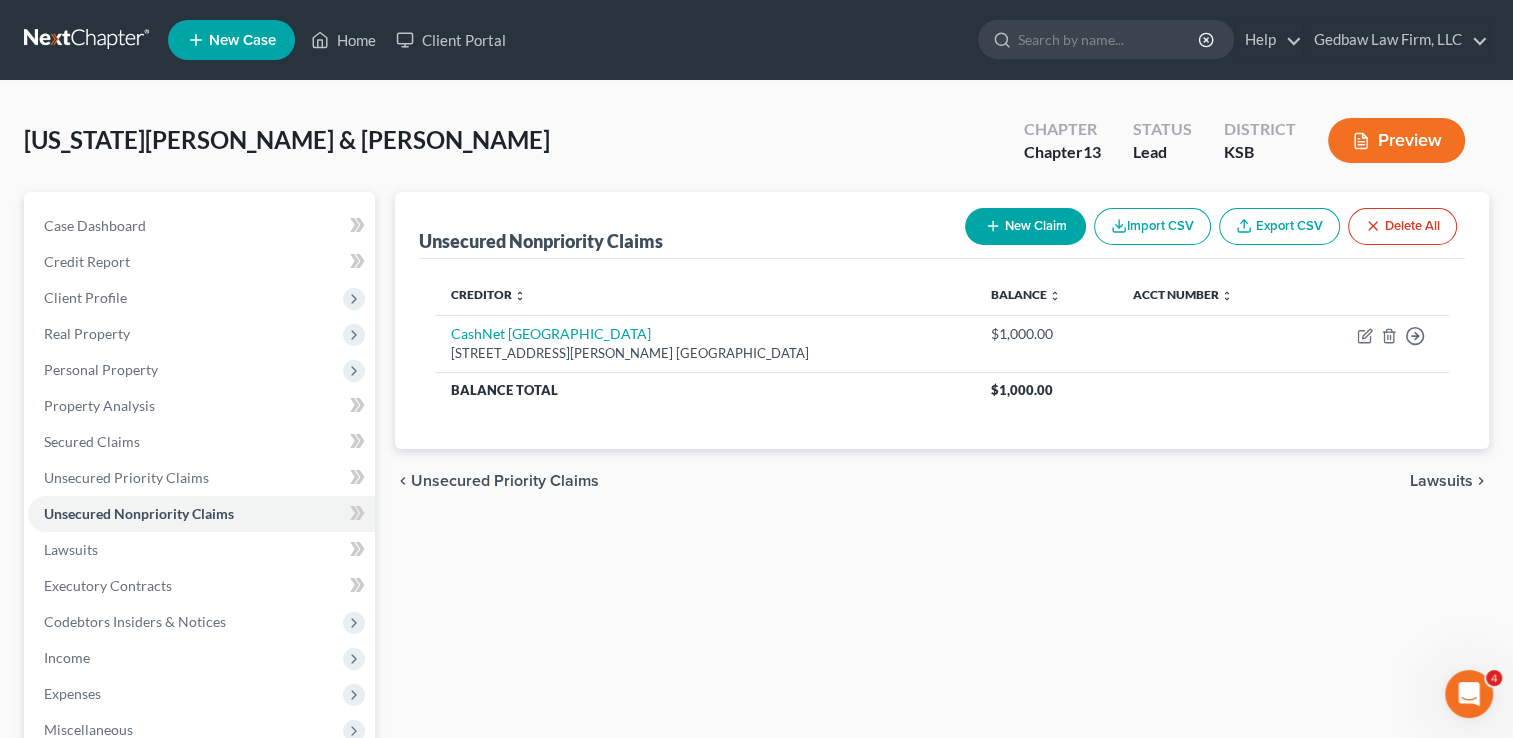 click on "New Claim" at bounding box center (1025, 226) 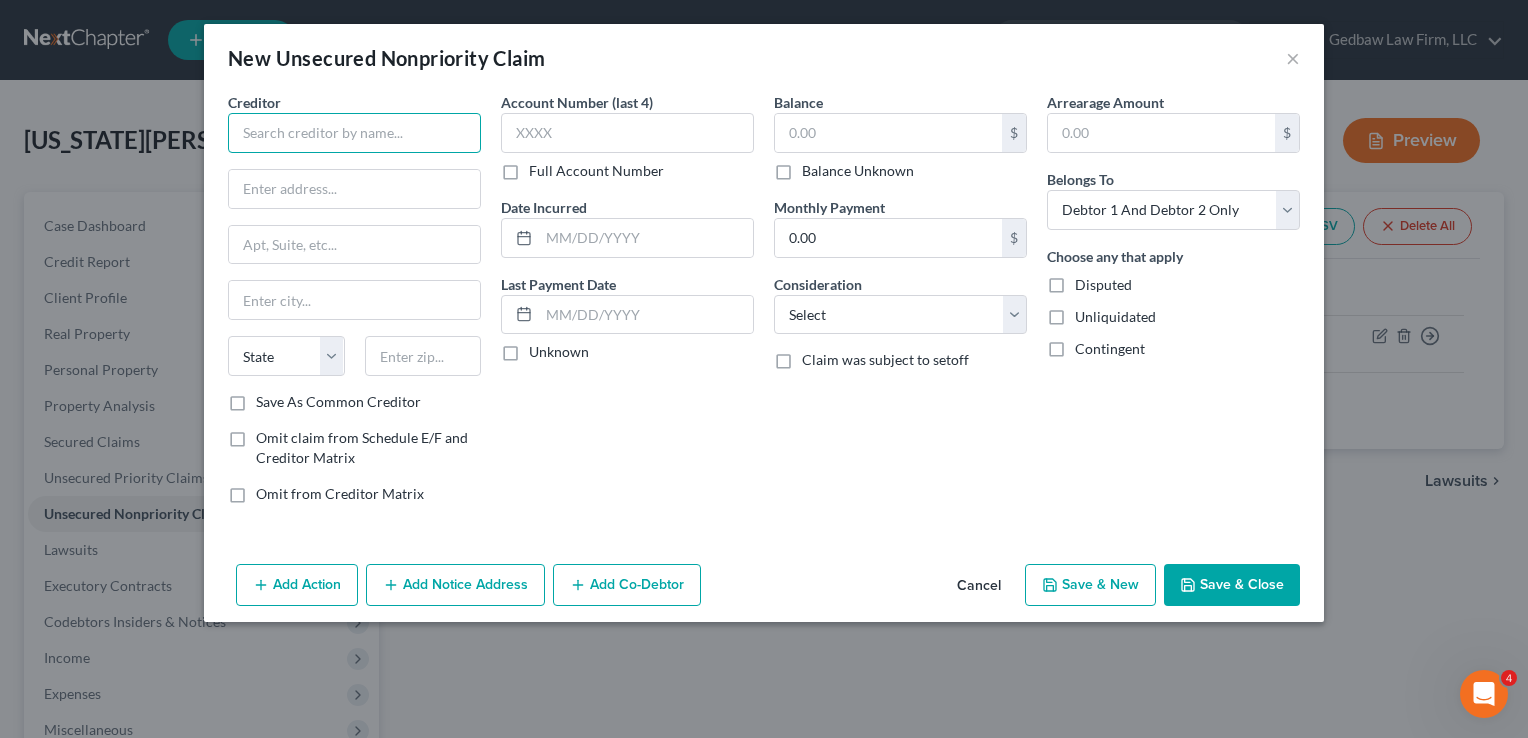 click at bounding box center (354, 133) 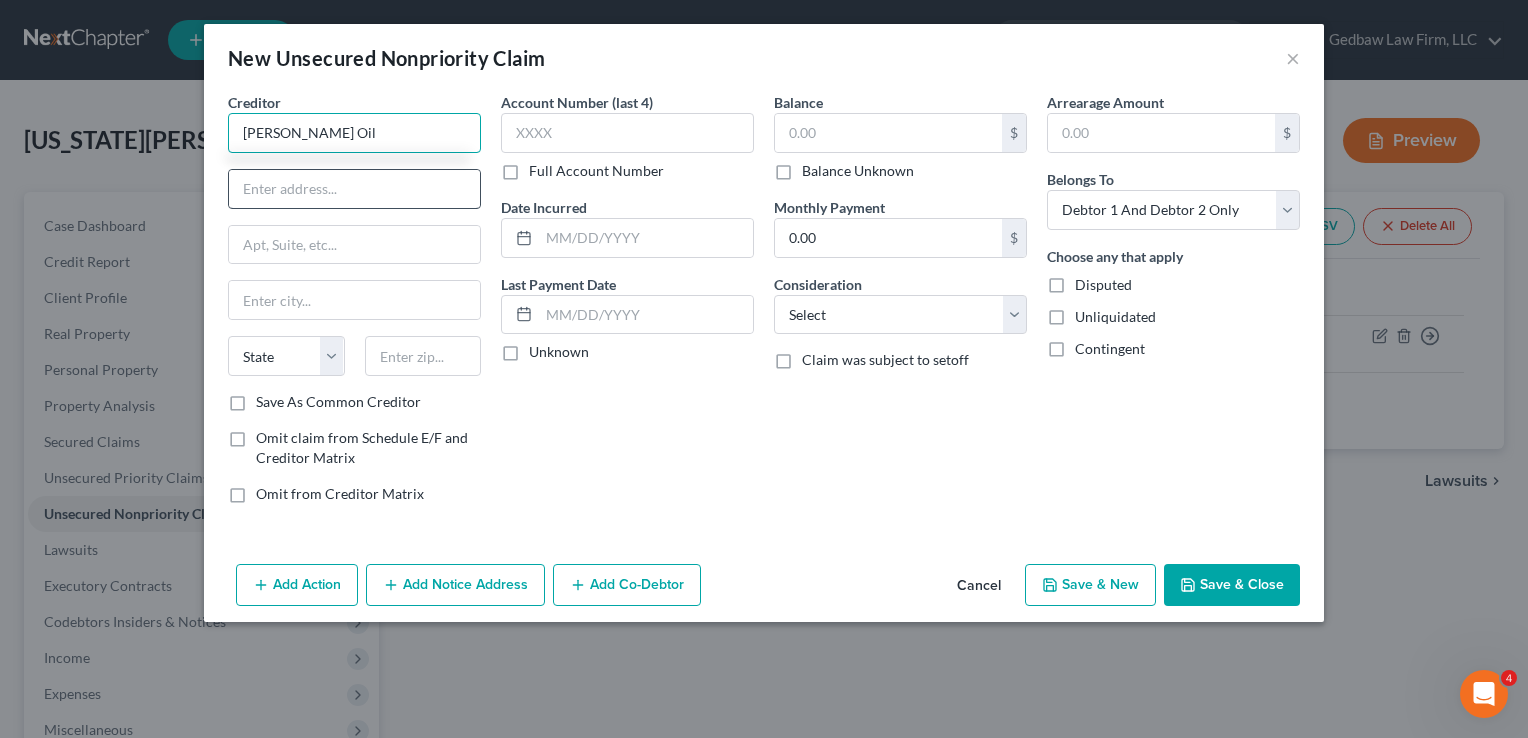 type on "[PERSON_NAME] Oil" 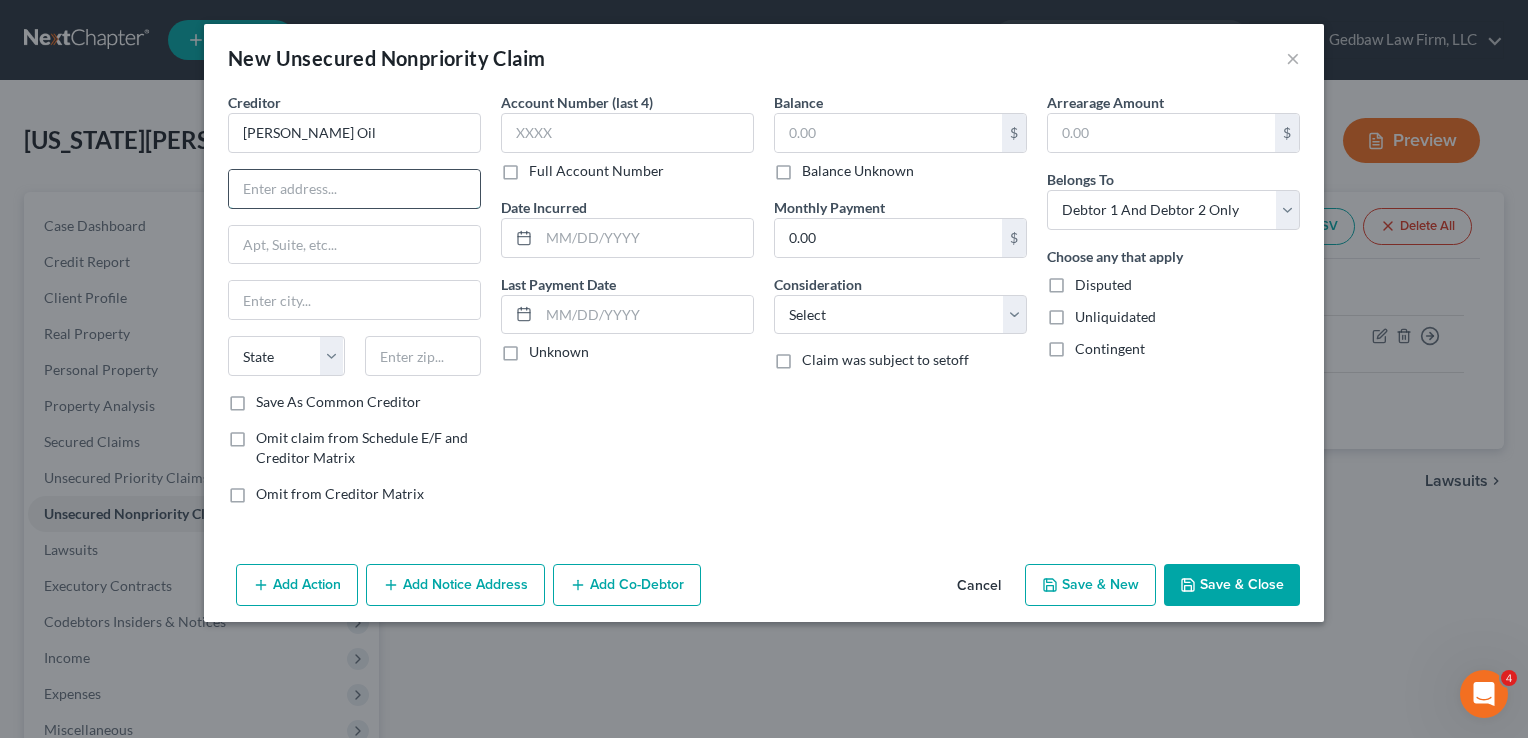 click at bounding box center (354, 189) 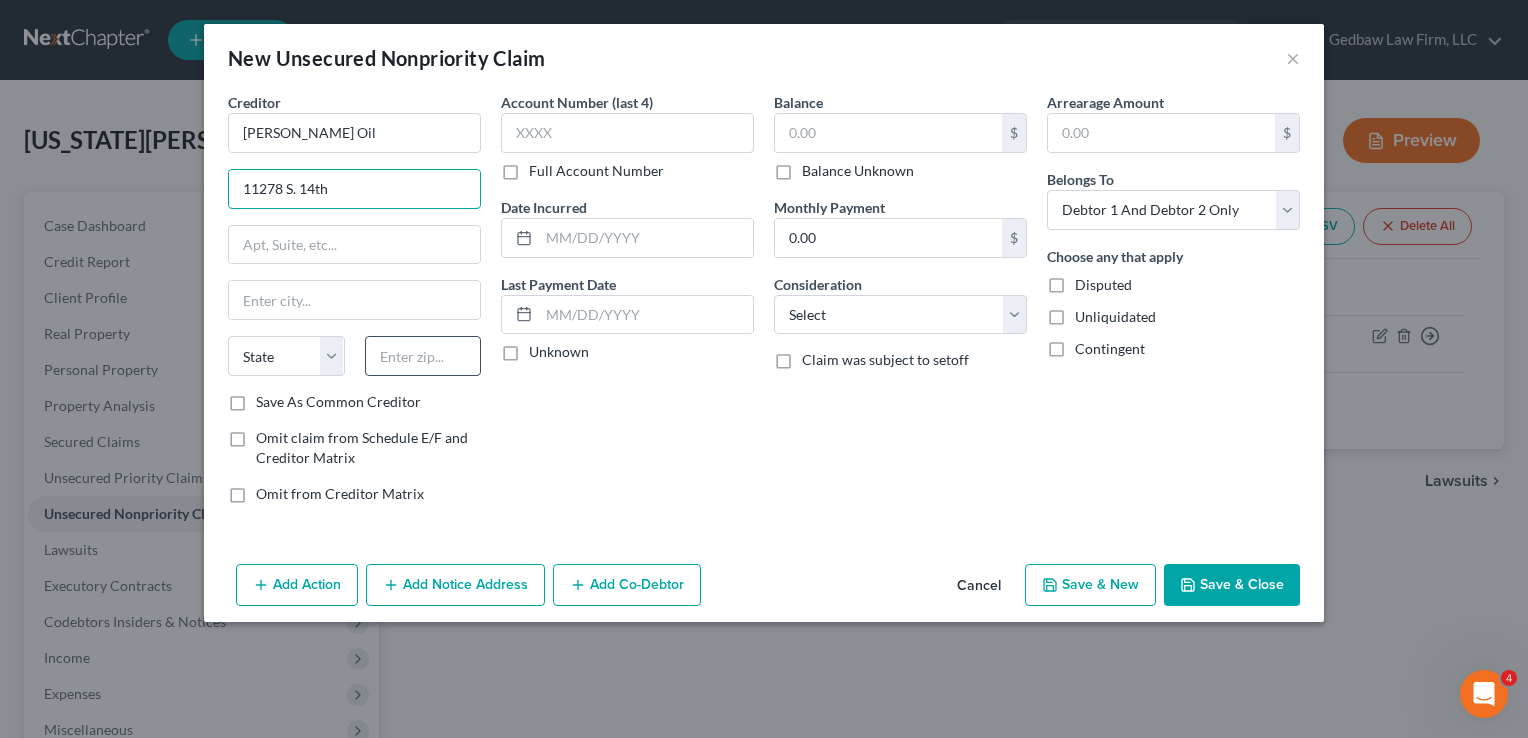 type on "11278 S. 14th" 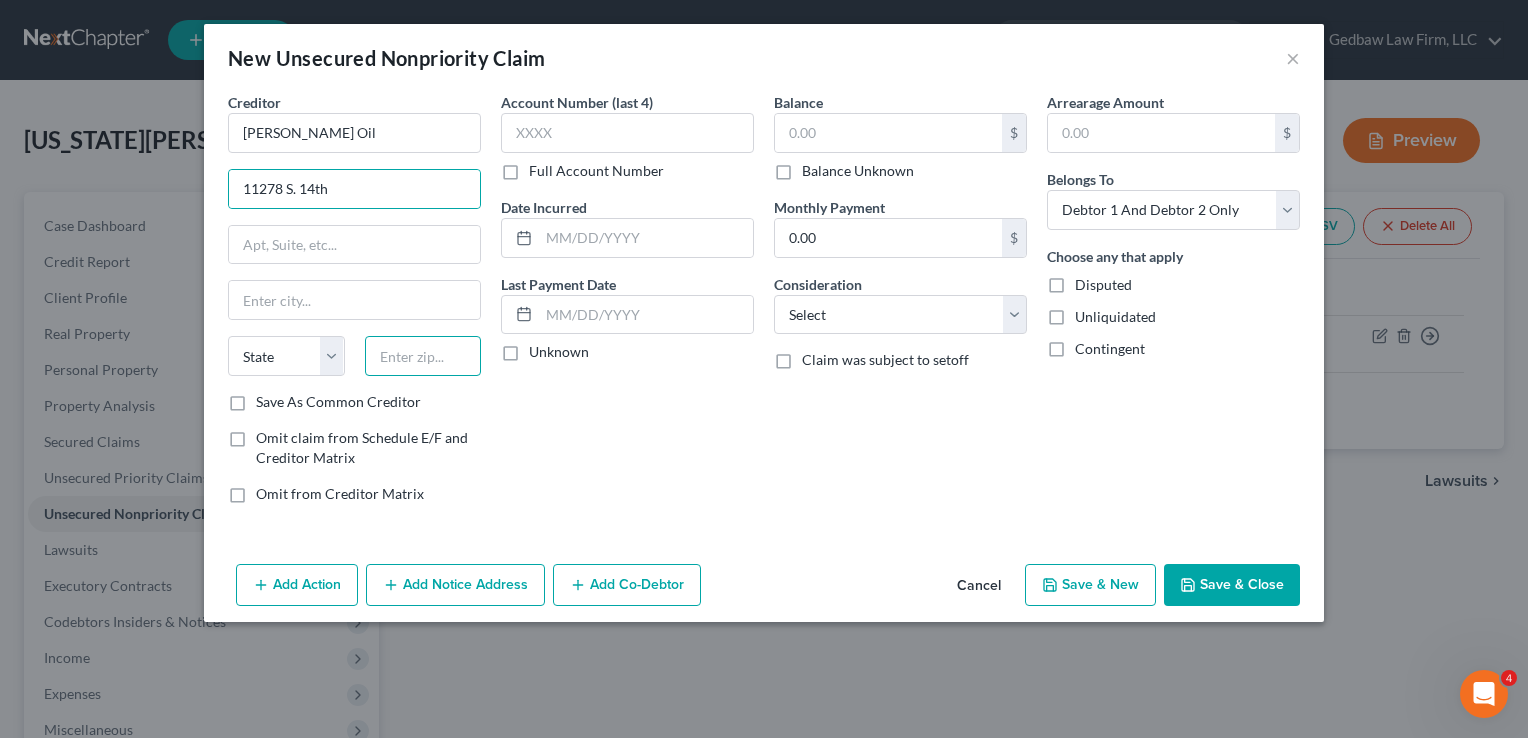 click at bounding box center [423, 356] 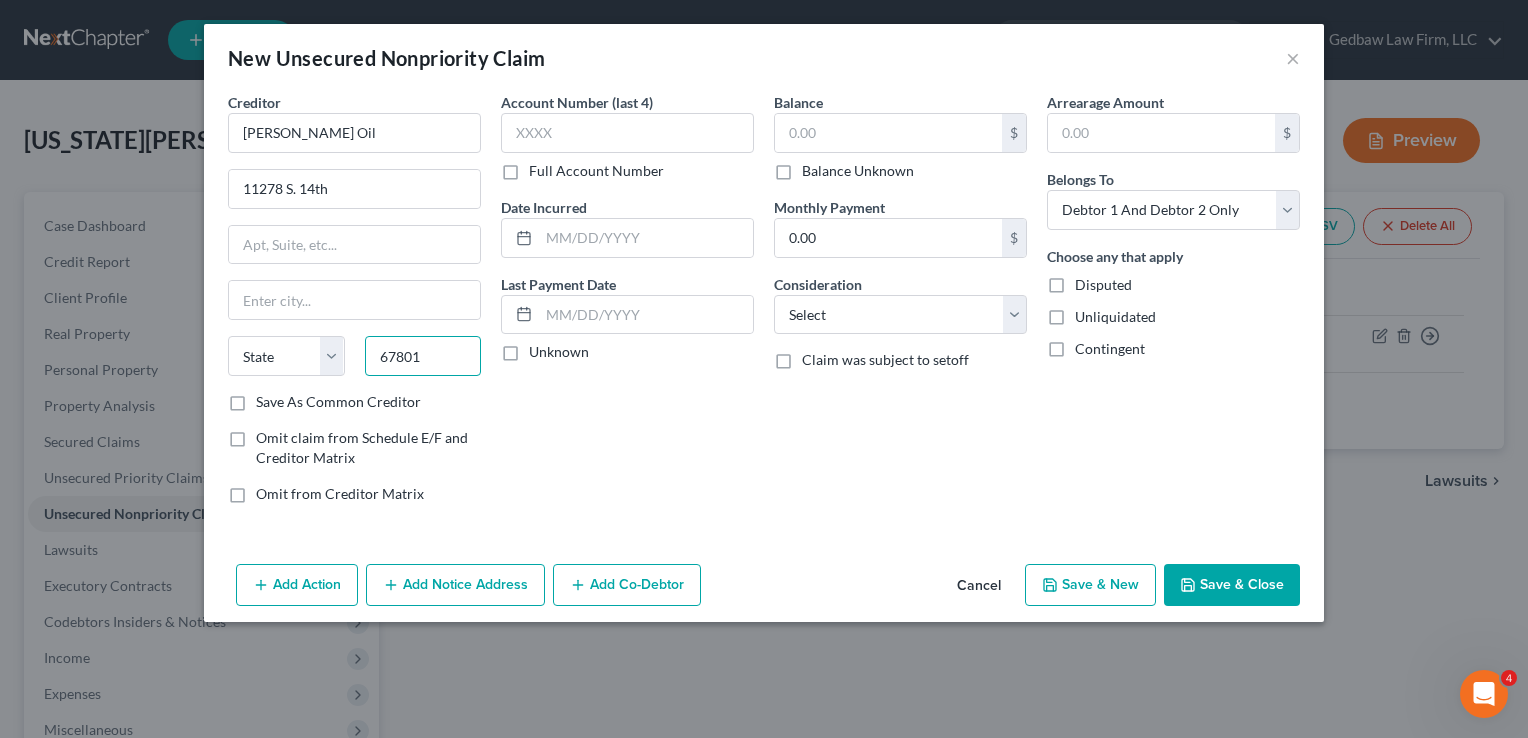 type on "67801" 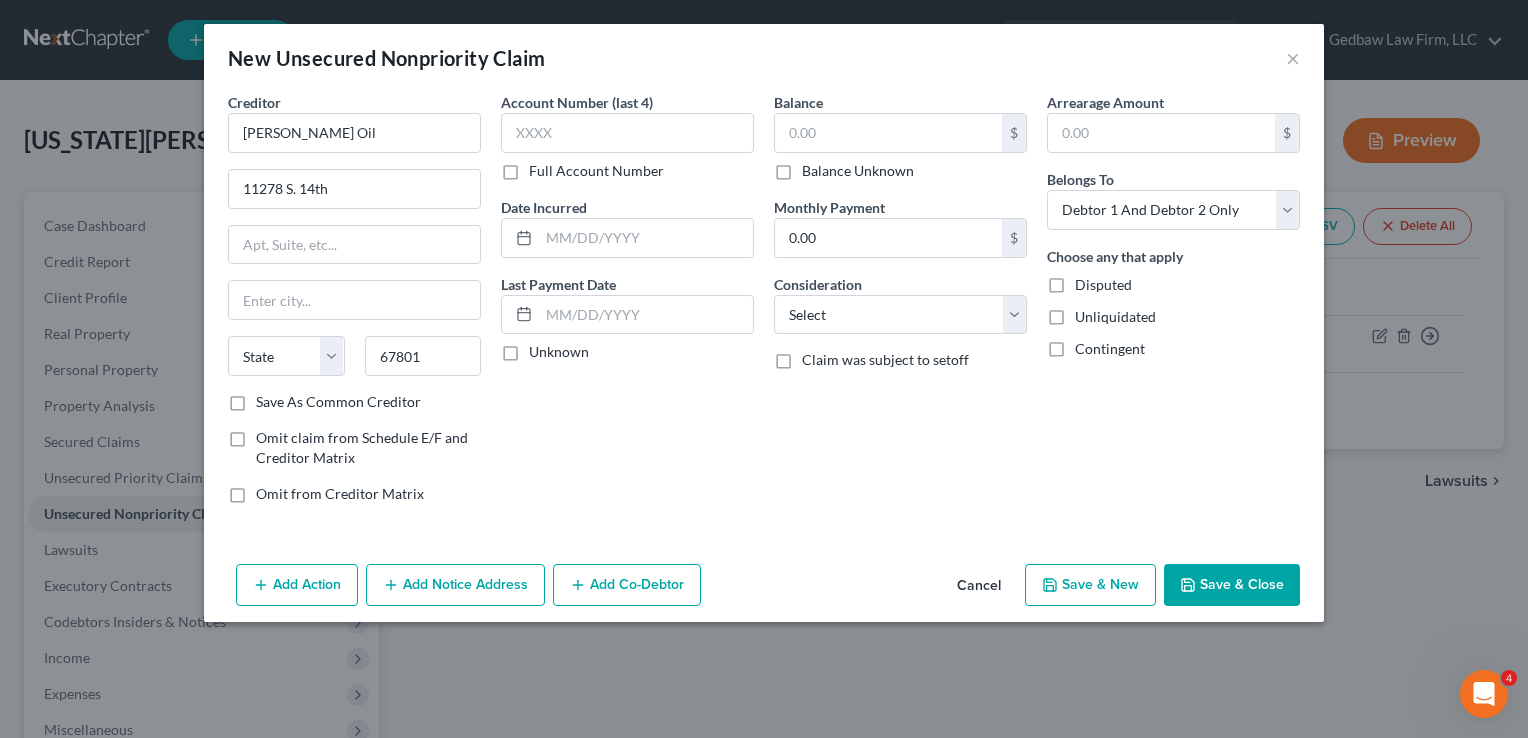 type on "[GEOGRAPHIC_DATA]" 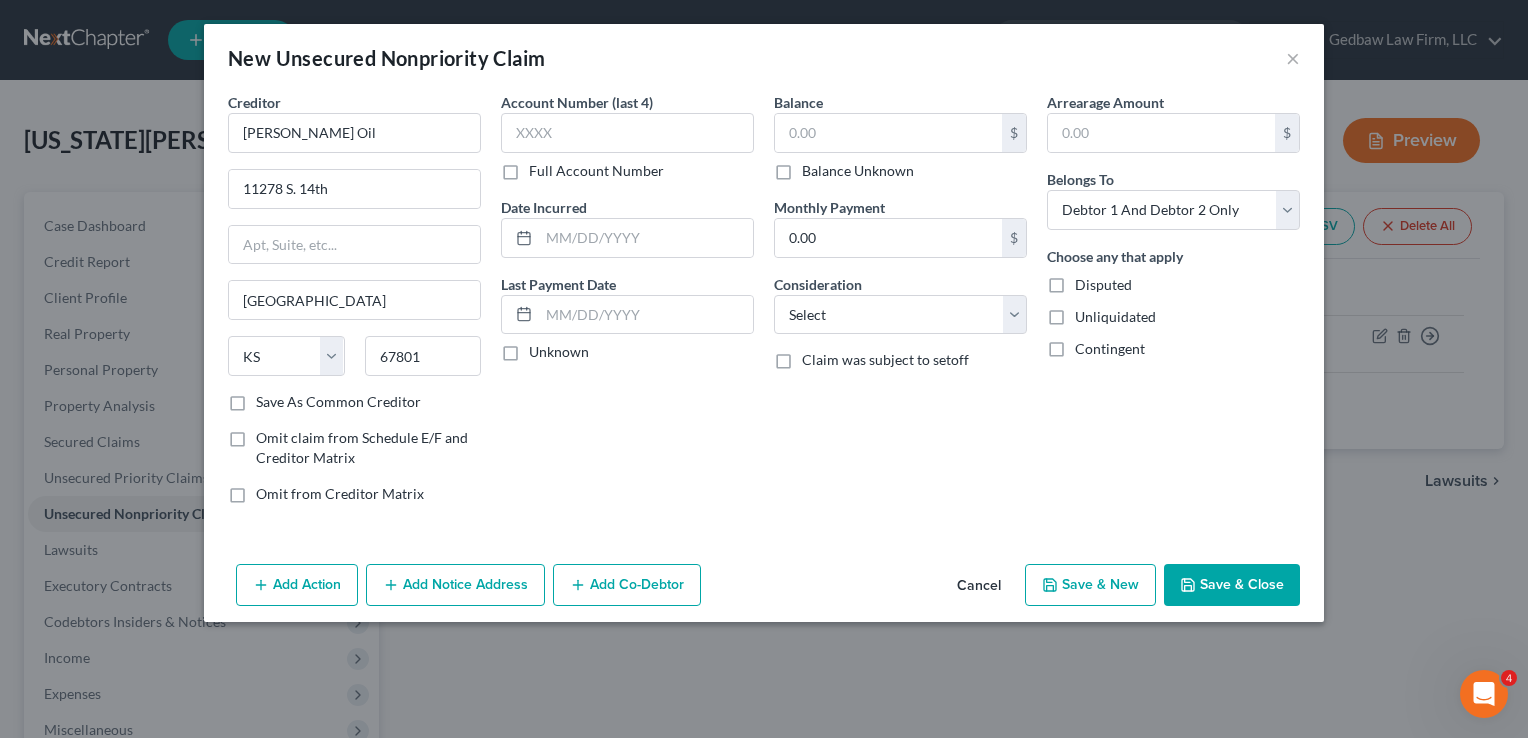 click on "Account Number (last 4)
Full Account Number
Date Incurred         Last Payment Date         Unknown" at bounding box center (627, 306) 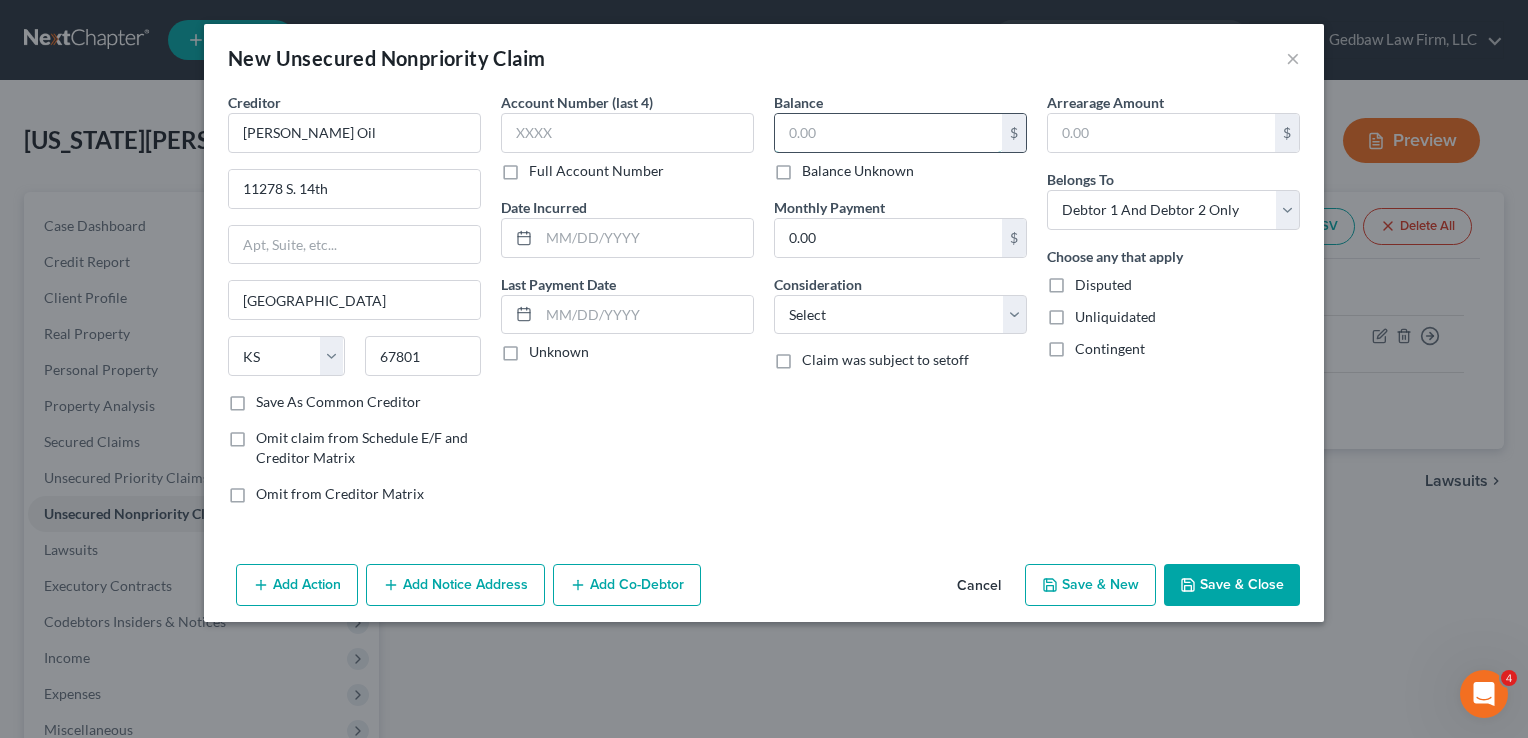 click at bounding box center [888, 133] 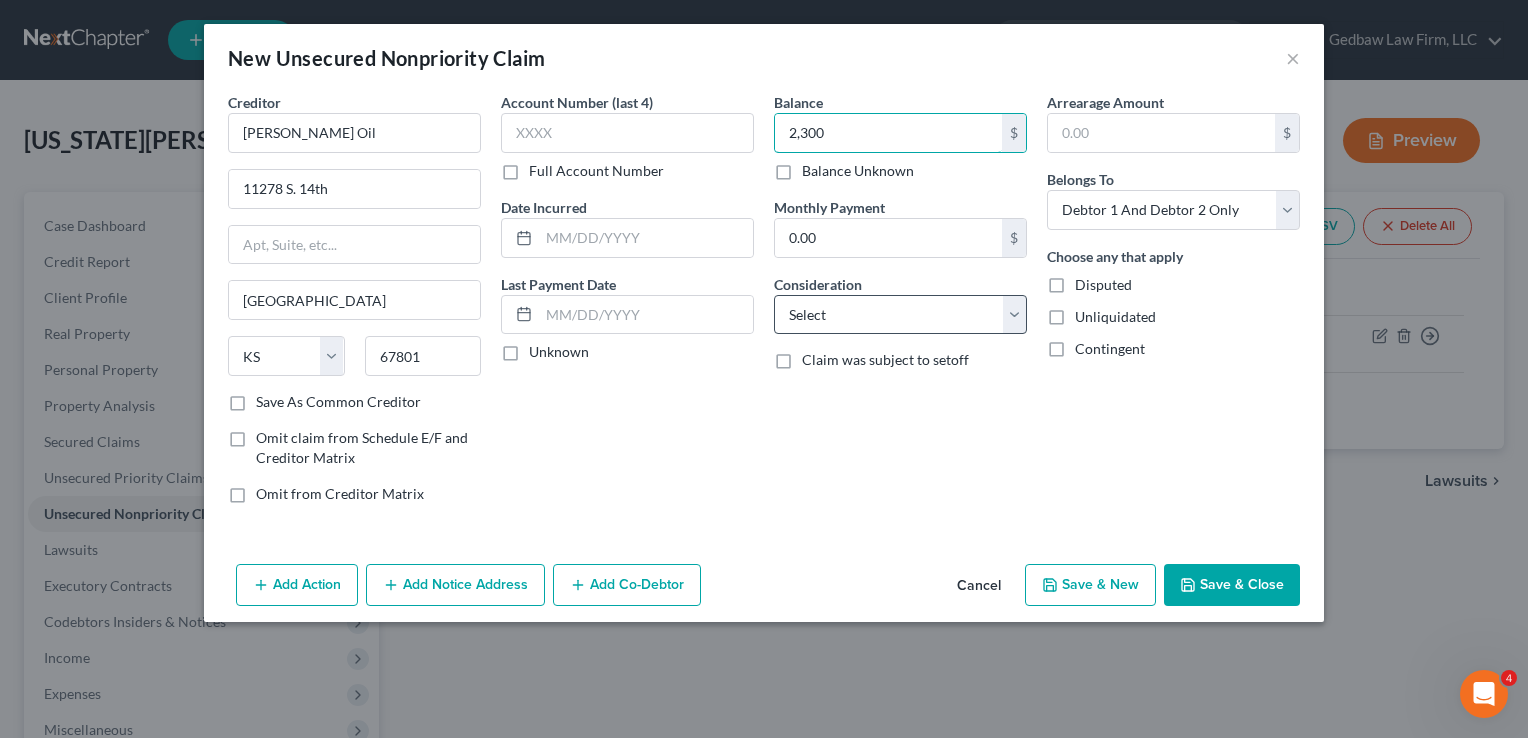 type on "2,300" 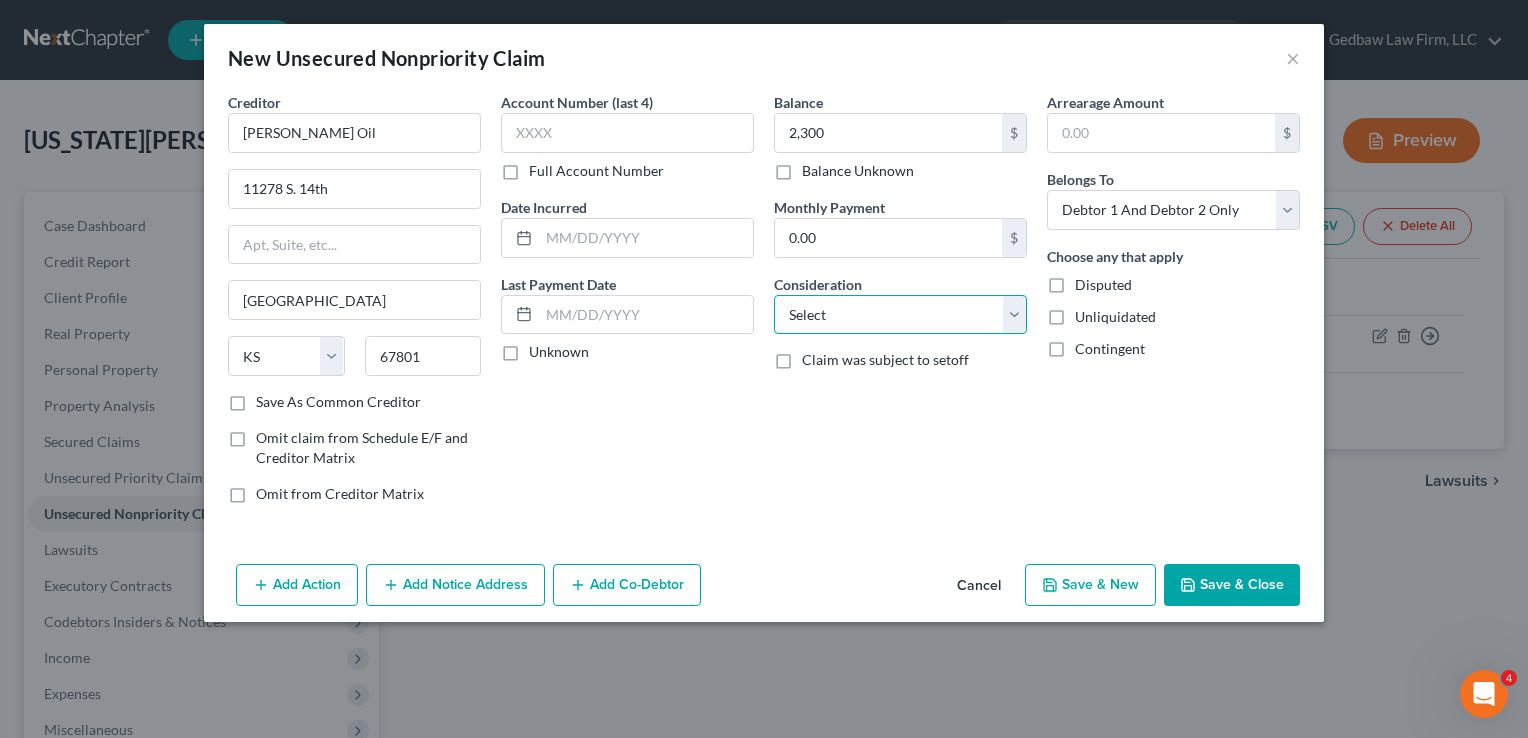 click on "Select Cable / Satellite Services Collection Agency Credit Card Debt Debt Counseling / Attorneys Deficiency Balance Domestic Support Obligations Home / Car Repairs Income Taxes Judgment Liens Medical Services Monies Loaned / Advanced Mortgage Obligation From Divorce Or Separation Obligation To Pensions Other Overdrawn Bank Account Promised To Help Pay Creditors Student Loans Suppliers And Vendors Telephone / Internet Services Utility Services" at bounding box center (900, 315) 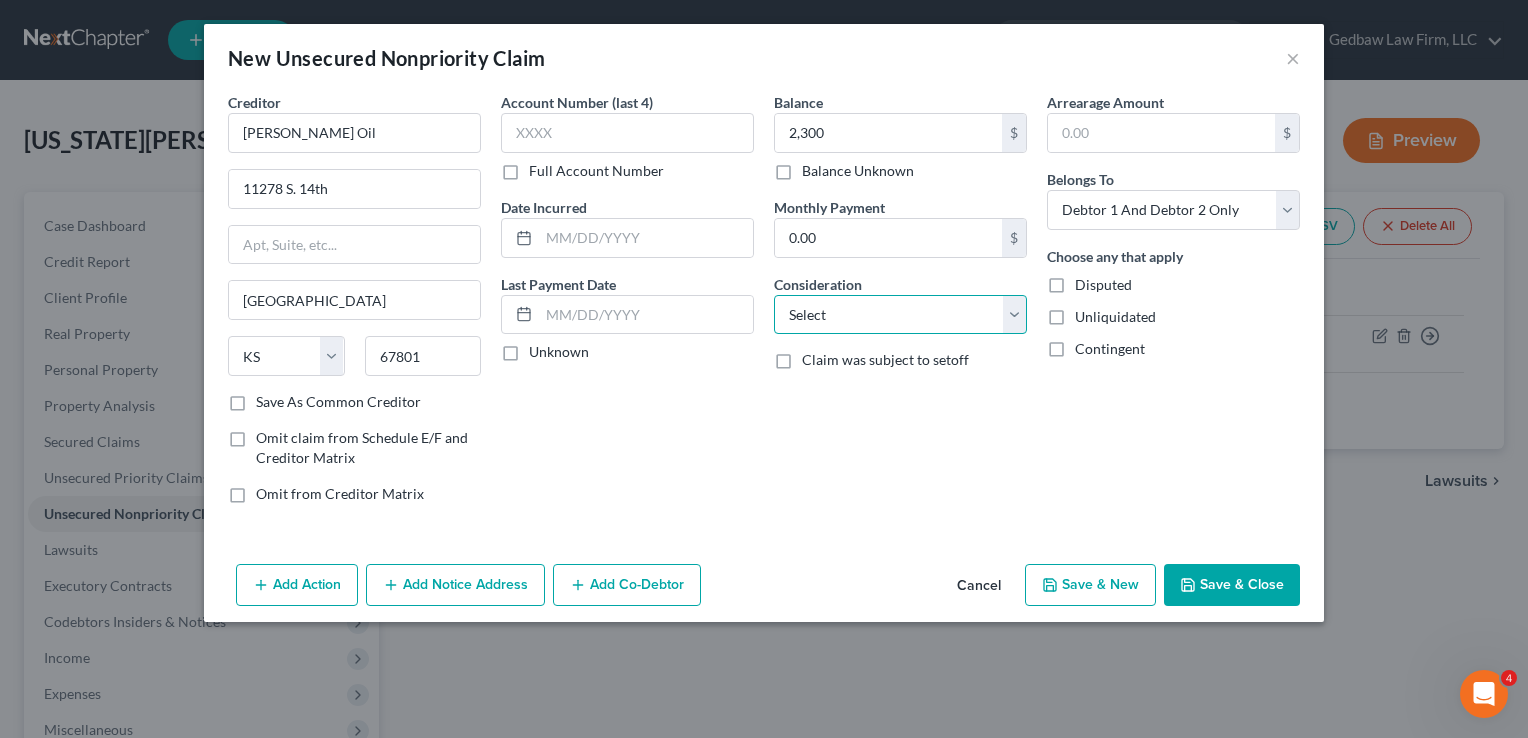 select on "20" 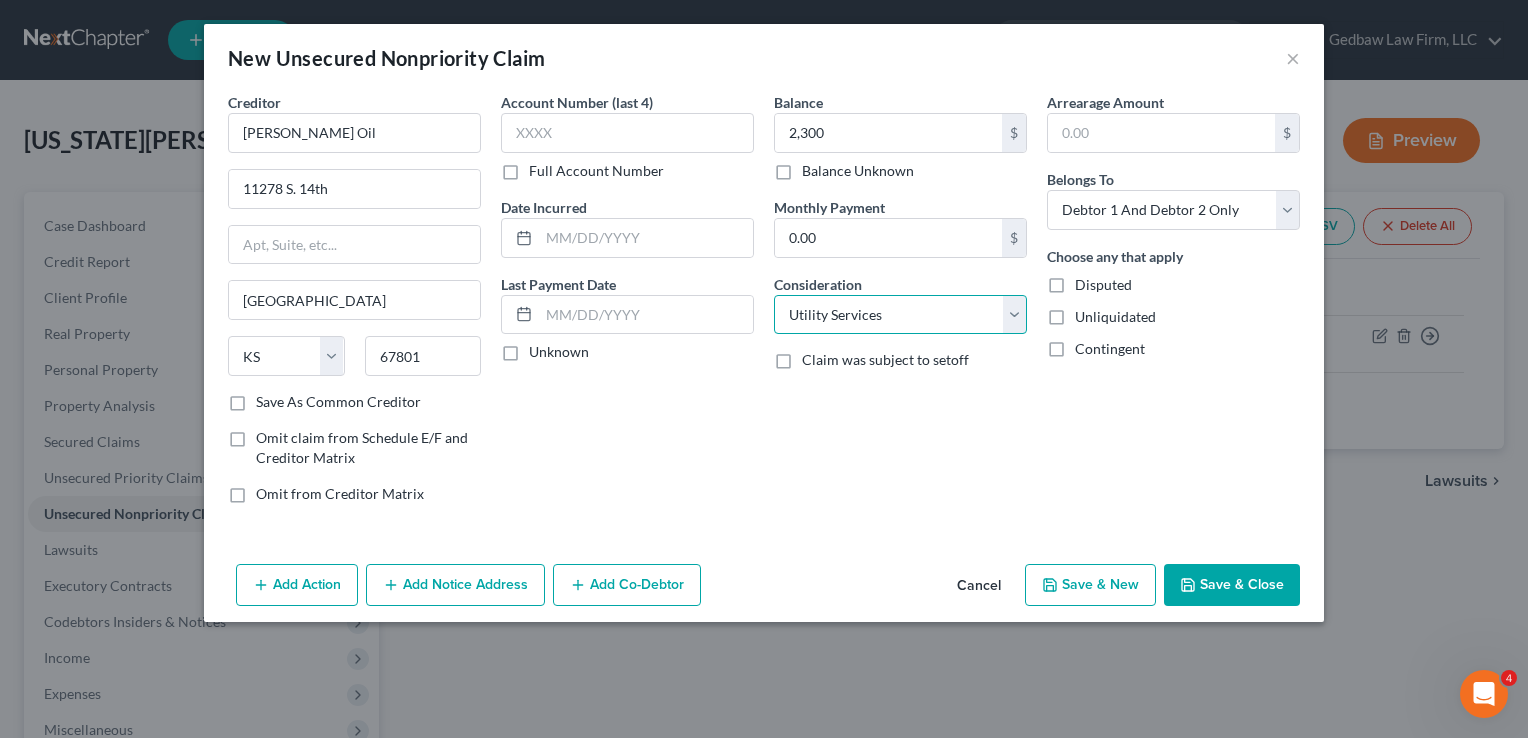 click on "Select Cable / Satellite Services Collection Agency Credit Card Debt Debt Counseling / Attorneys Deficiency Balance Domestic Support Obligations Home / Car Repairs Income Taxes Judgment Liens Medical Services Monies Loaned / Advanced Mortgage Obligation From Divorce Or Separation Obligation To Pensions Other Overdrawn Bank Account Promised To Help Pay Creditors Student Loans Suppliers And Vendors Telephone / Internet Services Utility Services" at bounding box center [900, 315] 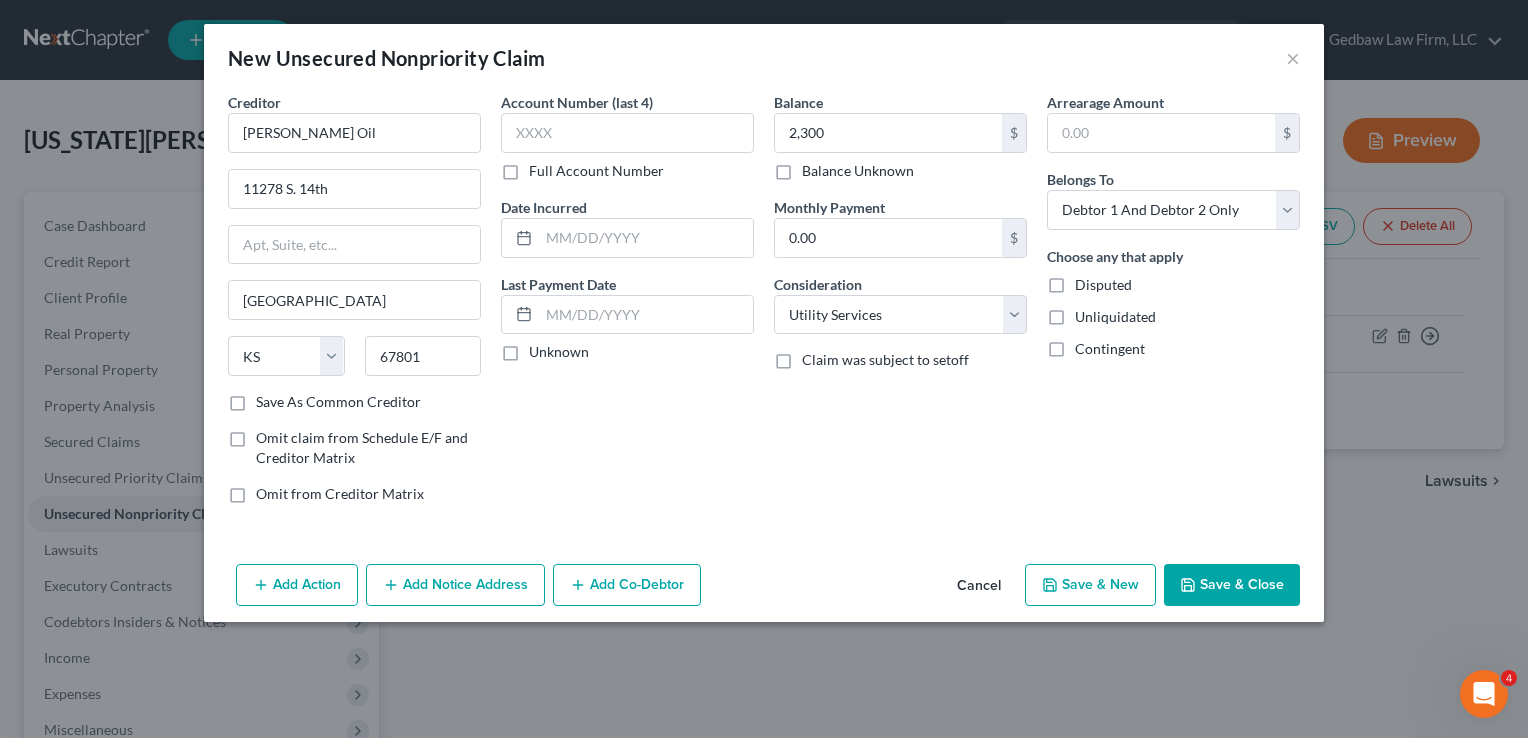 click on "Save & Close" at bounding box center (1232, 585) 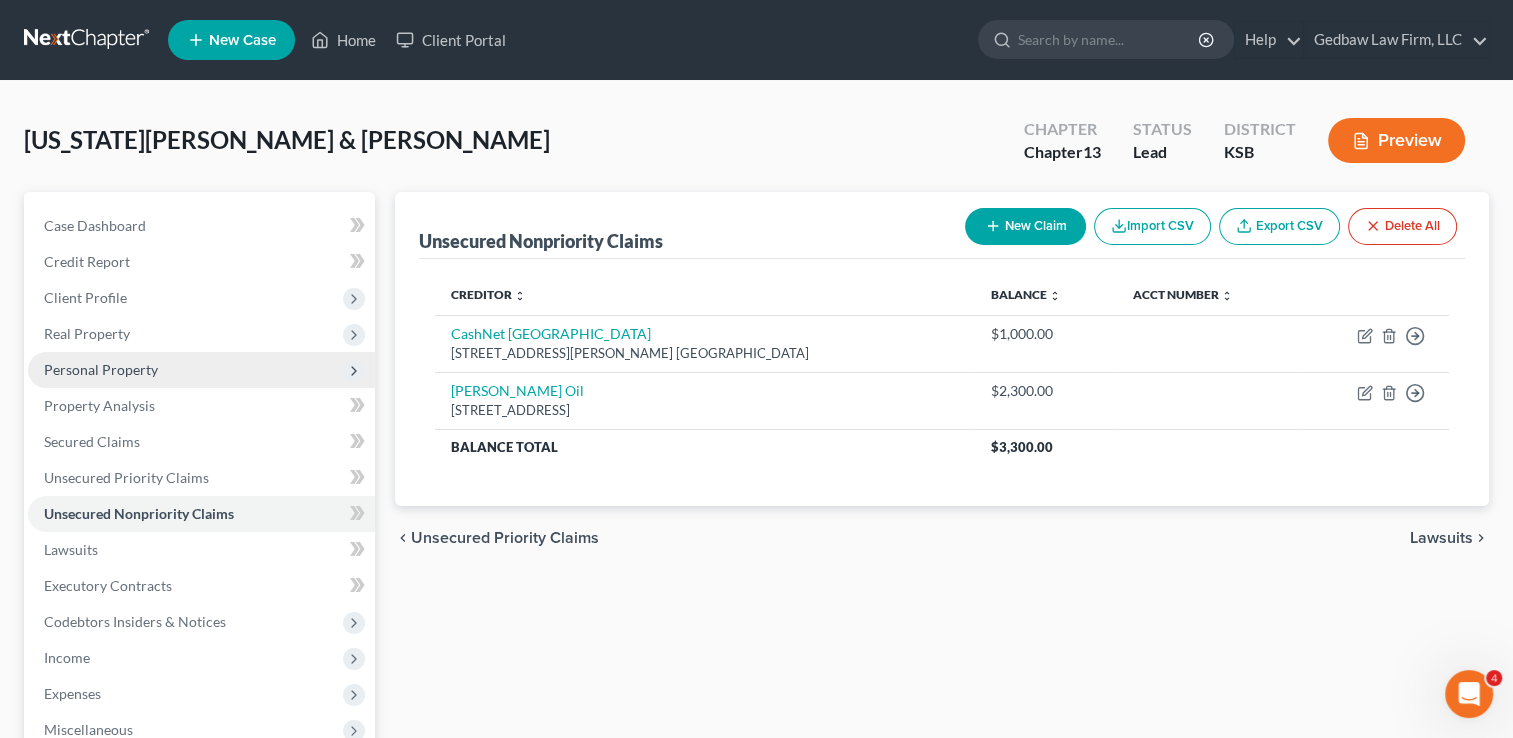 click on "Personal Property" at bounding box center (101, 369) 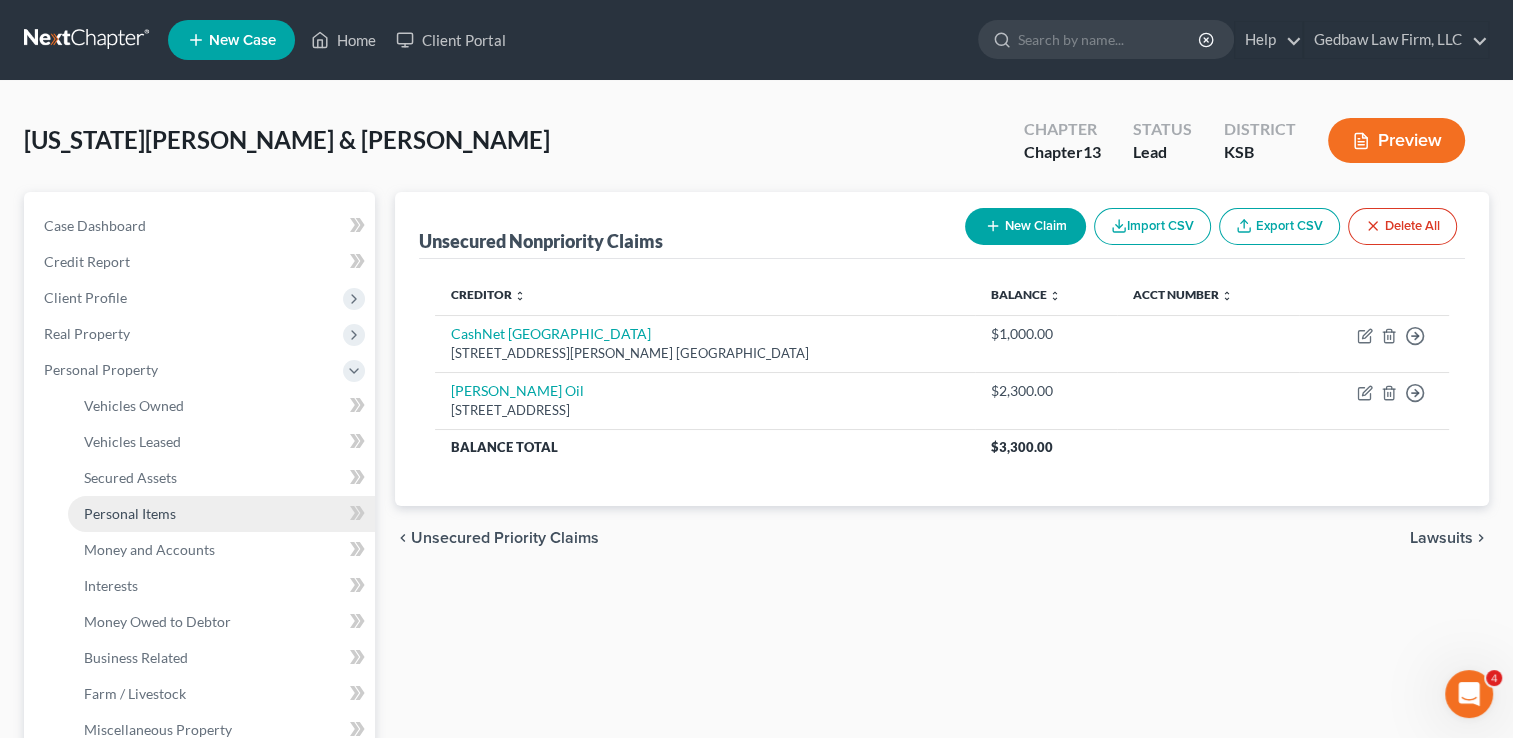 click on "Personal Items" at bounding box center (221, 514) 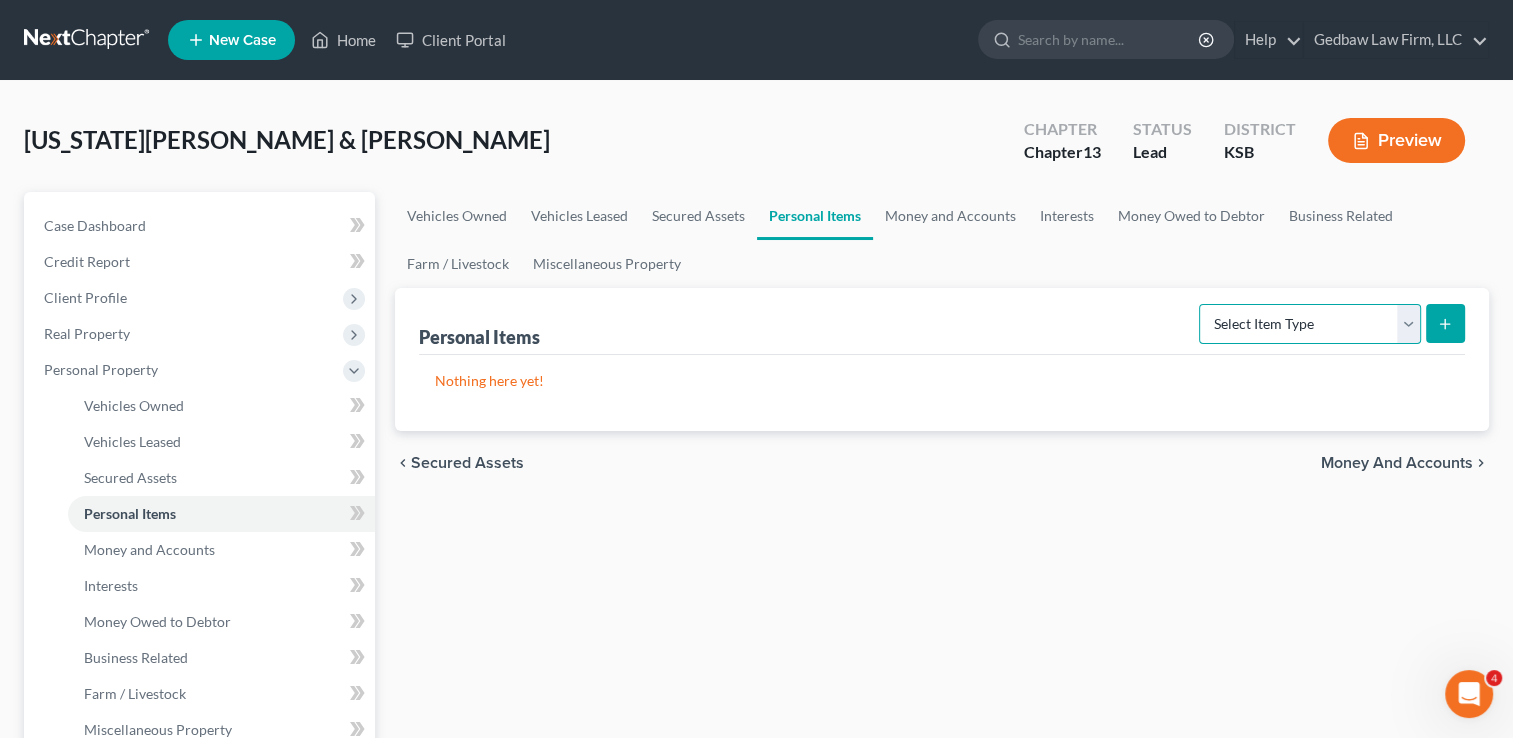 click on "Select Item Type Clothing Collectibles Of Value Electronics Firearms Household Goods Jewelry Other Pet(s) Sports & Hobby Equipment" at bounding box center [1310, 324] 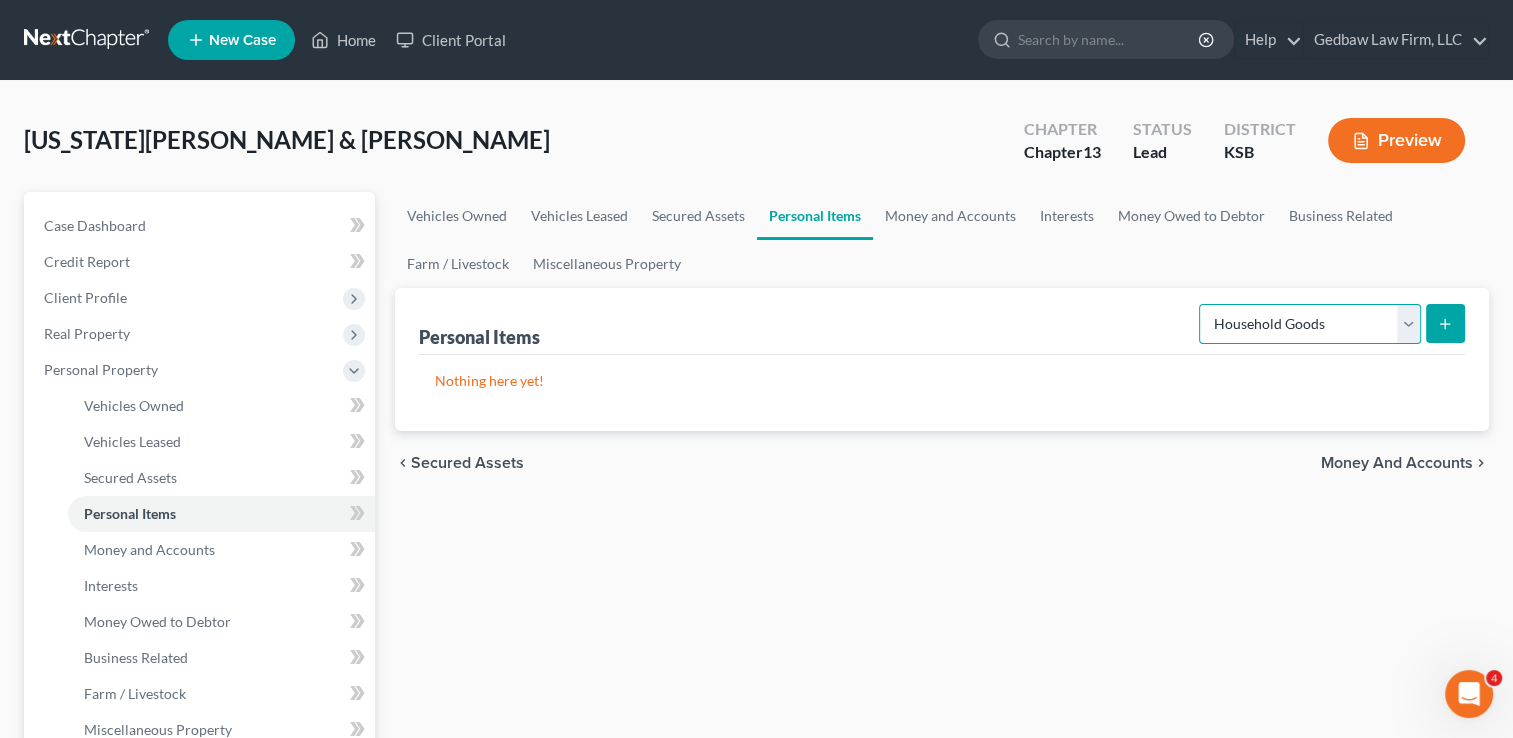 click on "Select Item Type Clothing Collectibles Of Value Electronics Firearms Household Goods Jewelry Other Pet(s) Sports & Hobby Equipment" at bounding box center [1310, 324] 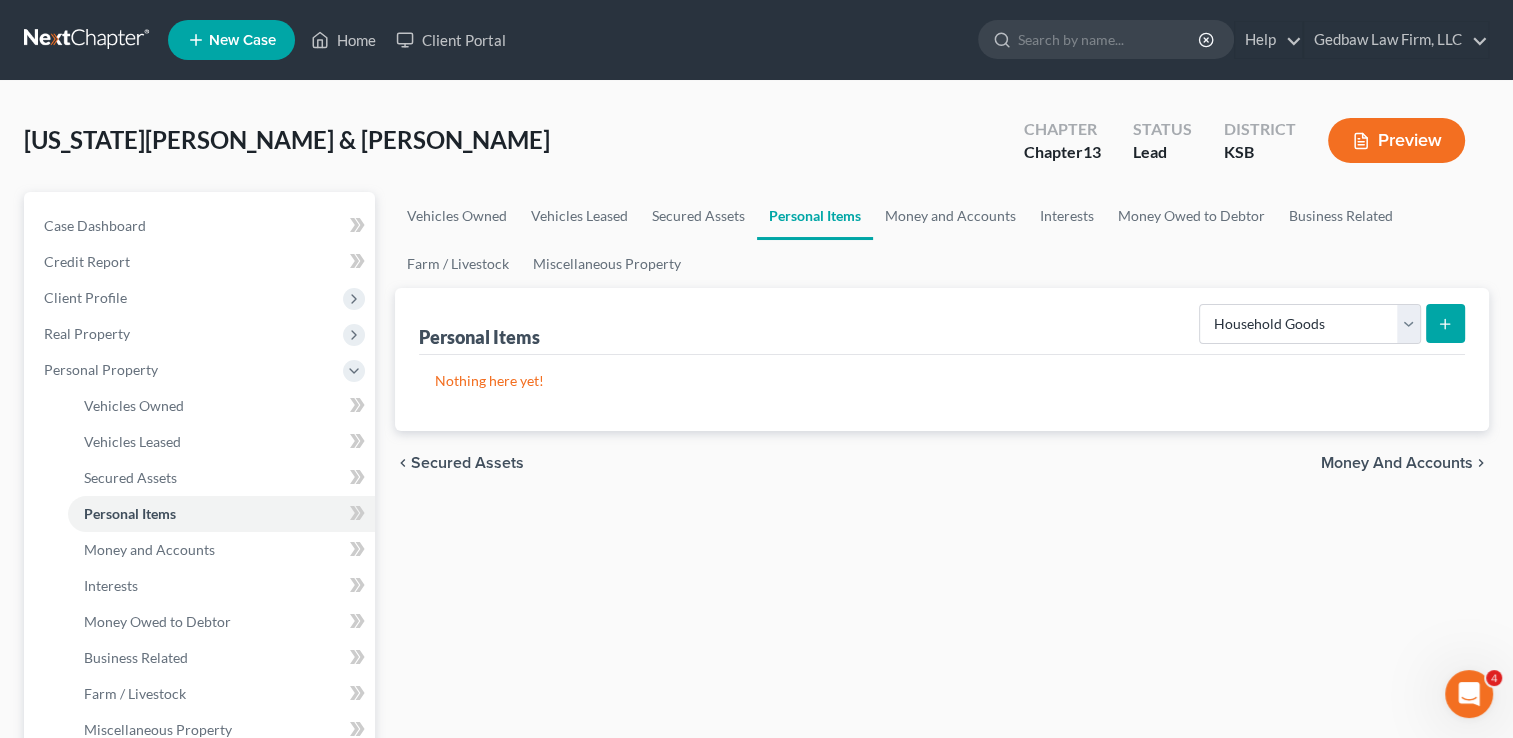 click 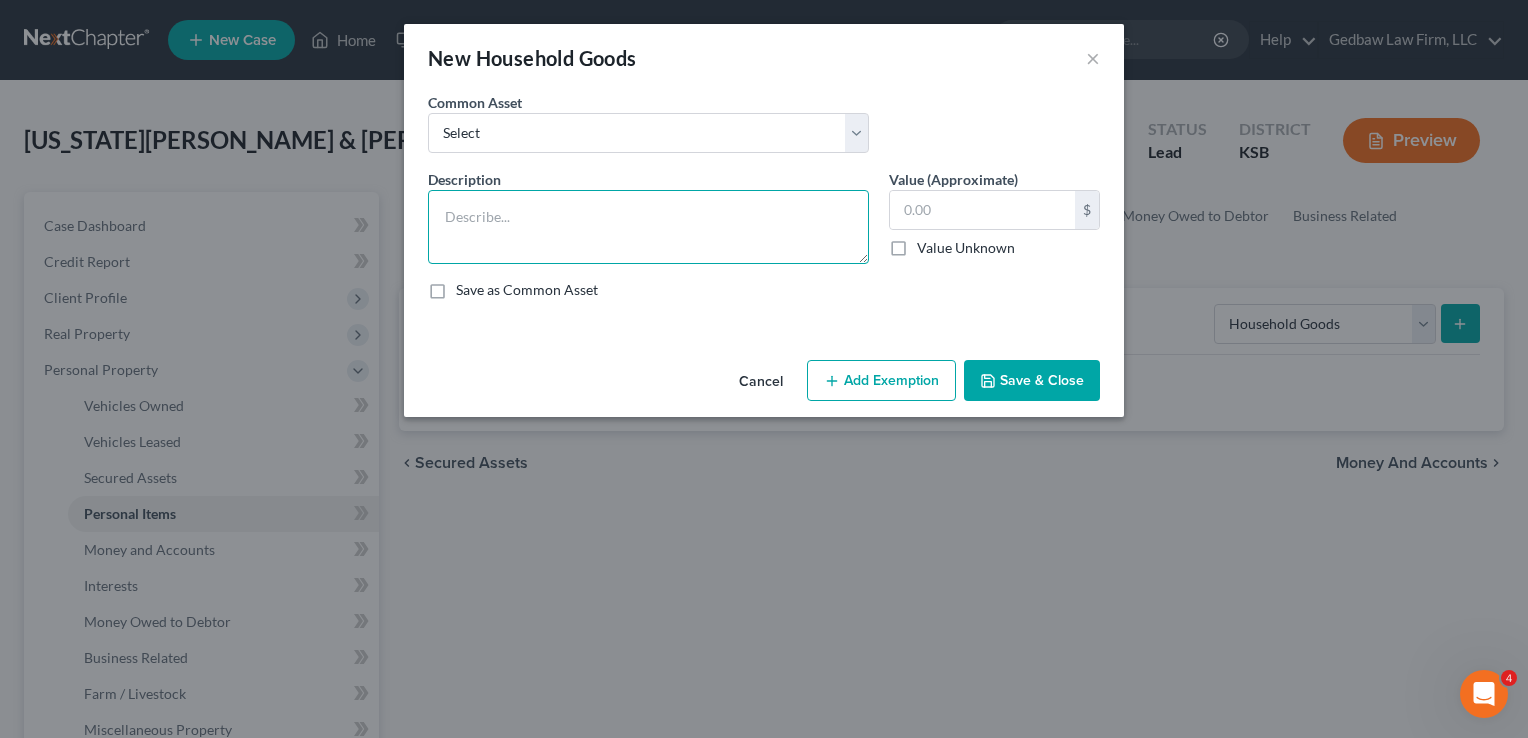 click at bounding box center (648, 227) 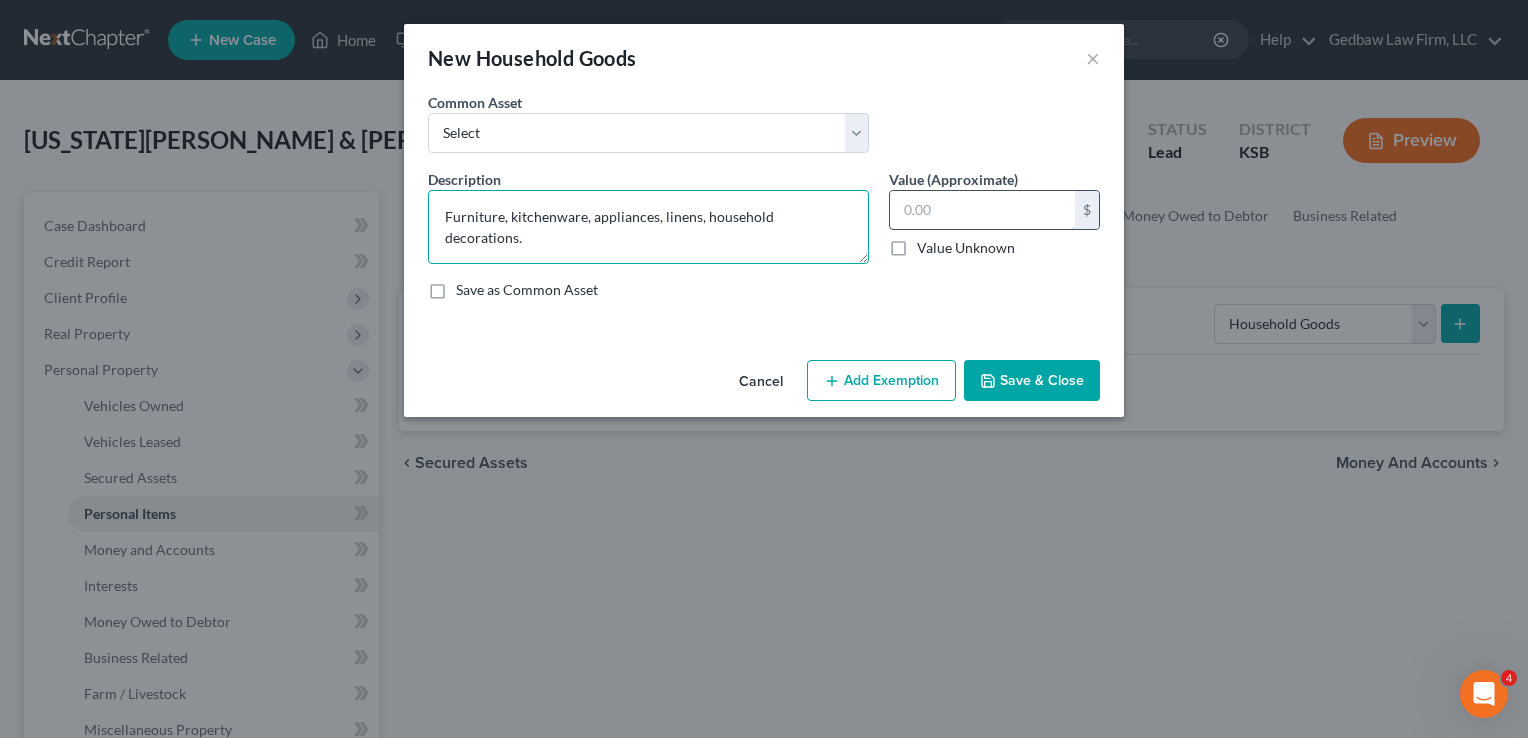 type on "Furniture, kitchenware, appliances, linens, household decorations." 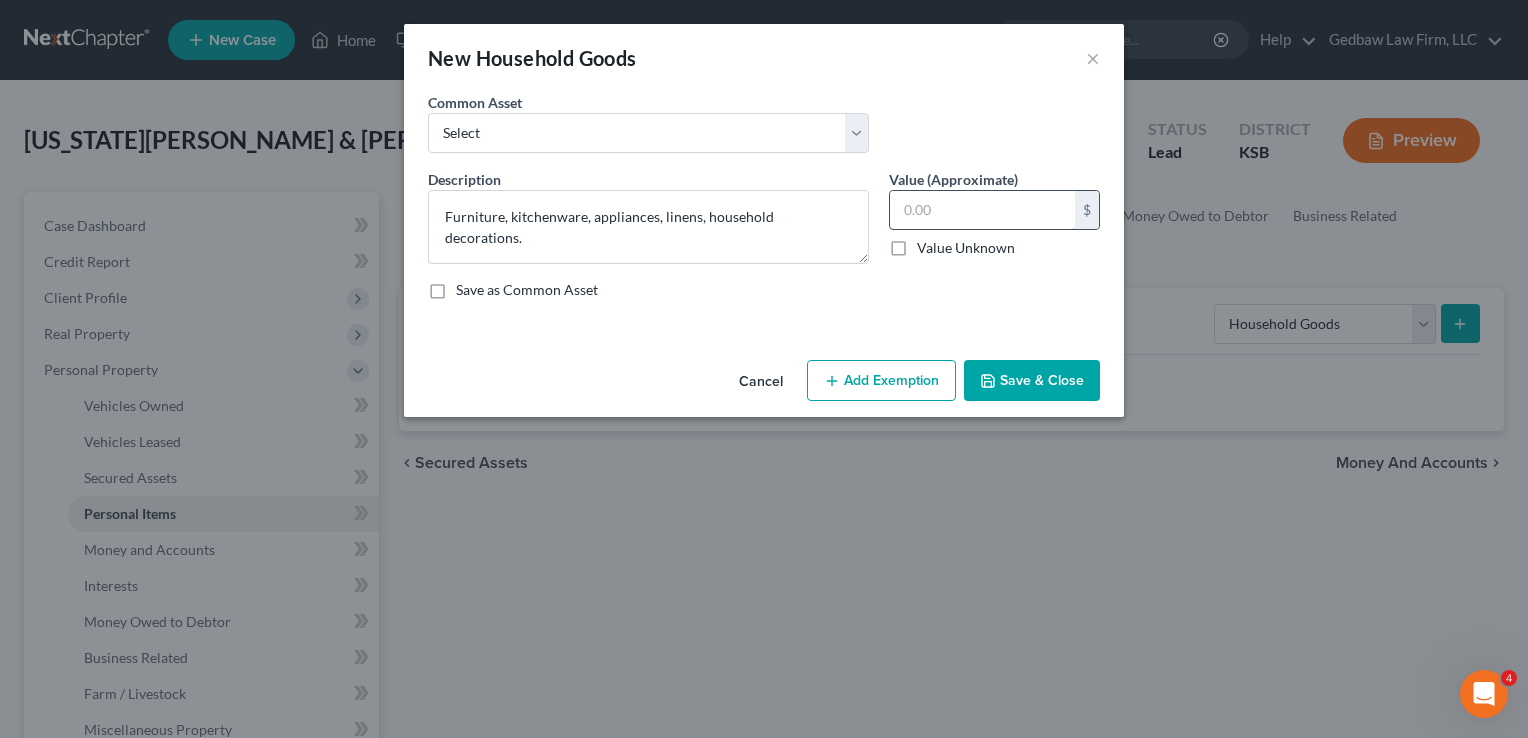 click at bounding box center [982, 210] 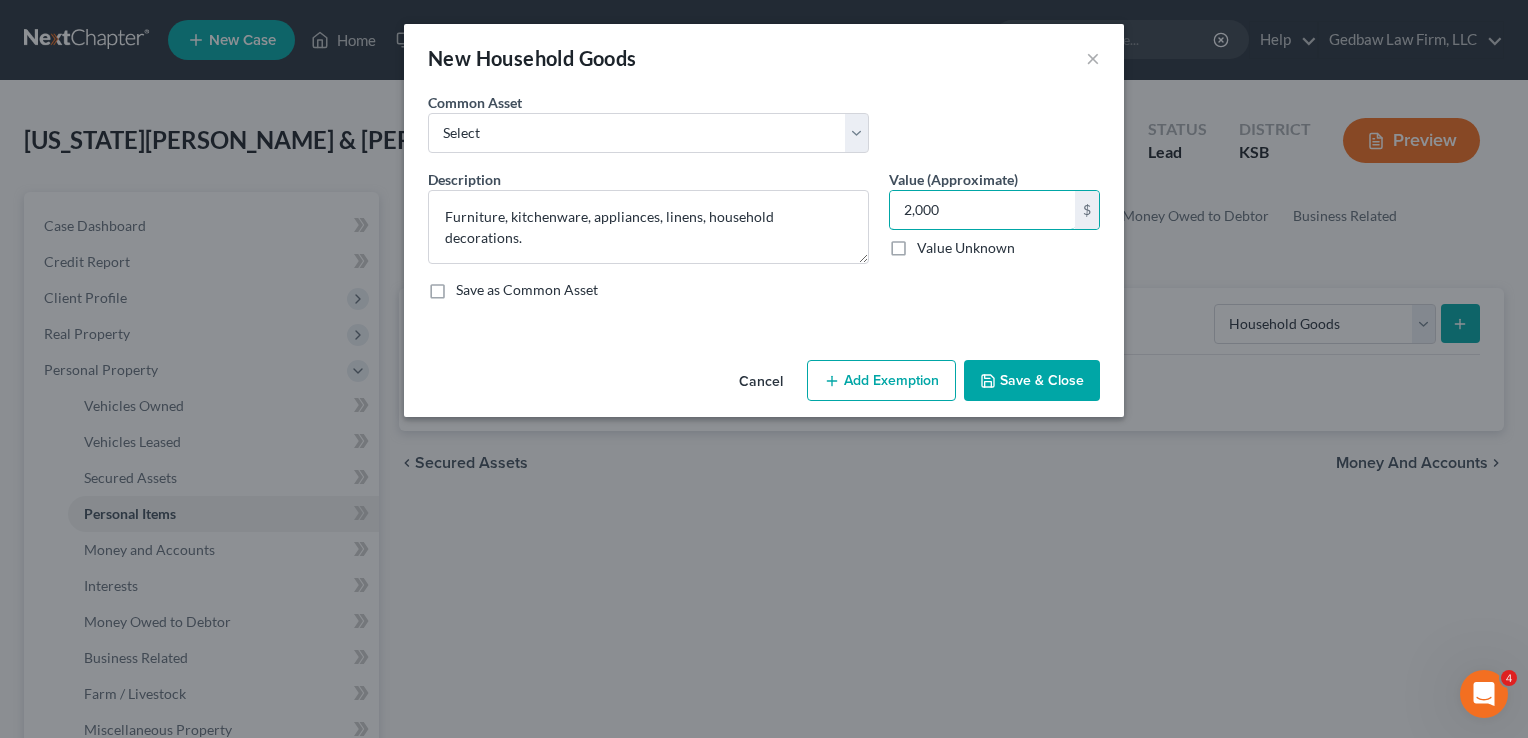 type on "2,000" 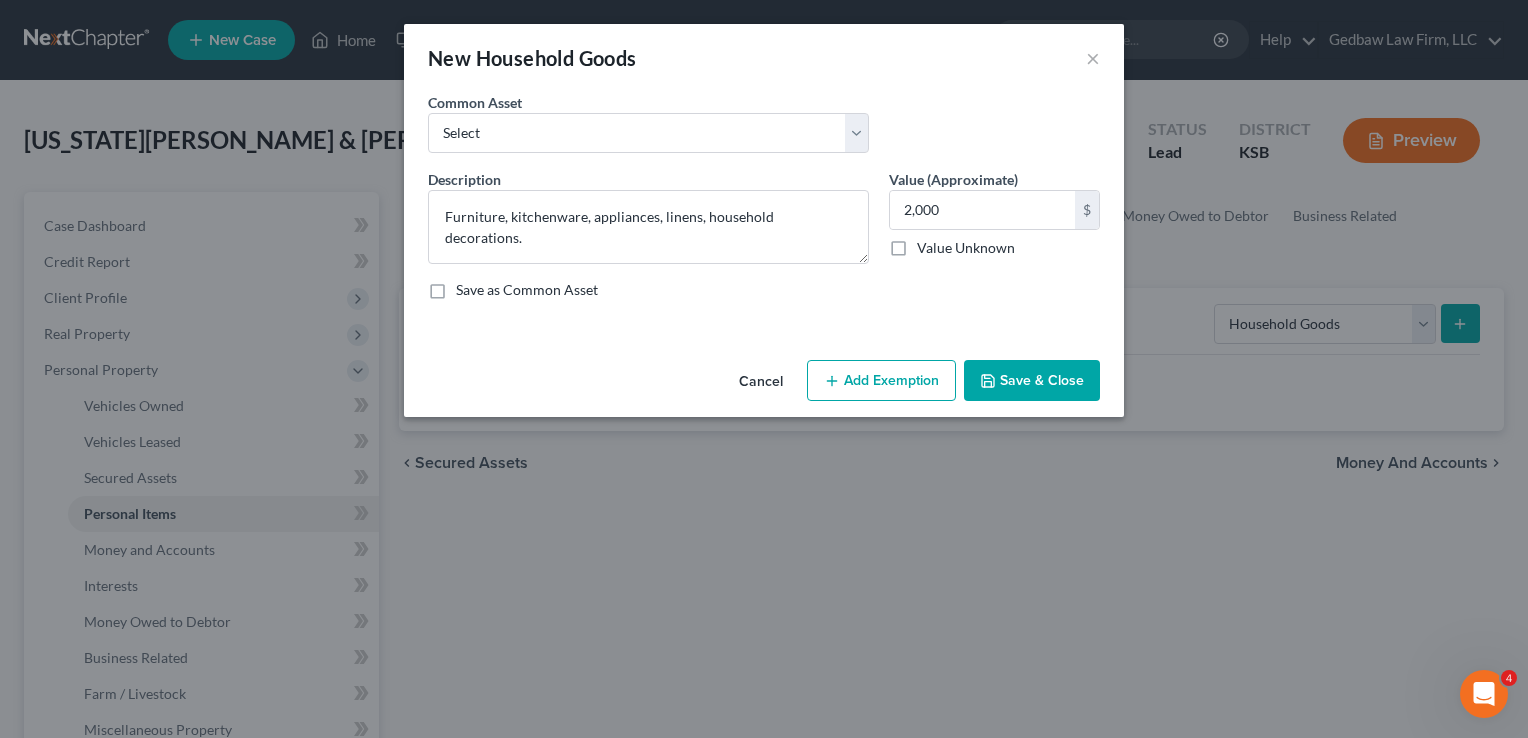 click on "Add Exemption" at bounding box center [881, 381] 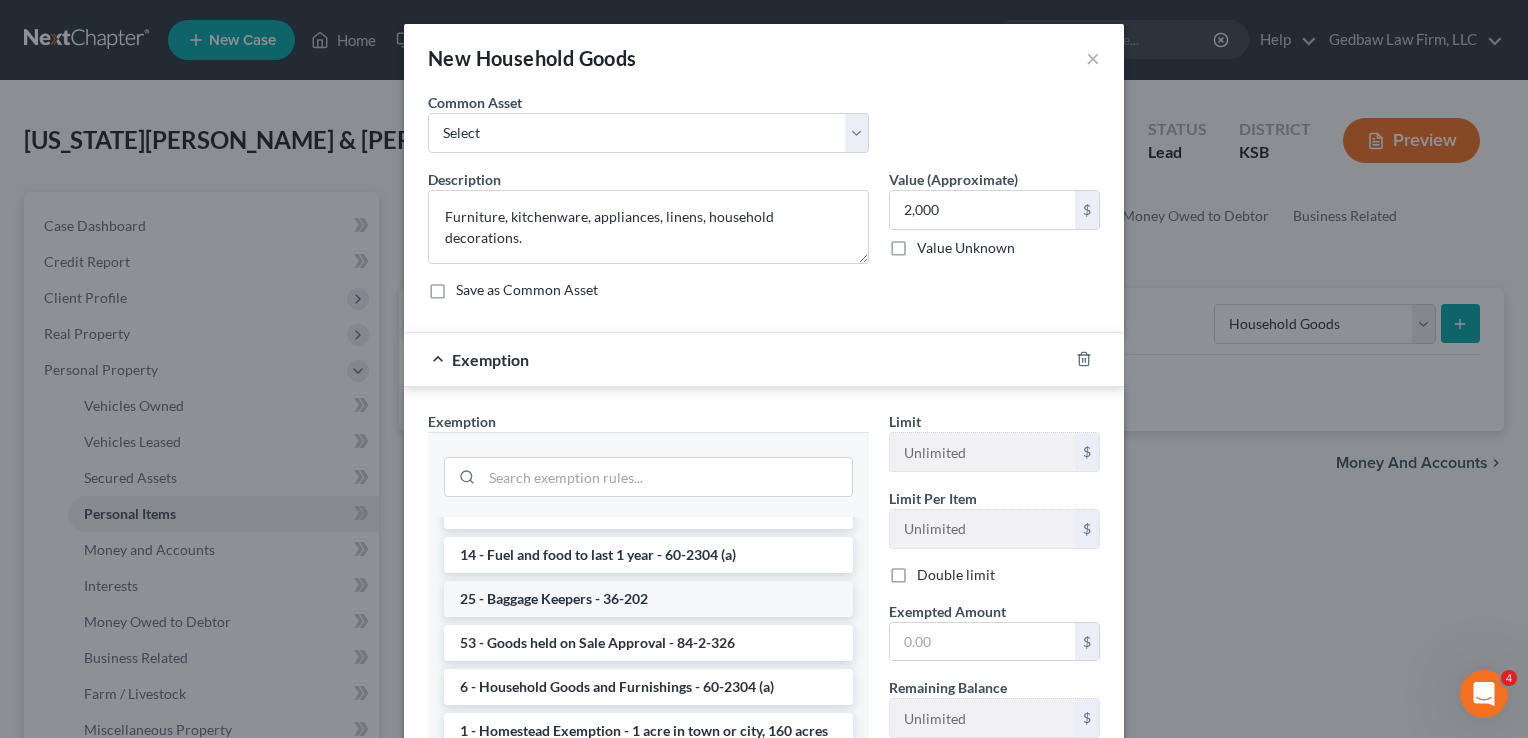 scroll, scrollTop: 50, scrollLeft: 0, axis: vertical 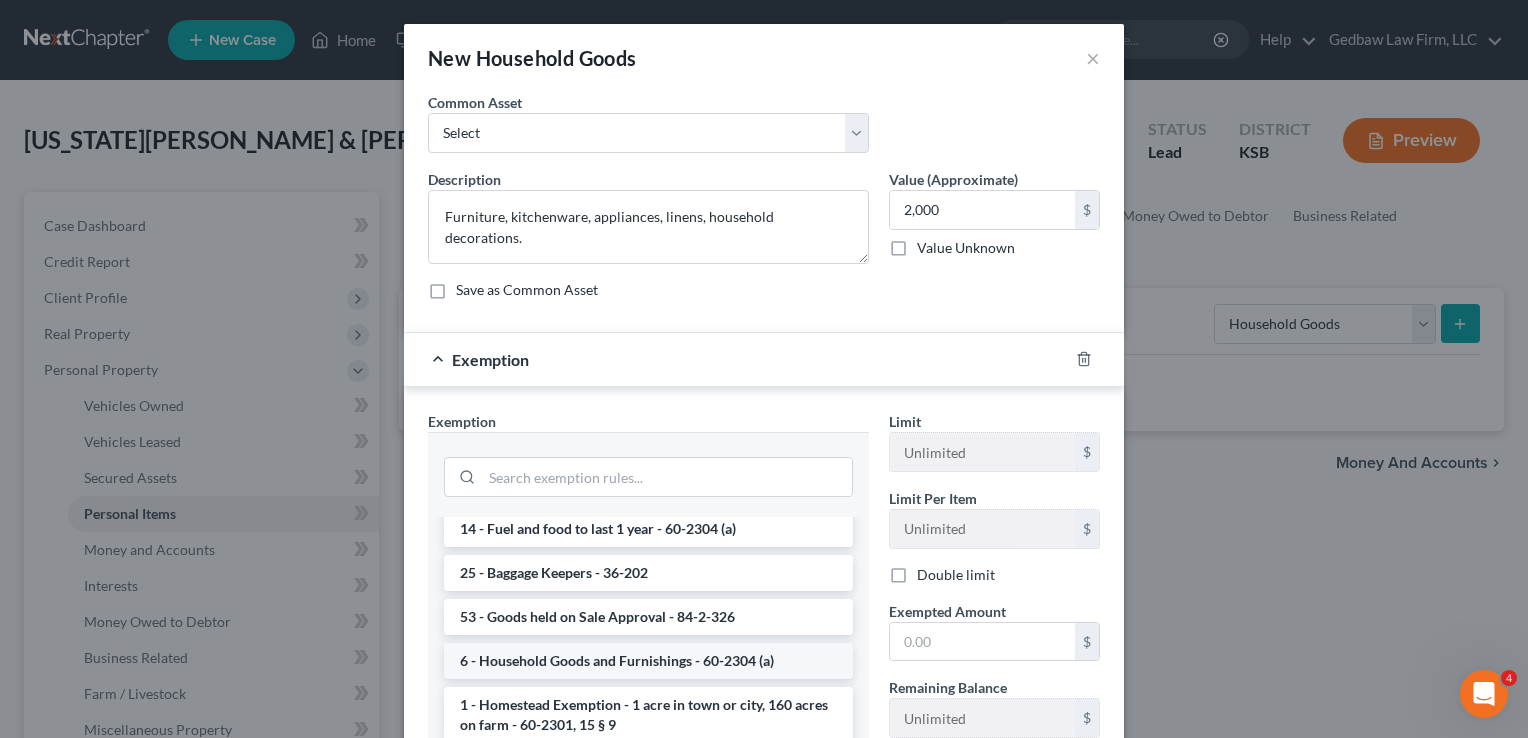 click on "6 - Household Goods and Furnishings - 60-2304 (a)" at bounding box center (648, 661) 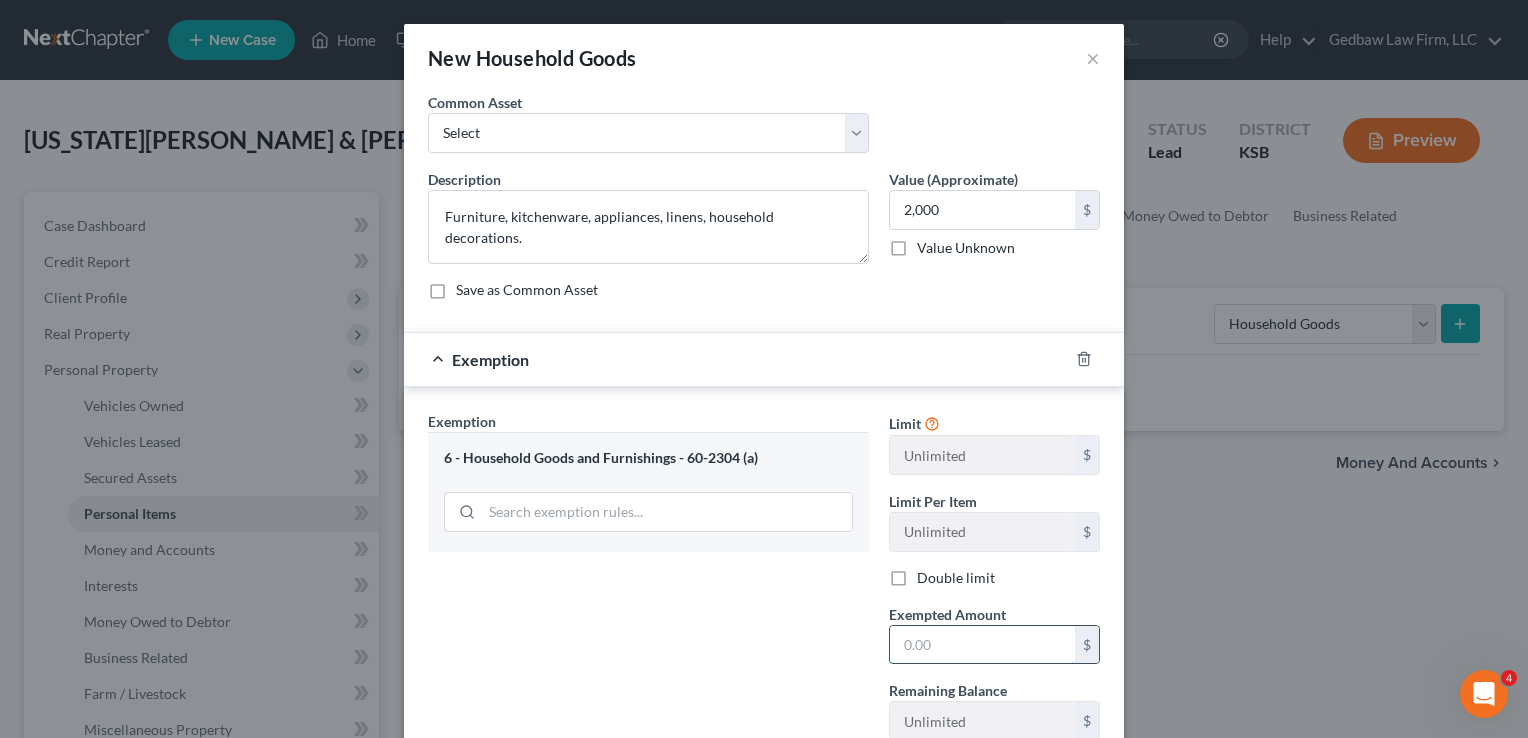 click at bounding box center (982, 645) 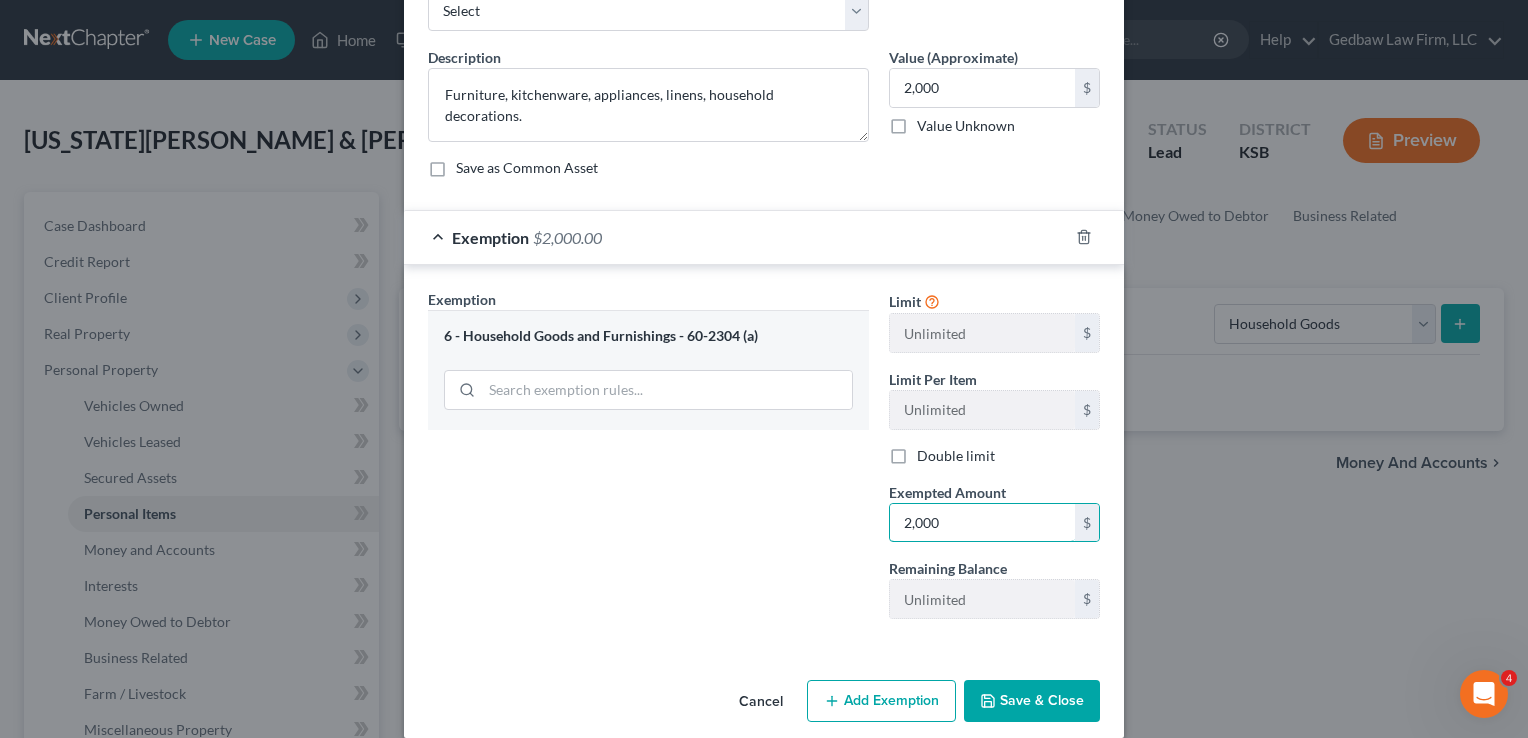 scroll, scrollTop: 143, scrollLeft: 0, axis: vertical 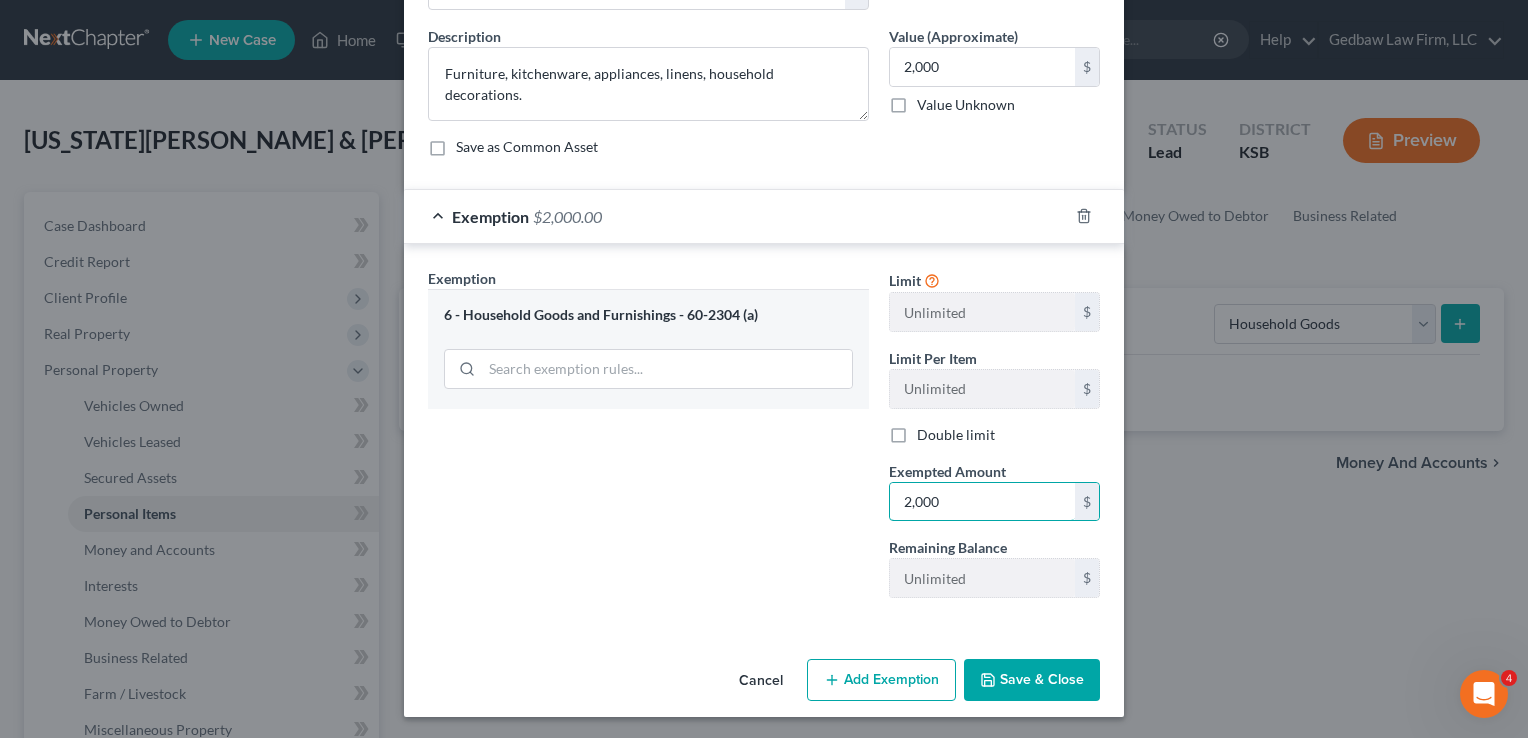 type on "2,000" 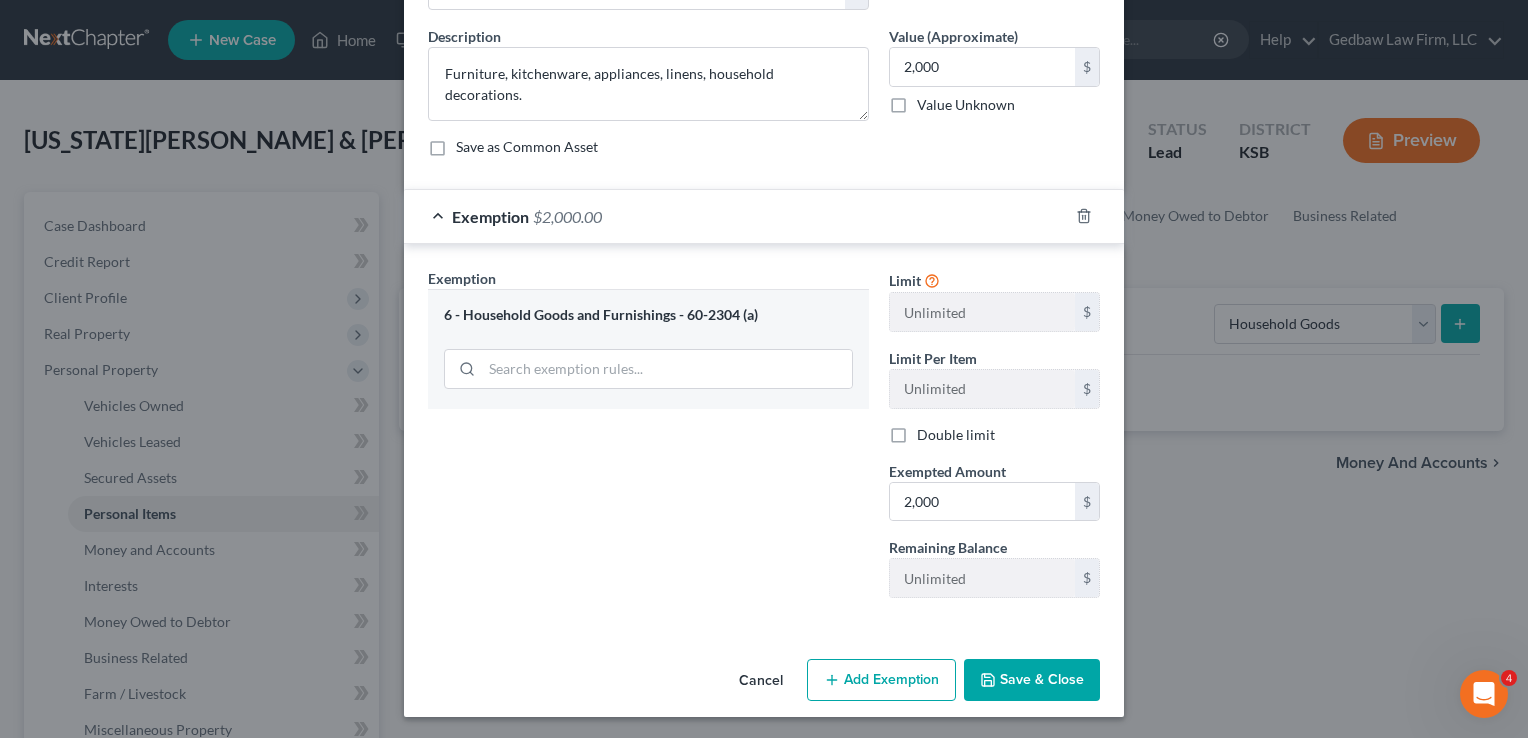 click on "Save & Close" at bounding box center (1032, 680) 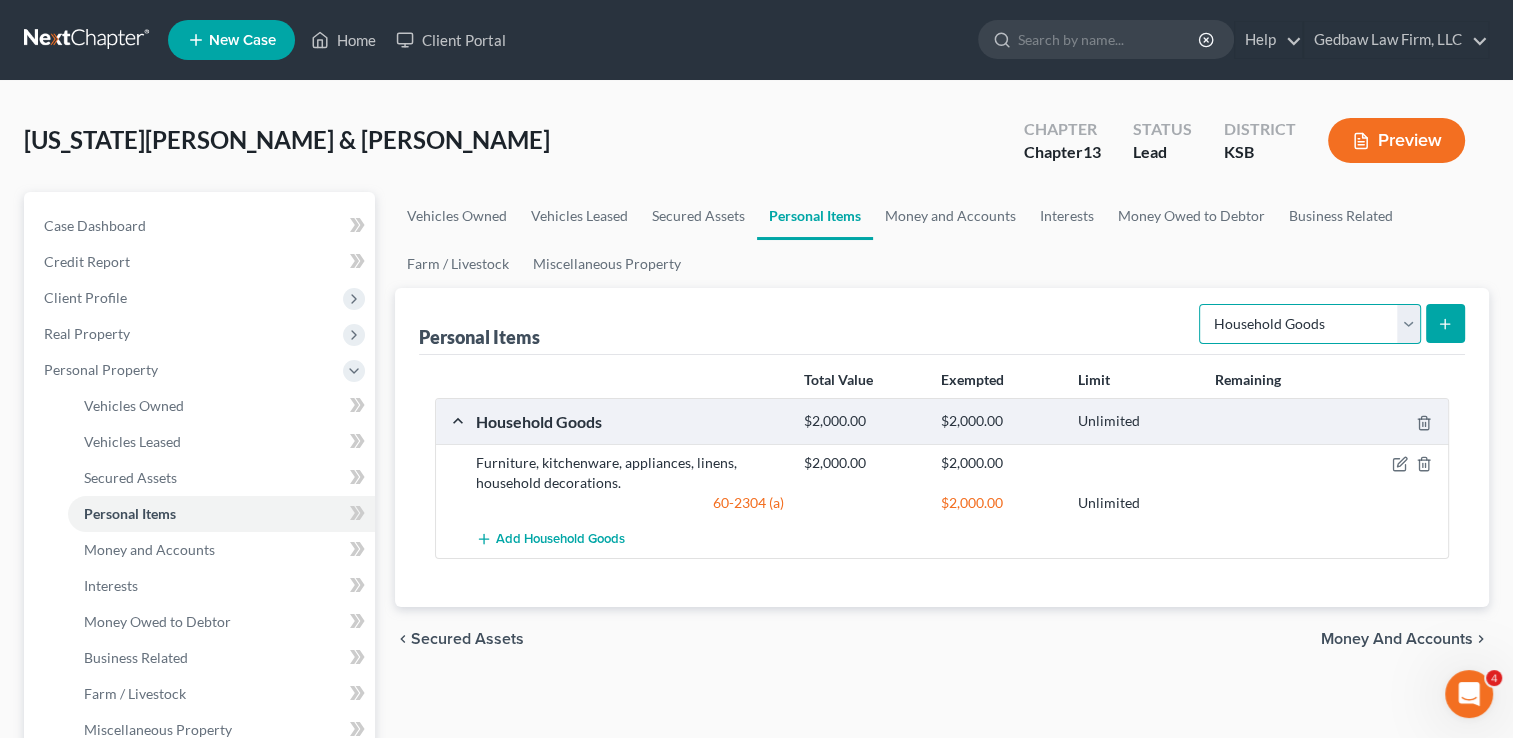 click on "Select Item Type Clothing Collectibles Of Value Electronics Firearms Household Goods Jewelry Other Pet(s) Sports & Hobby Equipment" at bounding box center (1310, 324) 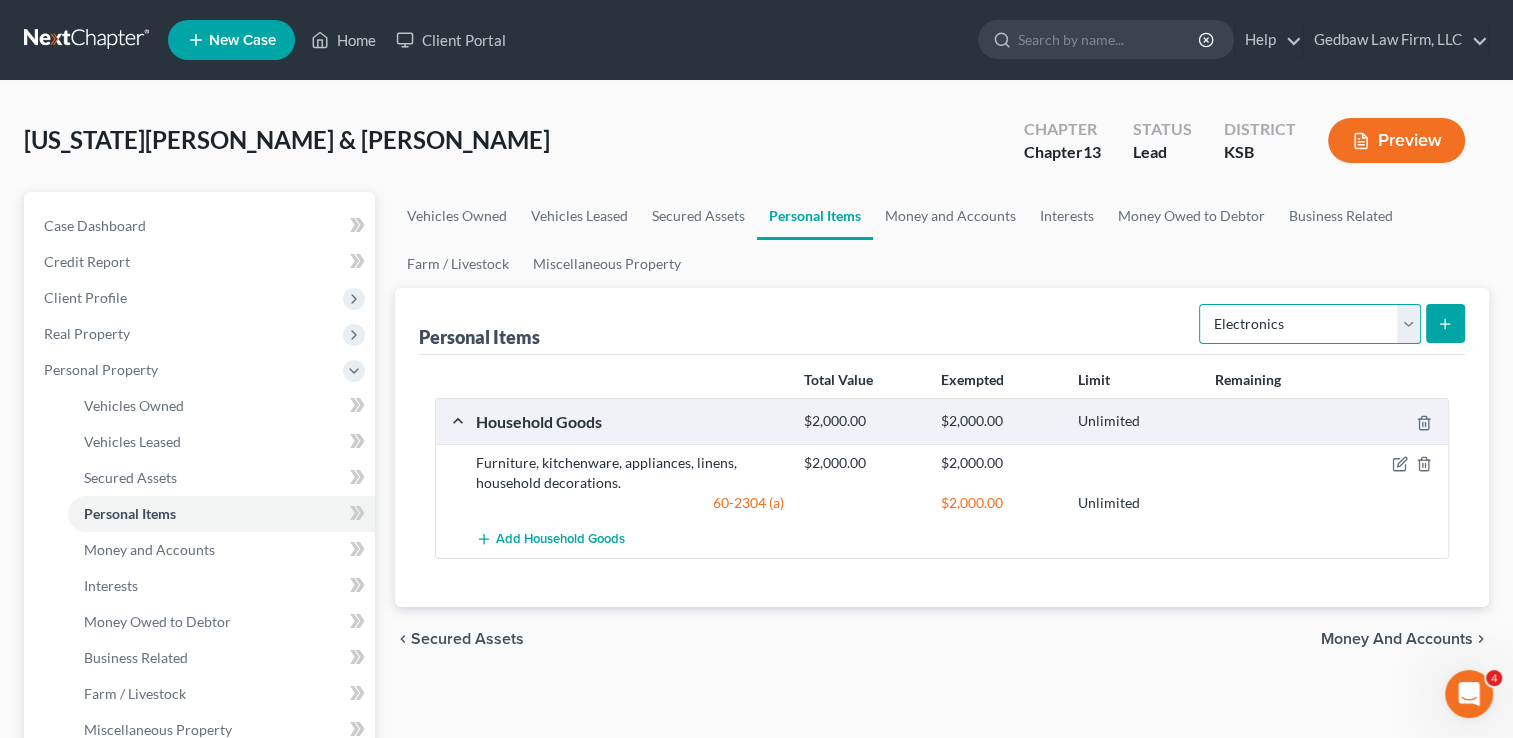 click on "Select Item Type Clothing Collectibles Of Value Electronics Firearms Household Goods Jewelry Other Pet(s) Sports & Hobby Equipment" at bounding box center [1310, 324] 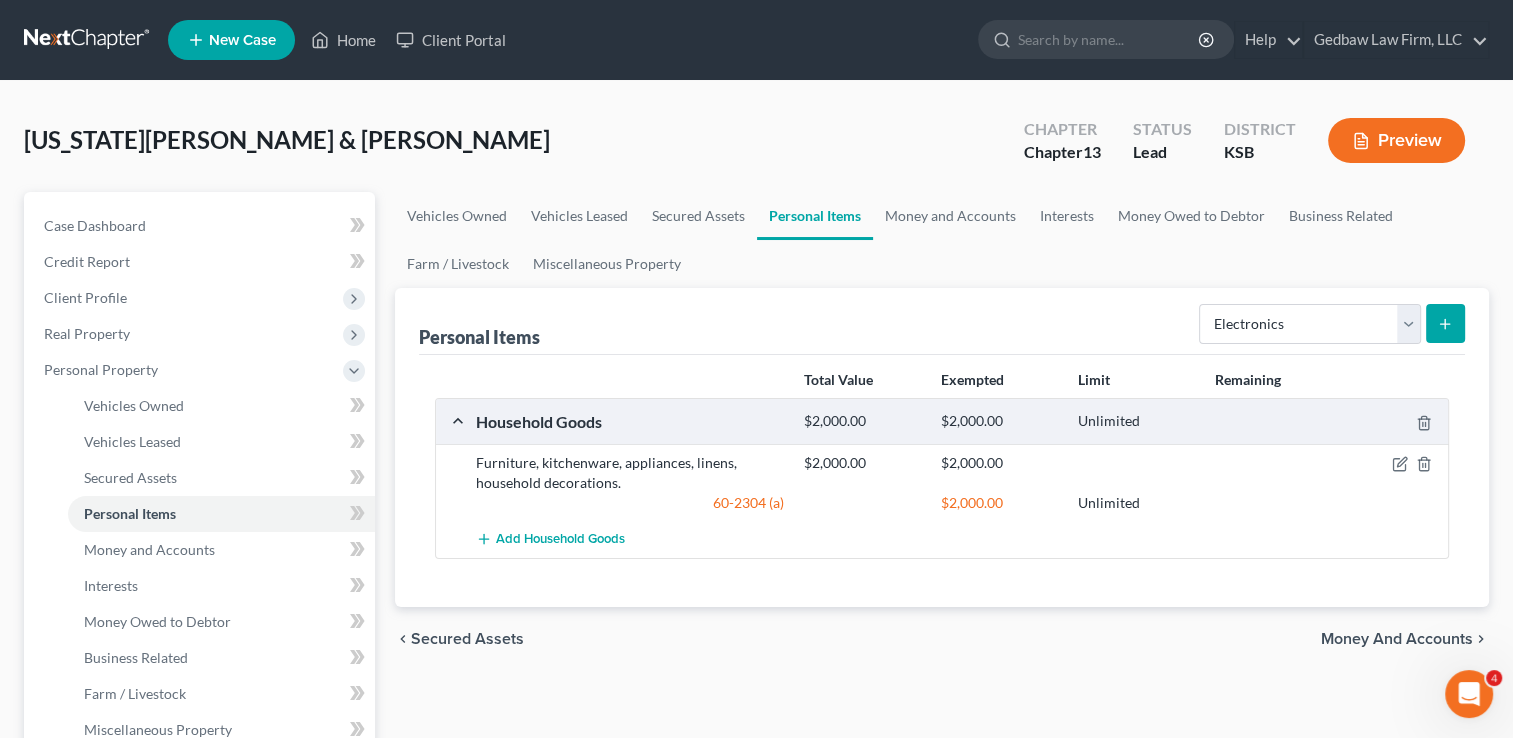 click at bounding box center (1445, 323) 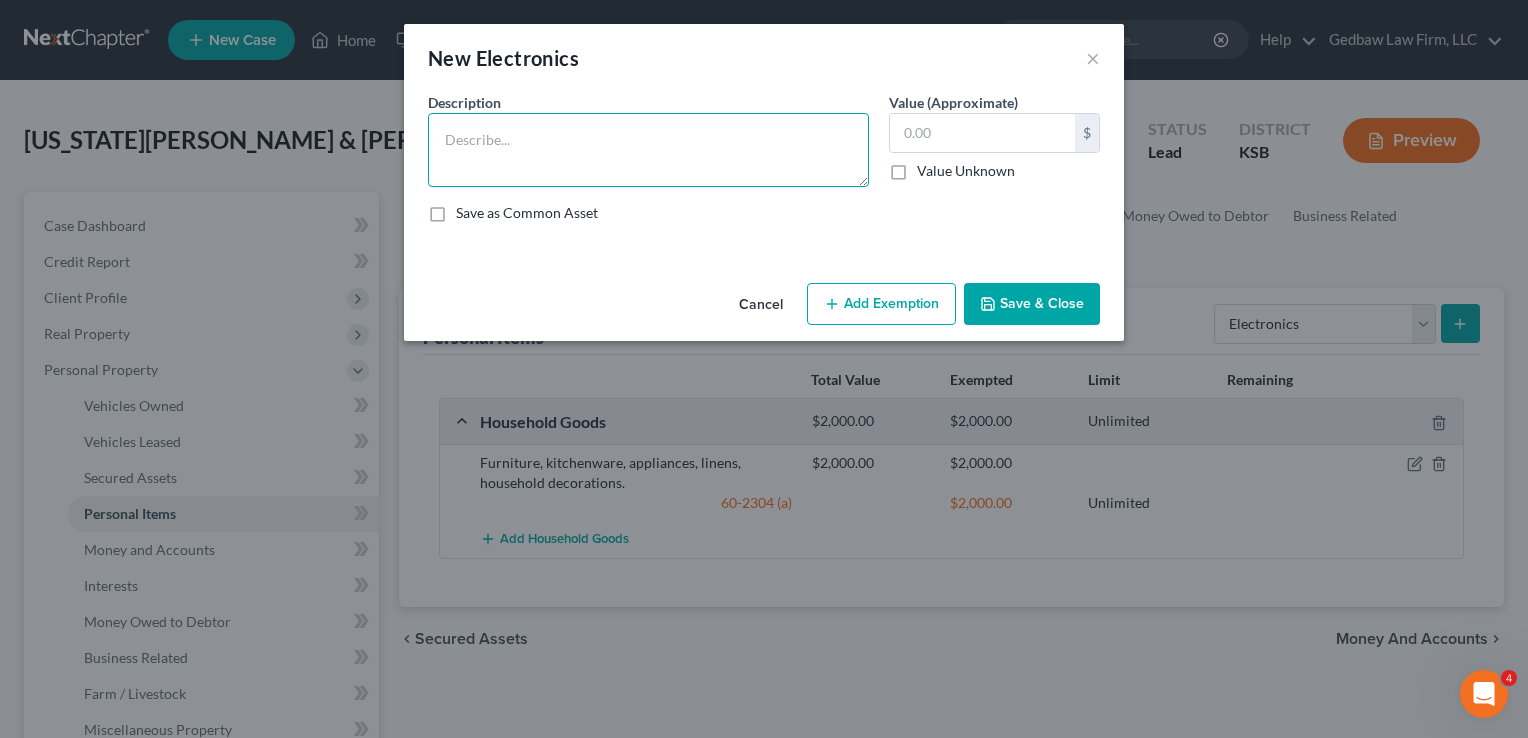 click at bounding box center (648, 150) 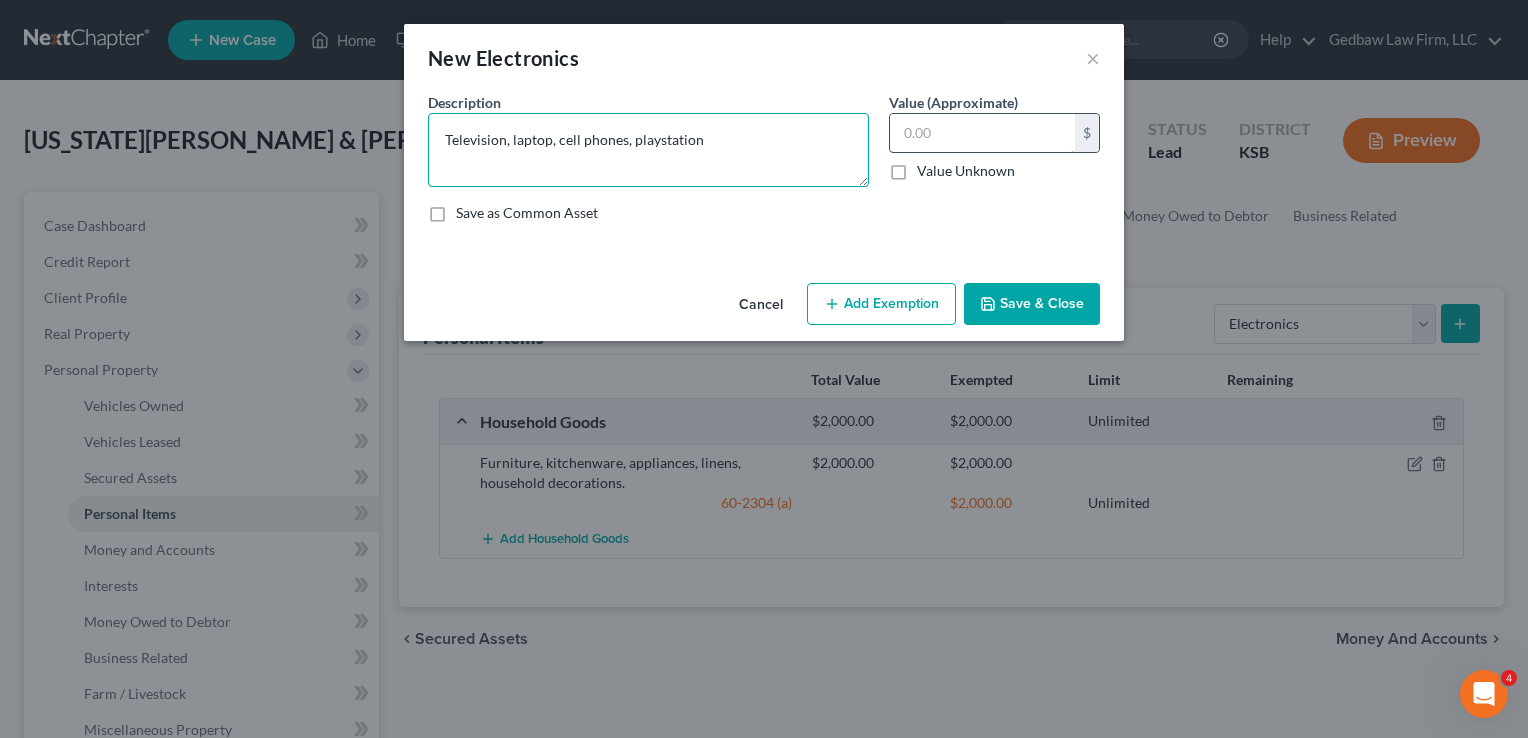 type on "Television, laptop, cell phones, playstation" 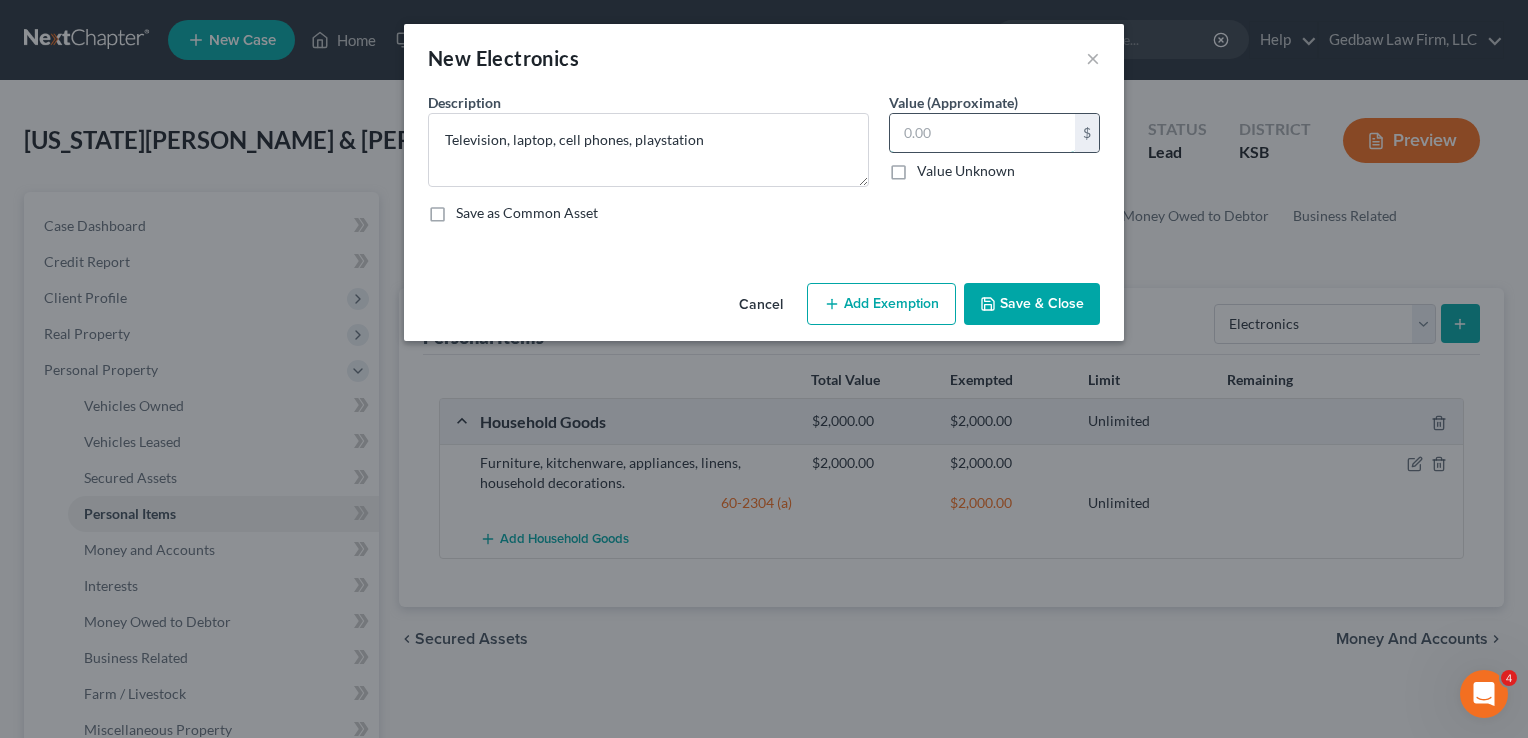 click at bounding box center (982, 133) 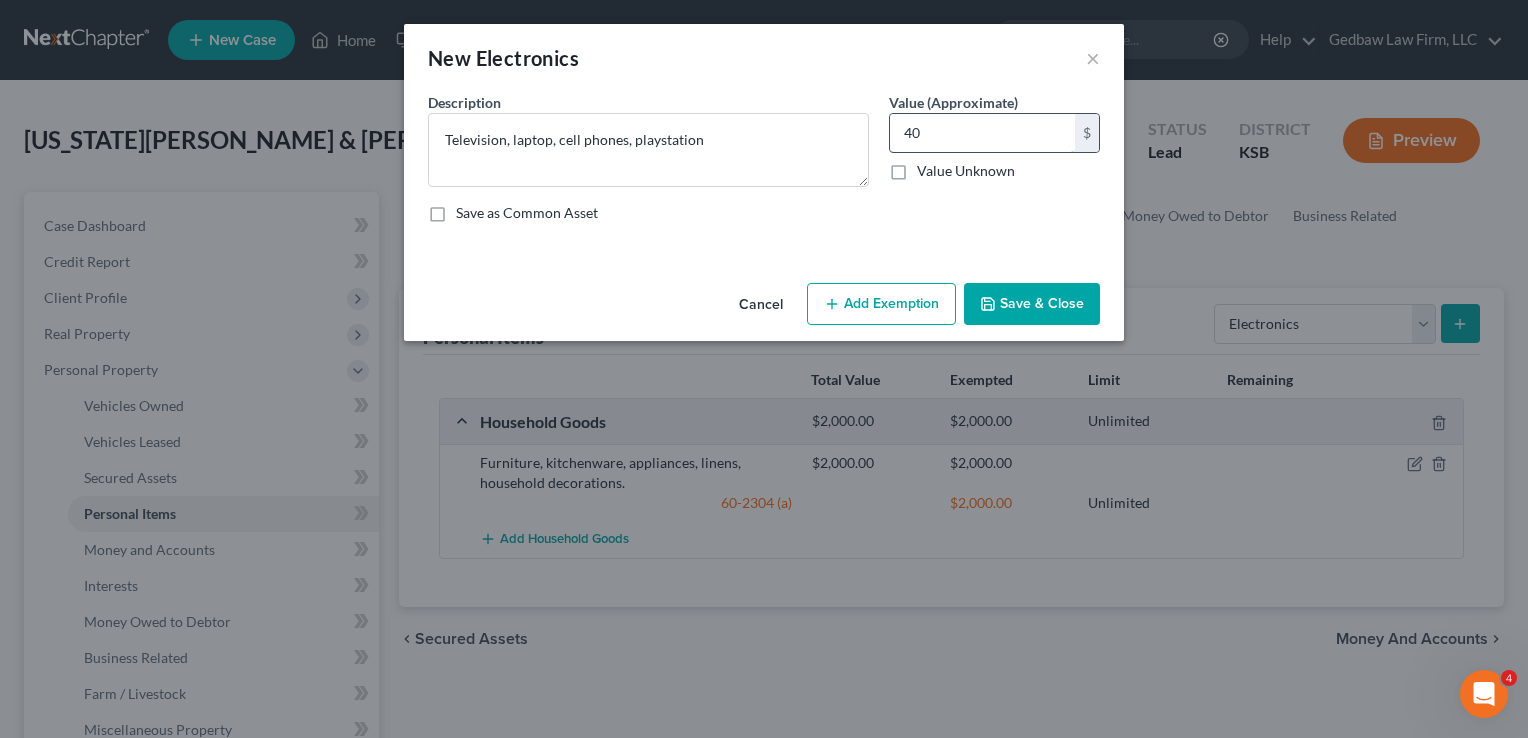 type on "4" 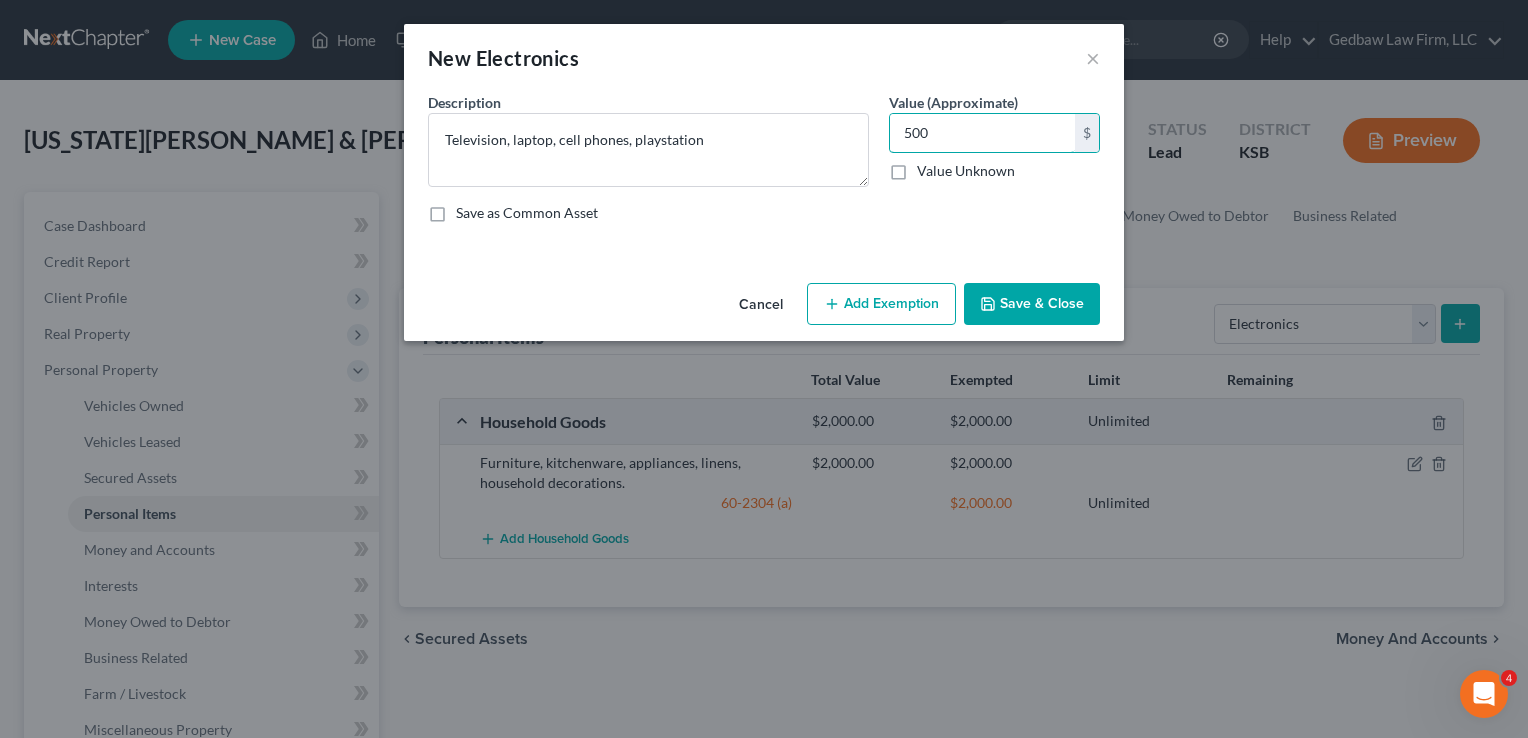 type on "500" 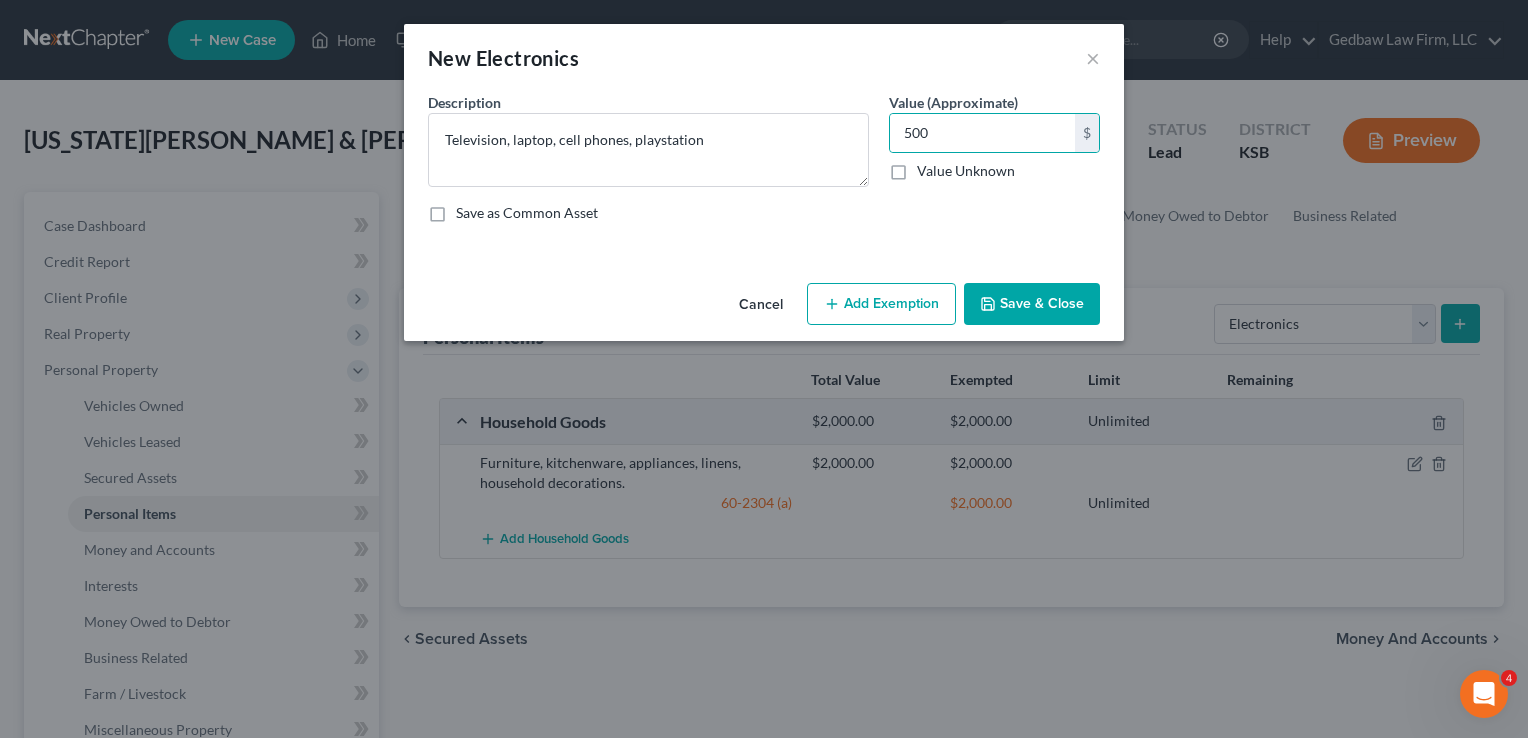 click on "Add Exemption" at bounding box center [881, 304] 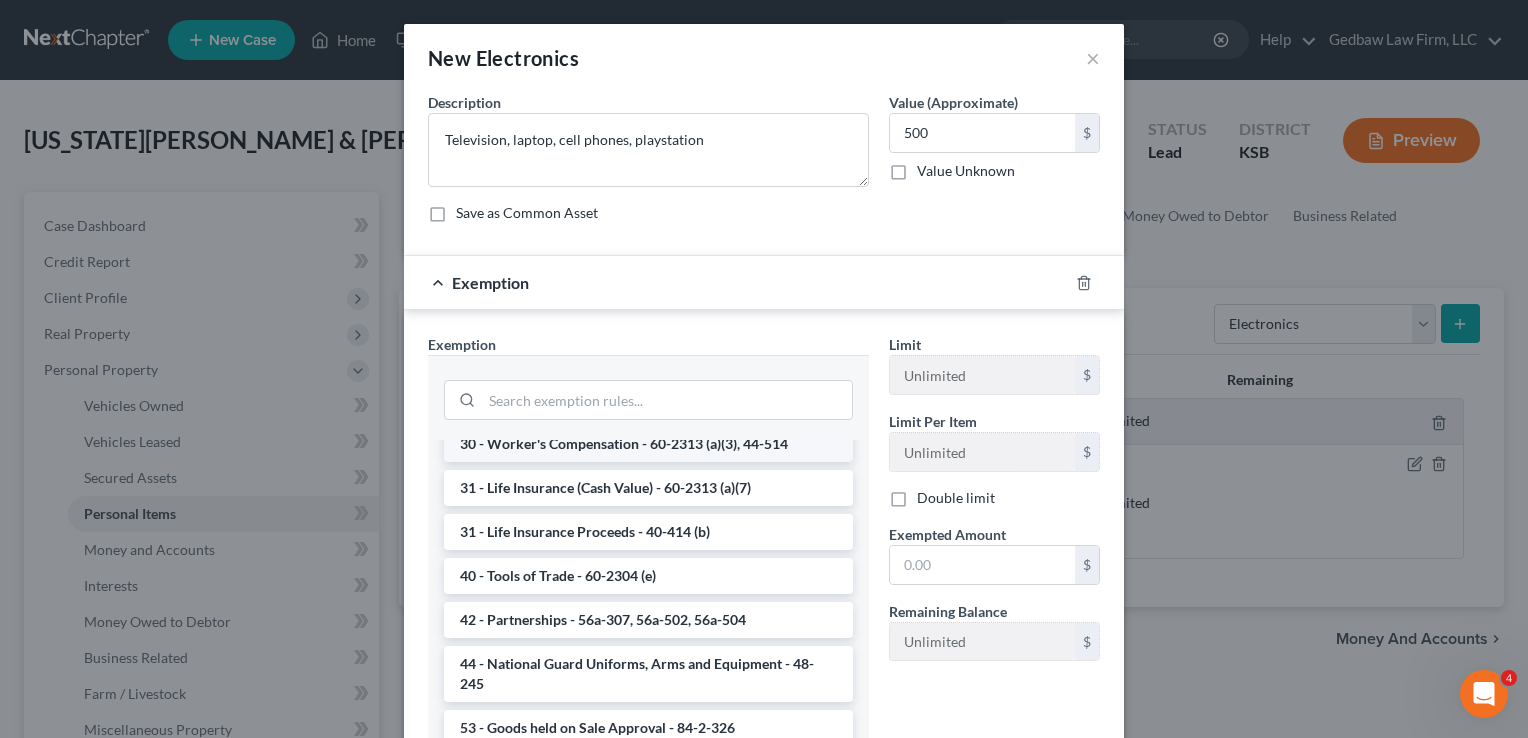 scroll, scrollTop: 1500, scrollLeft: 0, axis: vertical 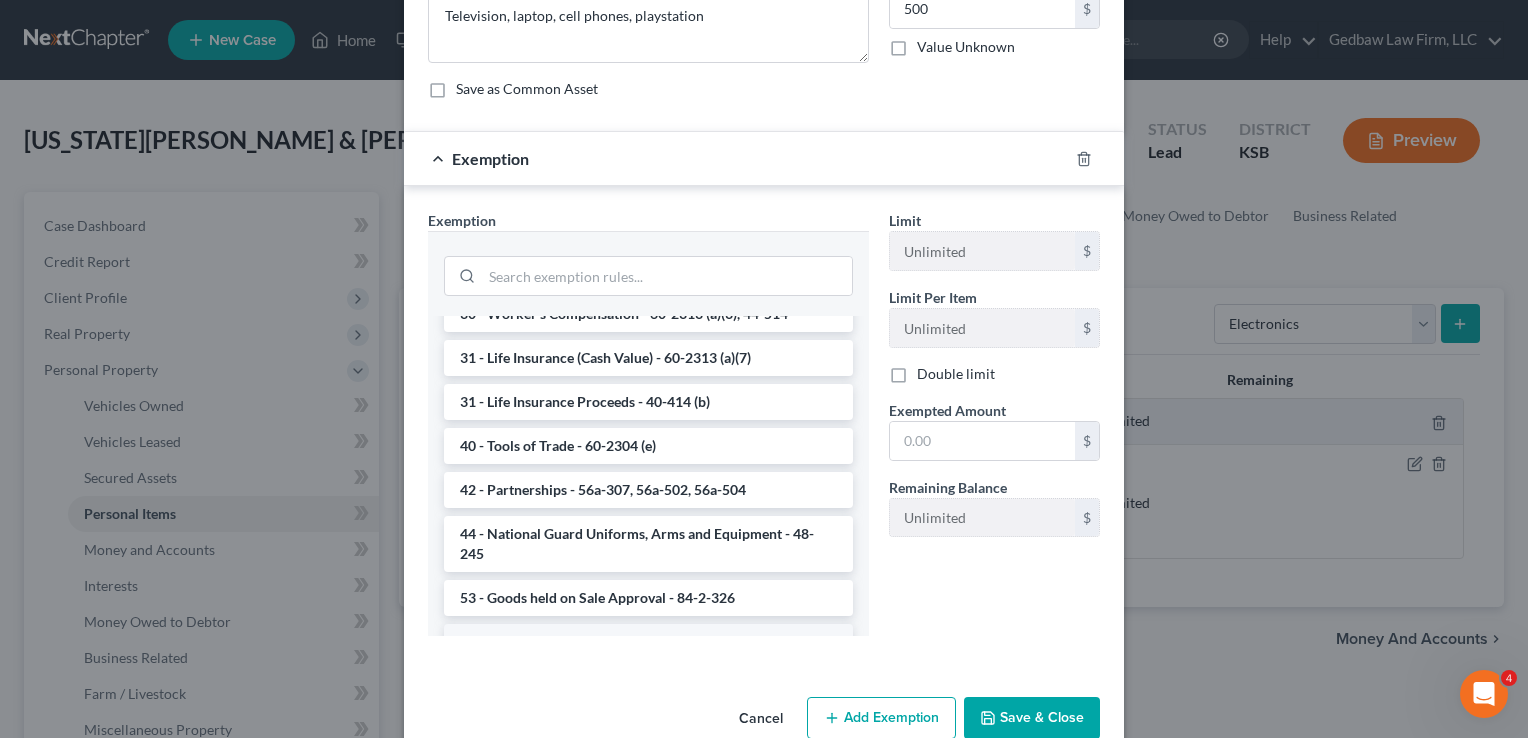 click on "6 - Household Goods and Furnishings - 60-2304 (a)" at bounding box center (648, 642) 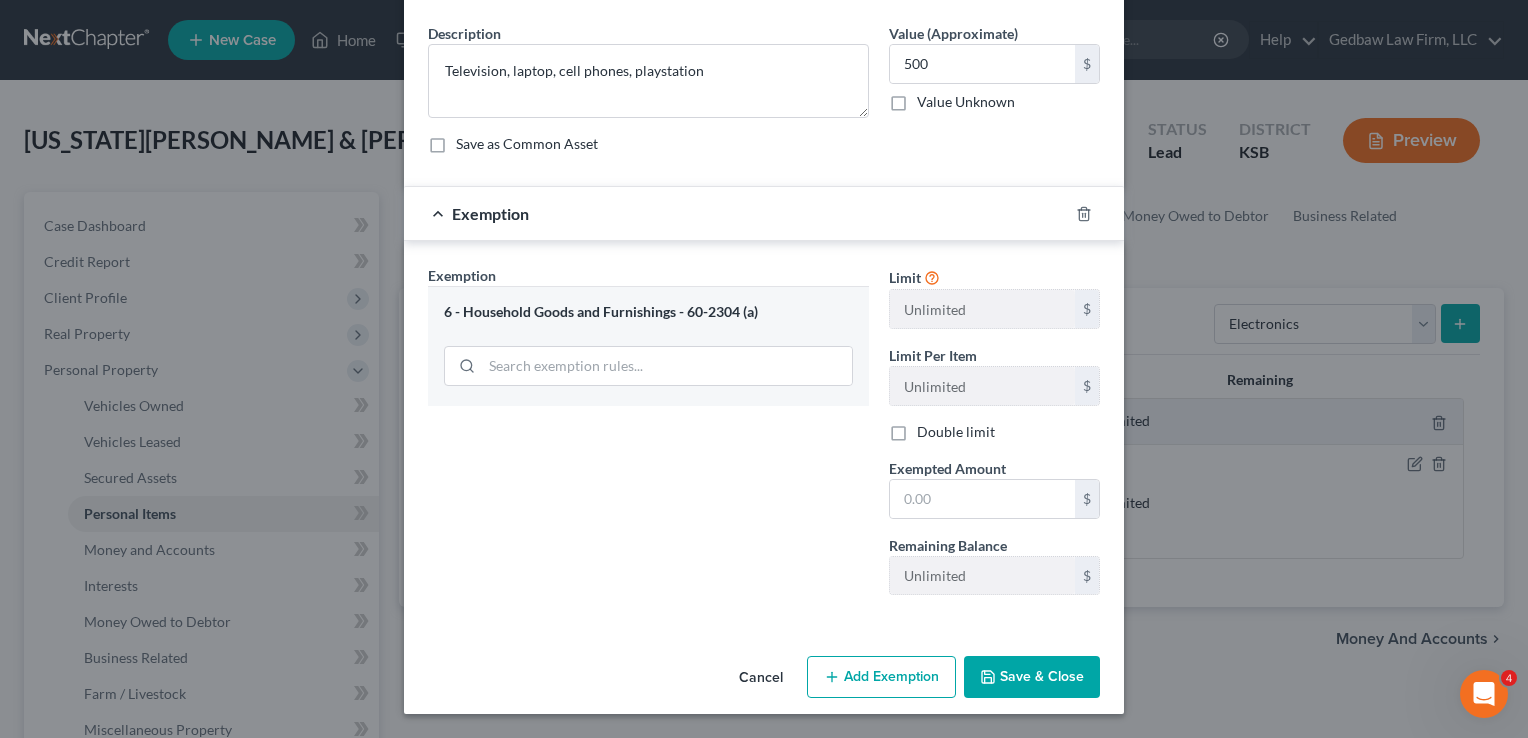 scroll, scrollTop: 66, scrollLeft: 0, axis: vertical 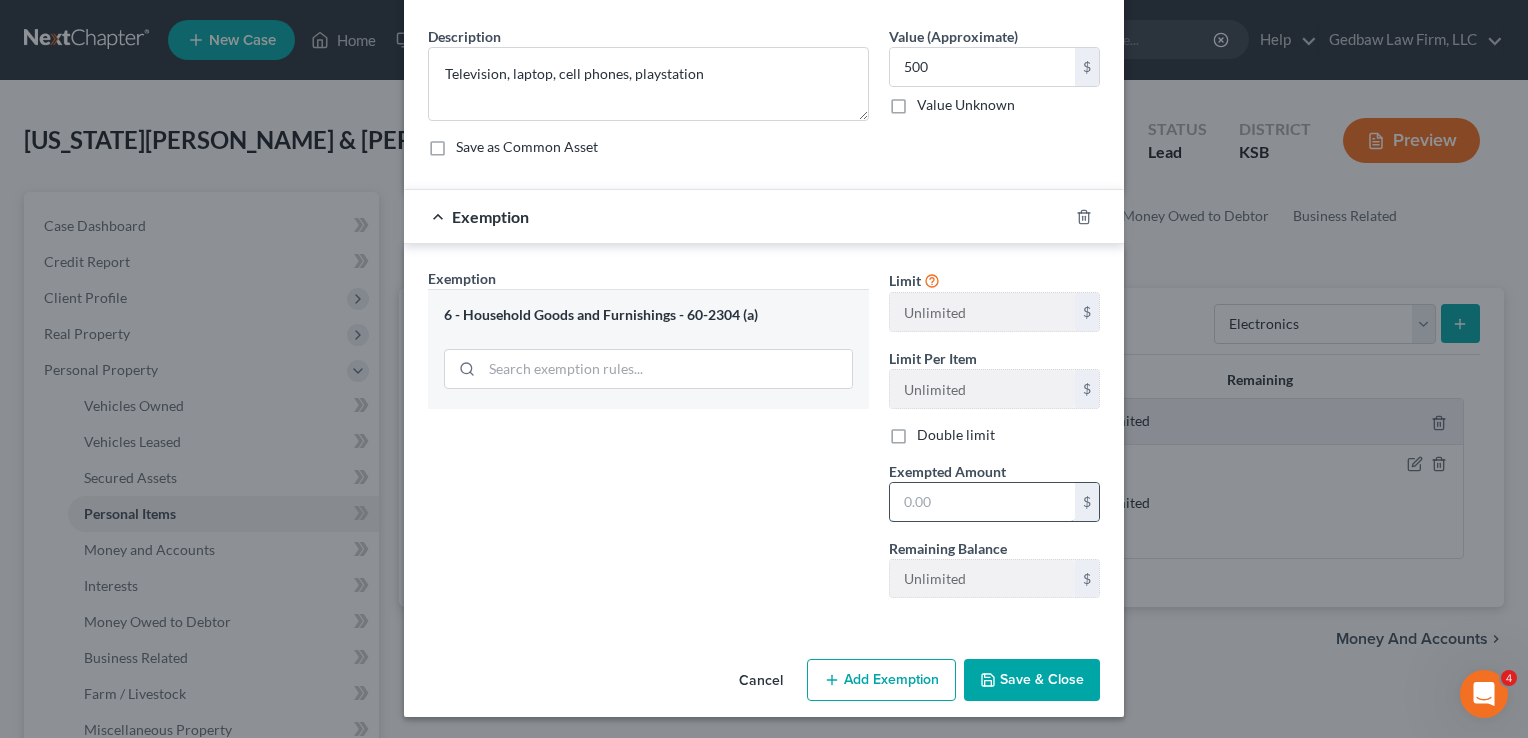 click at bounding box center [982, 502] 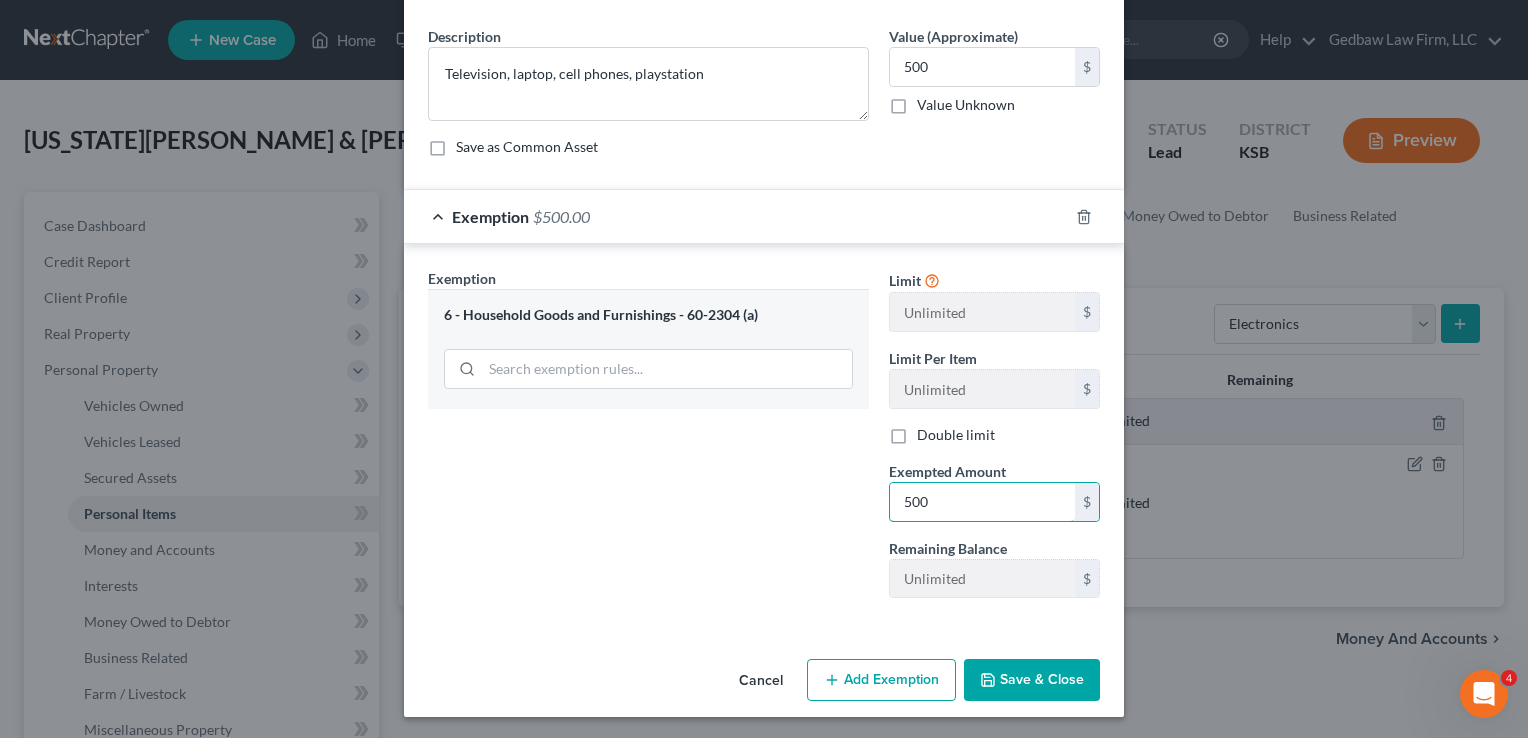 type on "500" 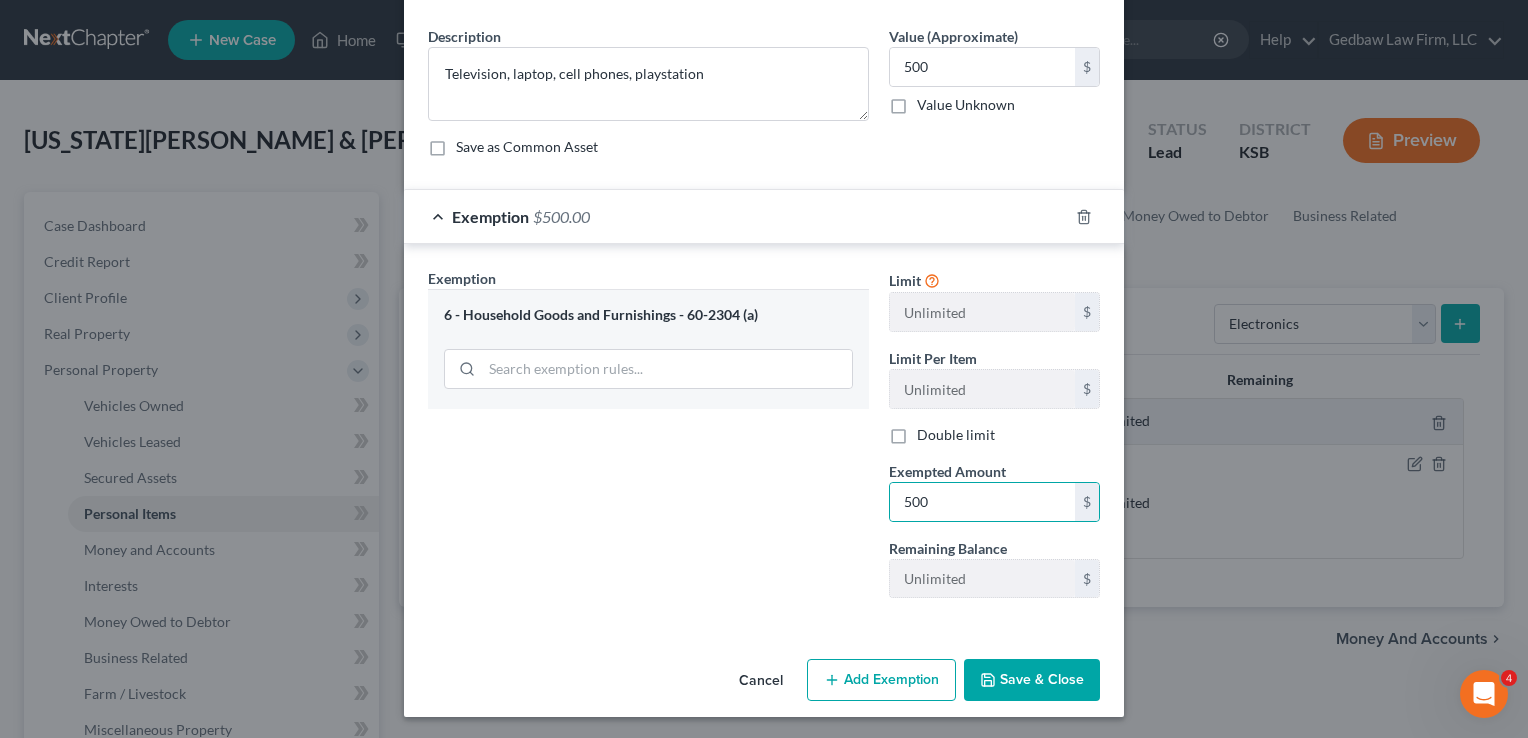 click on "Save & Close" at bounding box center (1032, 680) 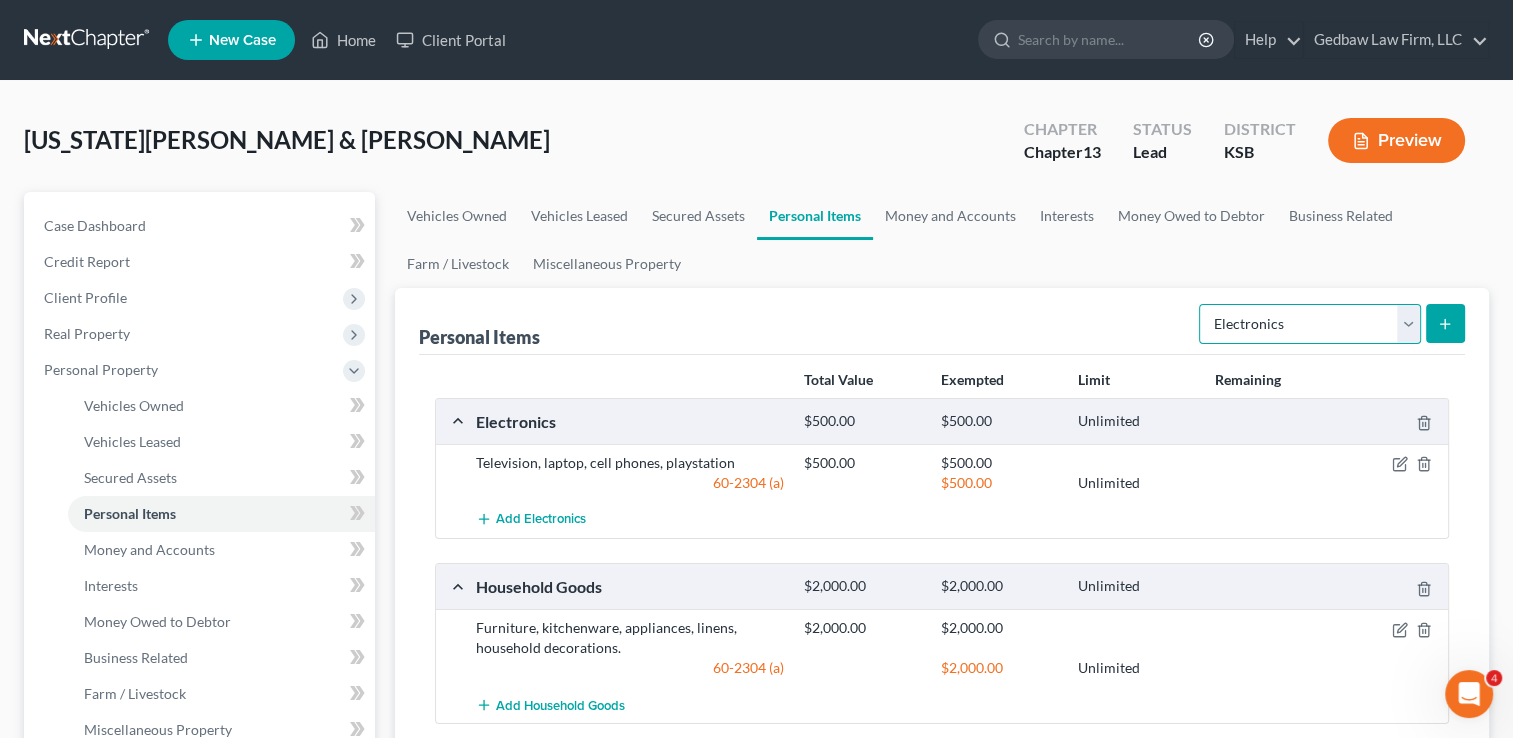 click on "Select Item Type Clothing Collectibles Of Value Electronics Firearms Household Goods Jewelry Other Pet(s) Sports & Hobby Equipment" at bounding box center (1310, 324) 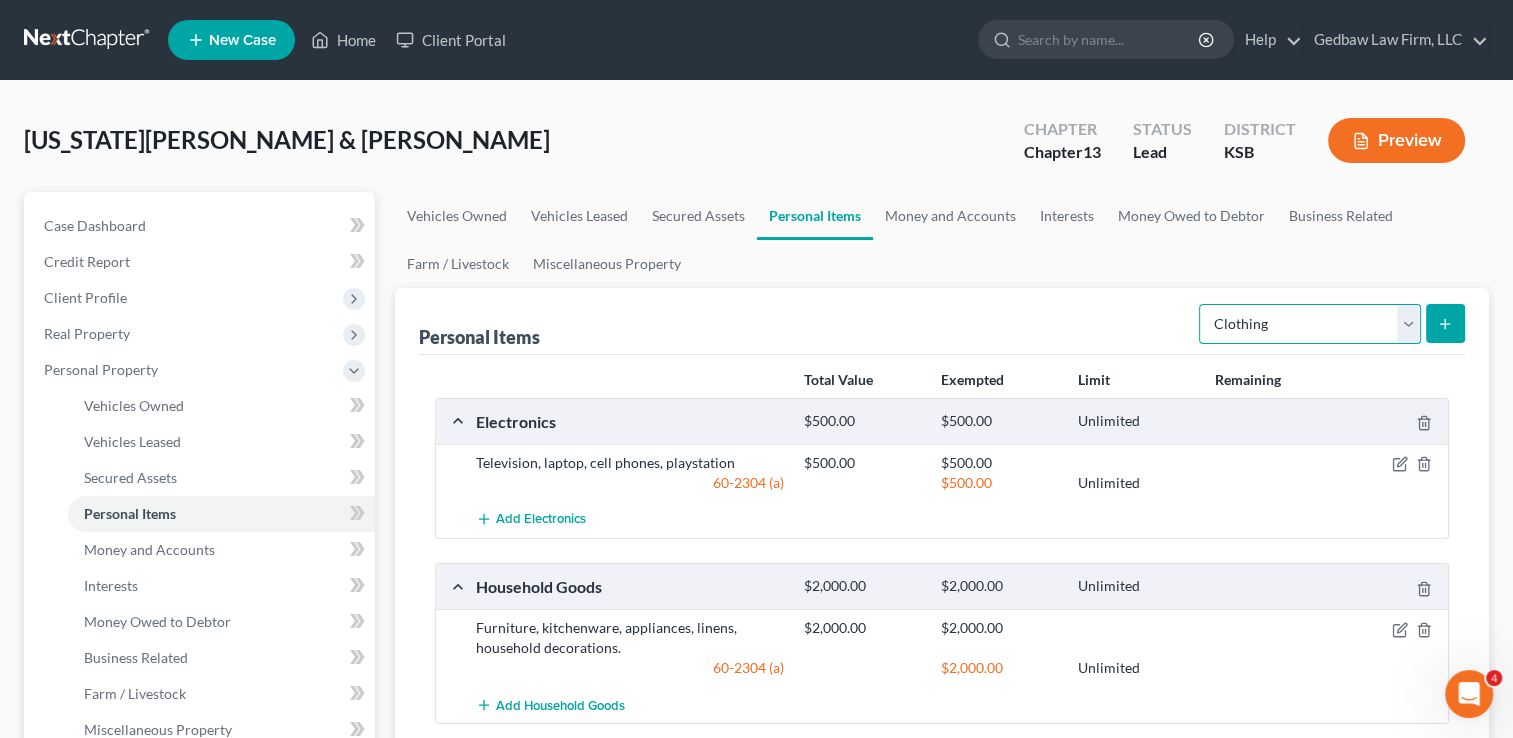 click on "Select Item Type Clothing Collectibles Of Value Electronics Firearms Household Goods Jewelry Other Pet(s) Sports & Hobby Equipment" at bounding box center [1310, 324] 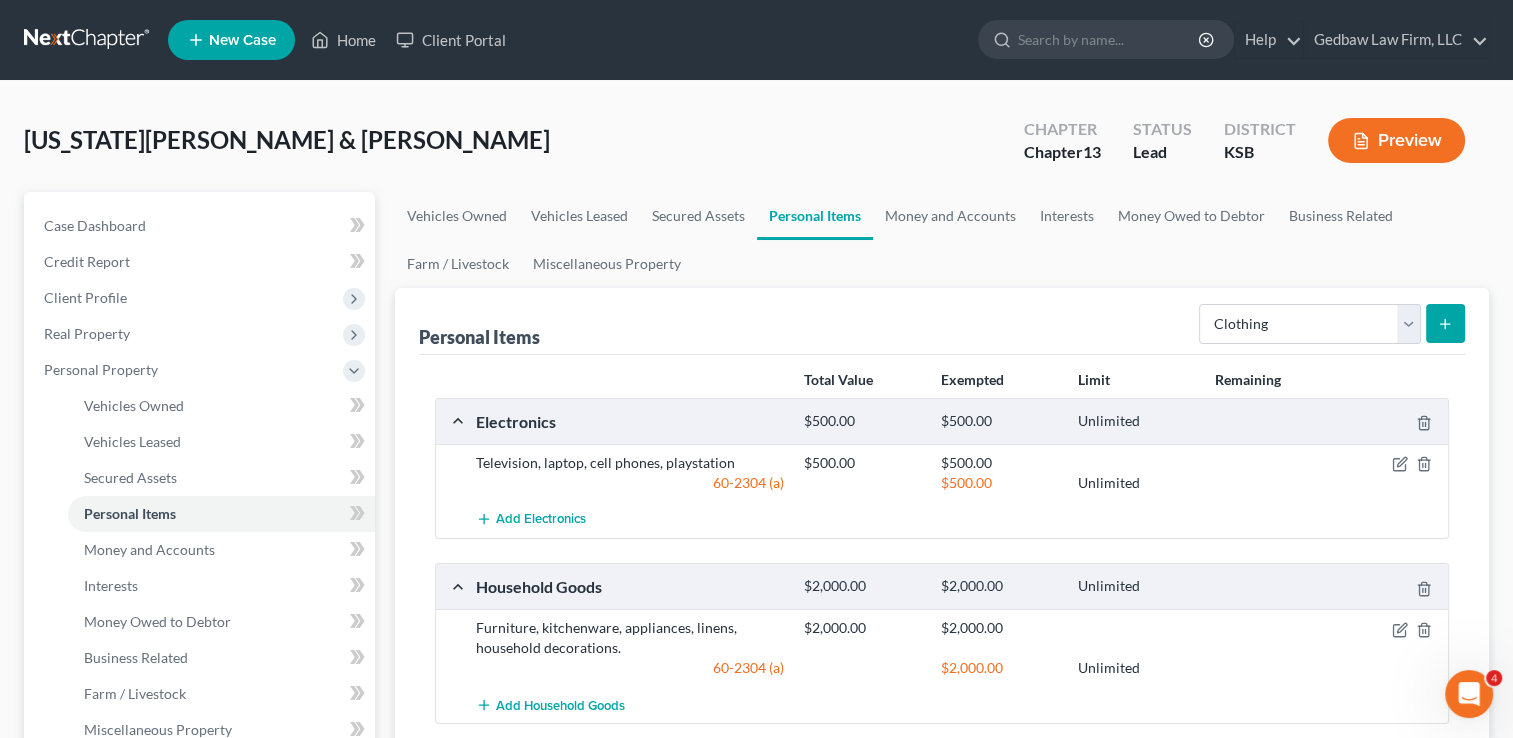 click at bounding box center (1445, 323) 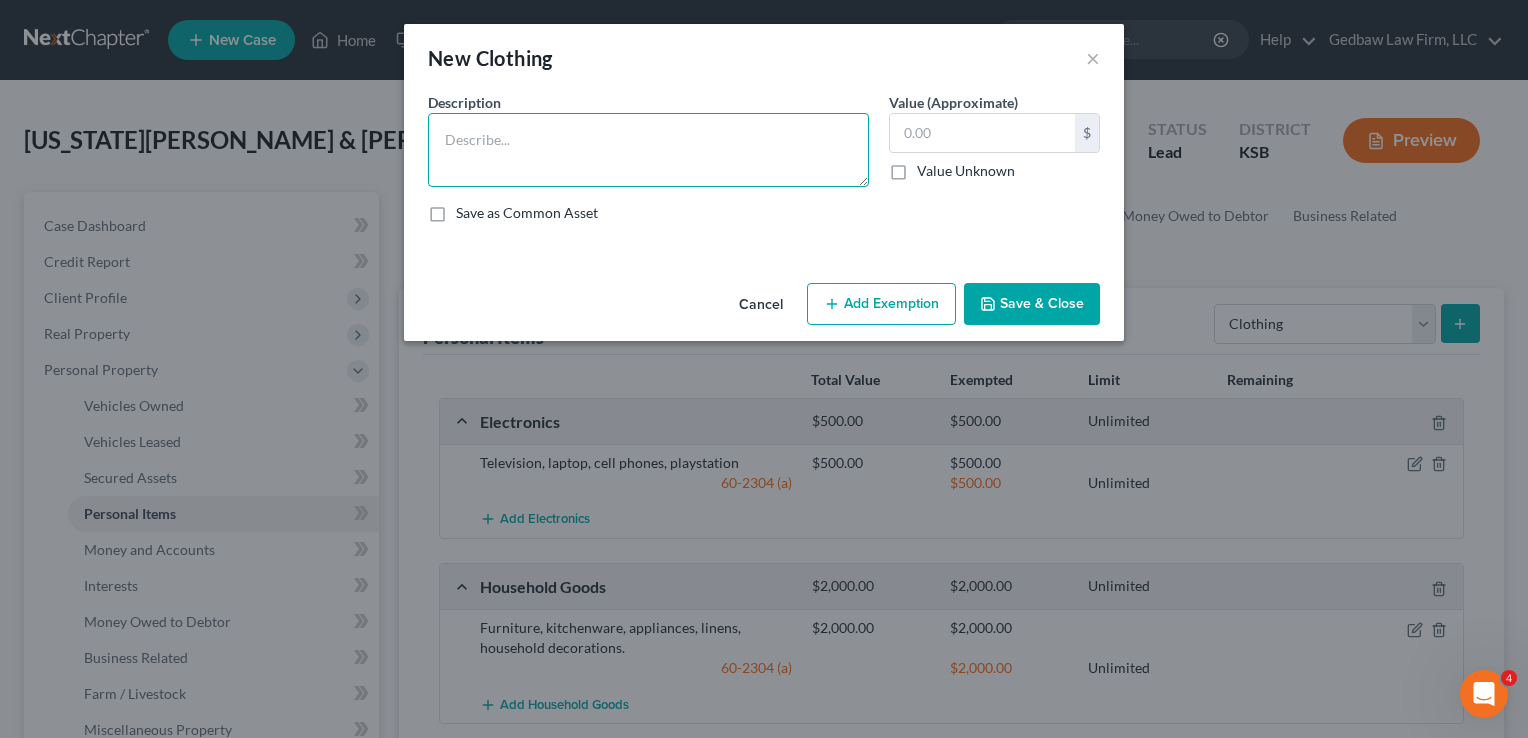 click at bounding box center [648, 150] 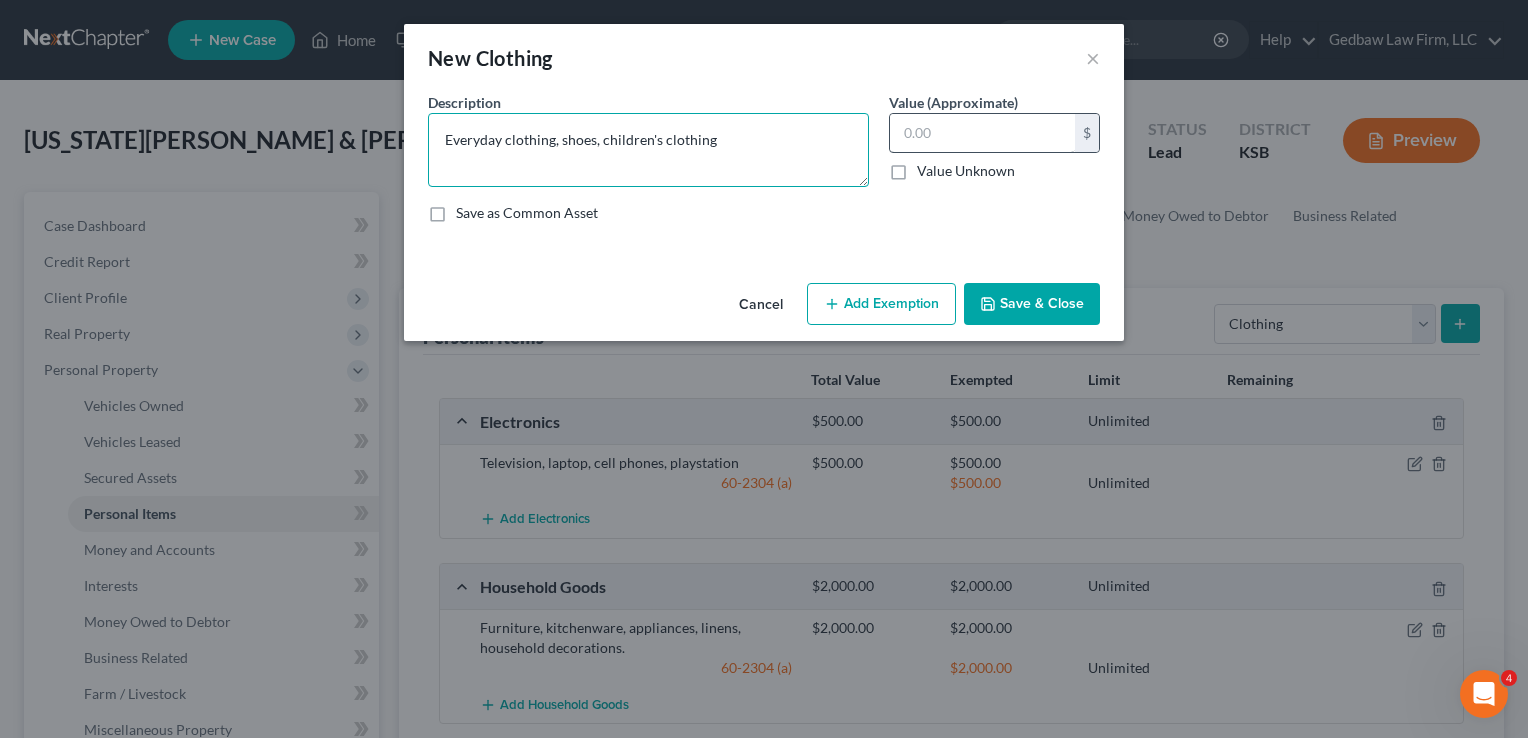 type on "Everyday clothing, shoes, children's clothing" 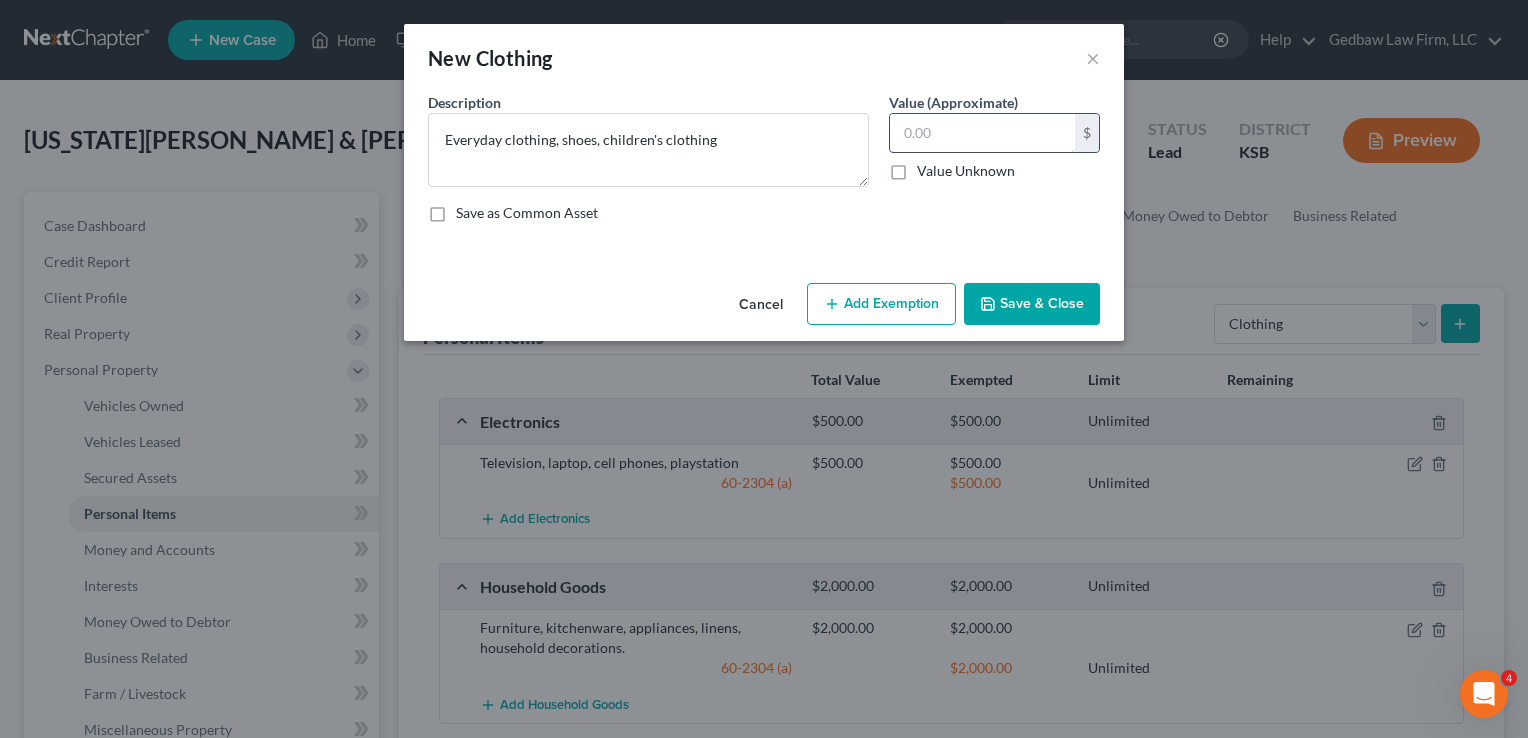 click at bounding box center (982, 133) 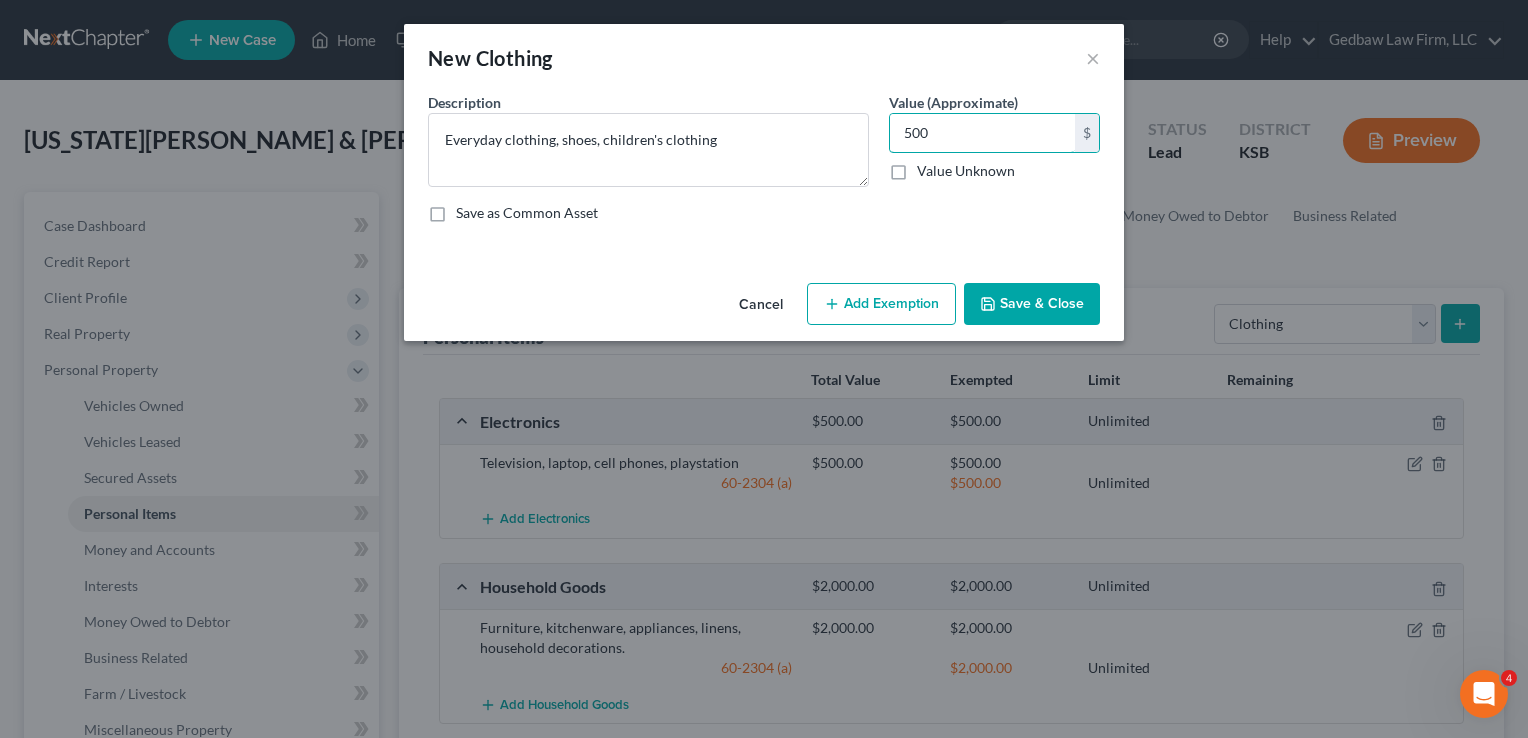 type on "500" 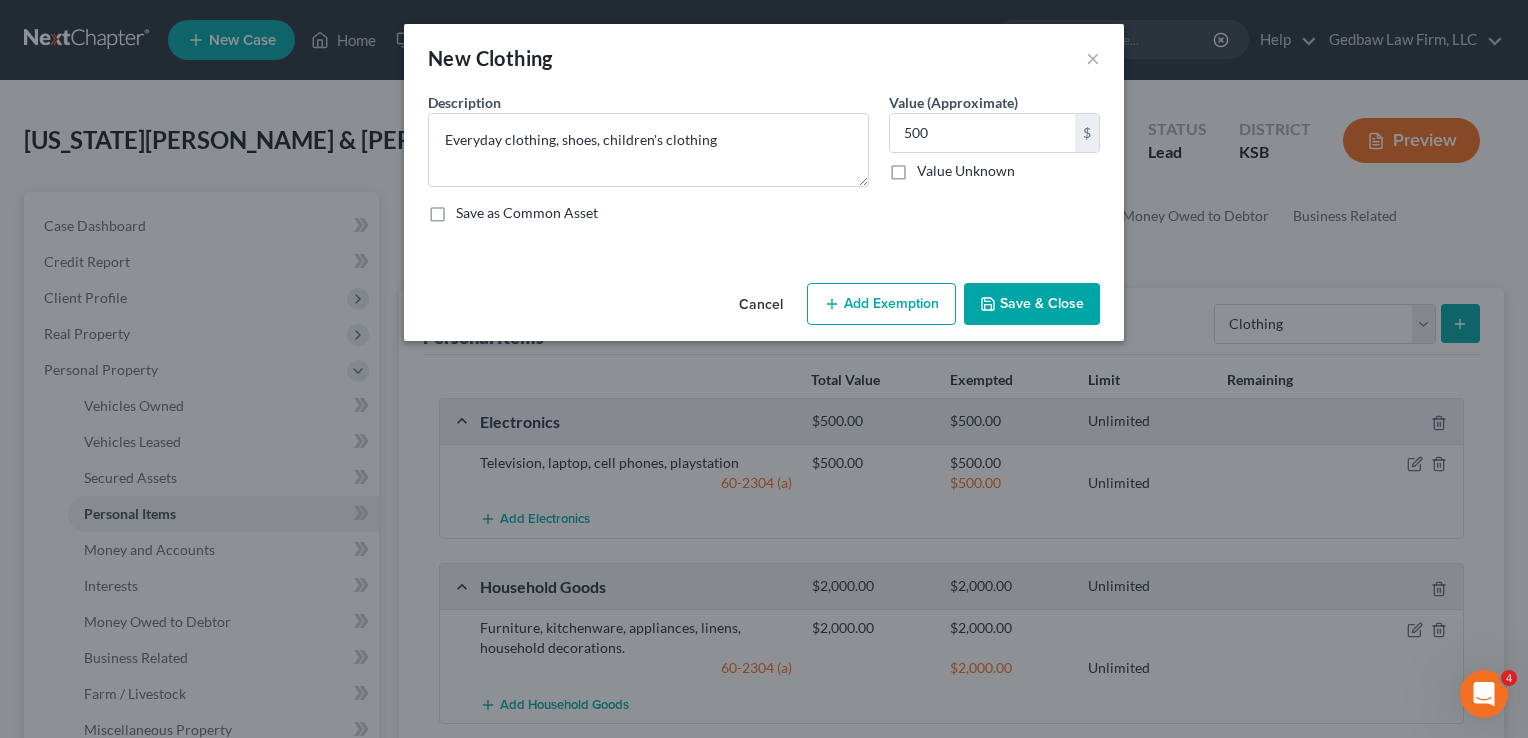 click on "Add Exemption" at bounding box center (881, 304) 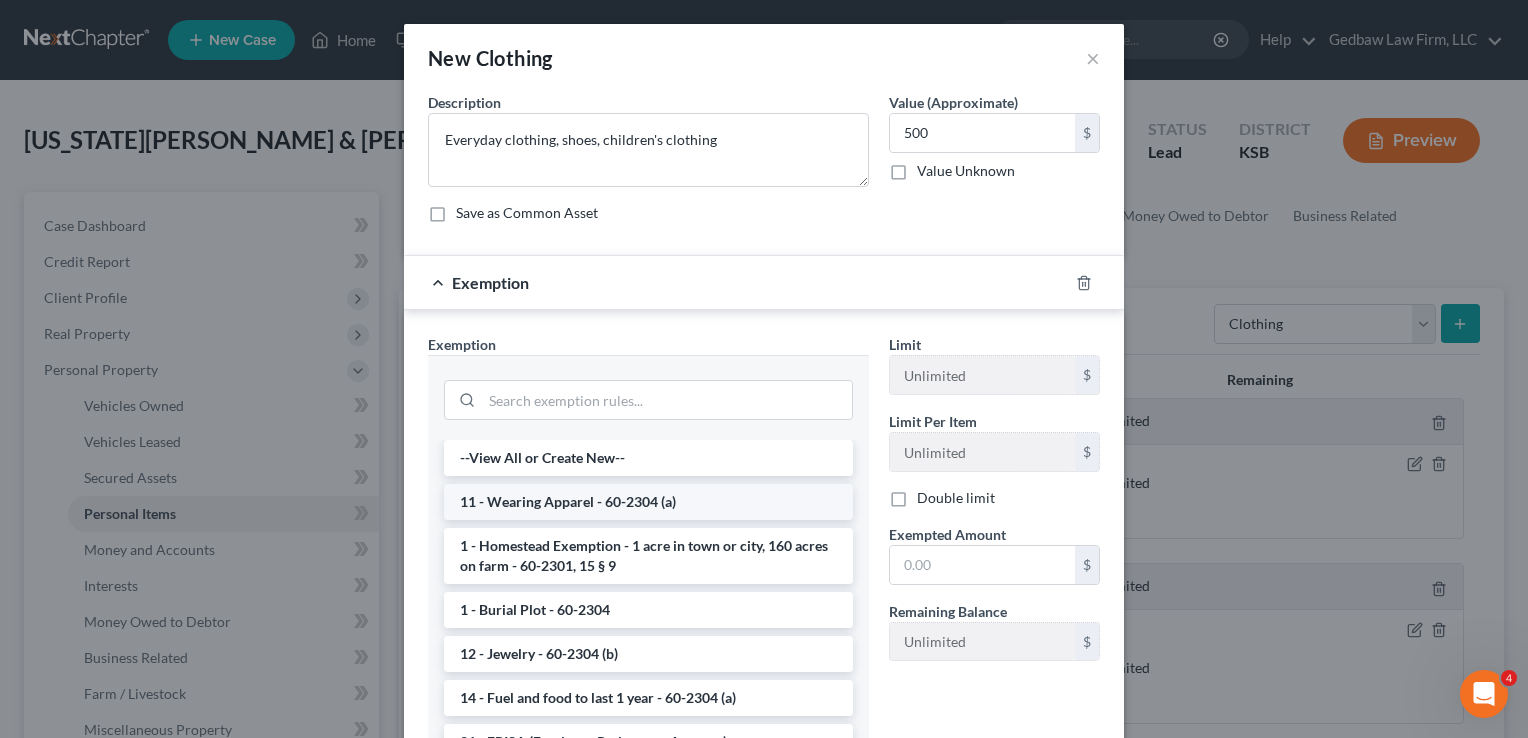 click on "11 - Wearing Apparel - 60-2304 (a)" at bounding box center [648, 502] 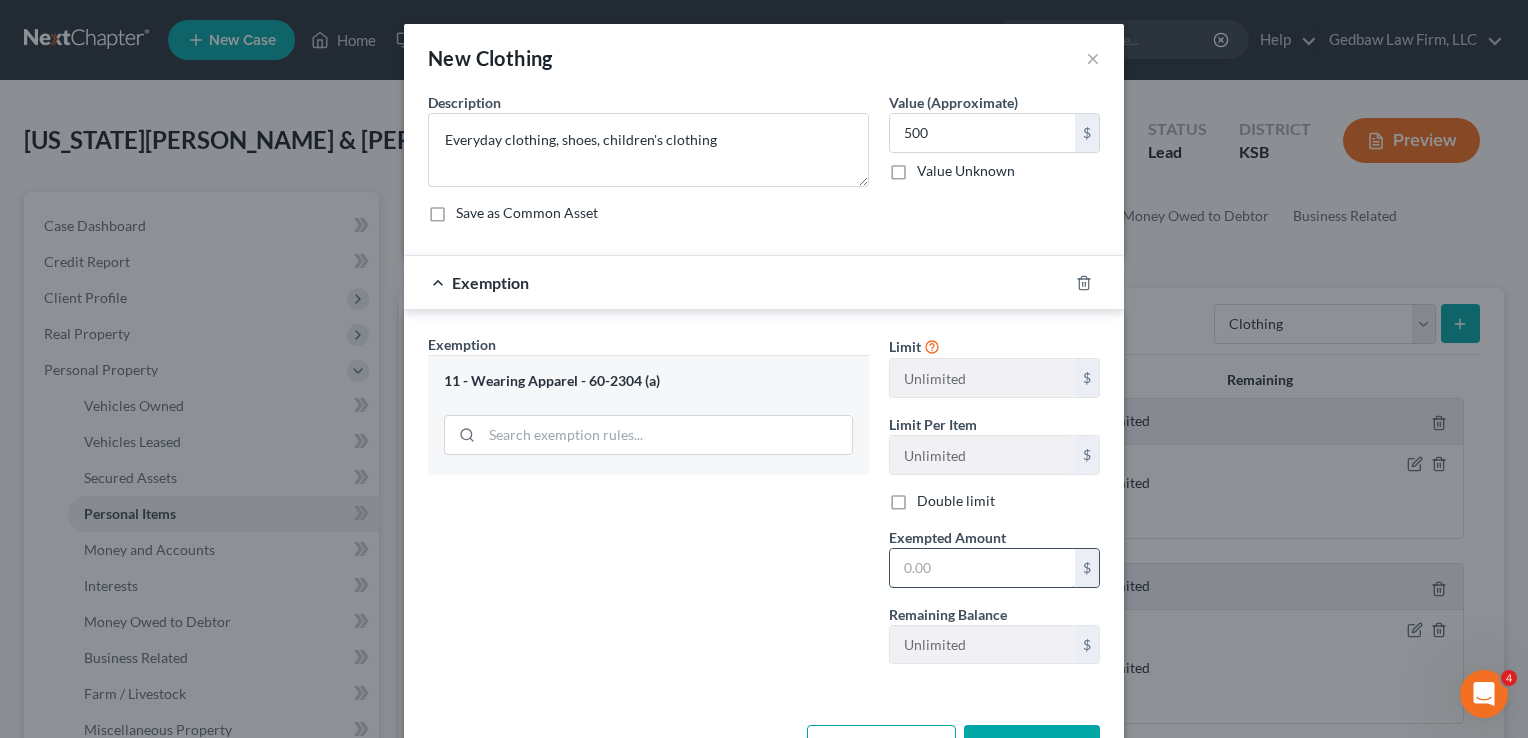 click at bounding box center [982, 568] 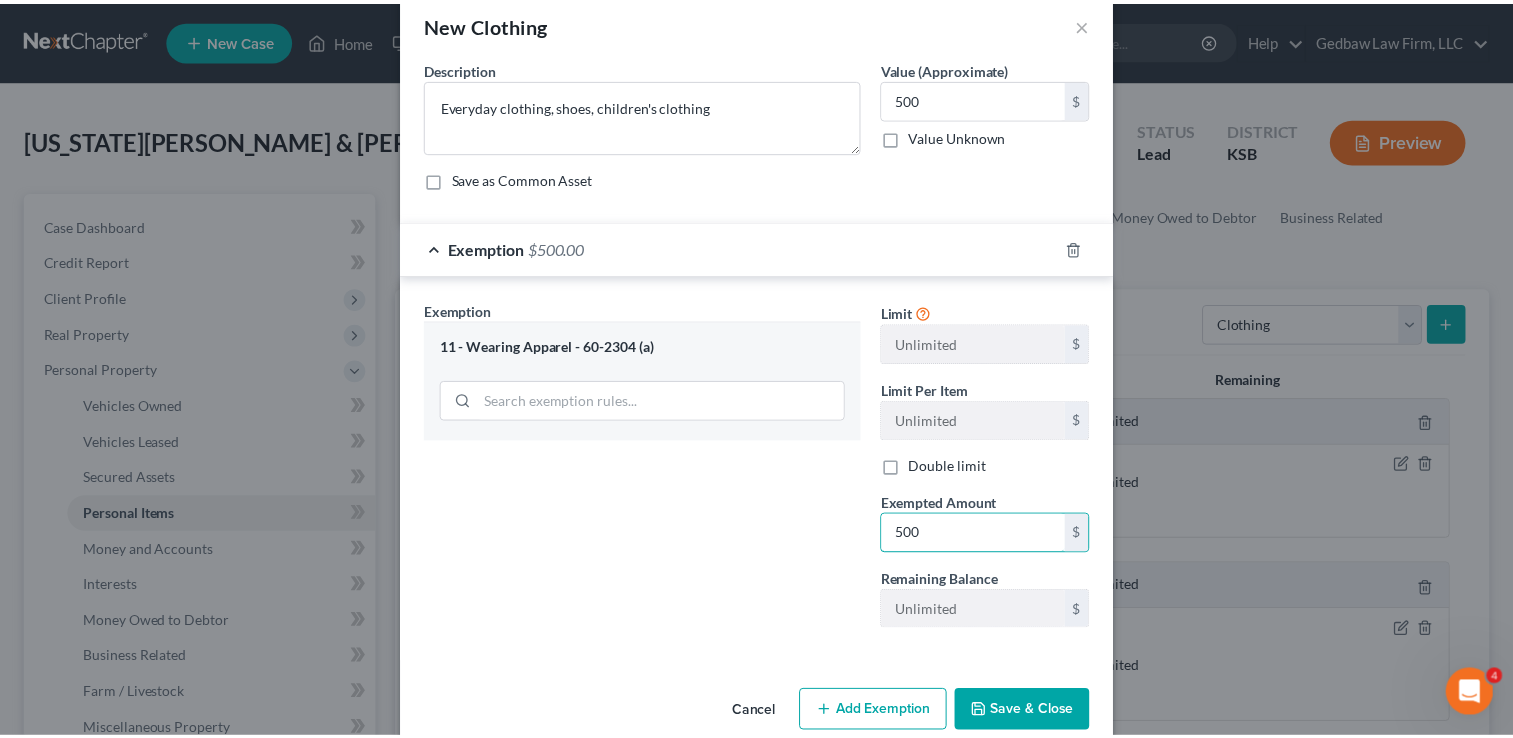 scroll, scrollTop: 16, scrollLeft: 0, axis: vertical 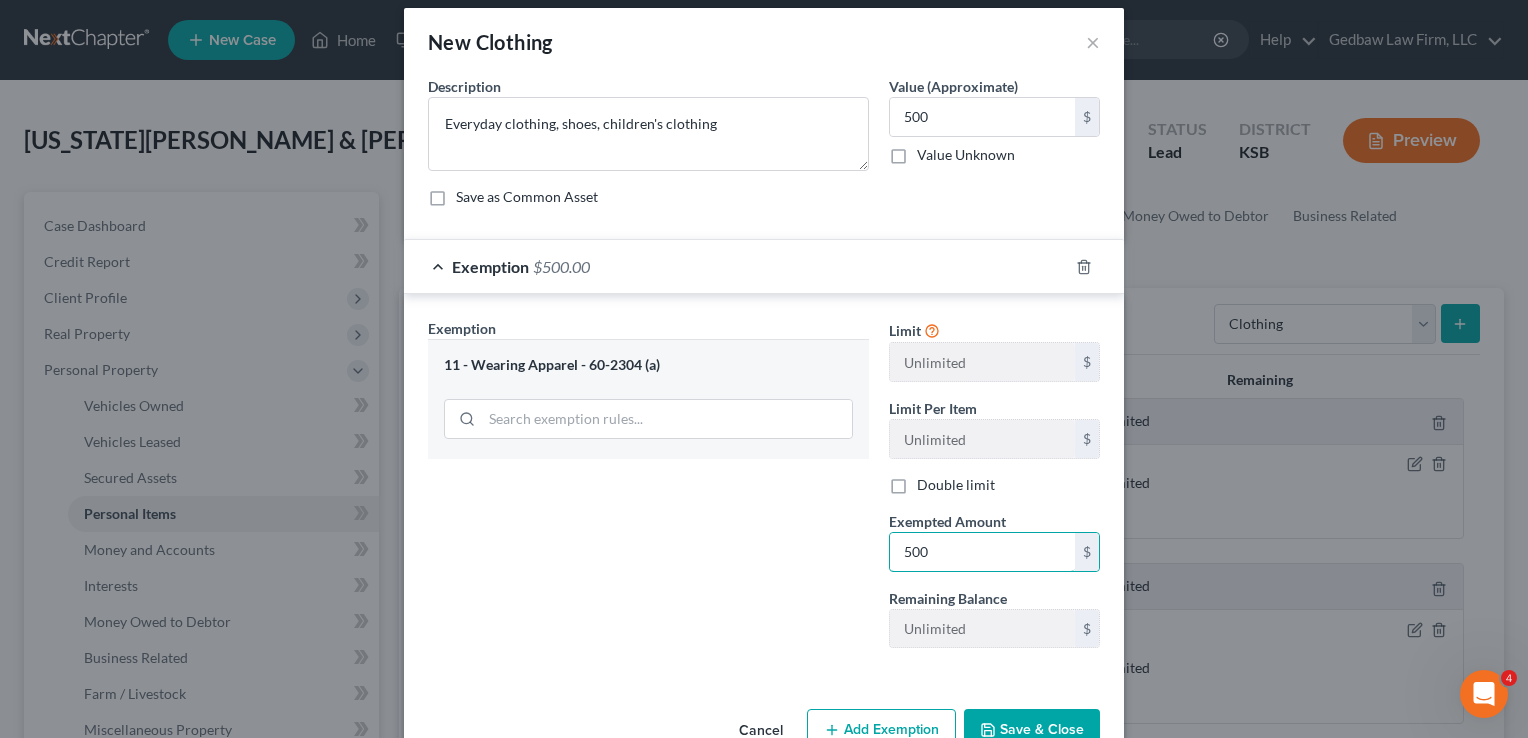 type on "500" 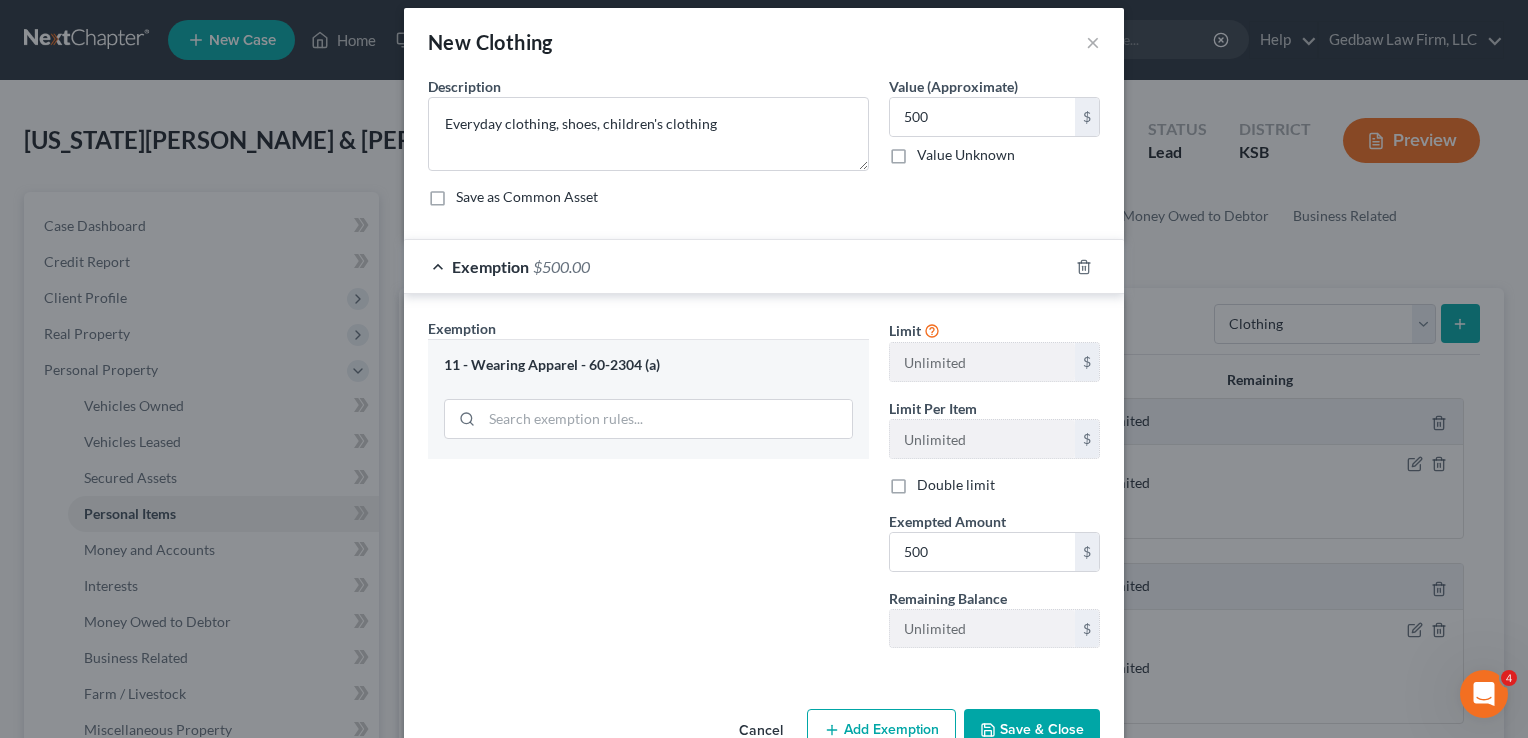 click on "Save & Close" at bounding box center [1032, 730] 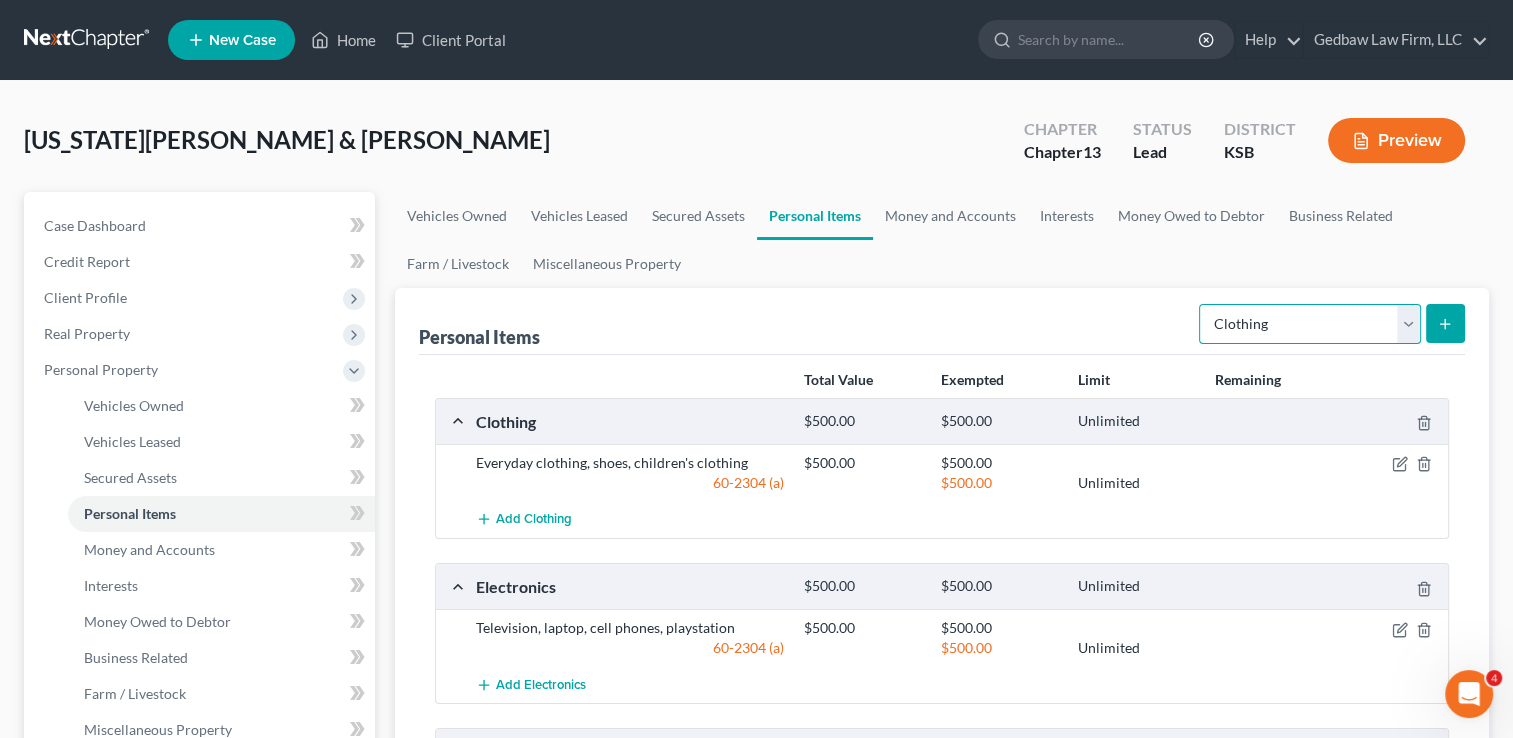 click on "Select Item Type Clothing Collectibles Of Value Electronics Firearms Household Goods Jewelry Other Pet(s) Sports & Hobby Equipment" at bounding box center [1310, 324] 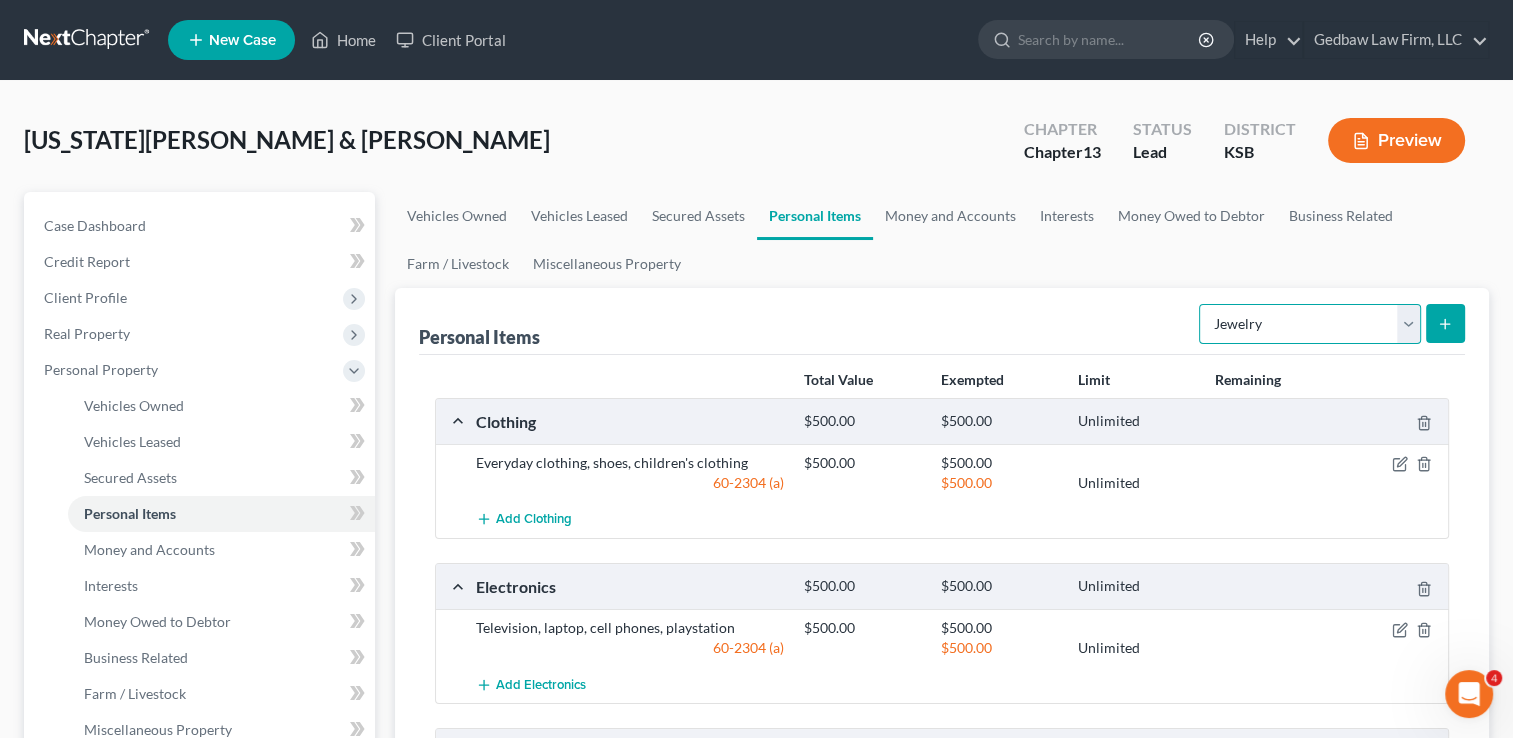click on "Select Item Type Clothing Collectibles Of Value Electronics Firearms Household Goods Jewelry Other Pet(s) Sports & Hobby Equipment" at bounding box center [1310, 324] 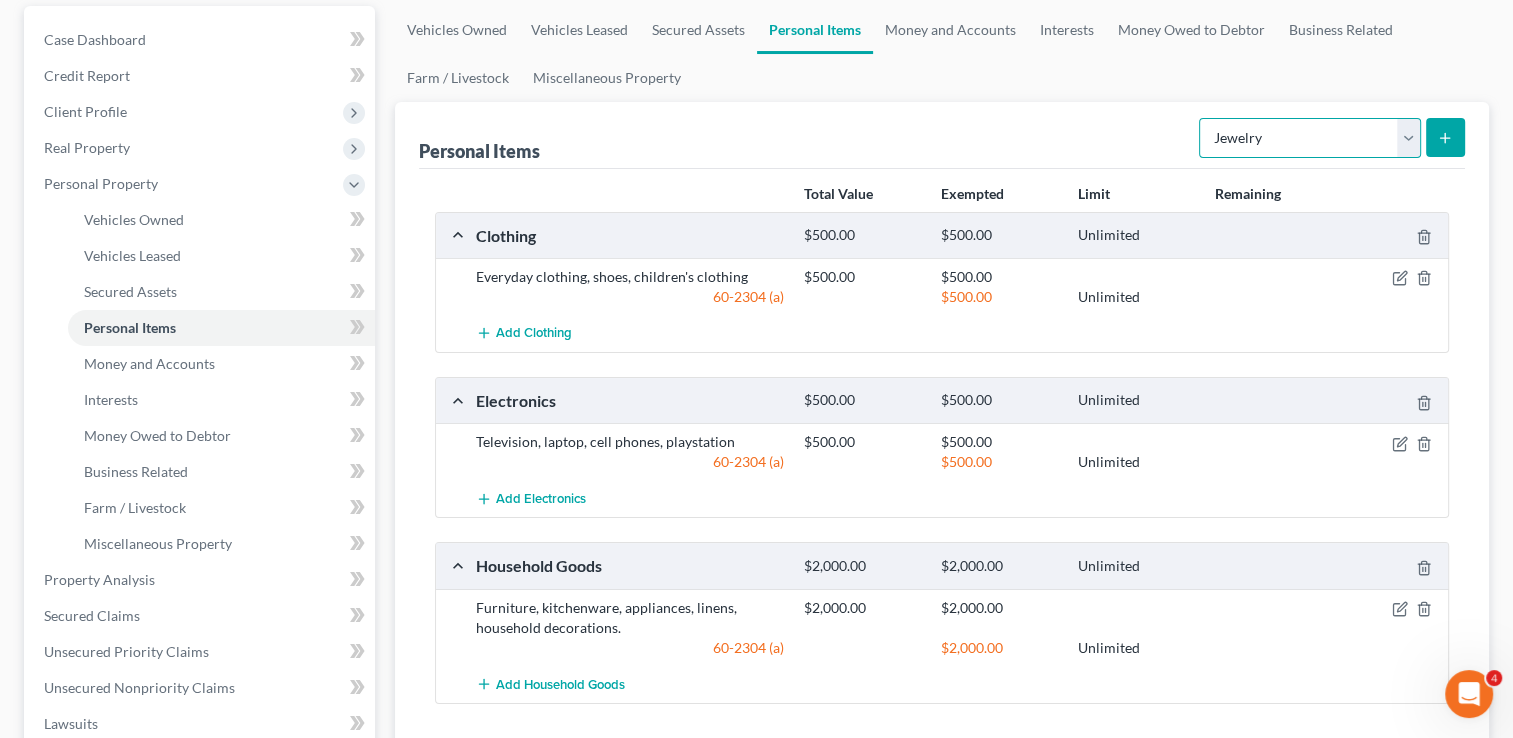 scroll, scrollTop: 250, scrollLeft: 0, axis: vertical 